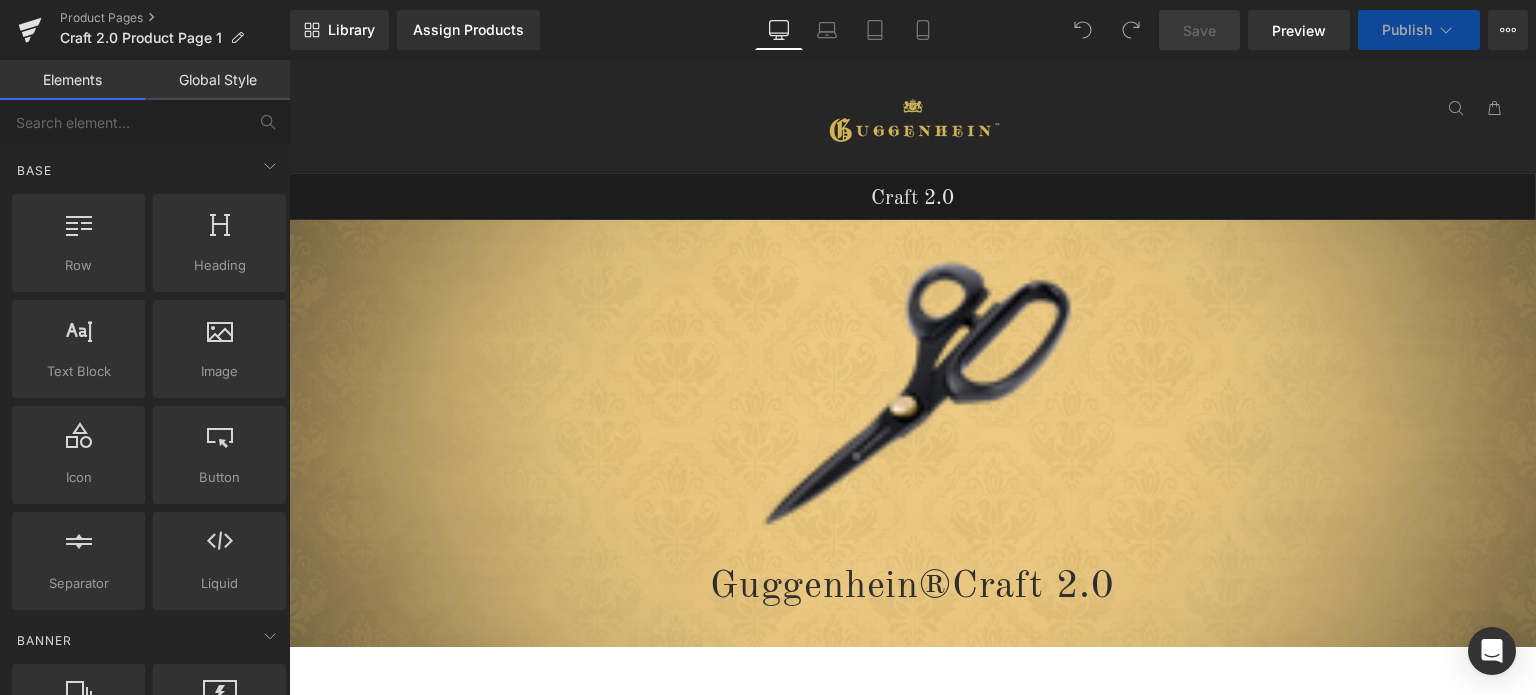 scroll, scrollTop: 0, scrollLeft: 0, axis: both 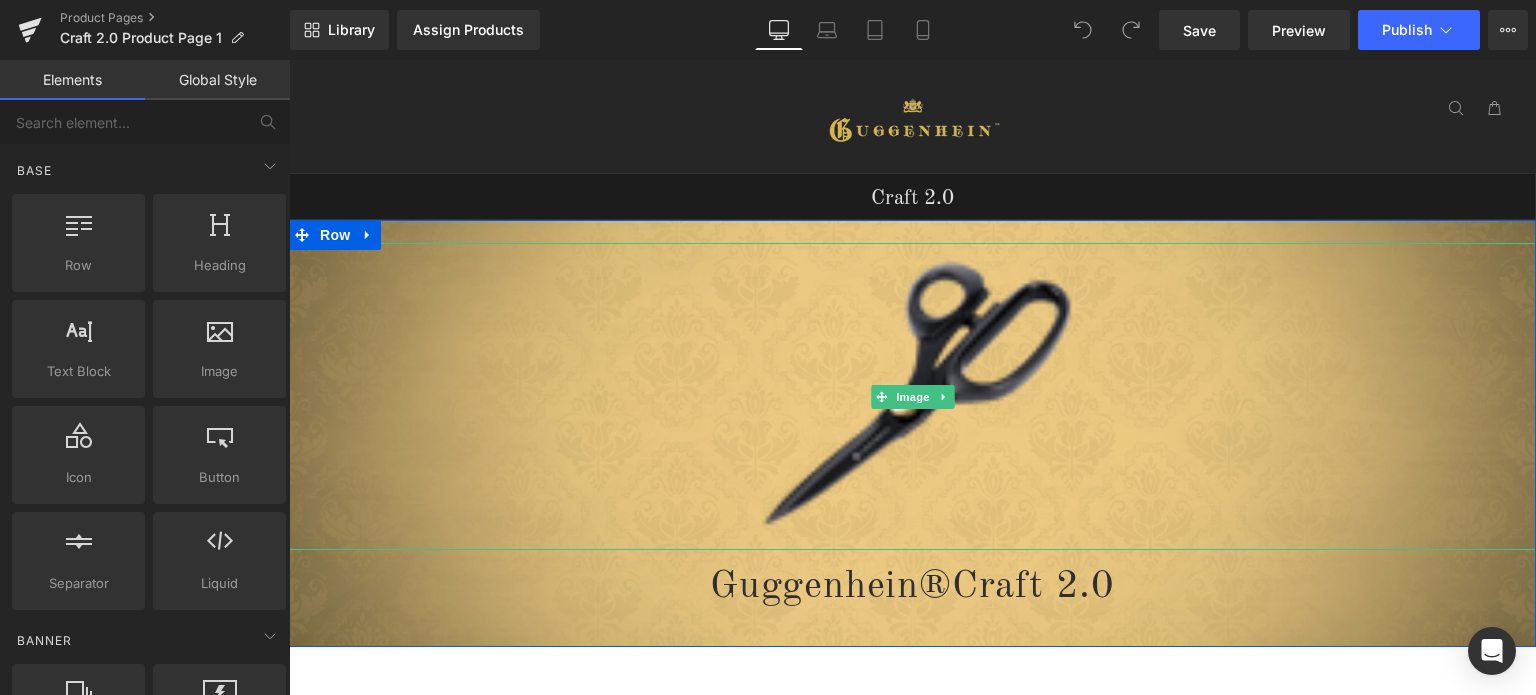 click 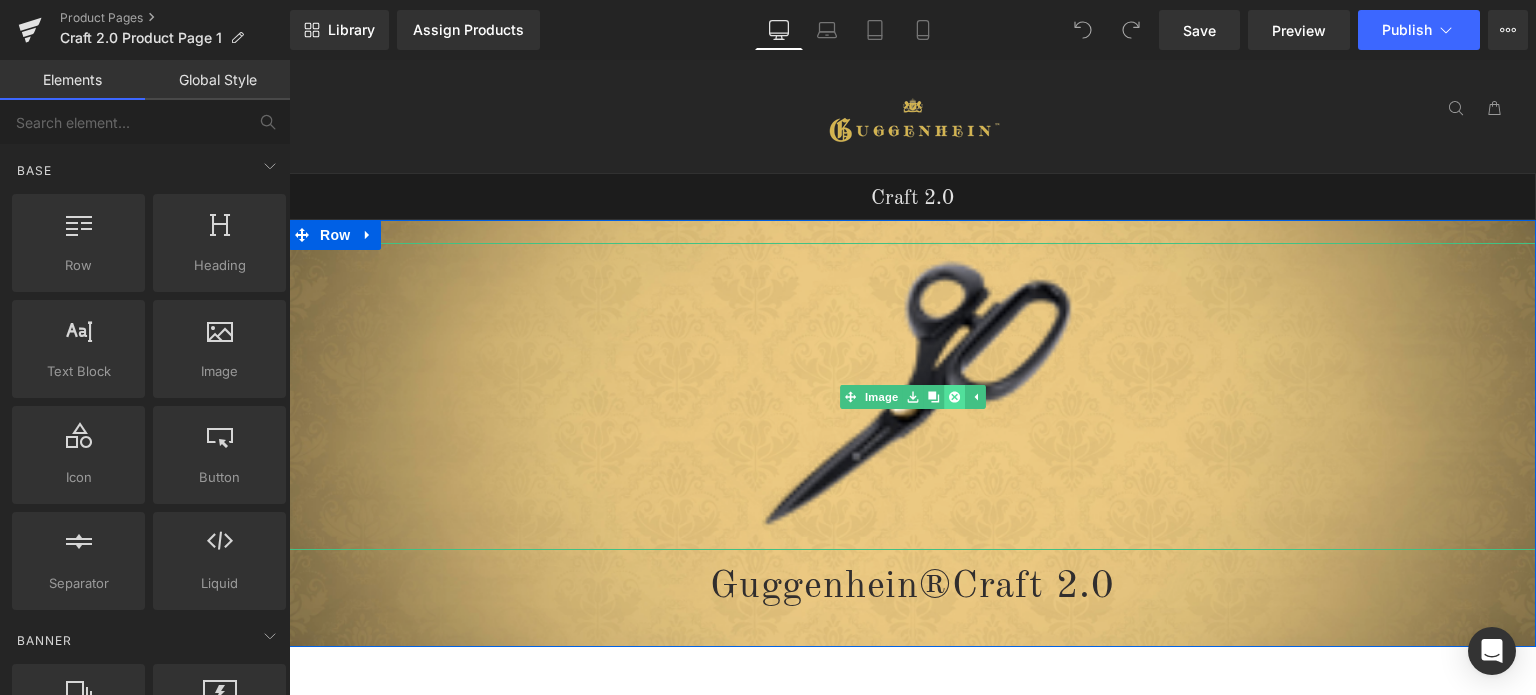 click 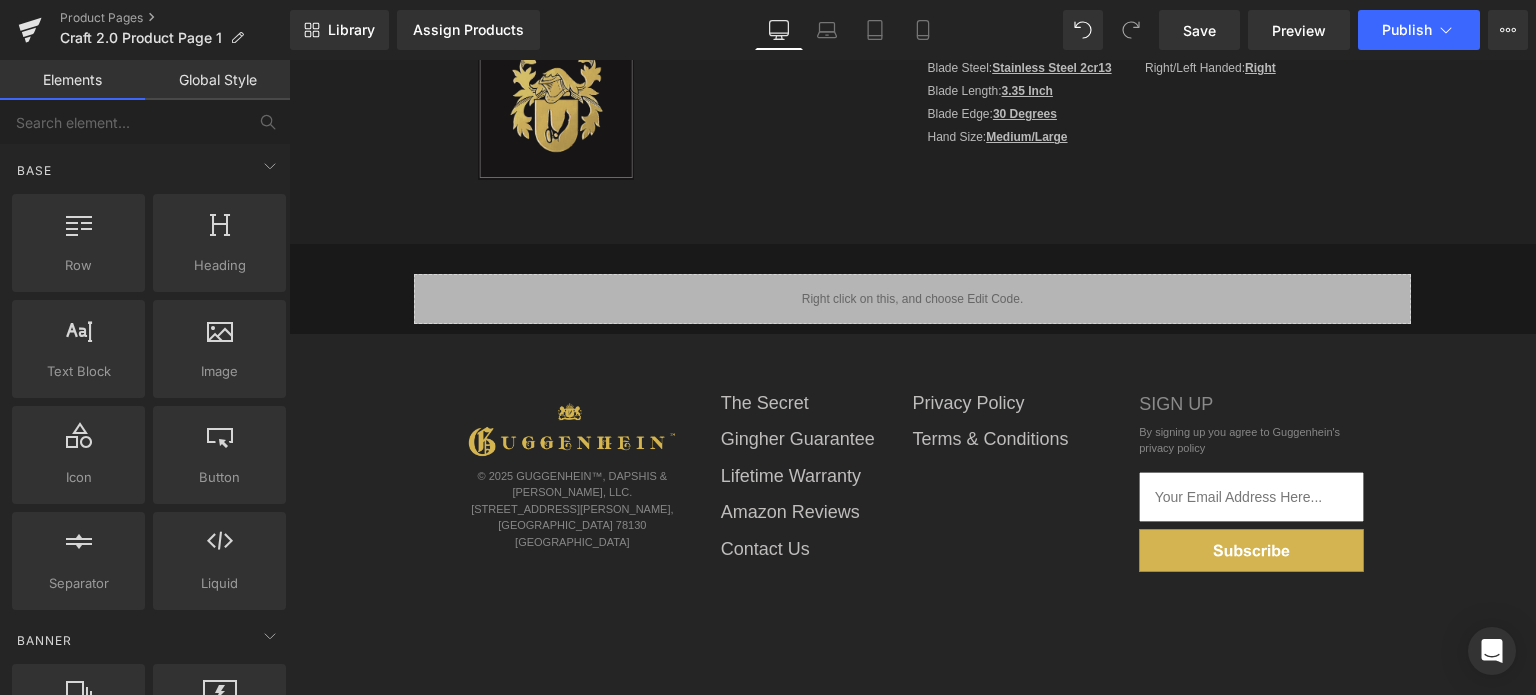 scroll, scrollTop: 1167, scrollLeft: 0, axis: vertical 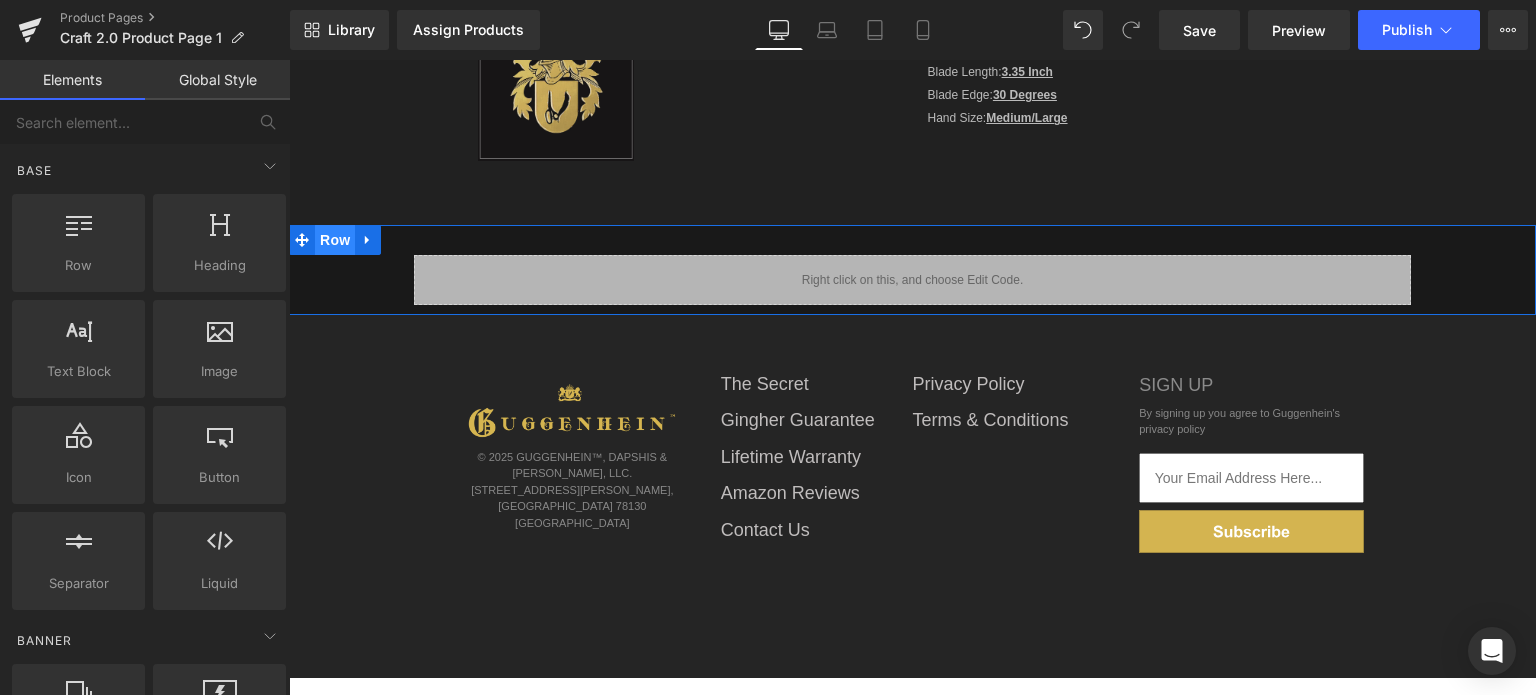 click on "Row" at bounding box center [335, 240] 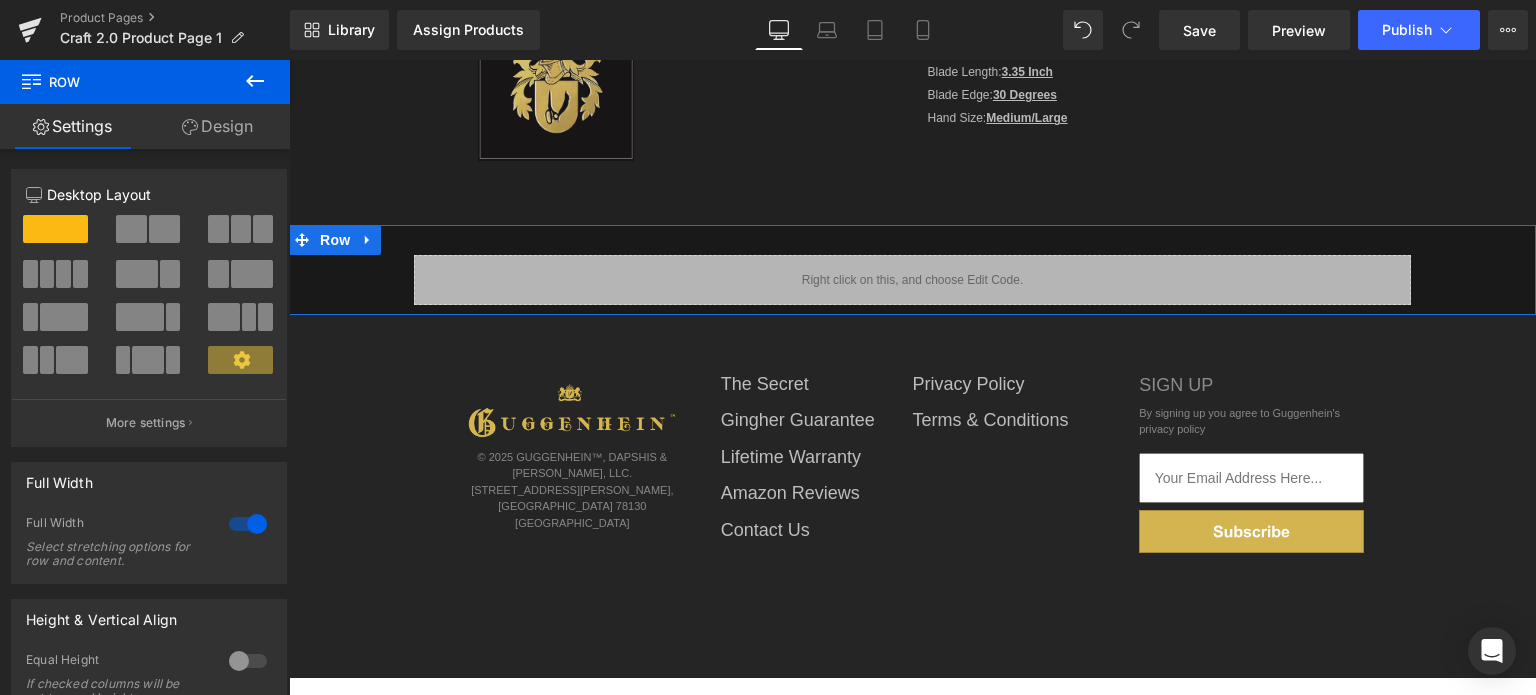 click on "Design" at bounding box center (217, 126) 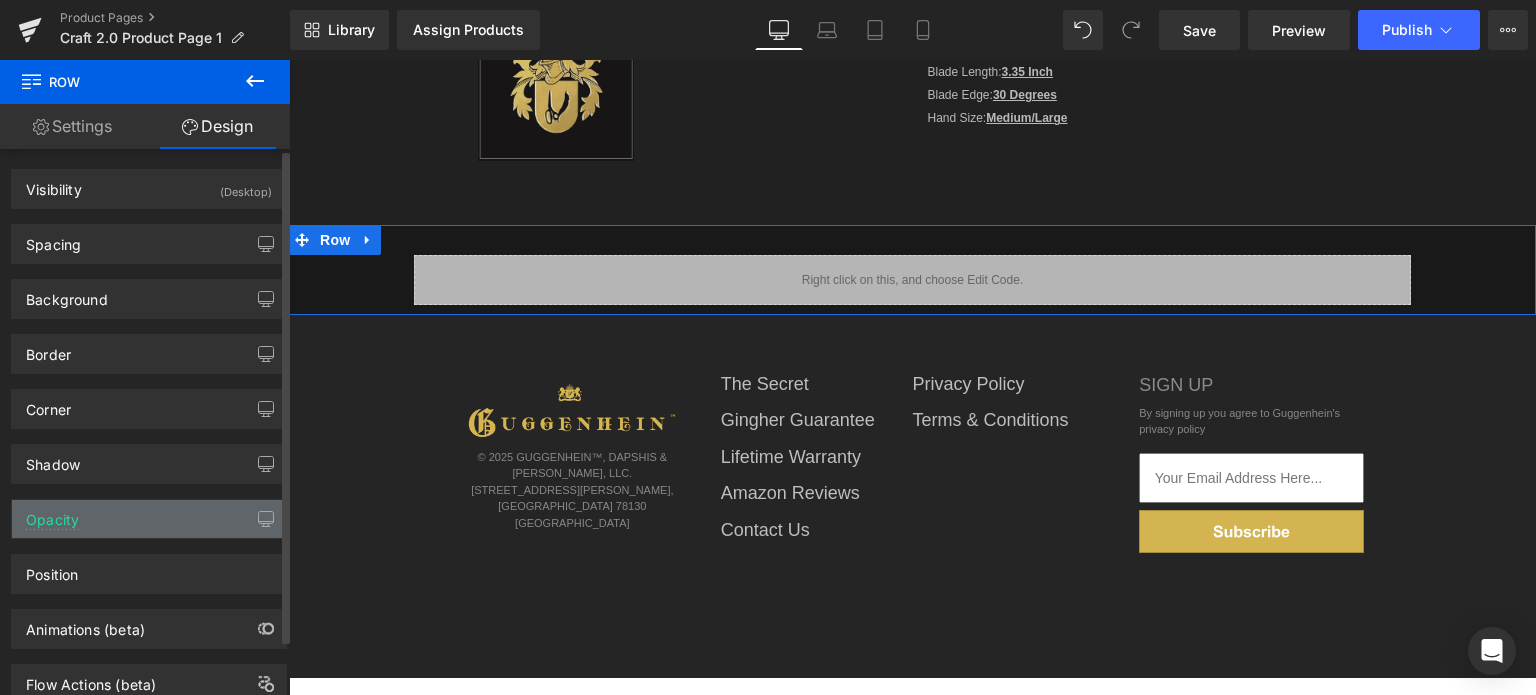 click on "Opacity" at bounding box center (149, 519) 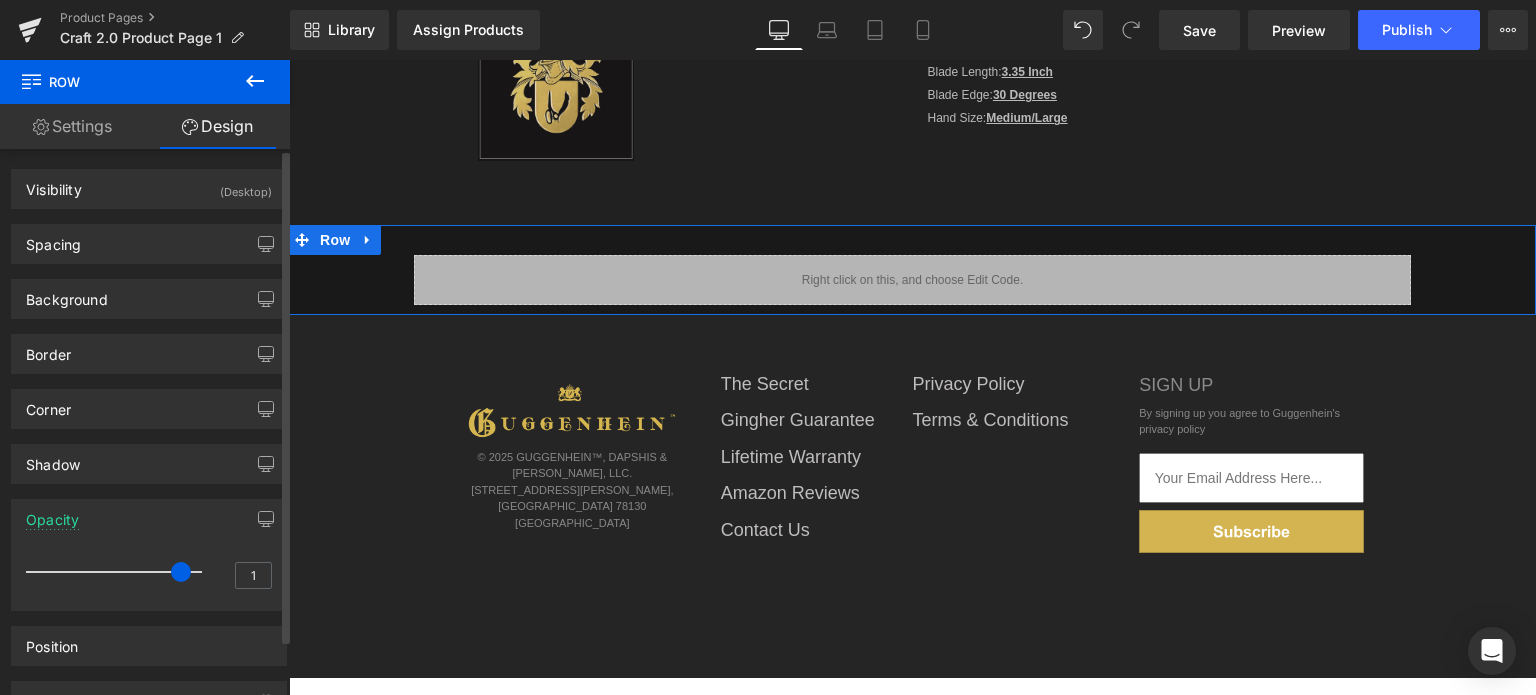 click on "Opacity" at bounding box center [149, 519] 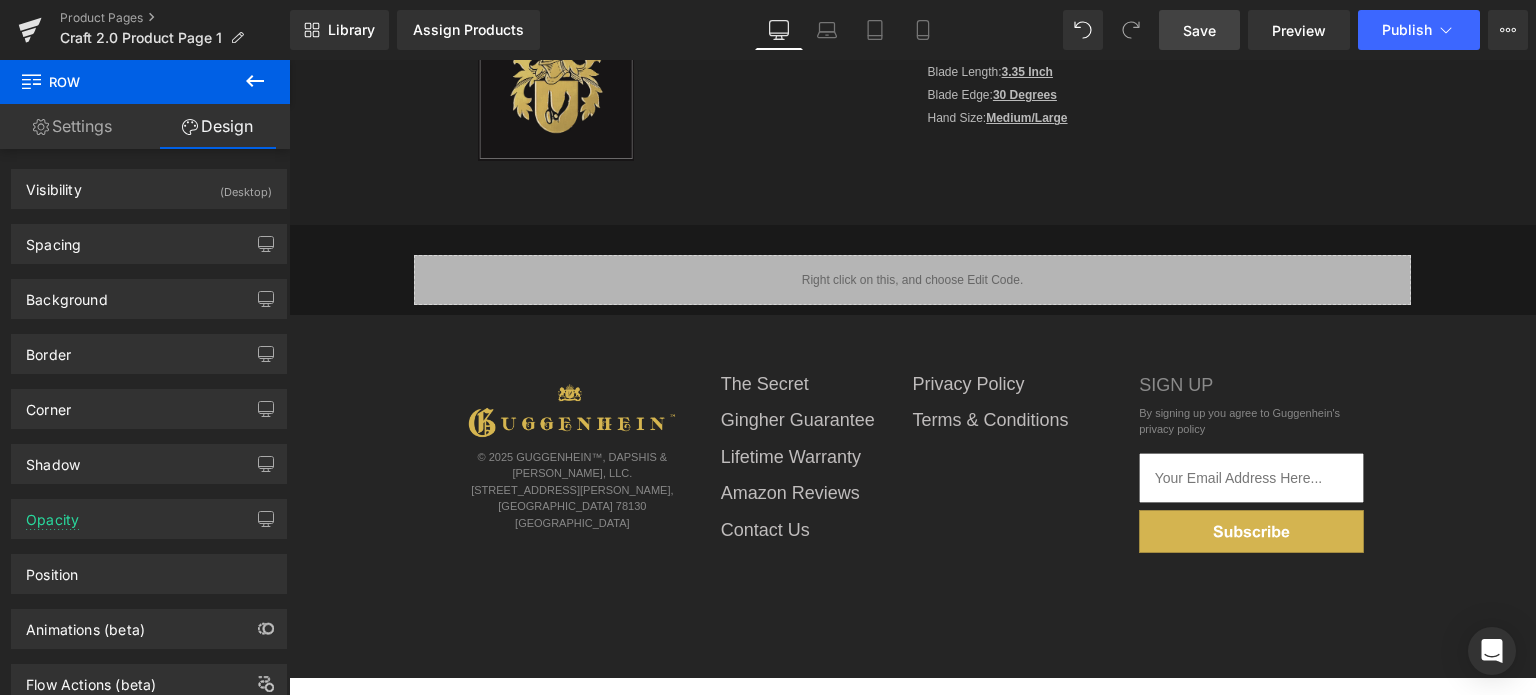 drag, startPoint x: 1205, startPoint y: 33, endPoint x: 694, endPoint y: 185, distance: 533.12756 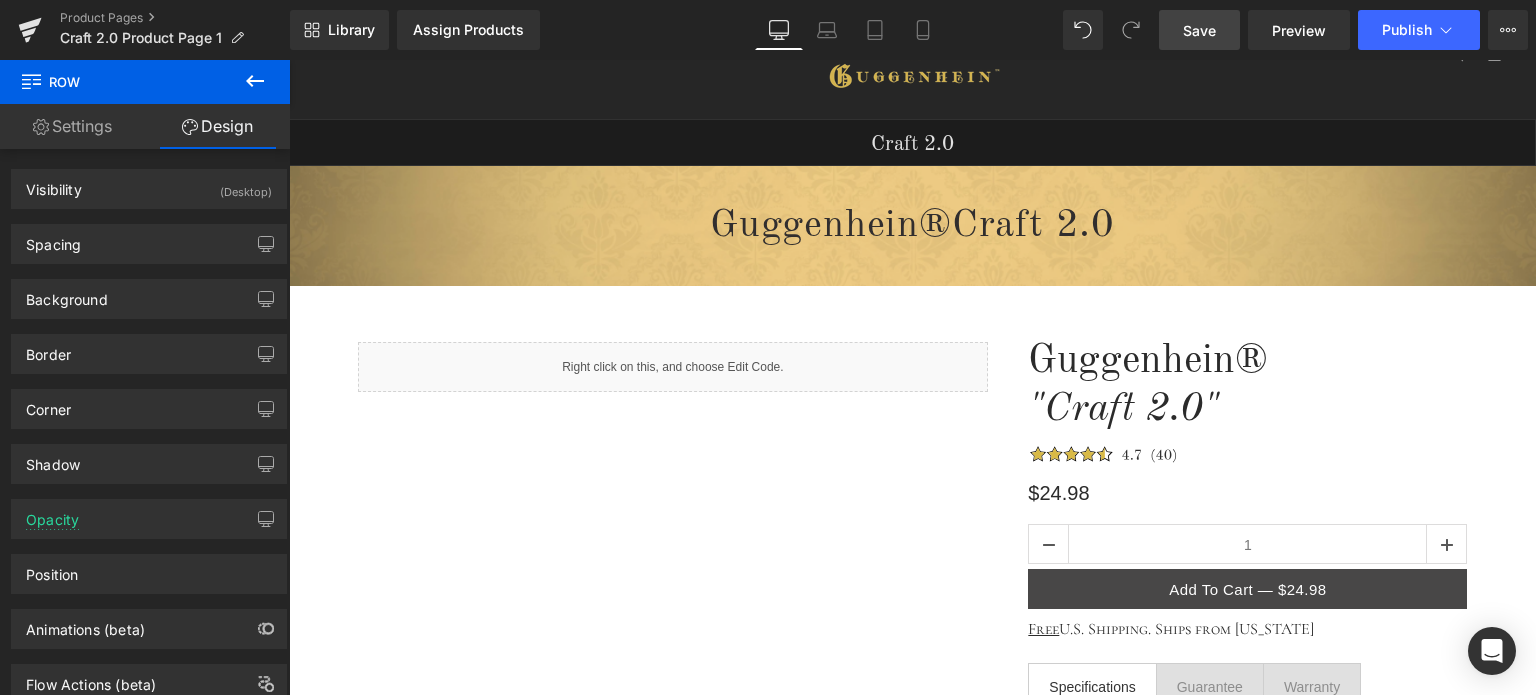 scroll, scrollTop: 8, scrollLeft: 0, axis: vertical 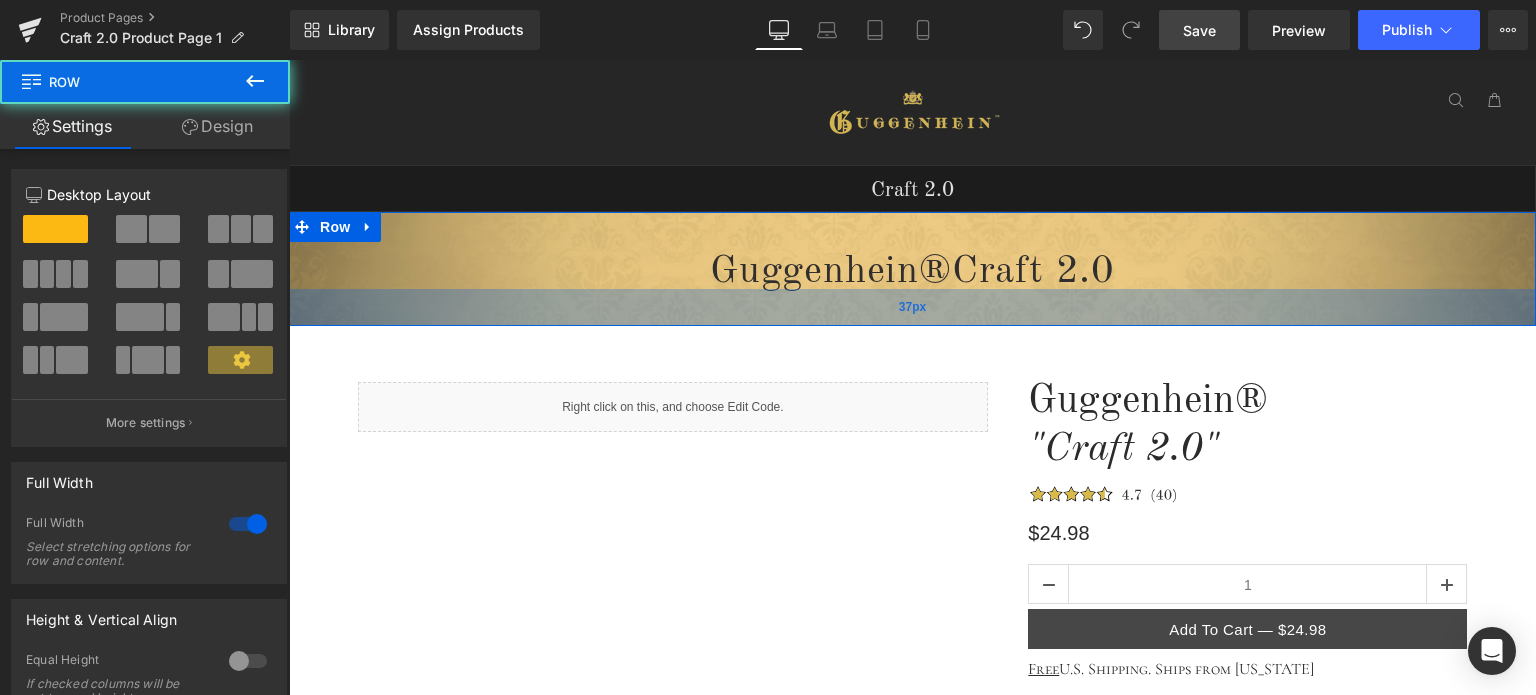 click on "37px" at bounding box center [912, 307] 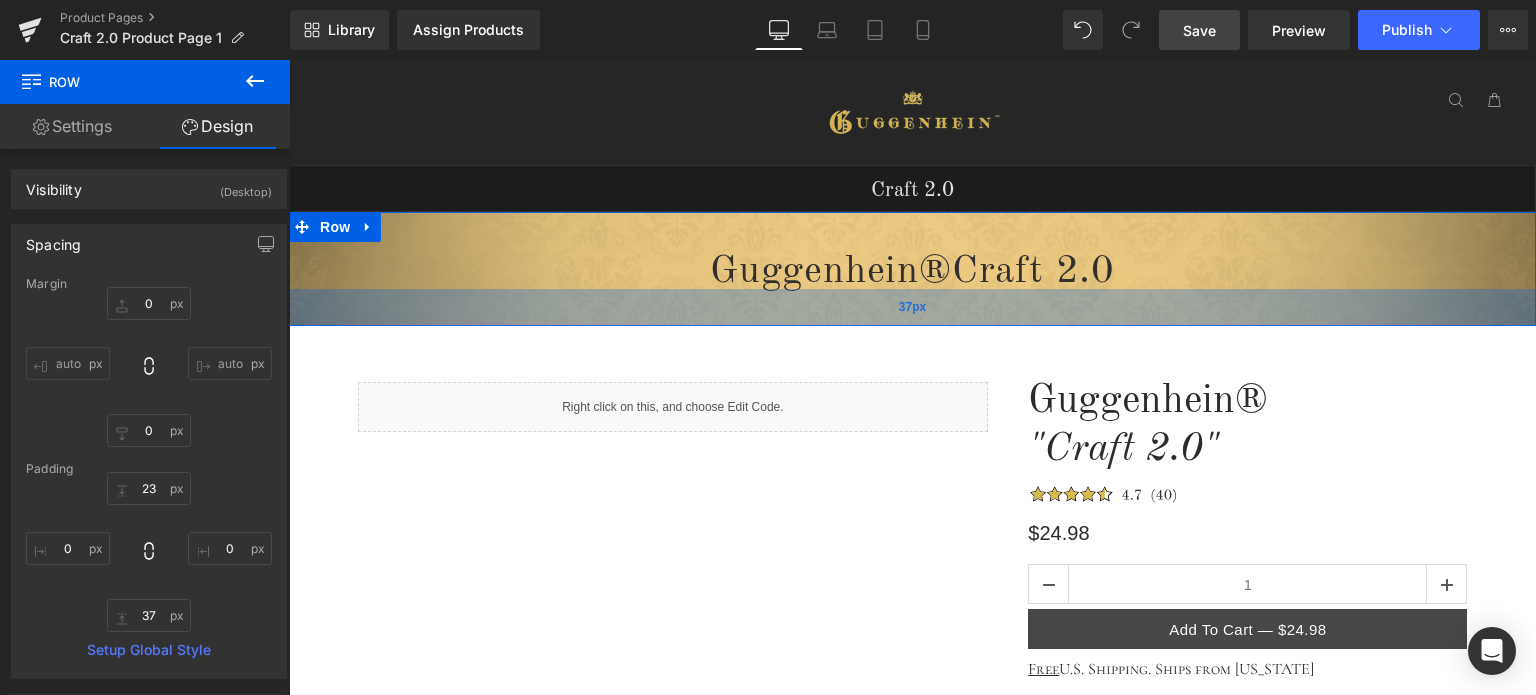 click on "37px" at bounding box center [912, 307] 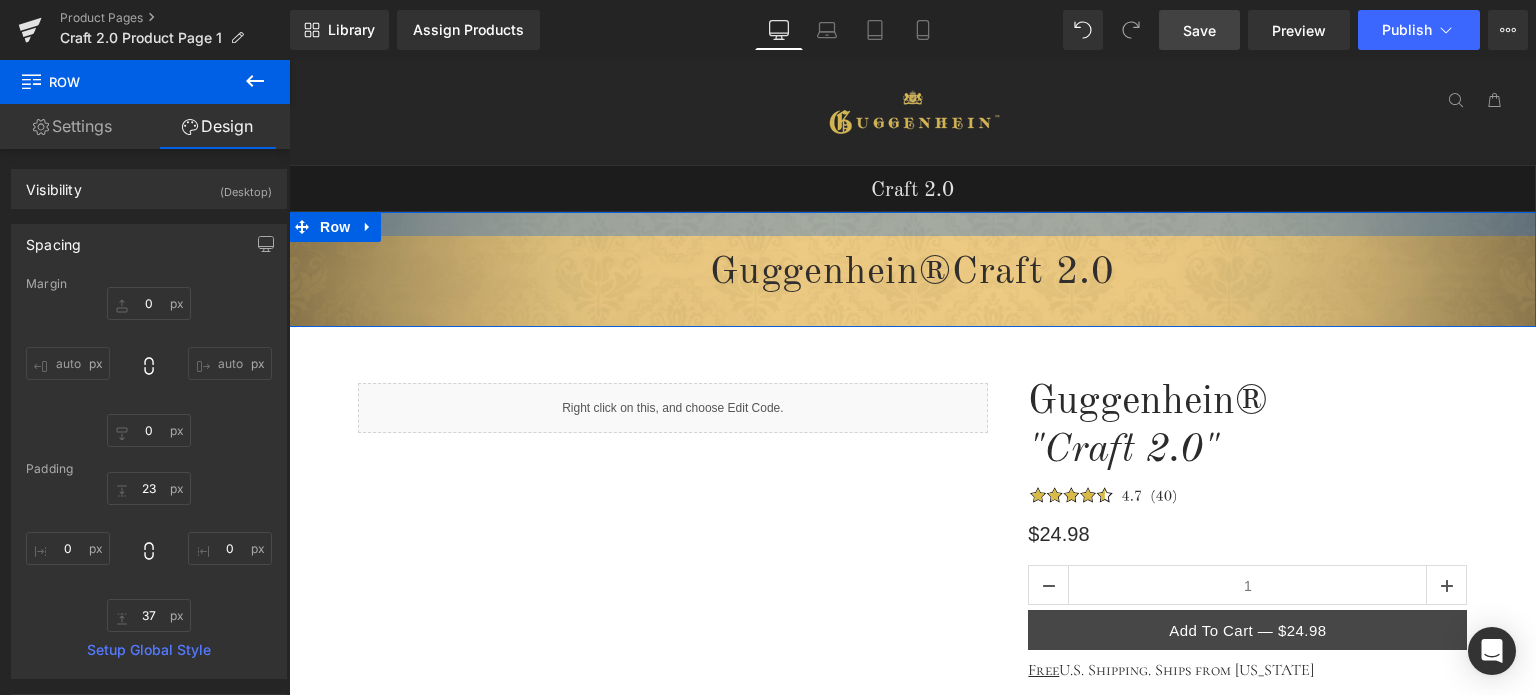 click at bounding box center [912, 224] 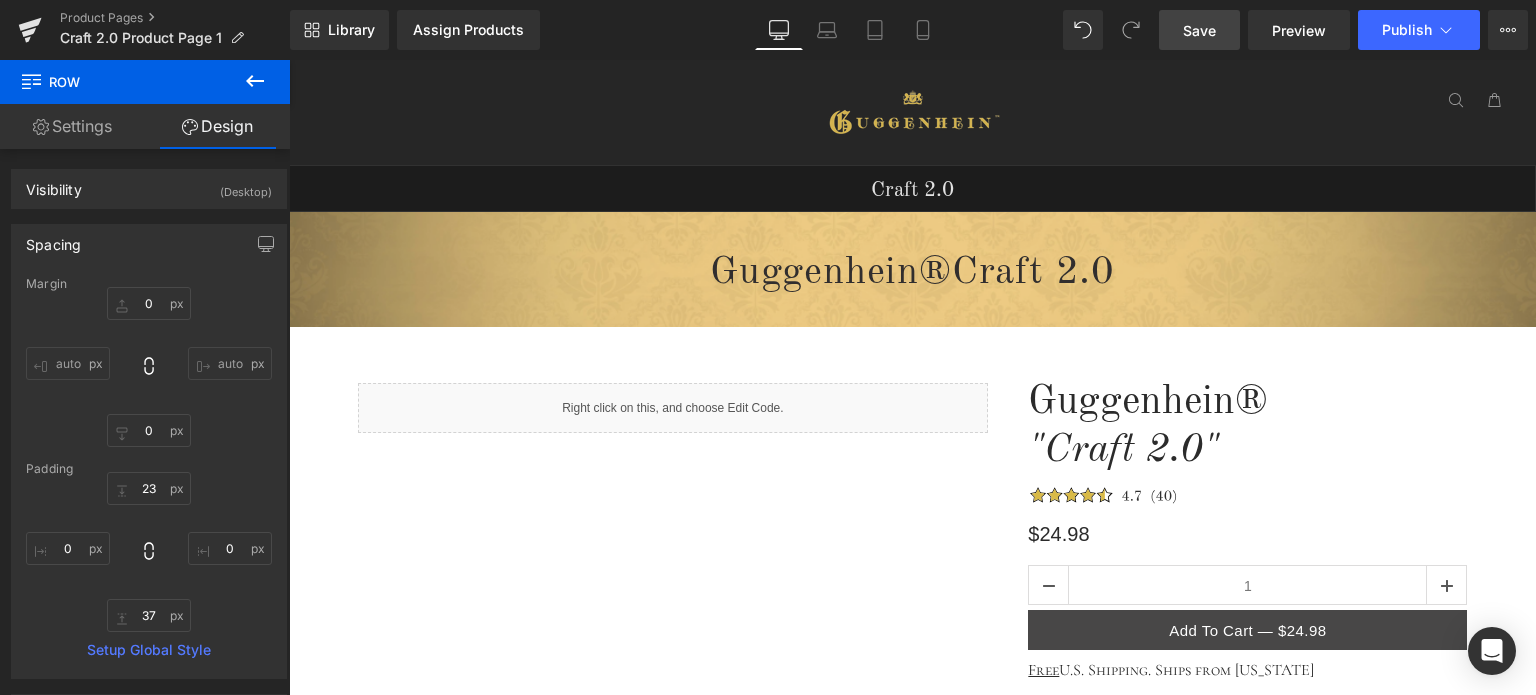 click on "Save" at bounding box center (1199, 30) 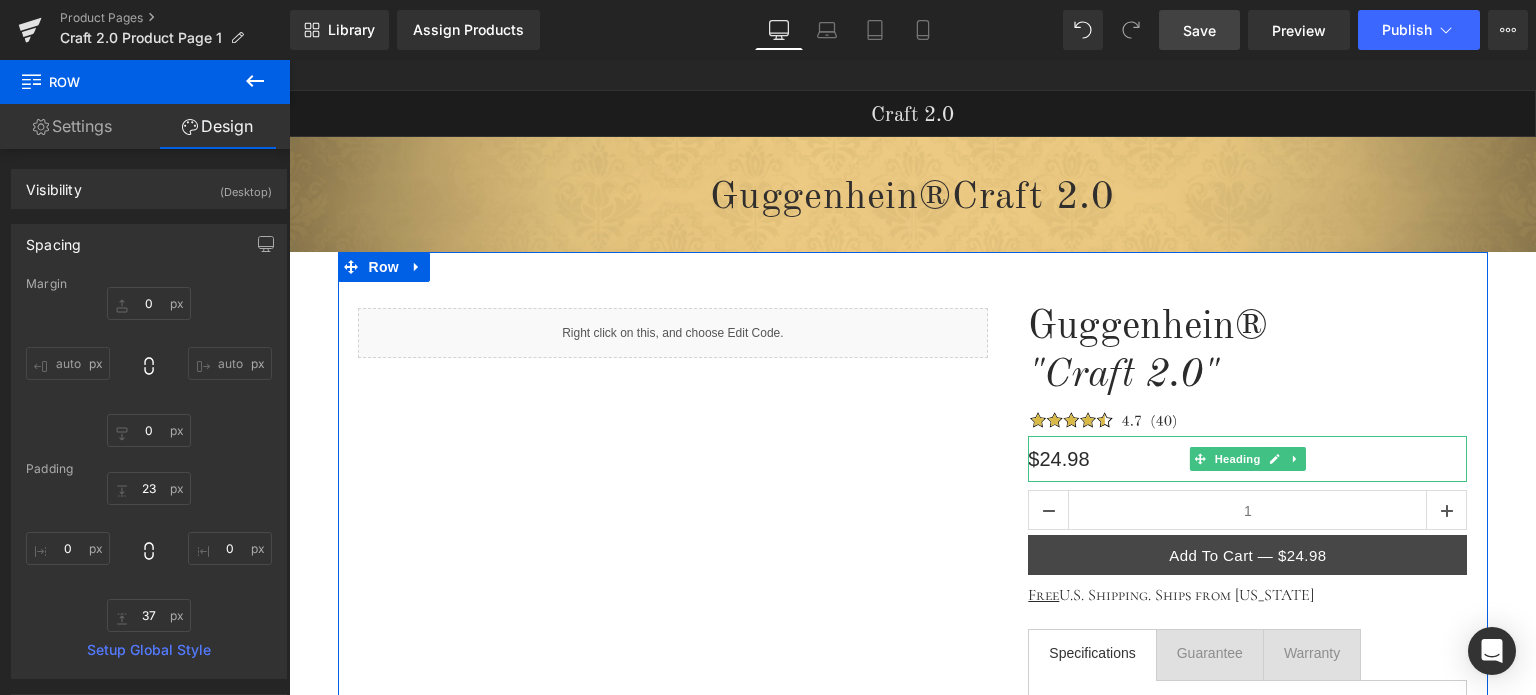 scroll, scrollTop: 108, scrollLeft: 0, axis: vertical 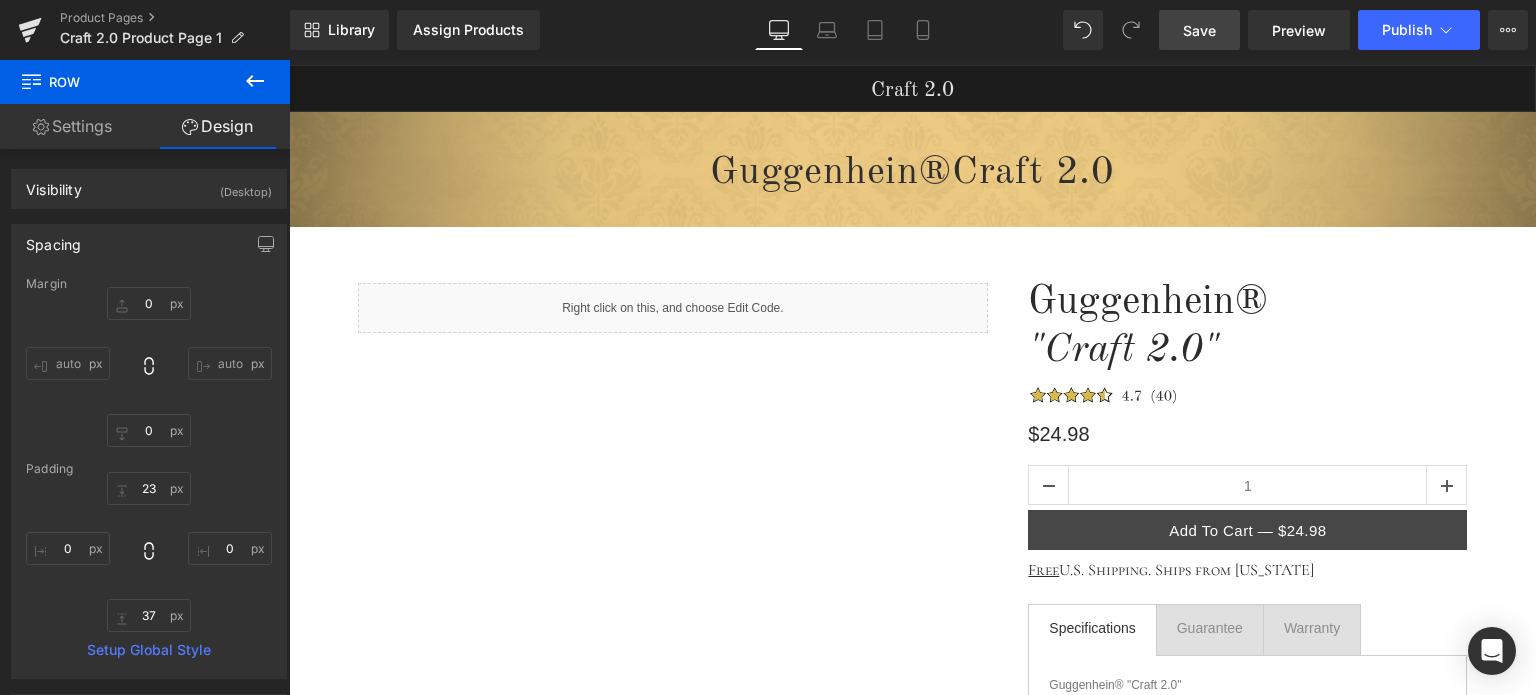 click at bounding box center [255, 82] 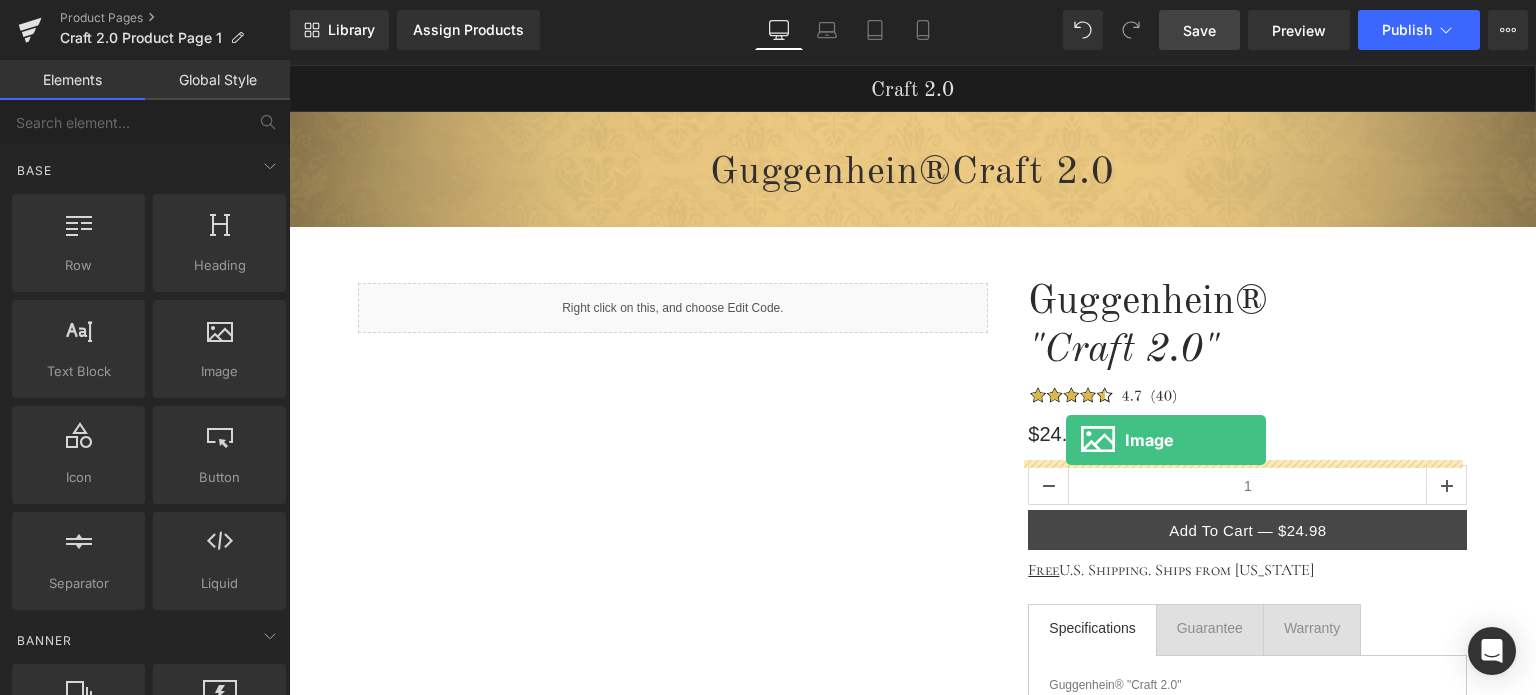 drag, startPoint x: 531, startPoint y: 424, endPoint x: 1066, endPoint y: 440, distance: 535.2392 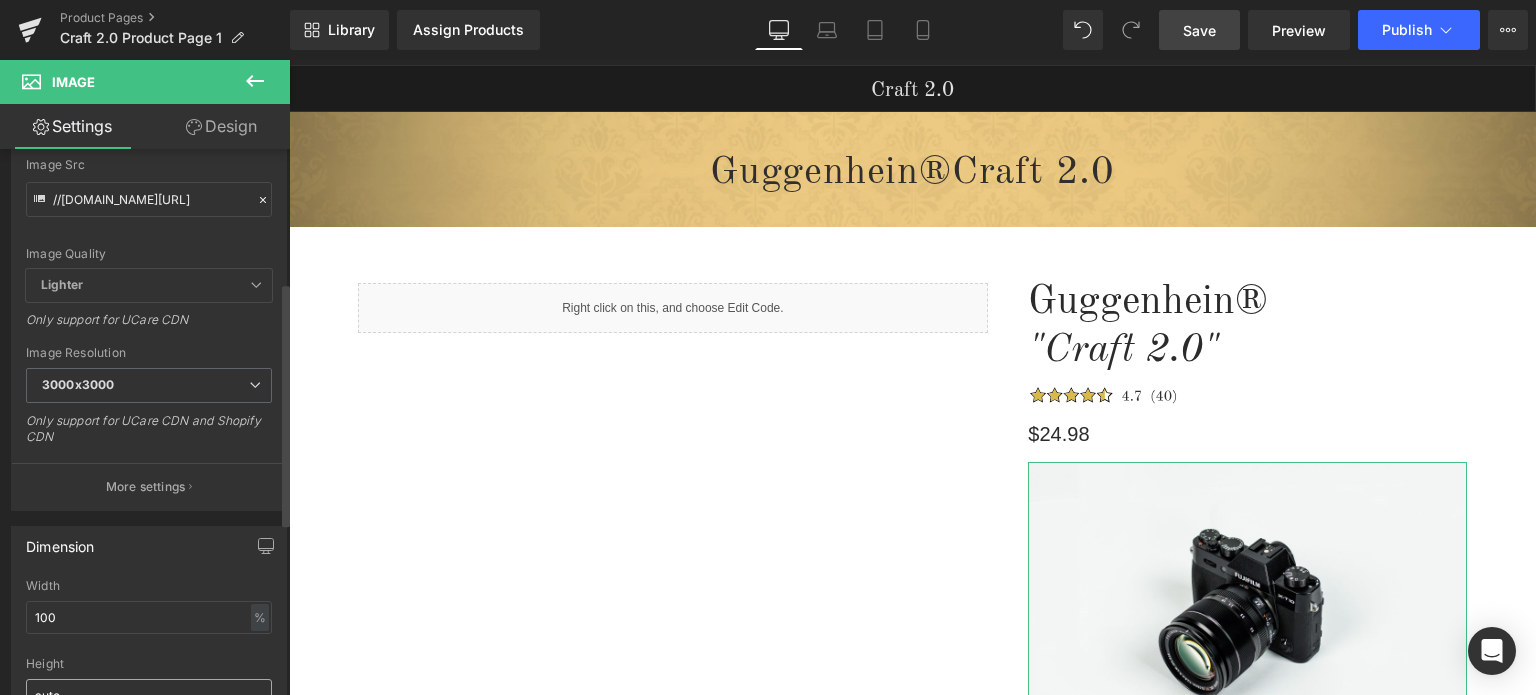 scroll, scrollTop: 400, scrollLeft: 0, axis: vertical 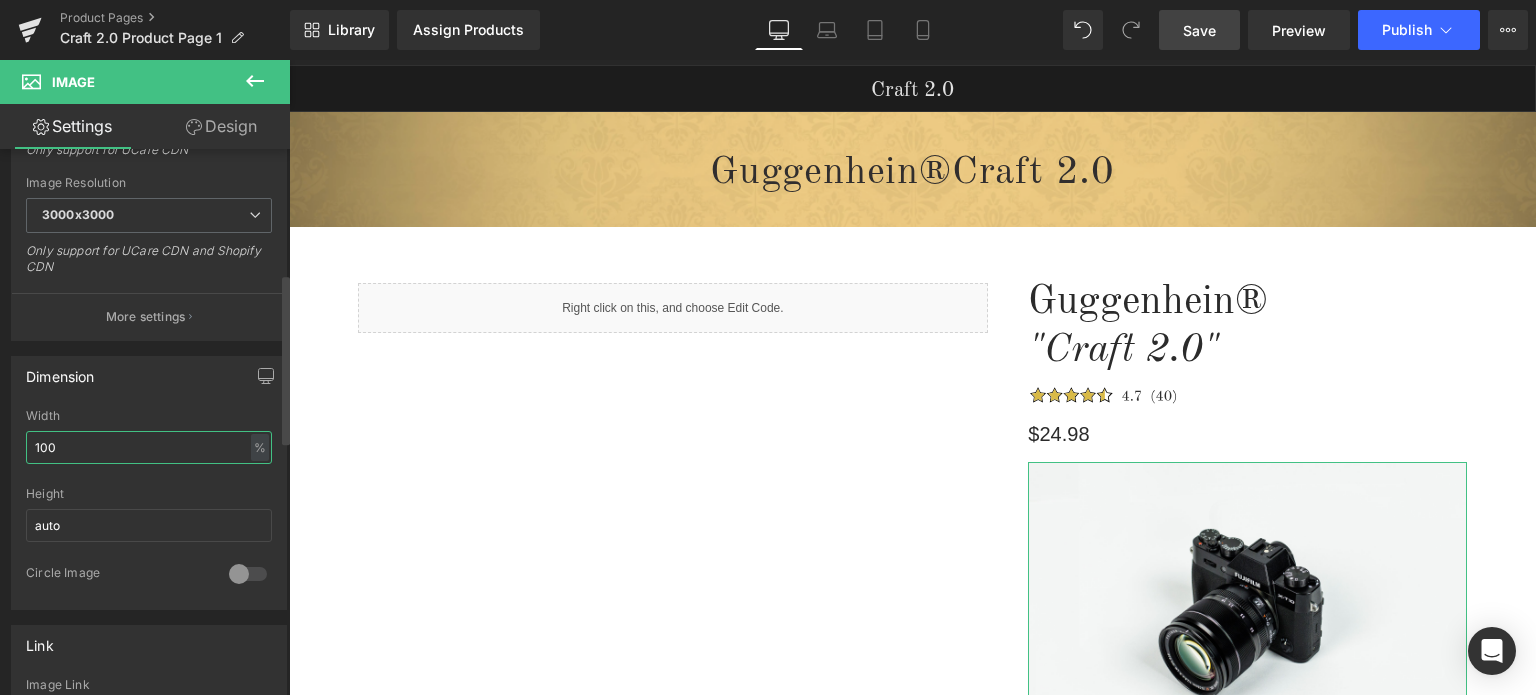 drag, startPoint x: 51, startPoint y: 446, endPoint x: 22, endPoint y: 447, distance: 29.017237 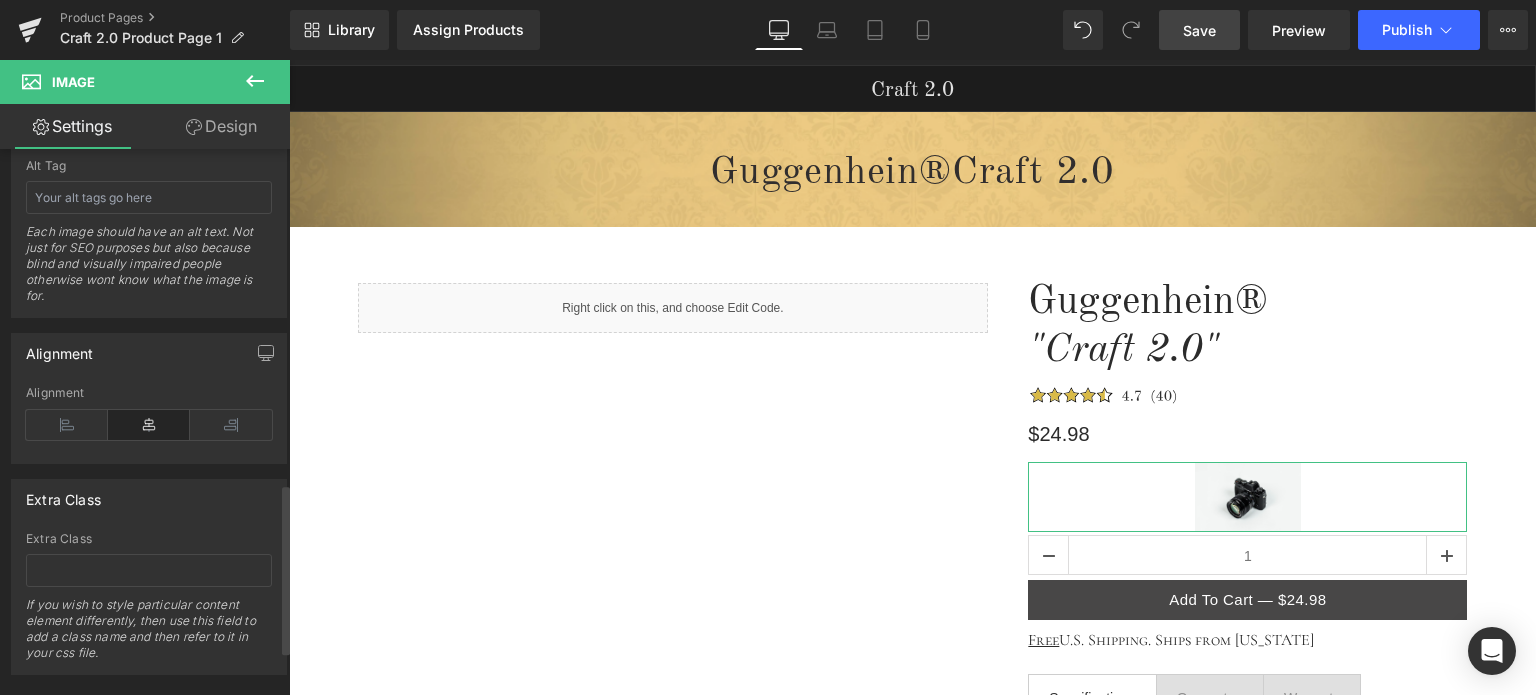 scroll, scrollTop: 1219, scrollLeft: 0, axis: vertical 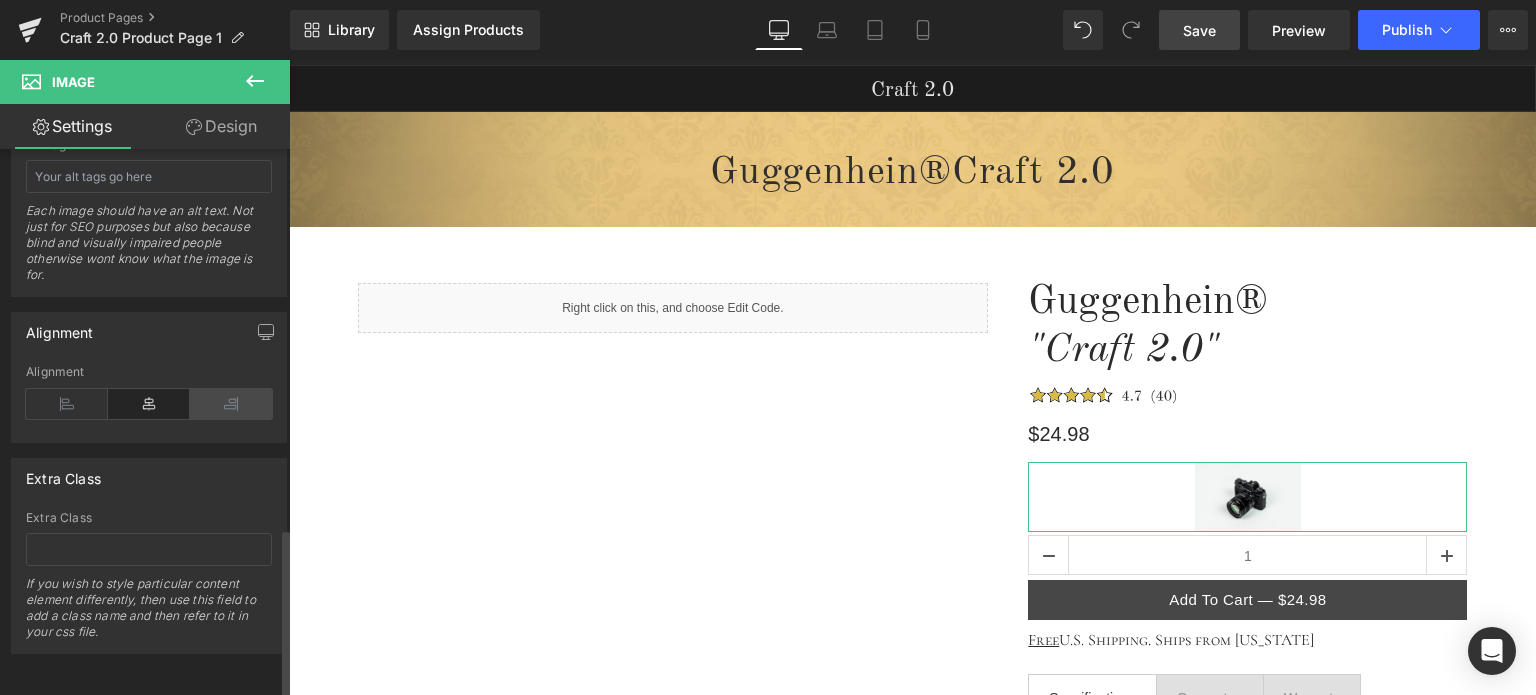 type on "24" 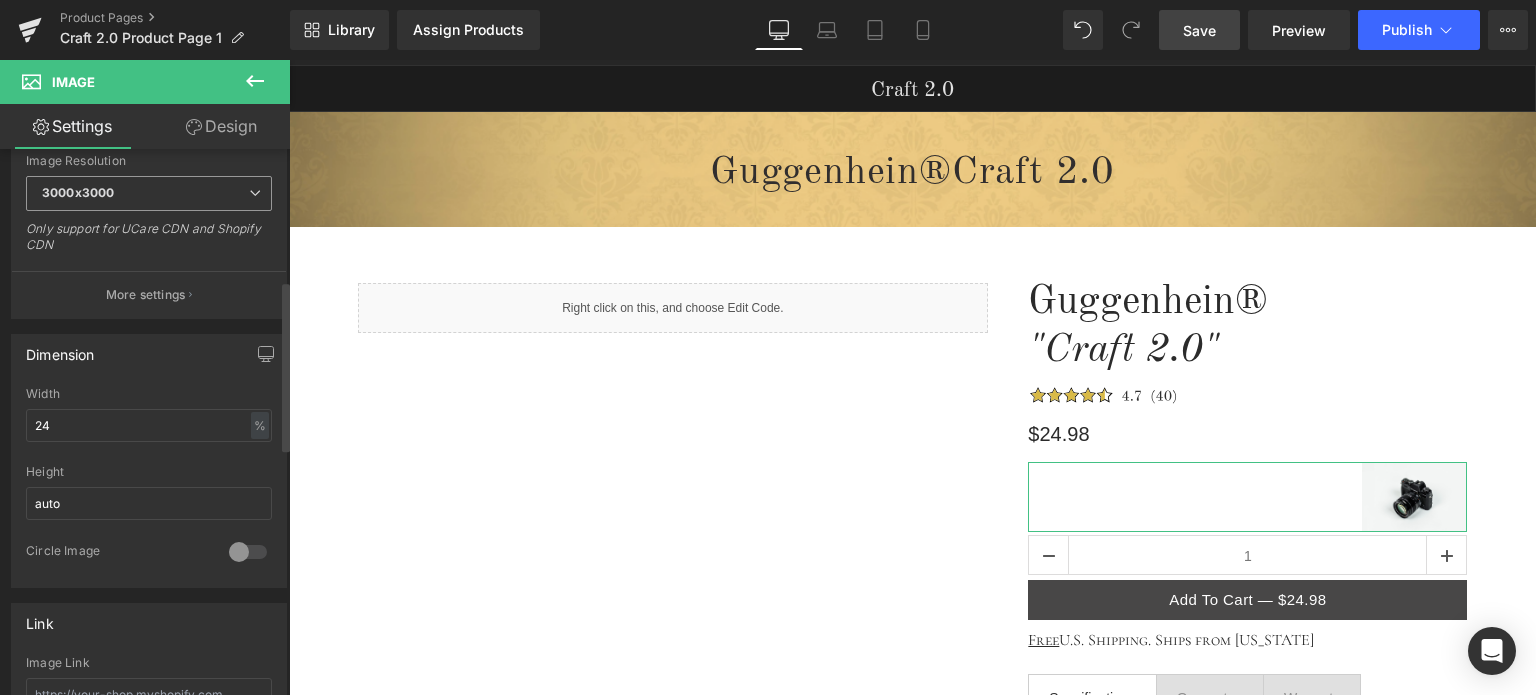 scroll, scrollTop: 219, scrollLeft: 0, axis: vertical 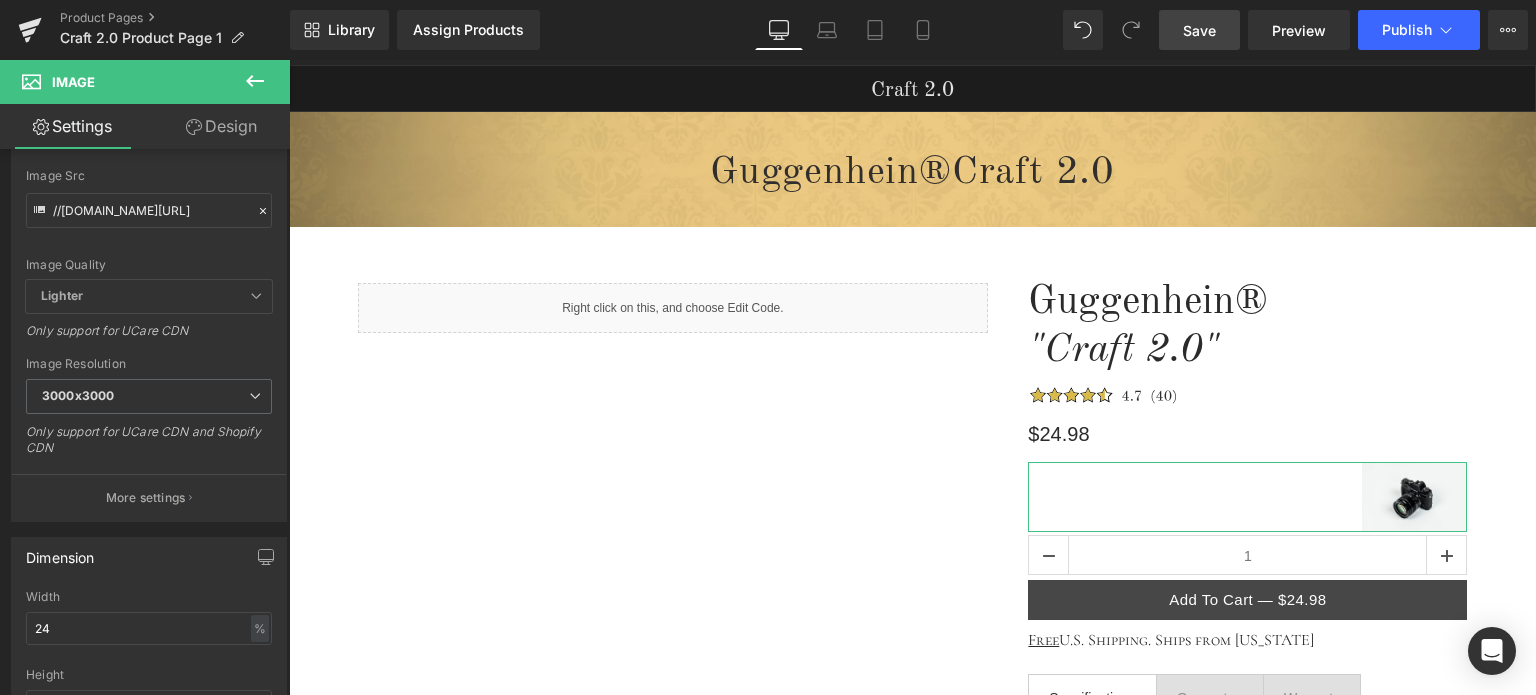 click on "Design" at bounding box center (221, 126) 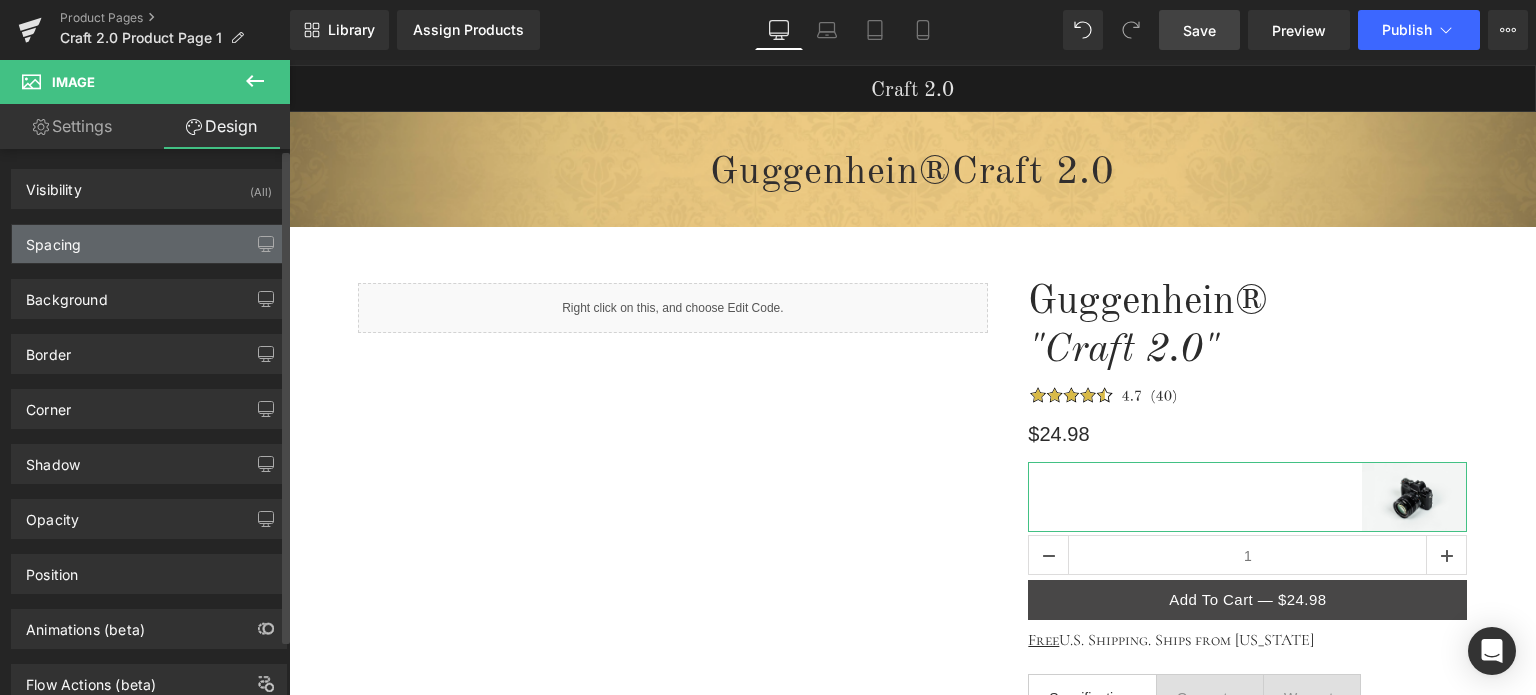 click on "Spacing" at bounding box center [149, 244] 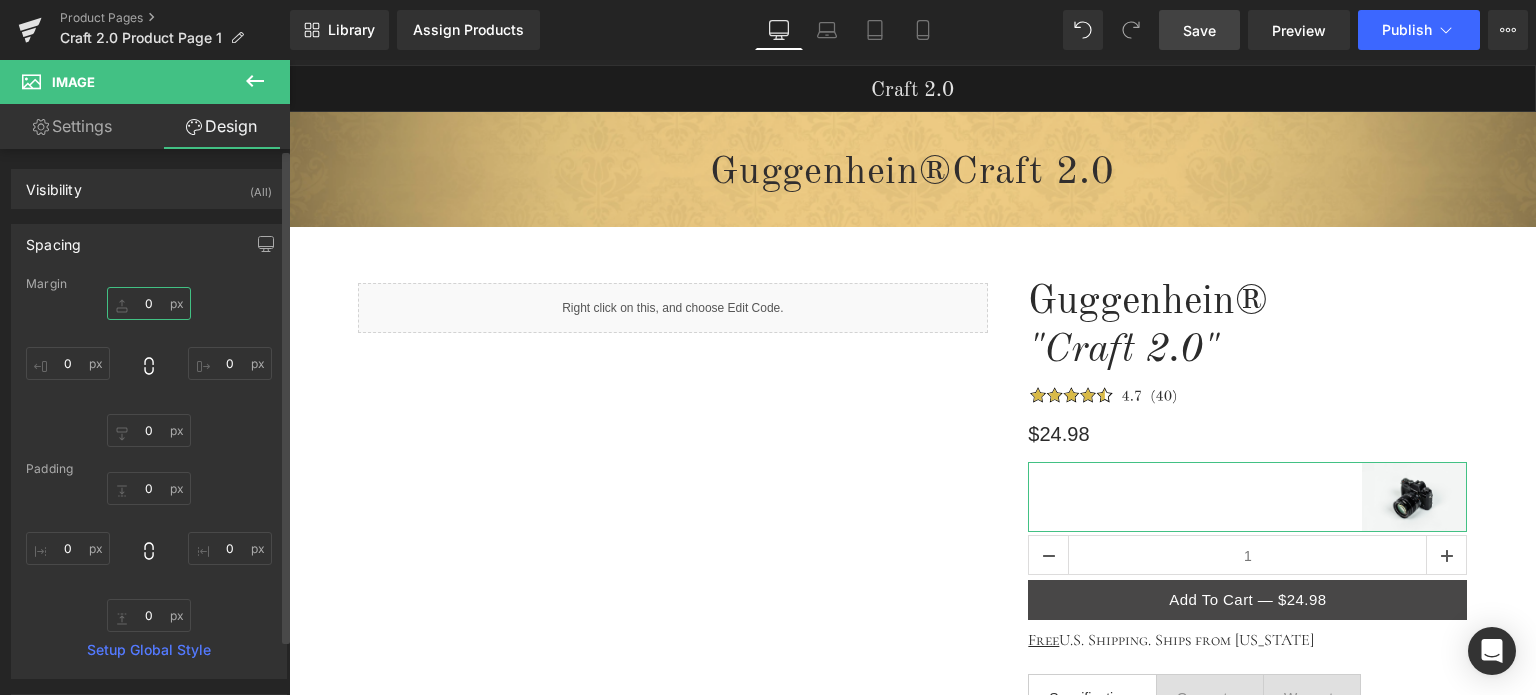 click at bounding box center [149, 303] 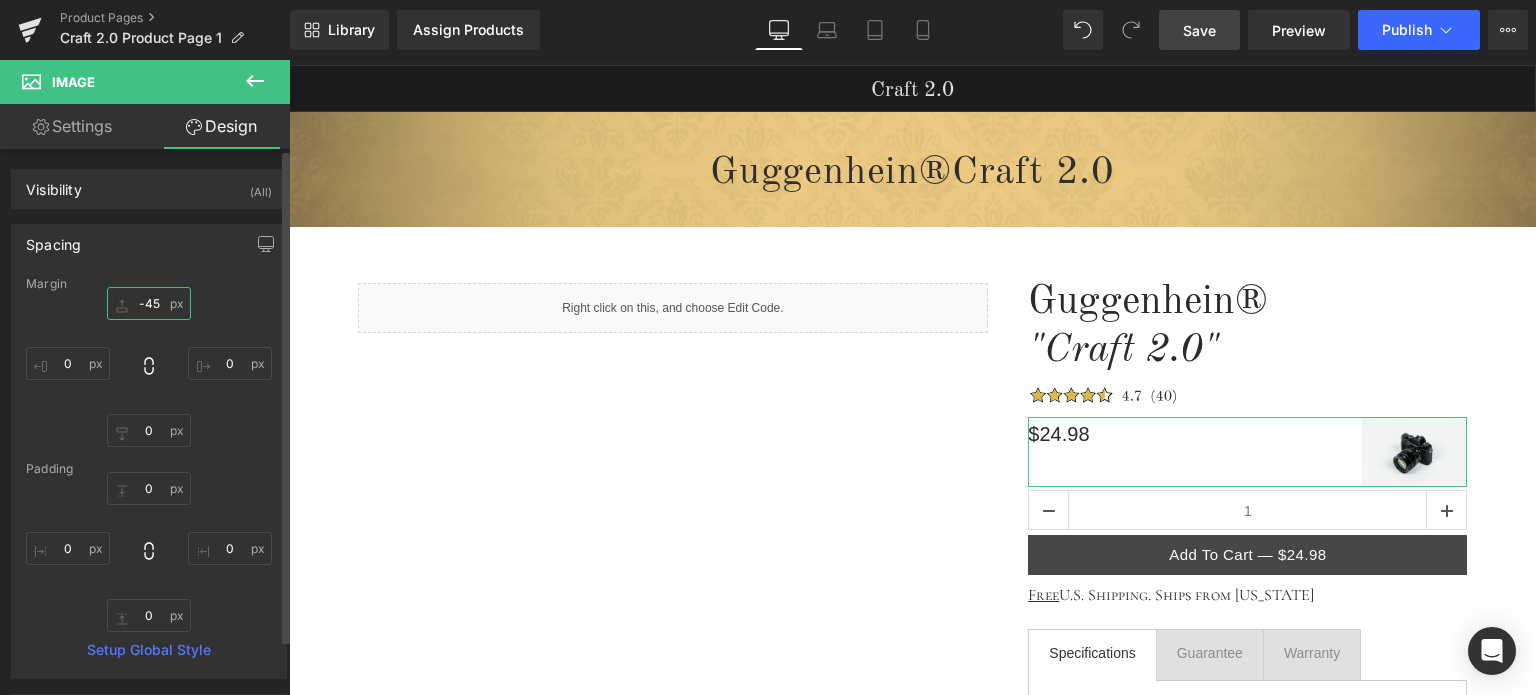 click on "-45" at bounding box center (149, 303) 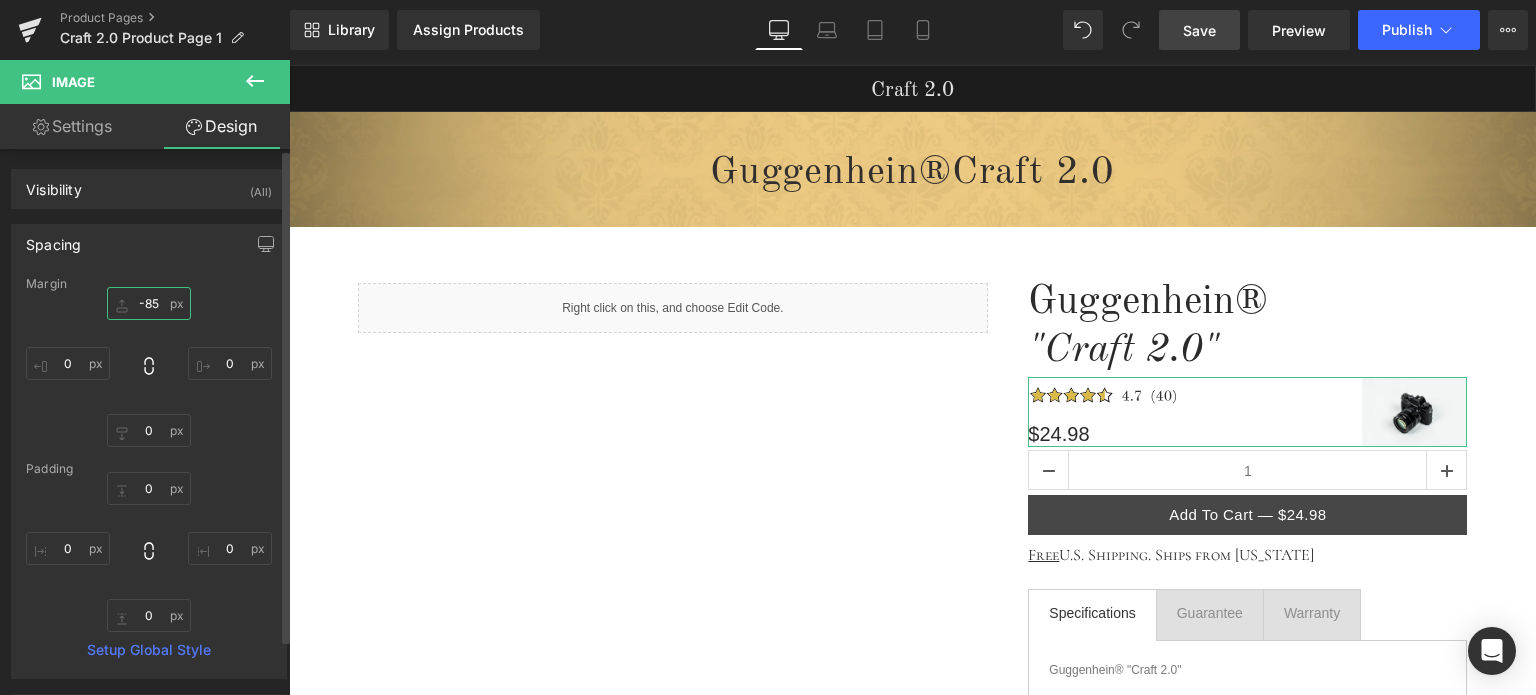 click on "-85" at bounding box center (149, 303) 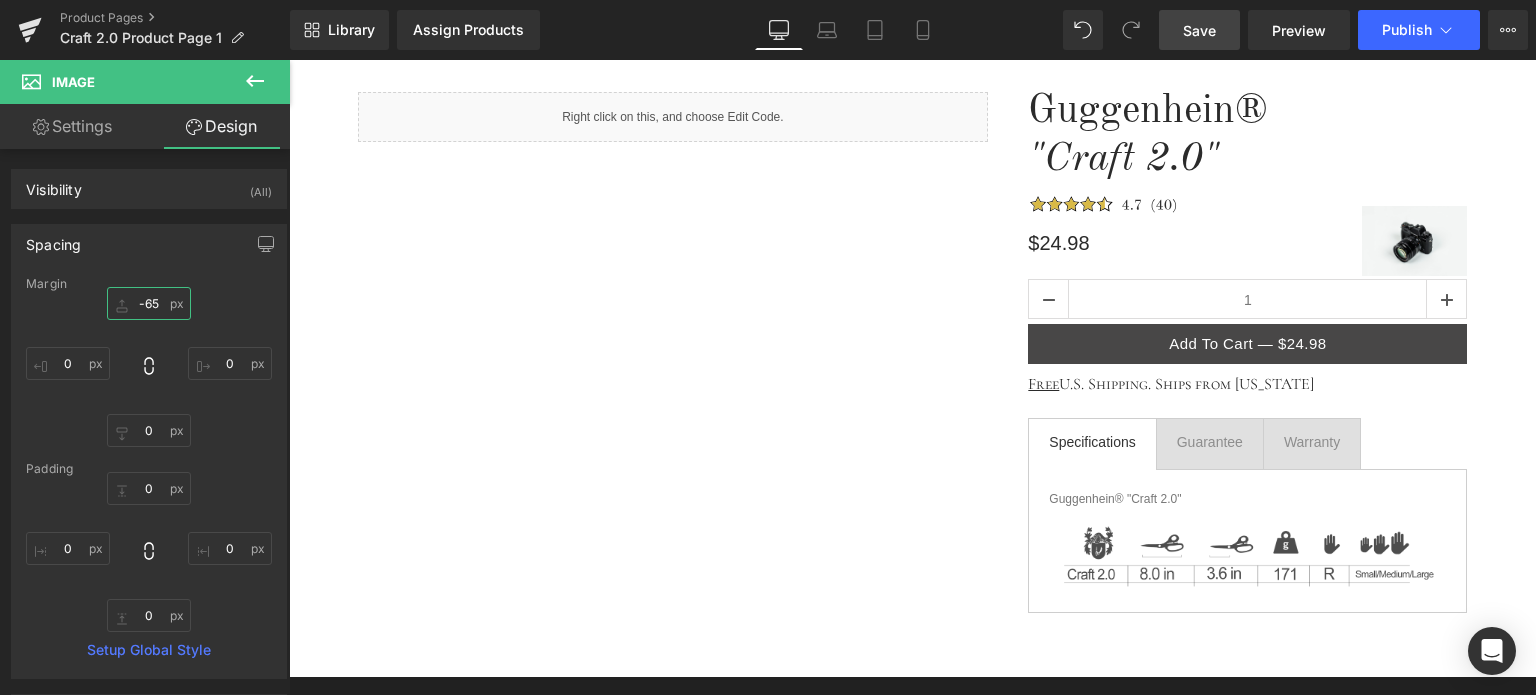 scroll, scrollTop: 308, scrollLeft: 0, axis: vertical 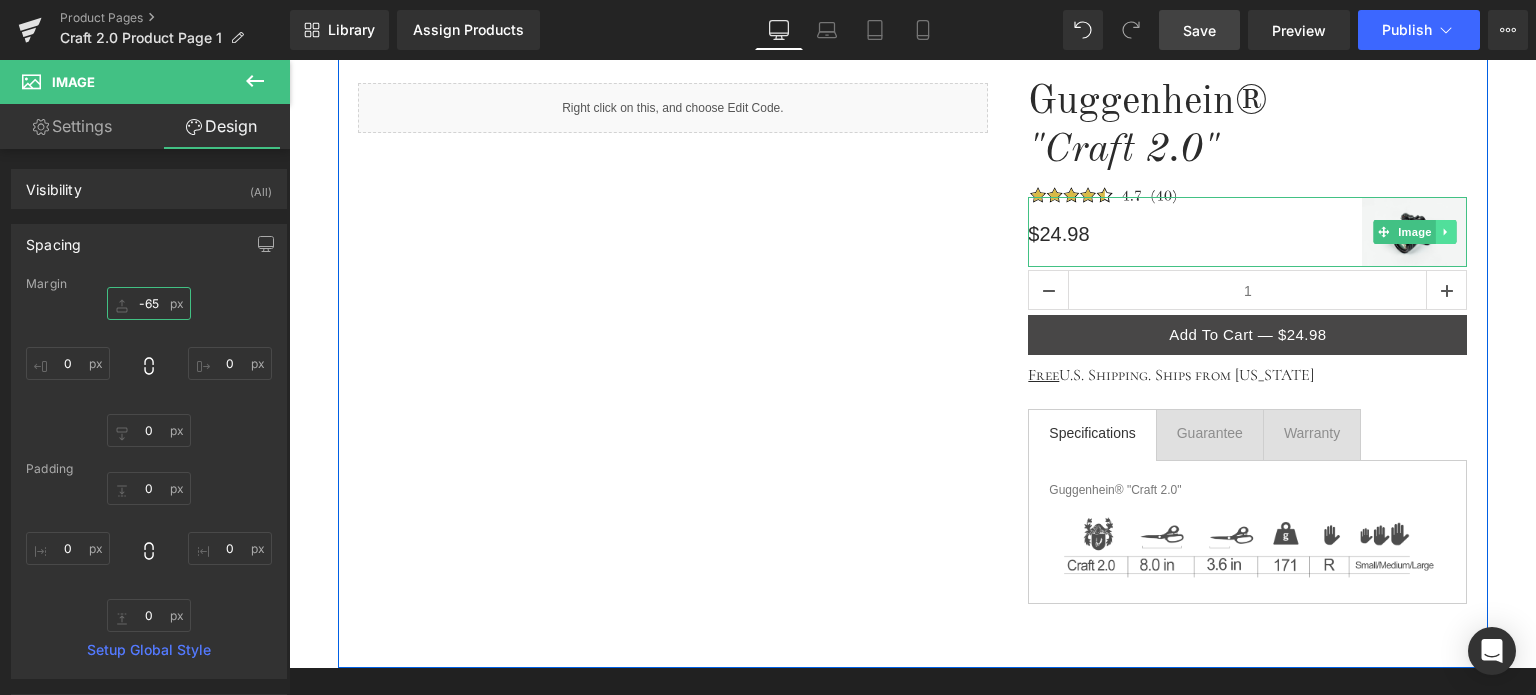 type on "-65" 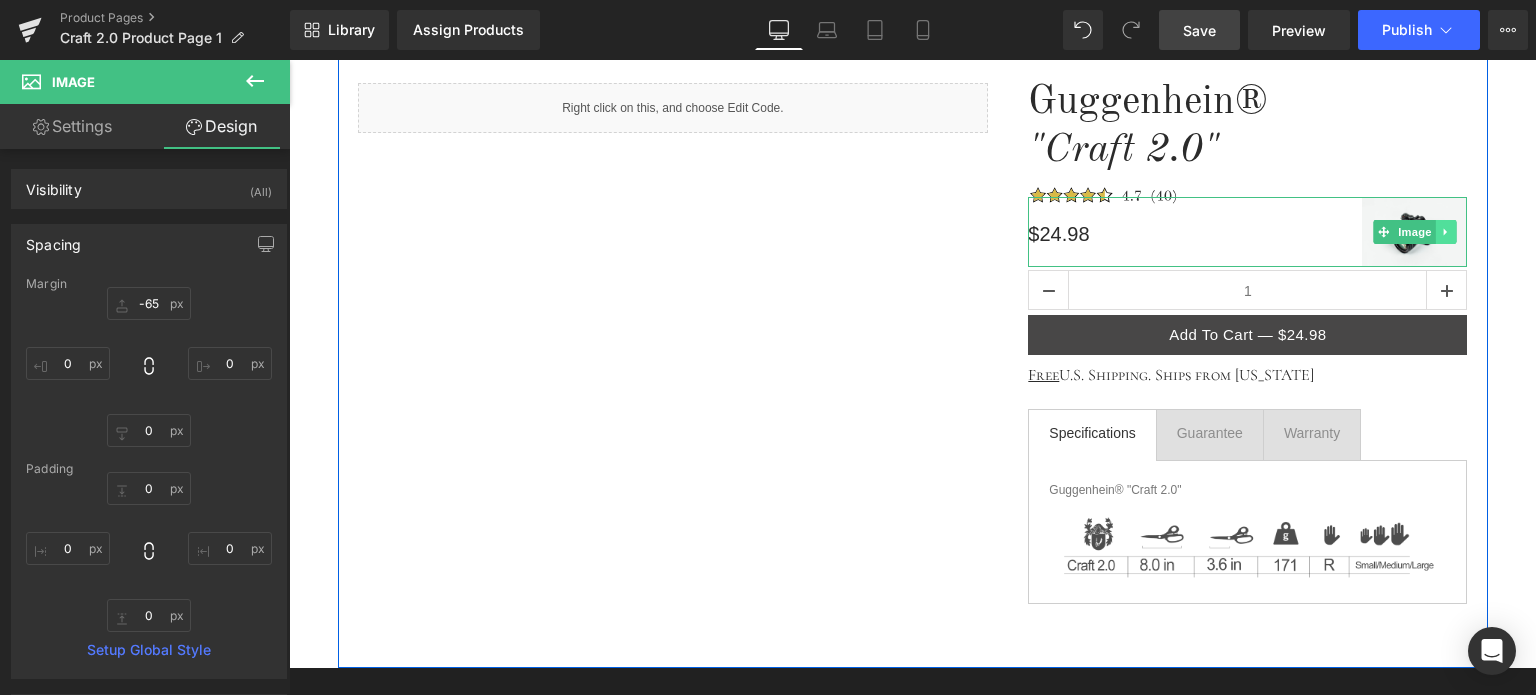 click 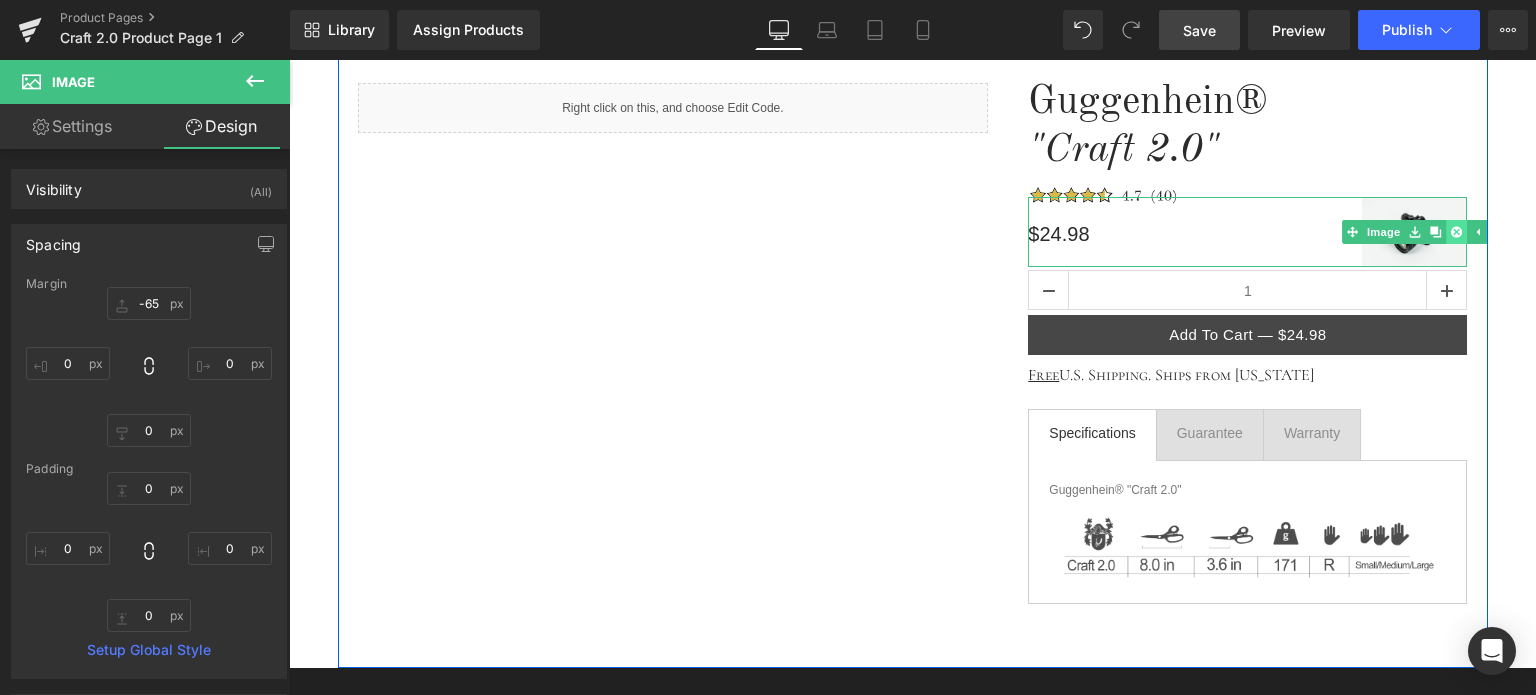 drag, startPoint x: 1446, startPoint y: 232, endPoint x: 1487, endPoint y: 235, distance: 41.109608 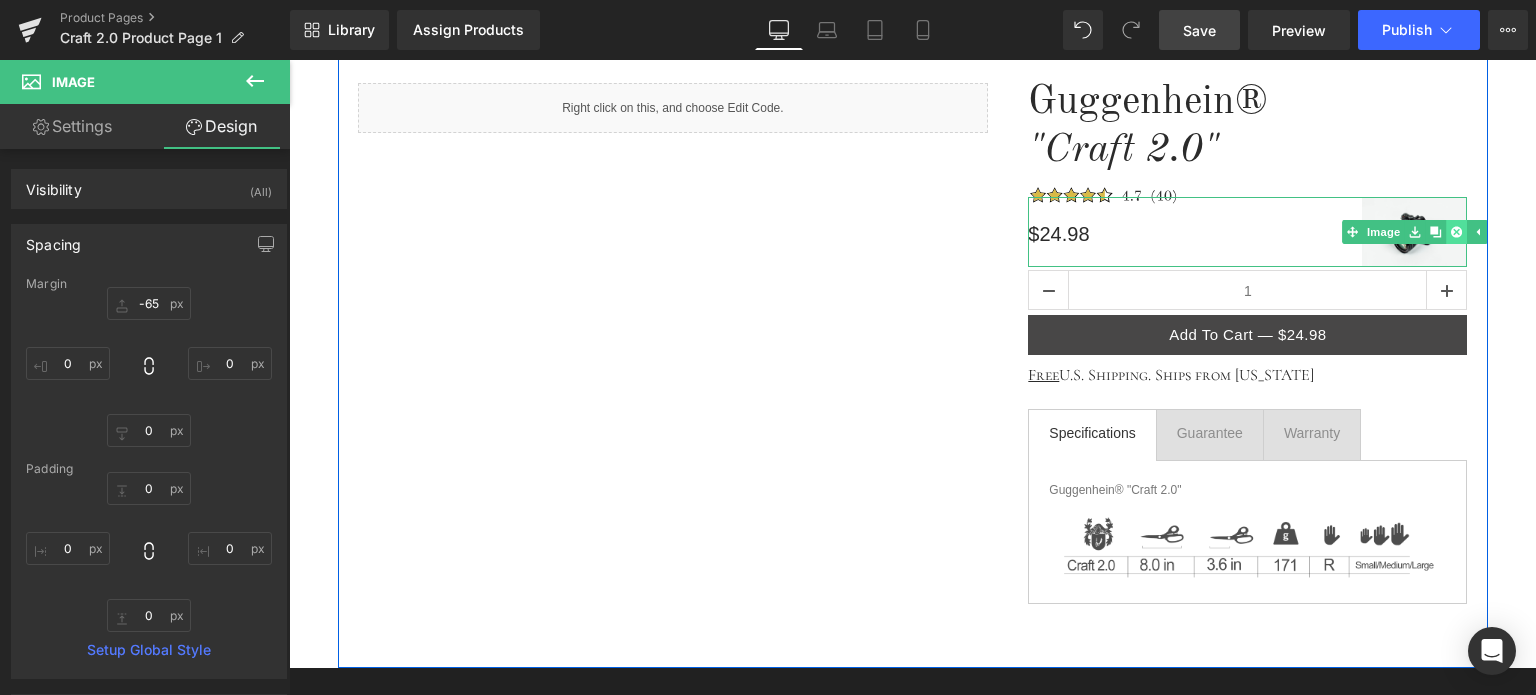 click 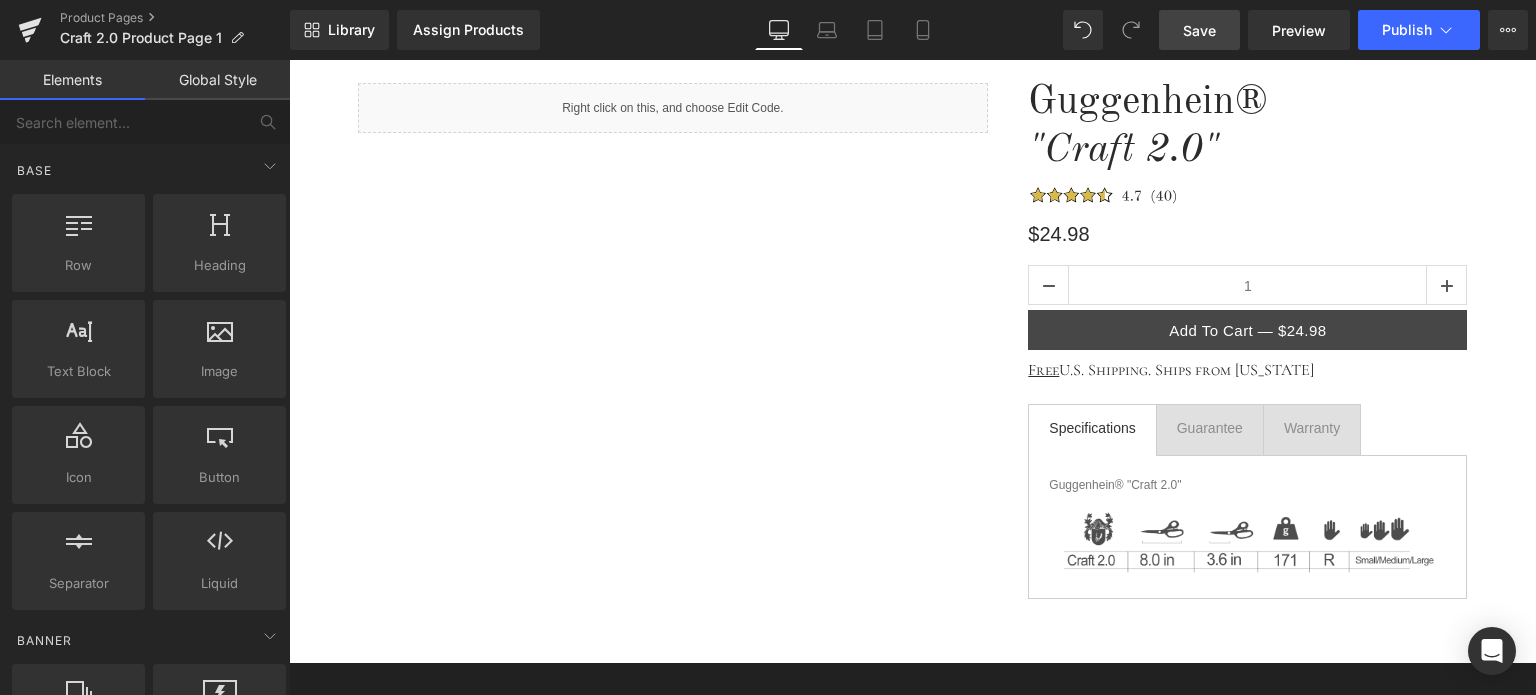 click on "Save" at bounding box center (1199, 30) 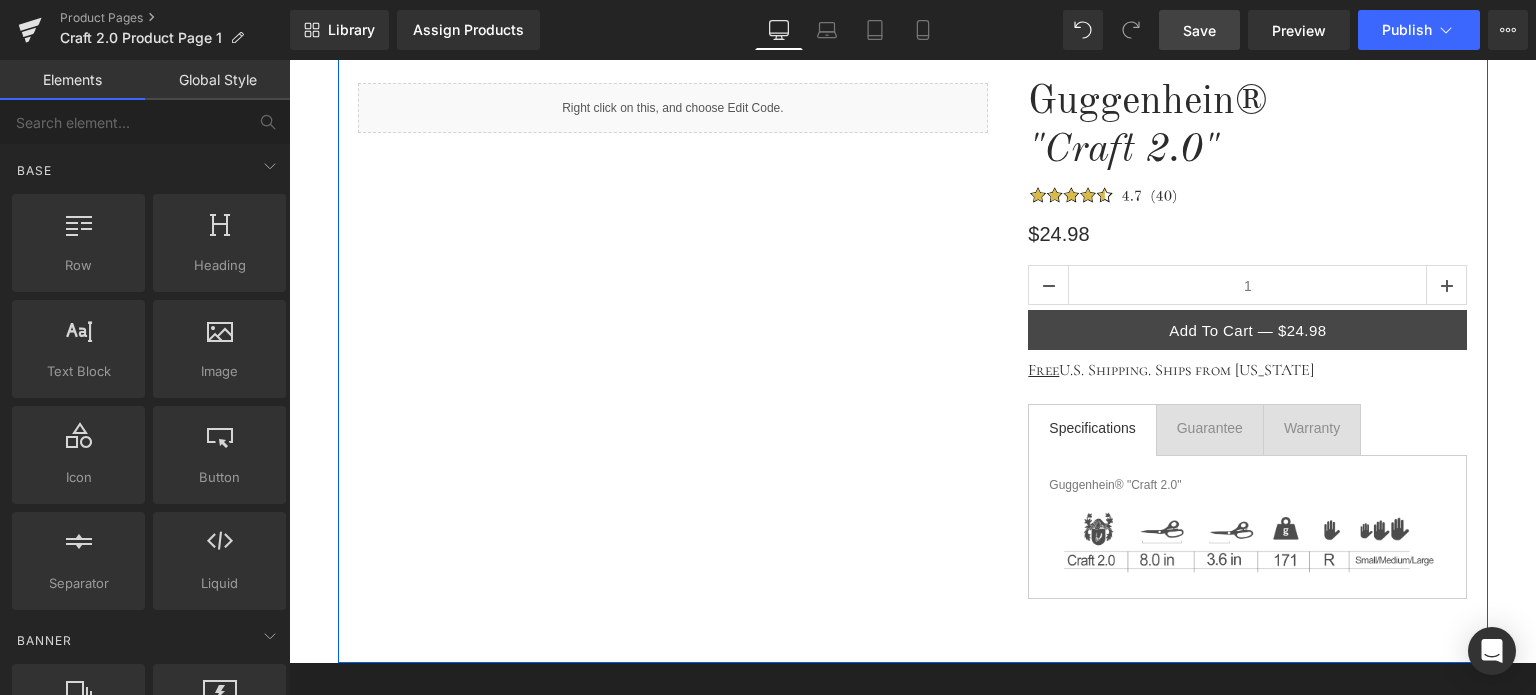 scroll, scrollTop: 0, scrollLeft: 0, axis: both 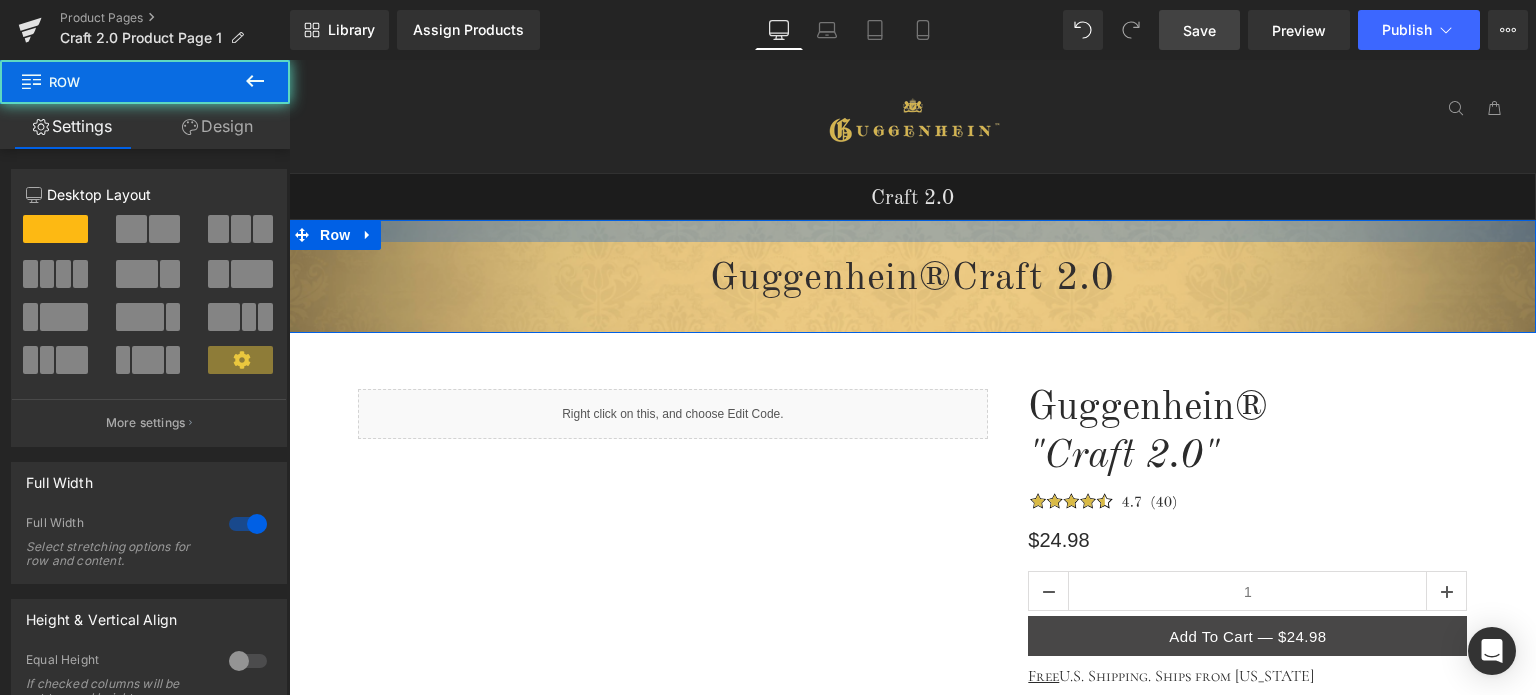 click at bounding box center [912, 231] 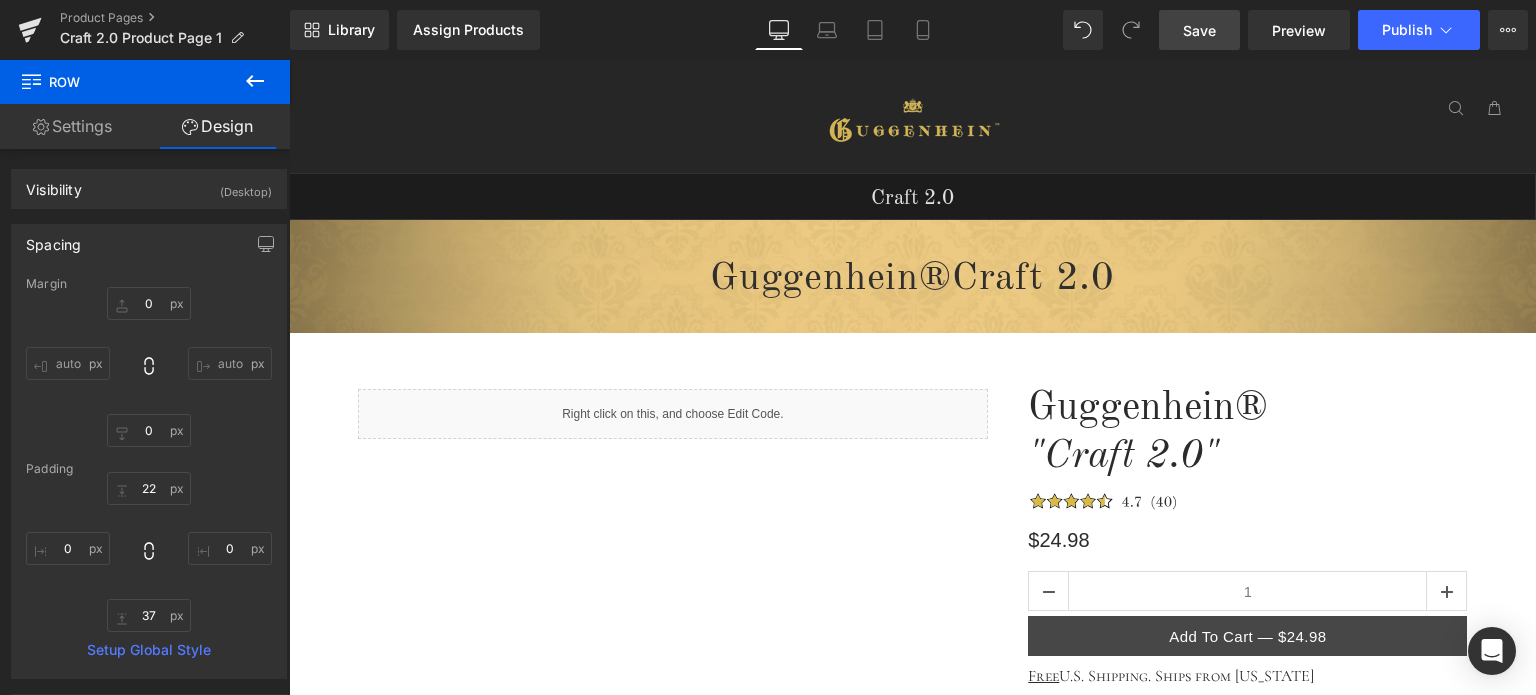 click on "Save" at bounding box center [1199, 30] 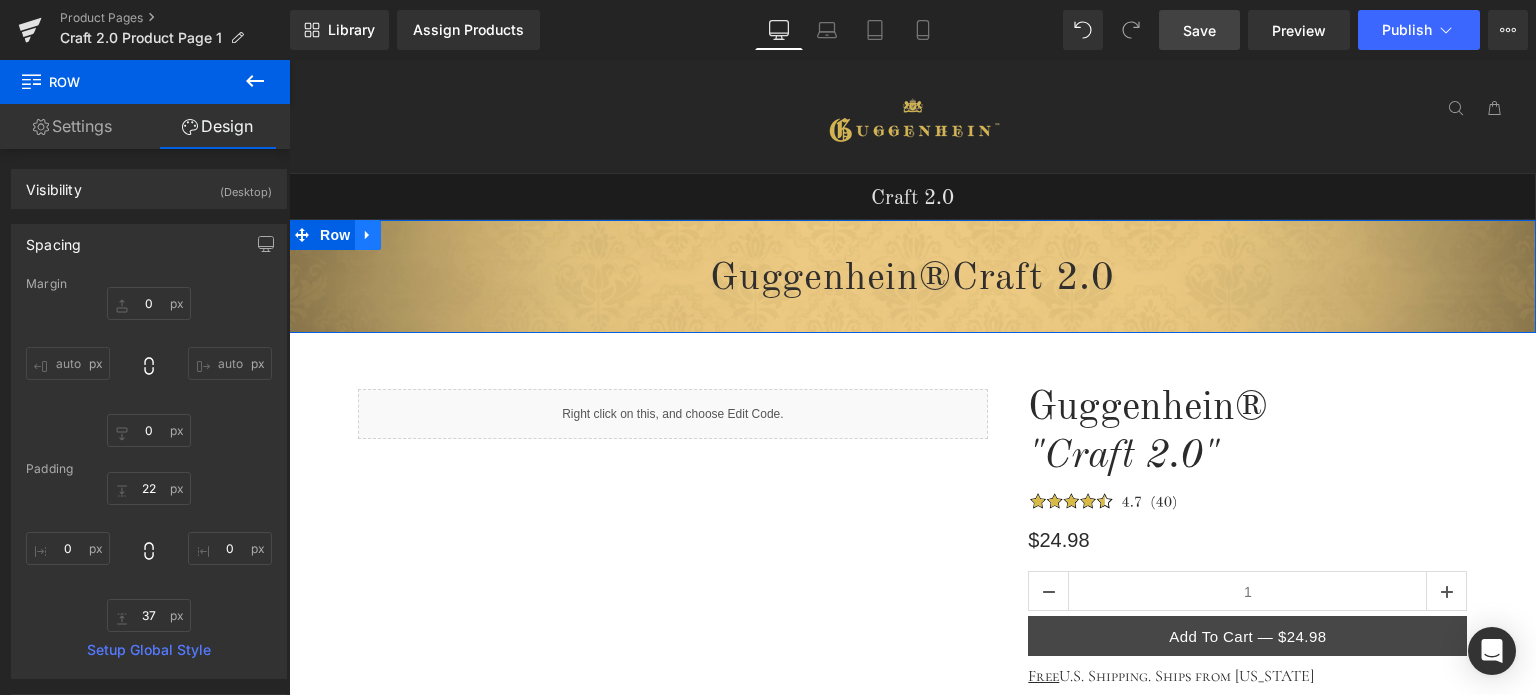 click 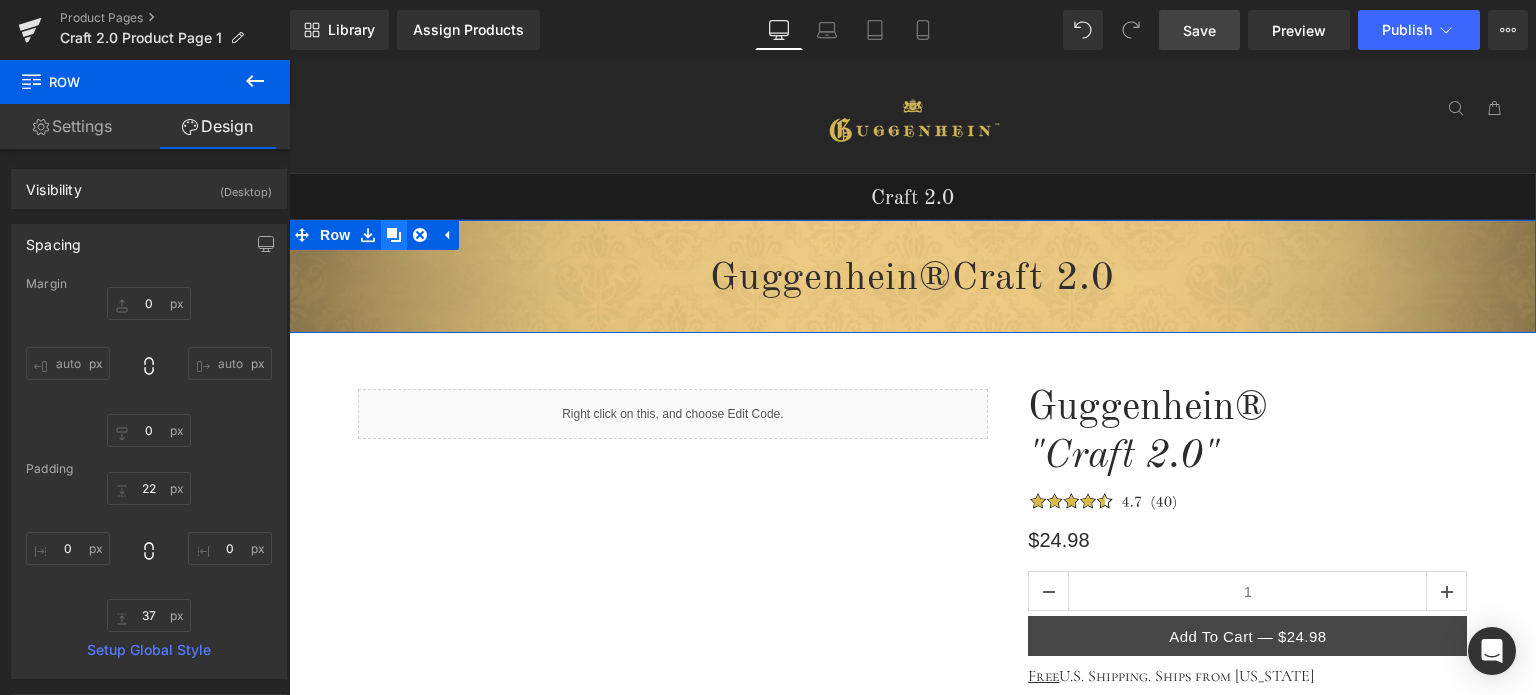 click 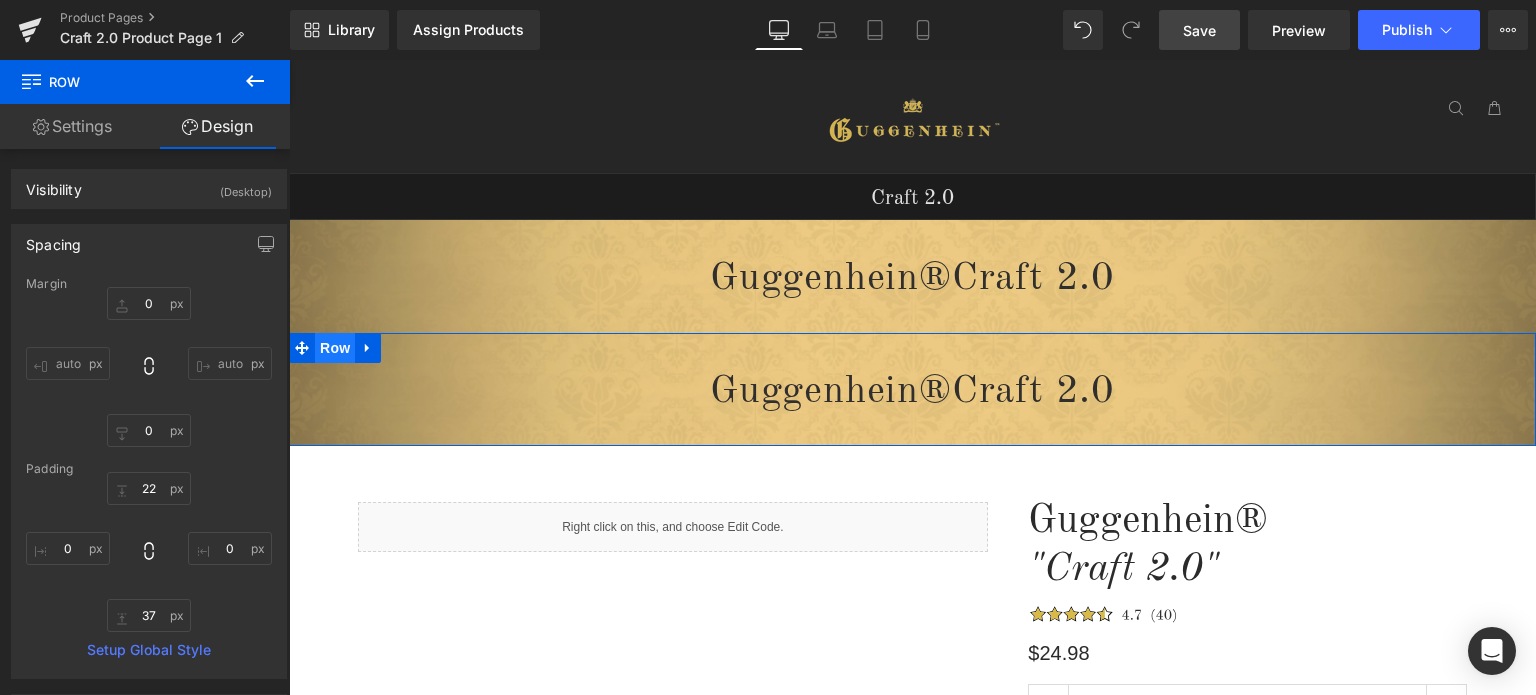 click on "Row" at bounding box center (335, 348) 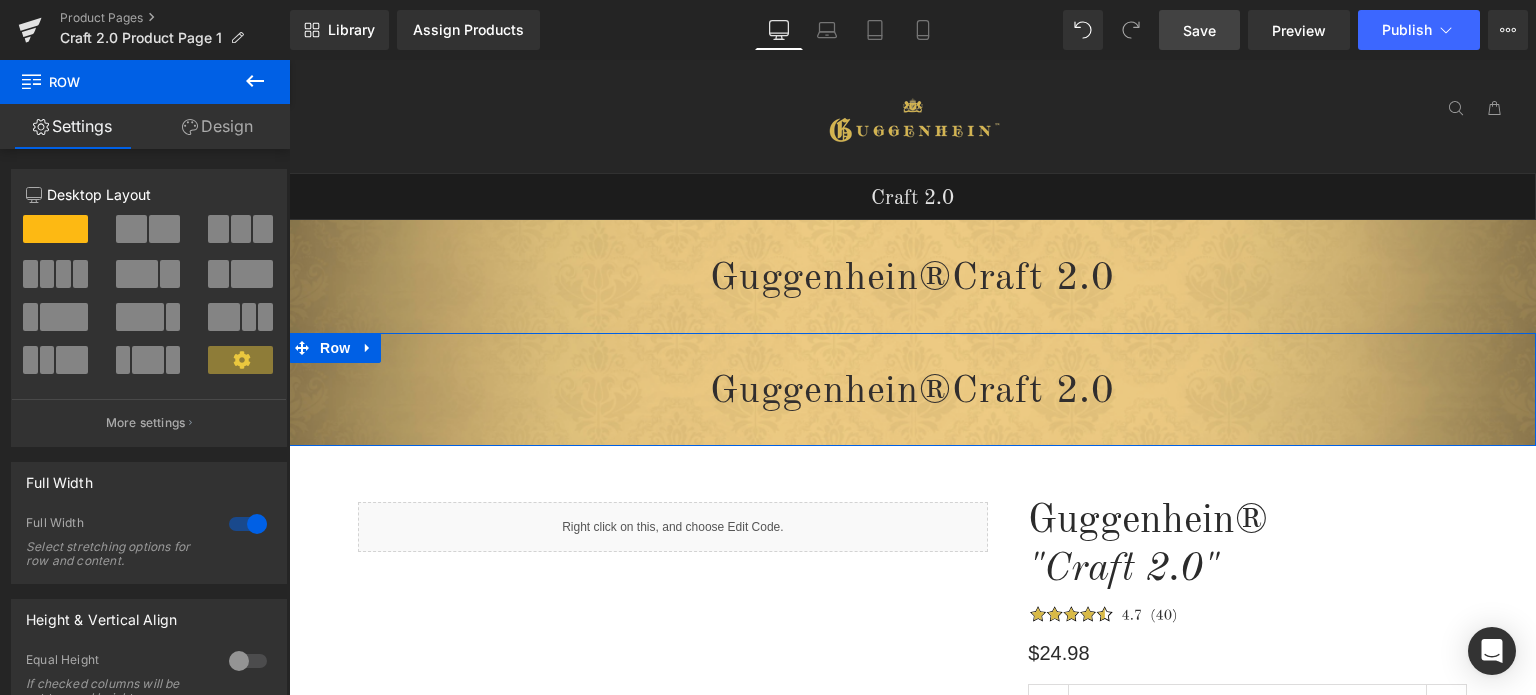 click on "Design" at bounding box center [217, 126] 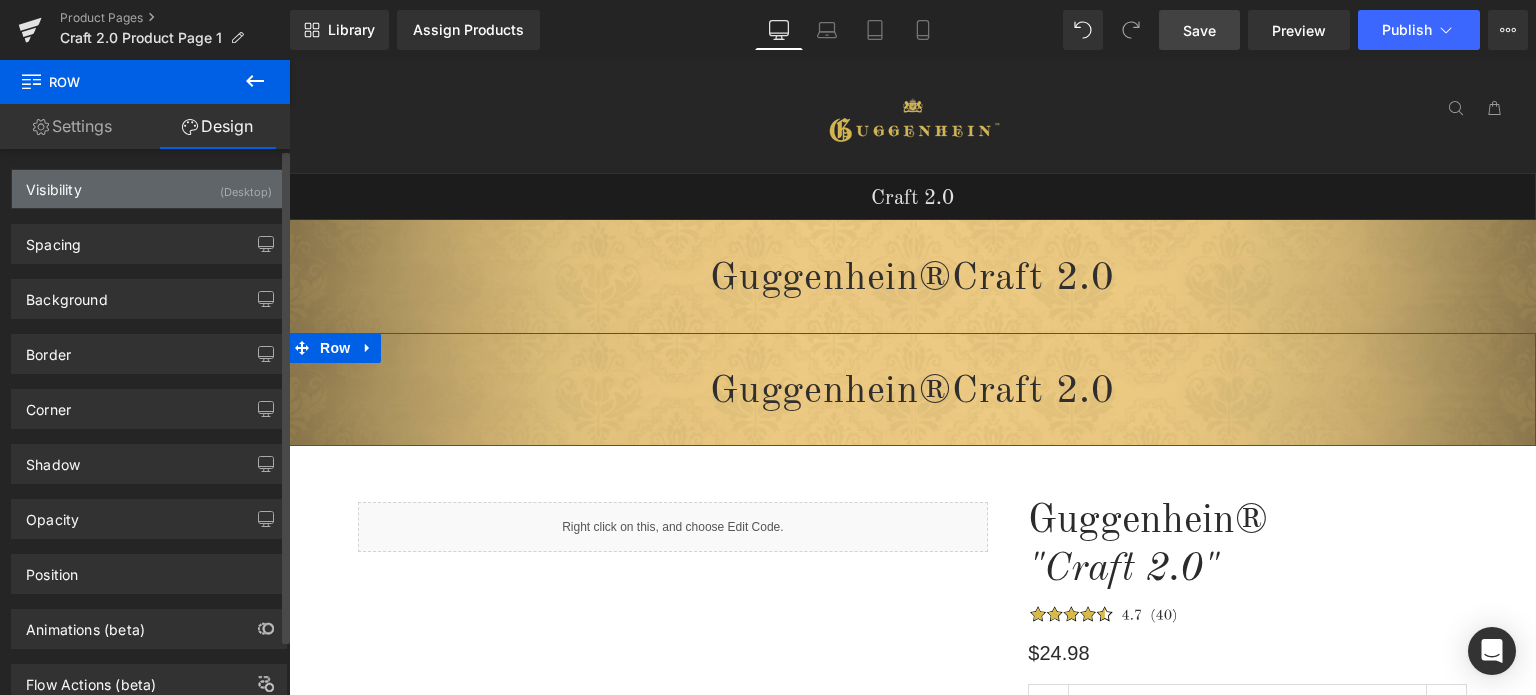 click on "Visibility
(Desktop)" at bounding box center [149, 189] 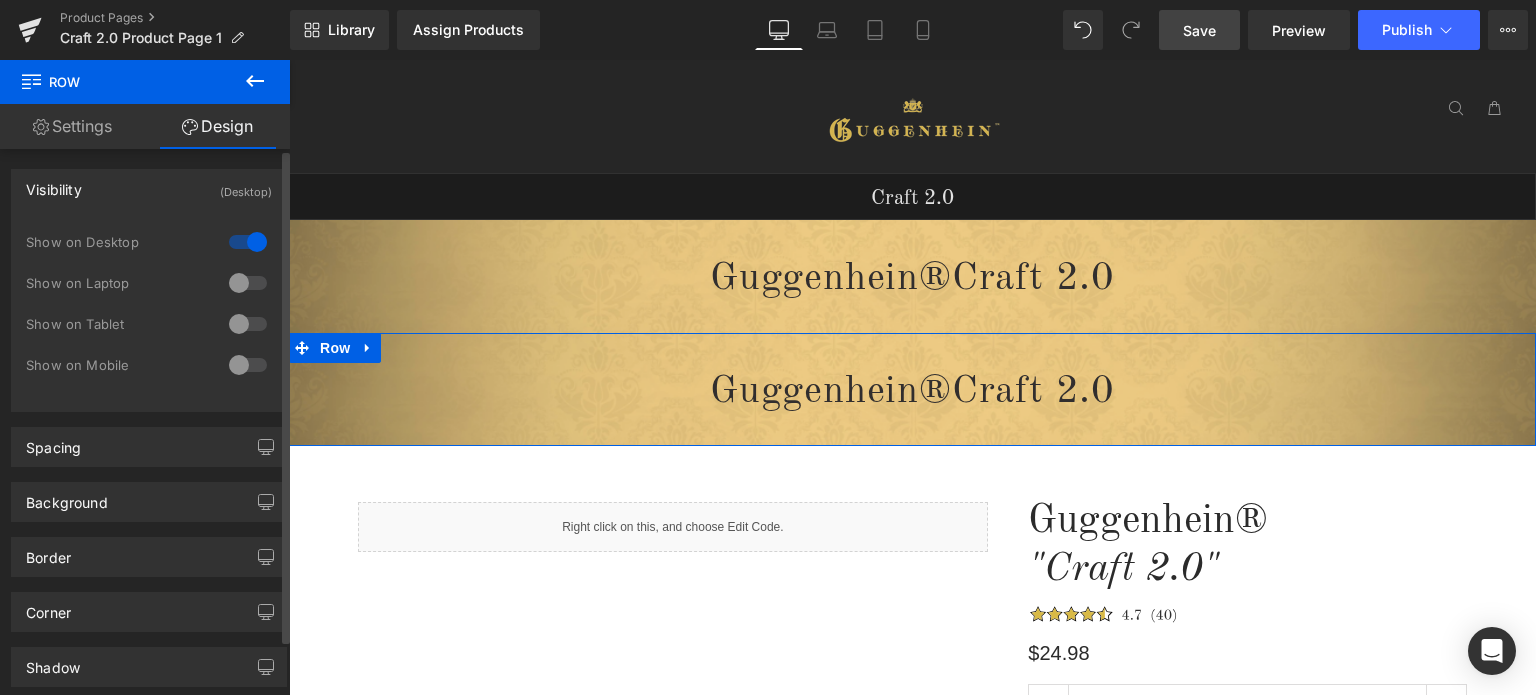click at bounding box center (248, 283) 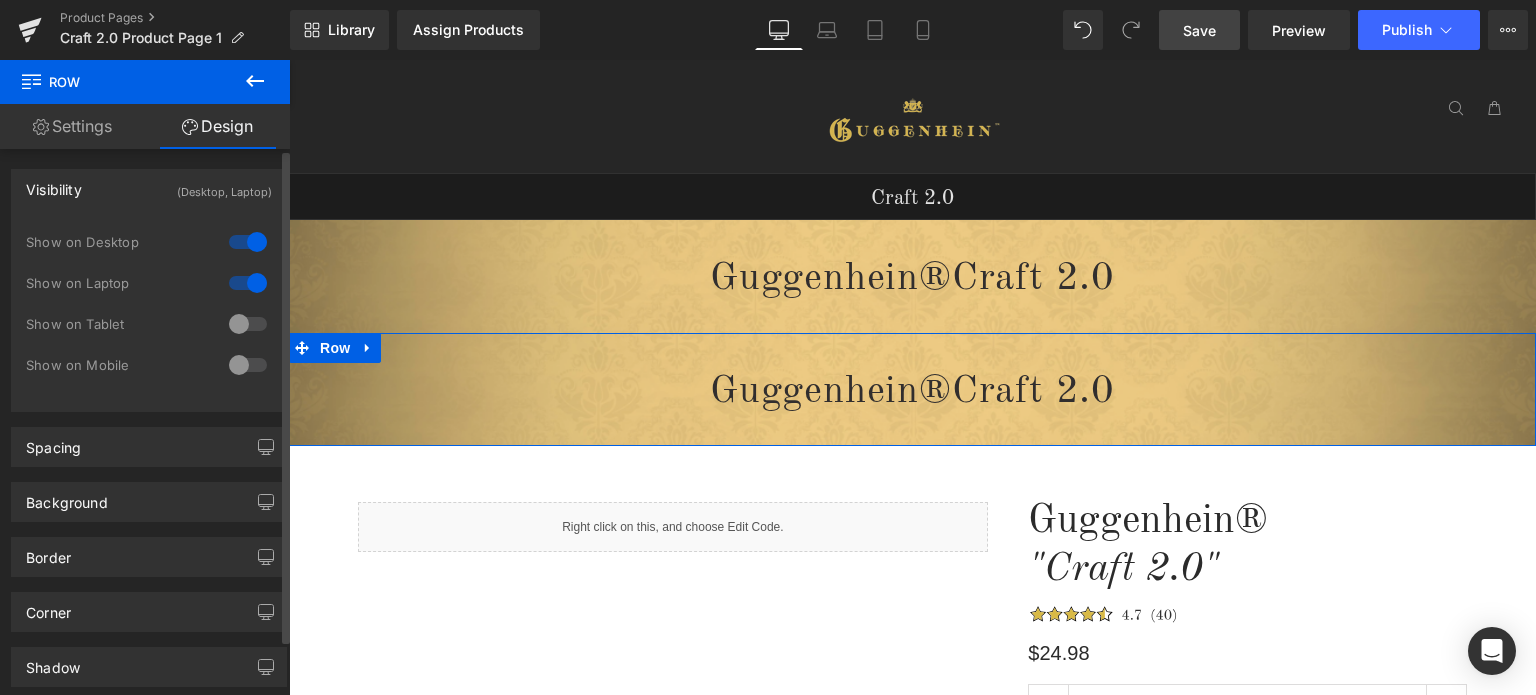 click at bounding box center (248, 242) 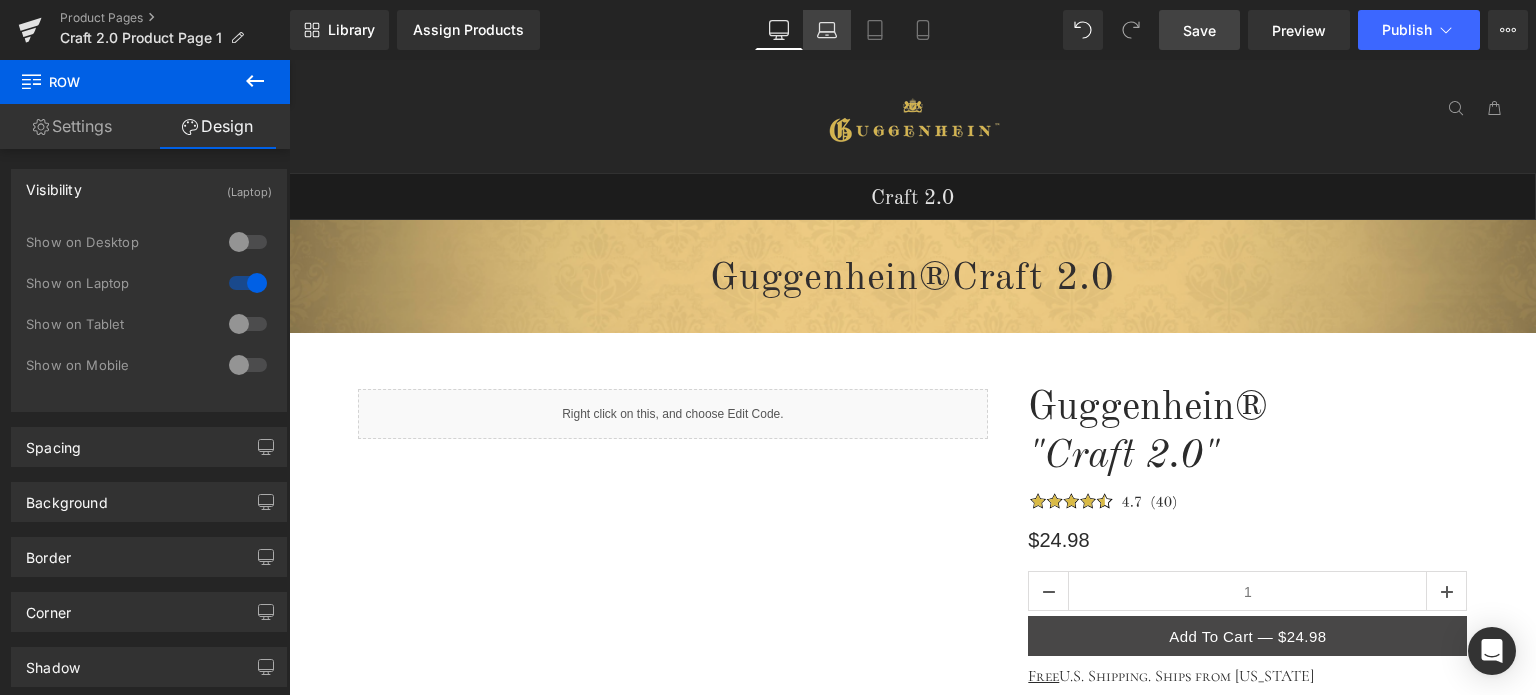 click 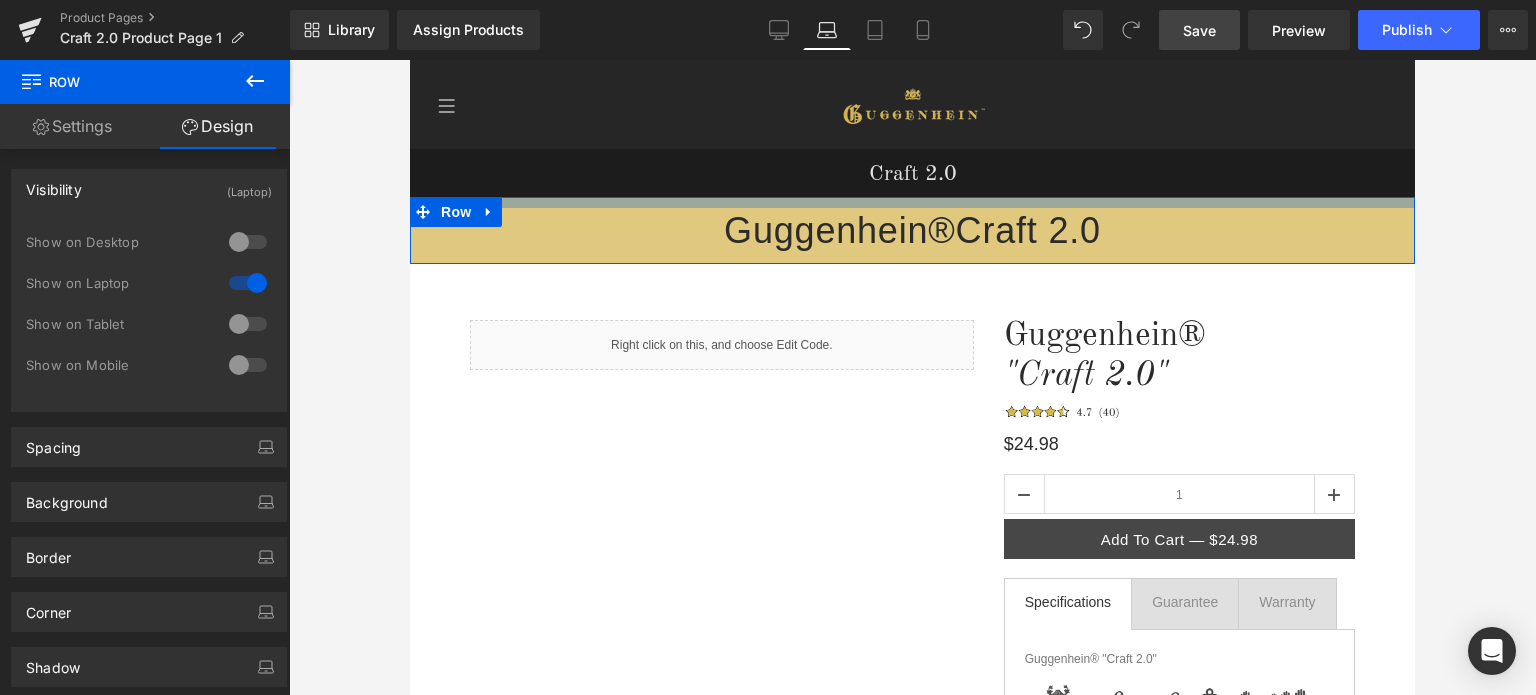 drag, startPoint x: 1114, startPoint y: 209, endPoint x: 1116, endPoint y: 197, distance: 12.165525 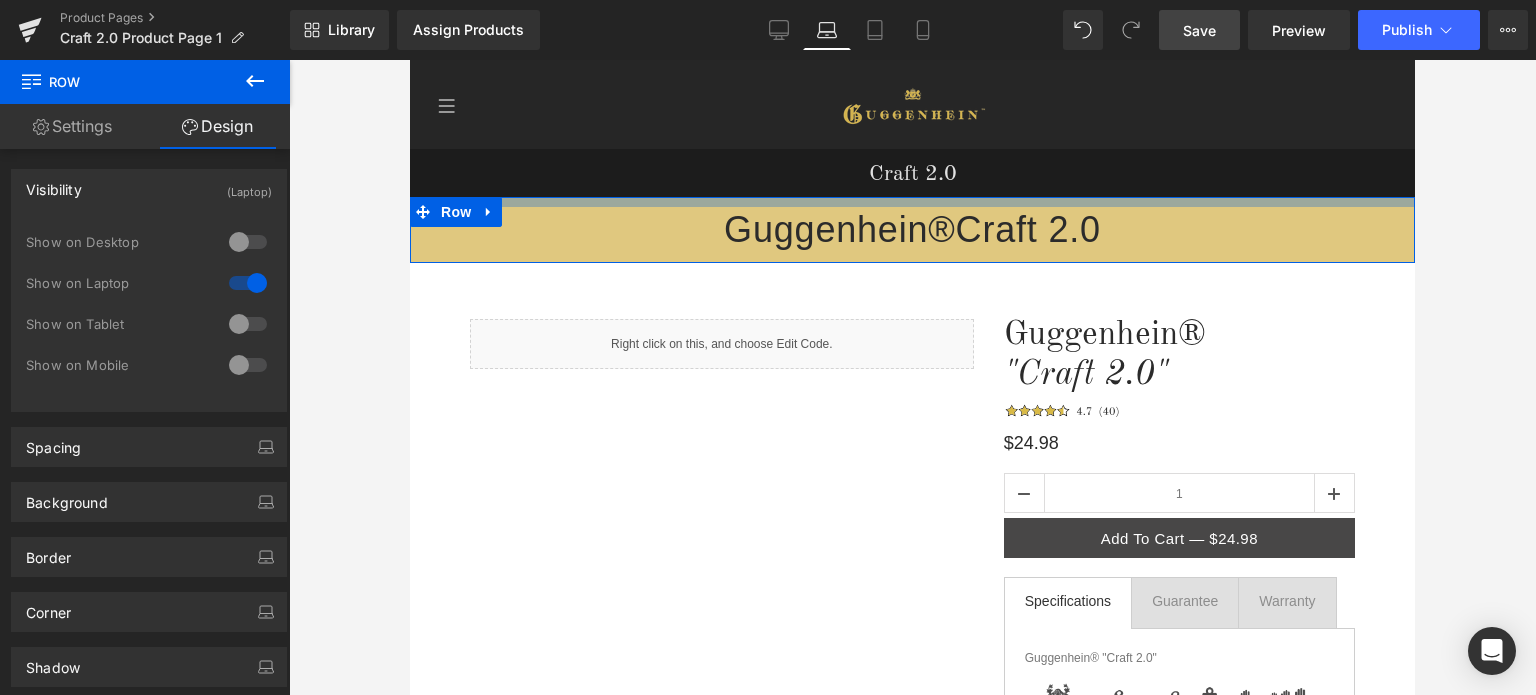 click at bounding box center (912, 202) 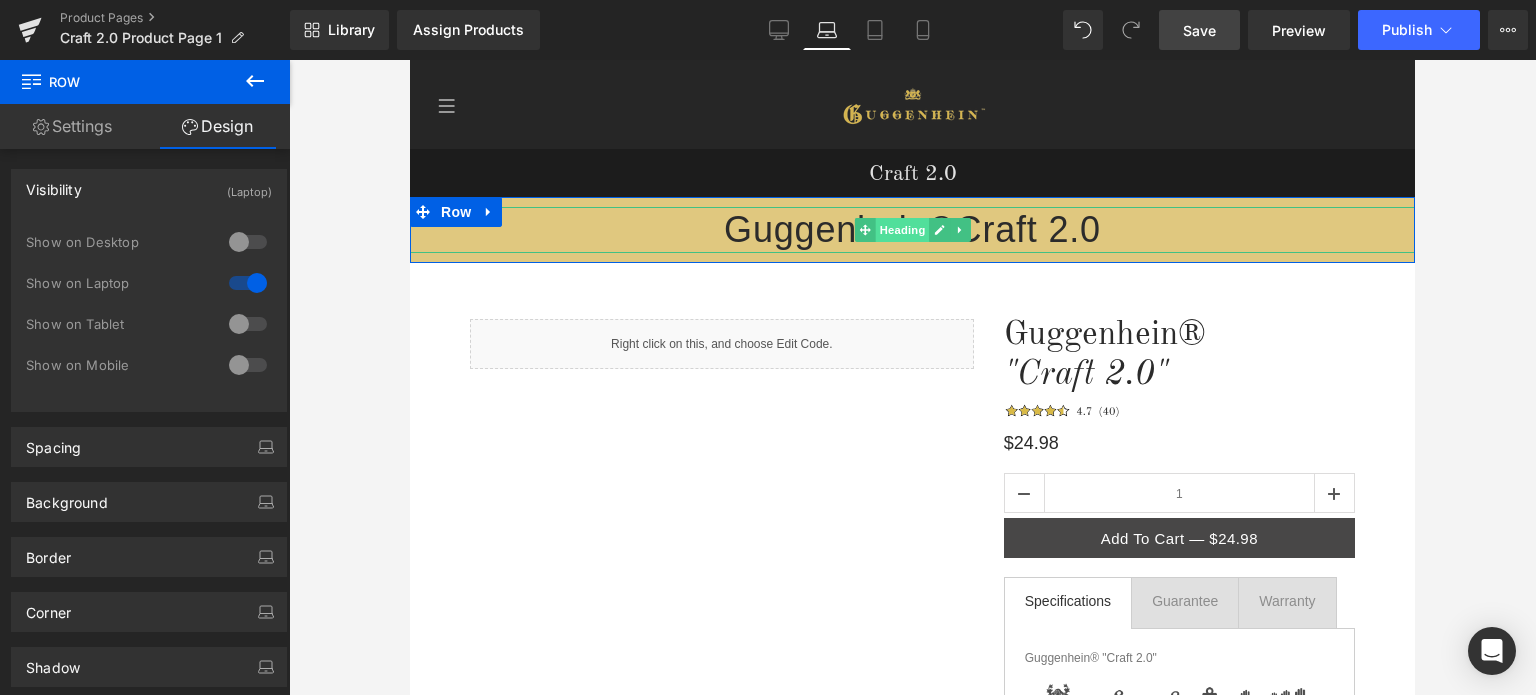 click on "Heading" at bounding box center (902, 230) 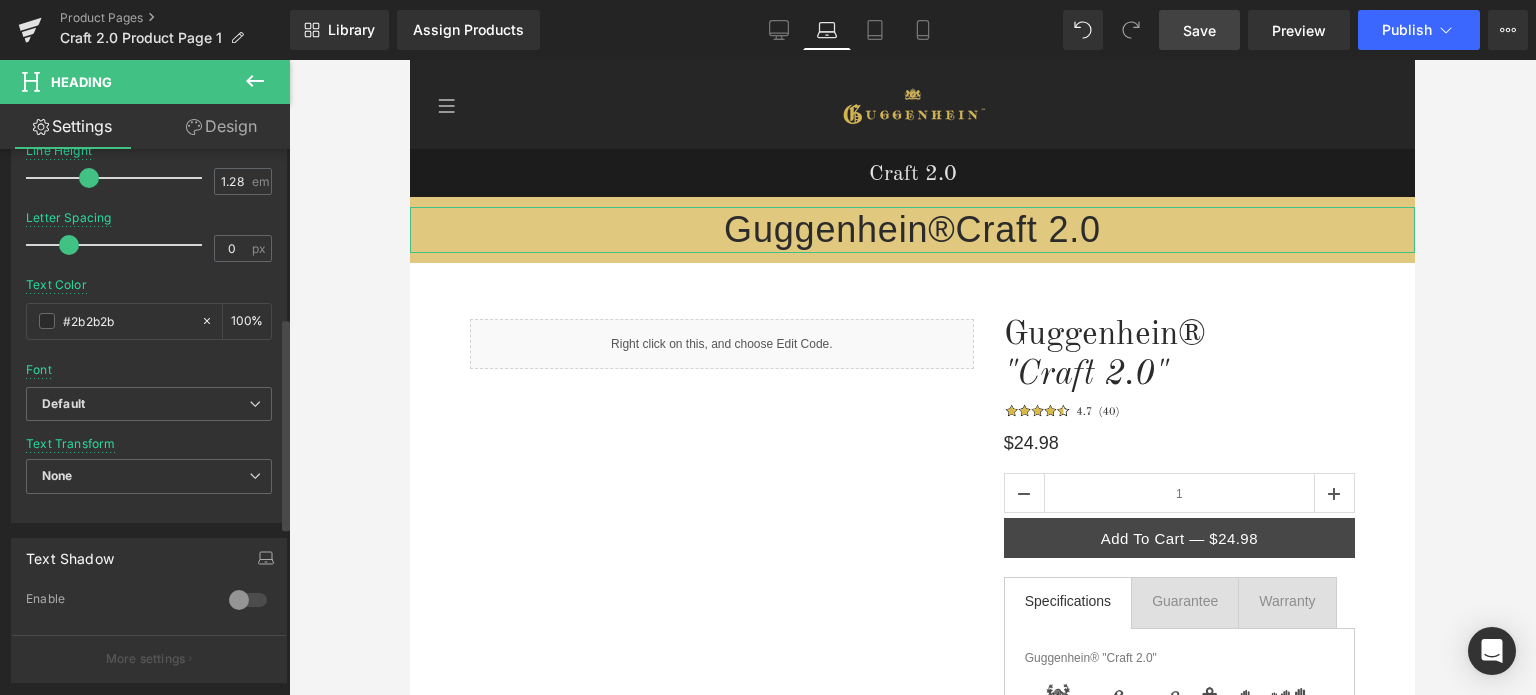 scroll, scrollTop: 500, scrollLeft: 0, axis: vertical 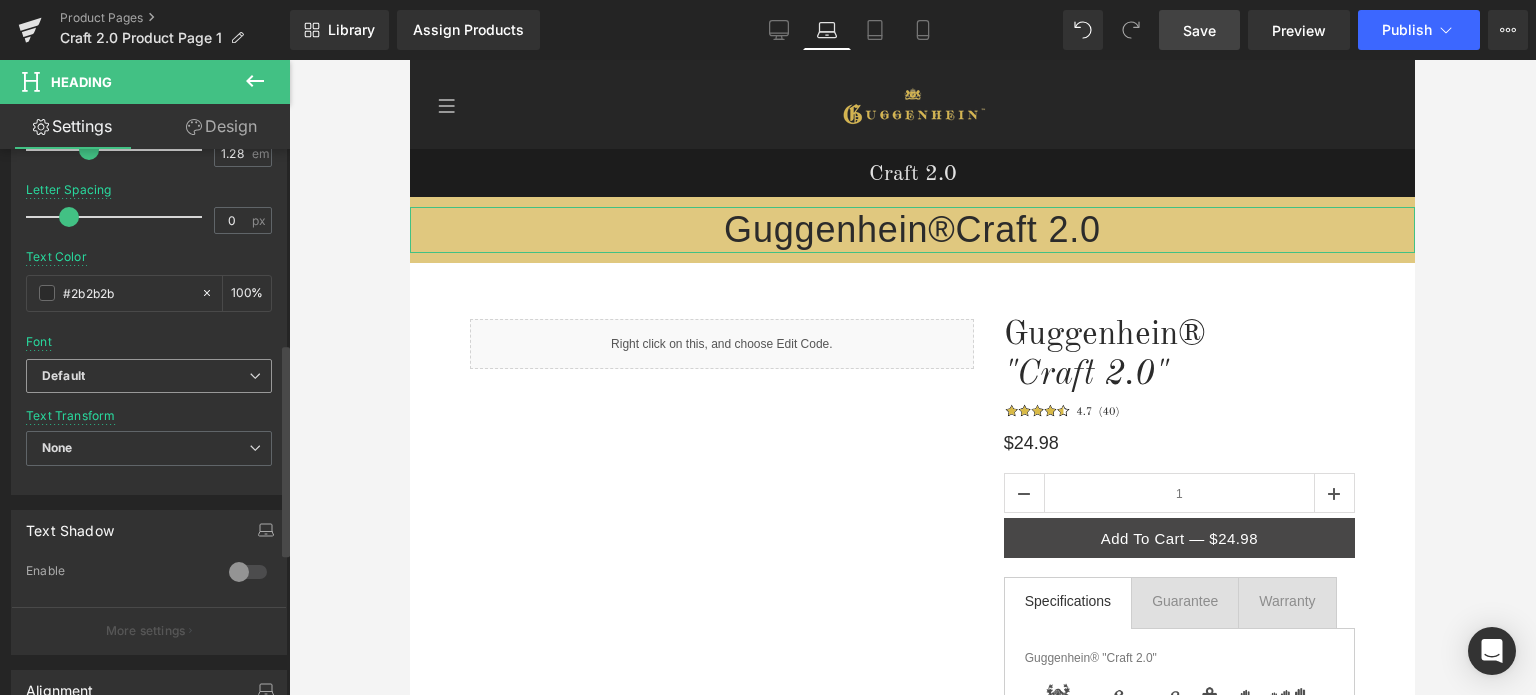 click on "Default" at bounding box center (149, 376) 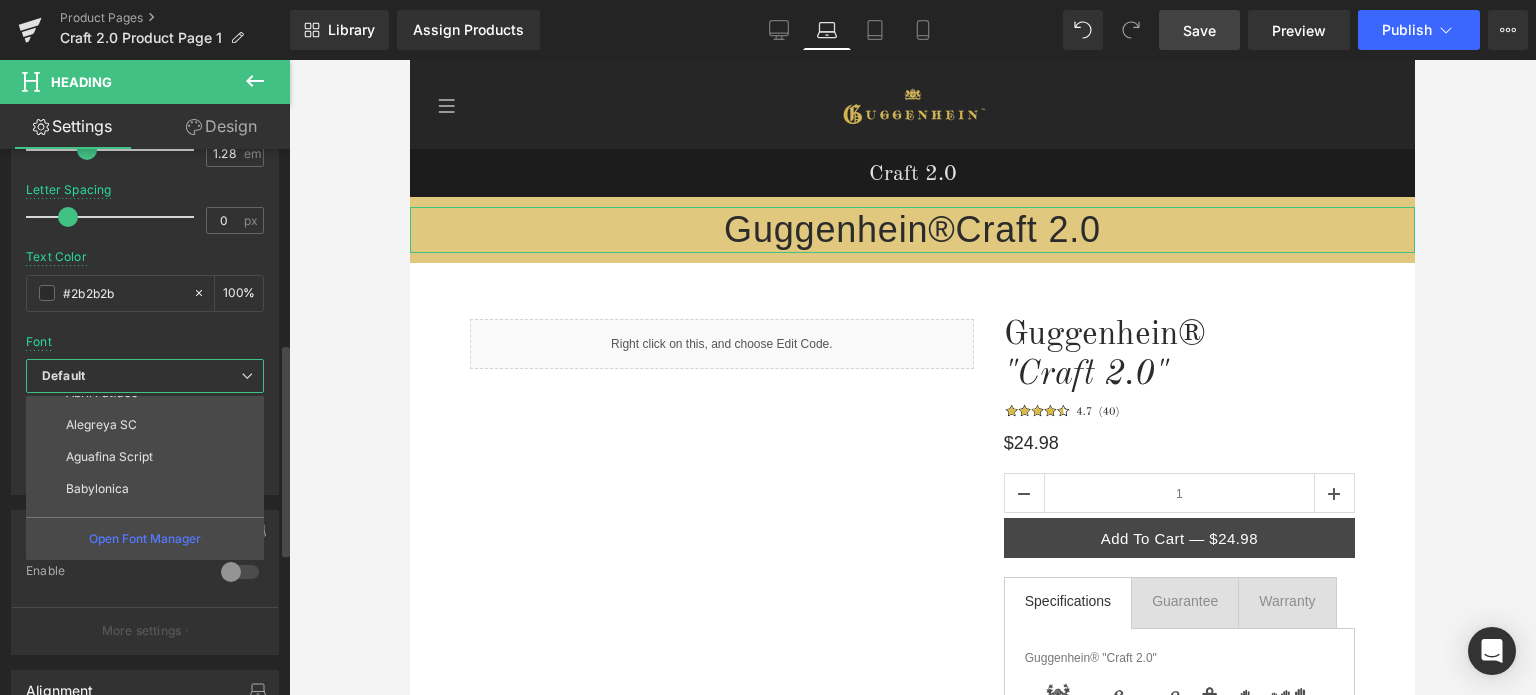 scroll, scrollTop: 100, scrollLeft: 0, axis: vertical 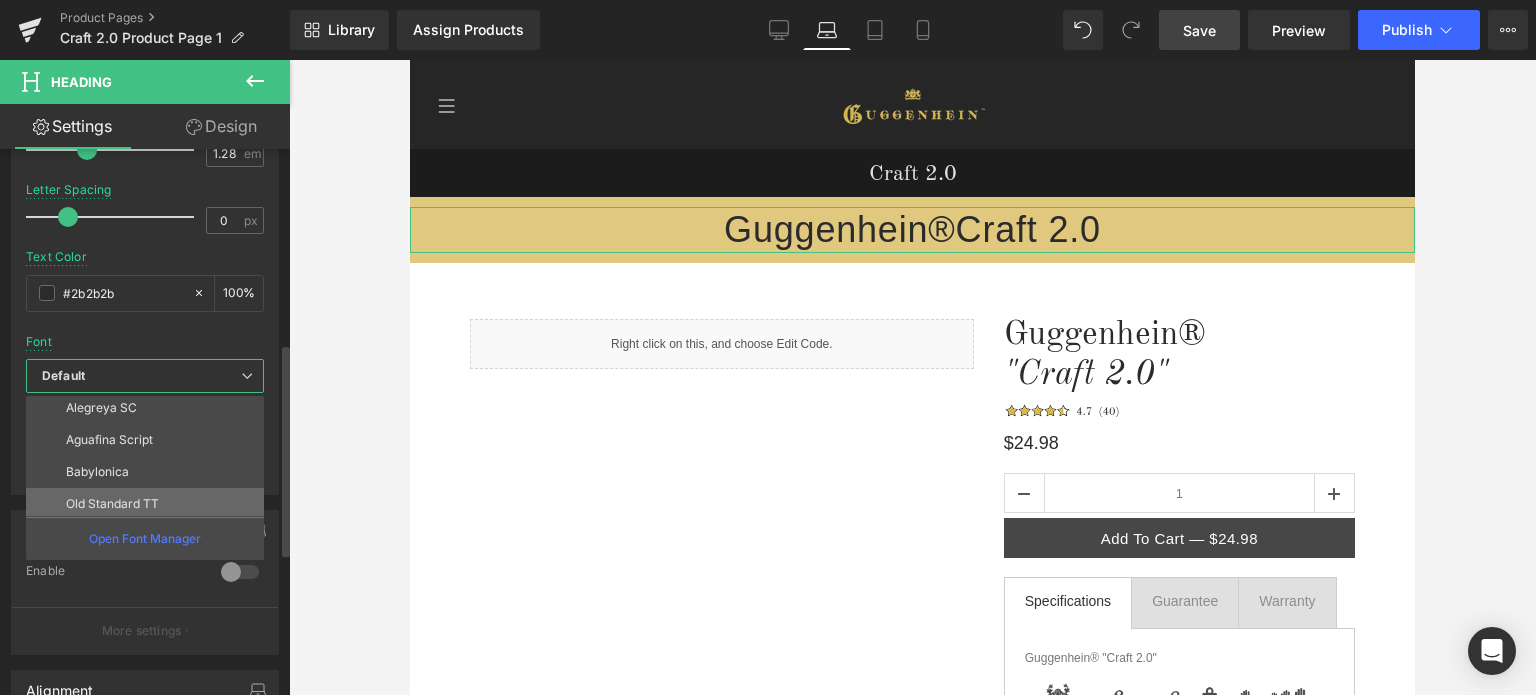 click on "Old Standard TT" at bounding box center (112, 504) 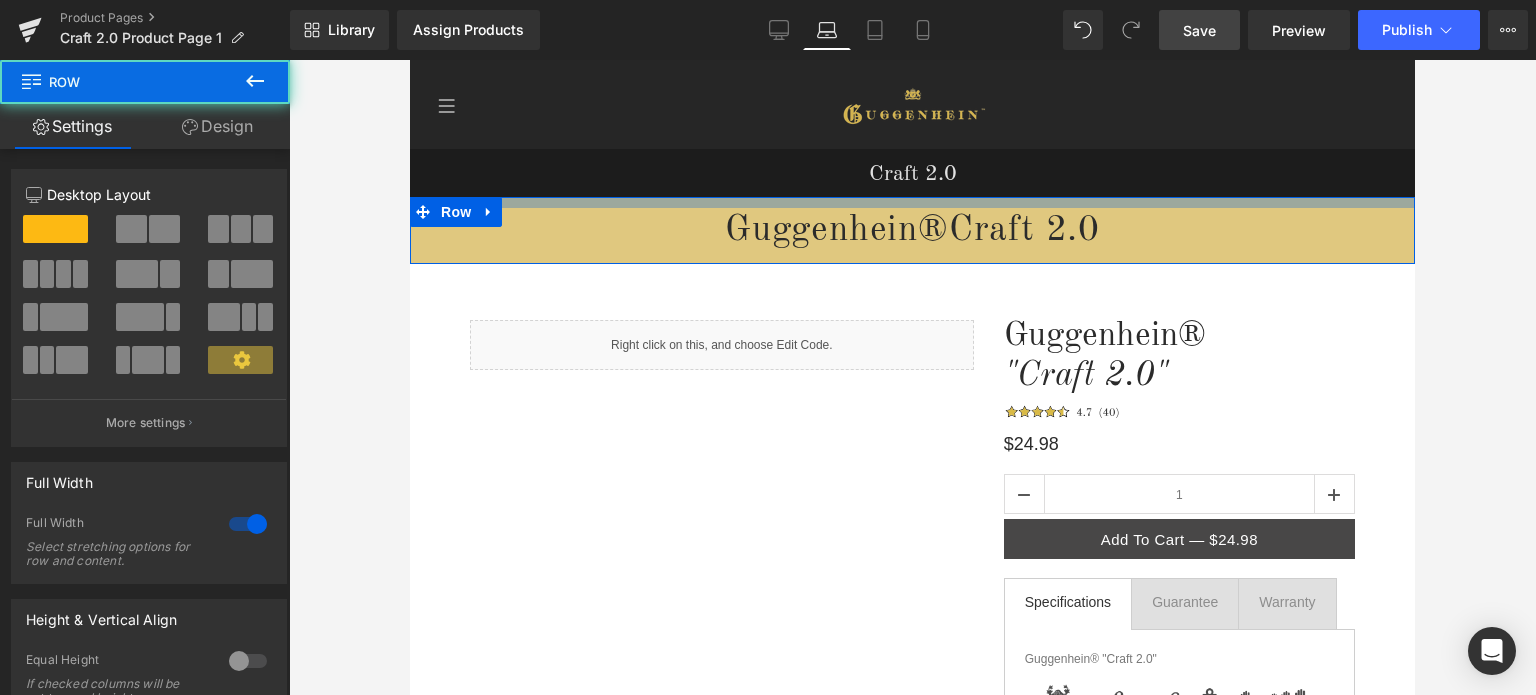 click at bounding box center [912, 202] 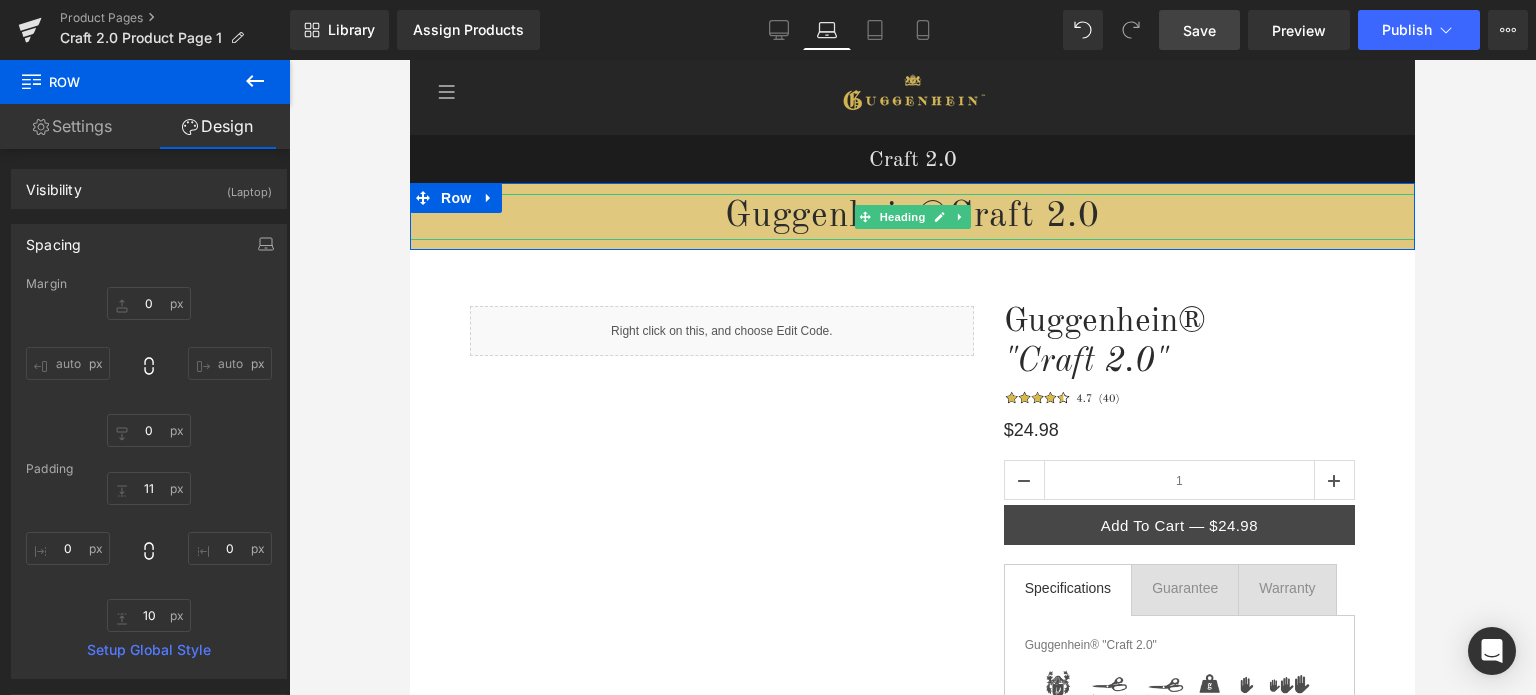 scroll, scrollTop: 0, scrollLeft: 0, axis: both 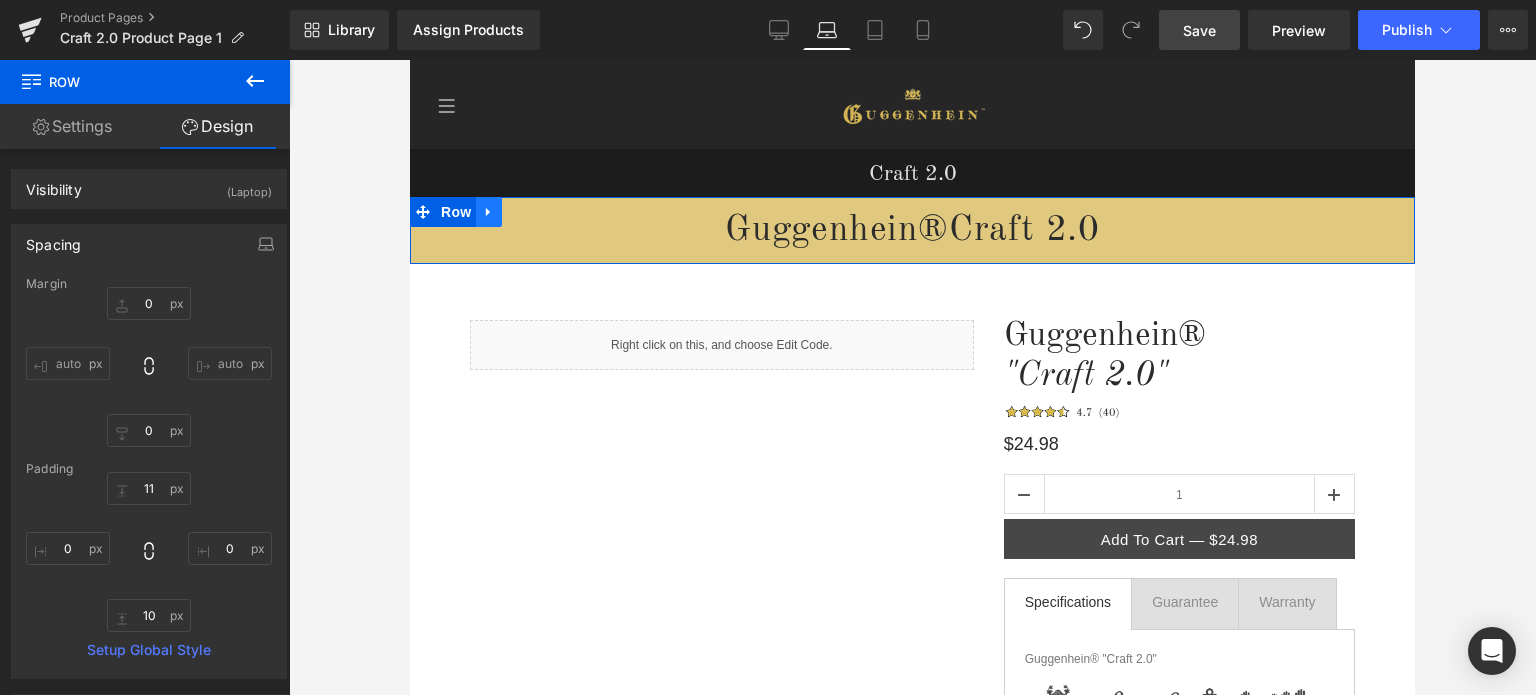 click 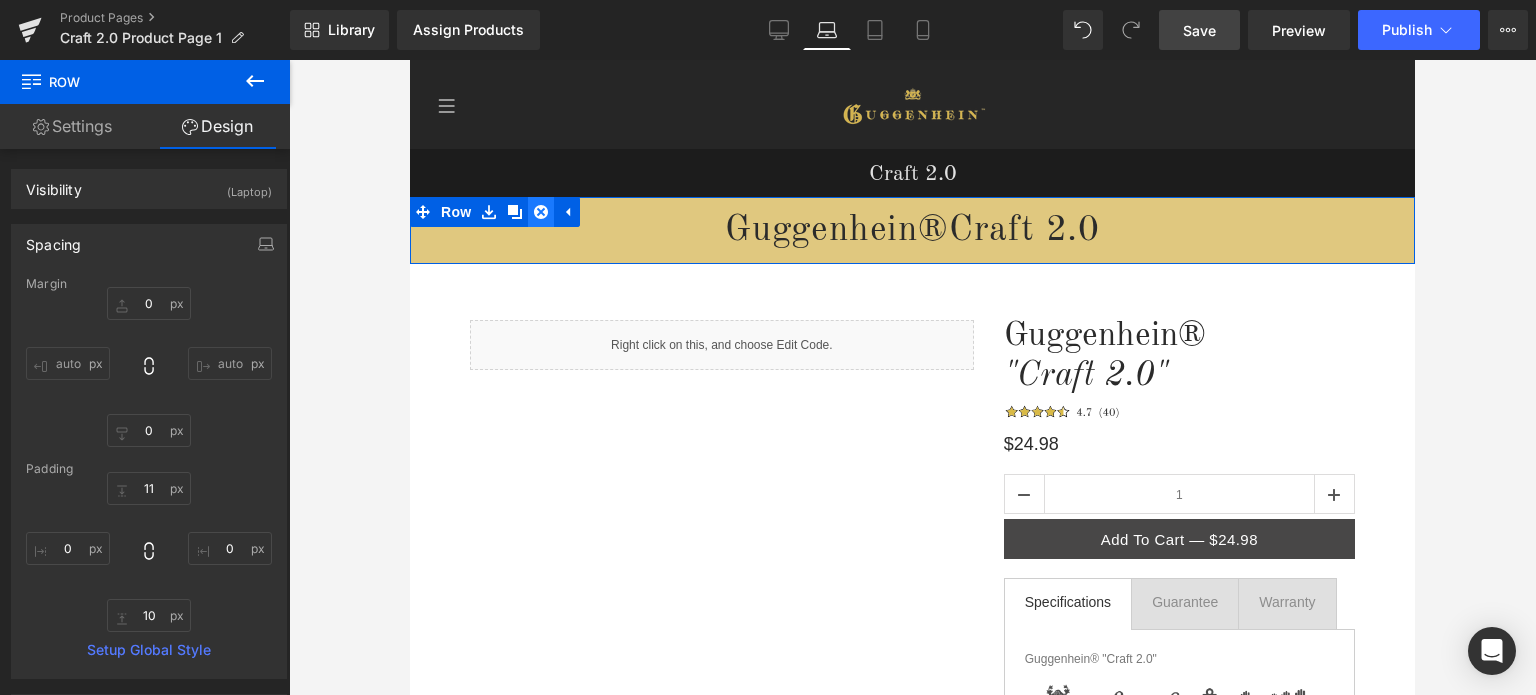 drag, startPoint x: 526, startPoint y: 217, endPoint x: 528, endPoint y: 205, distance: 12.165525 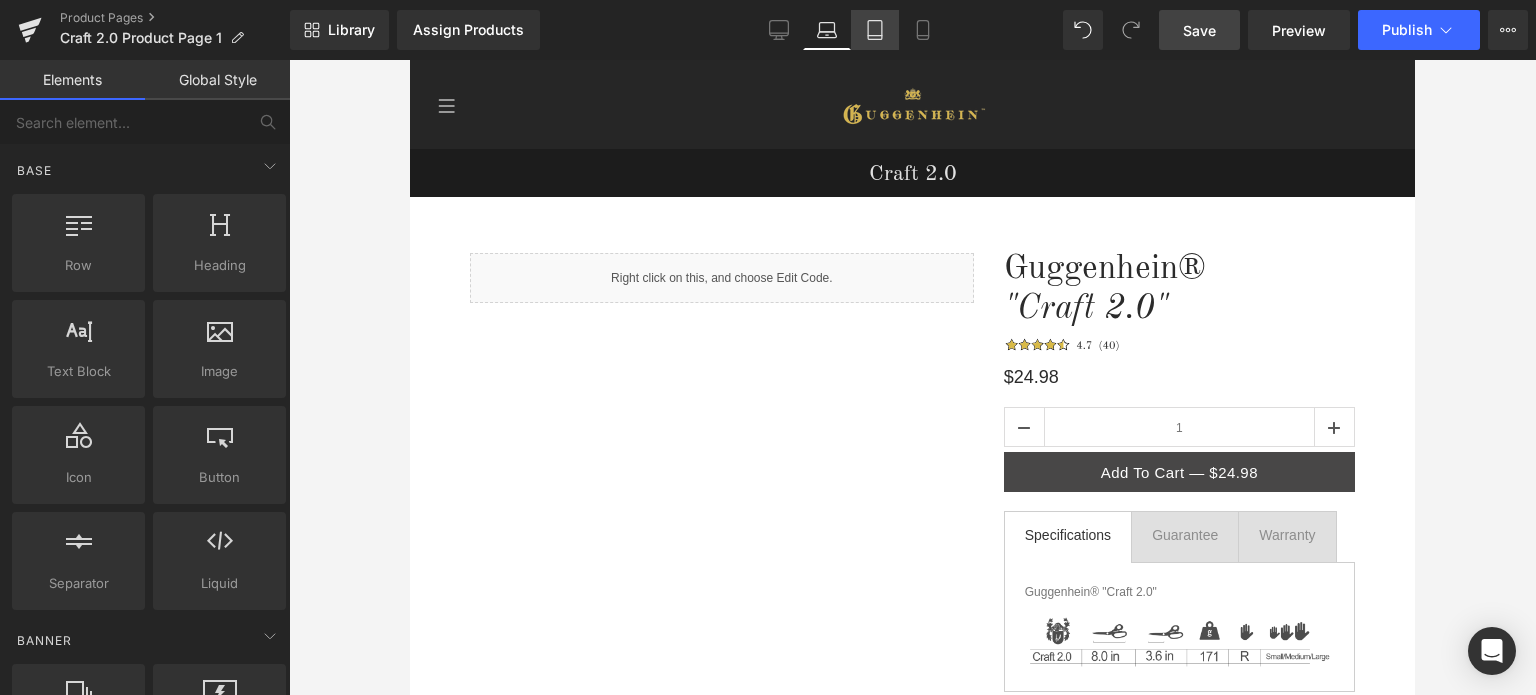 click 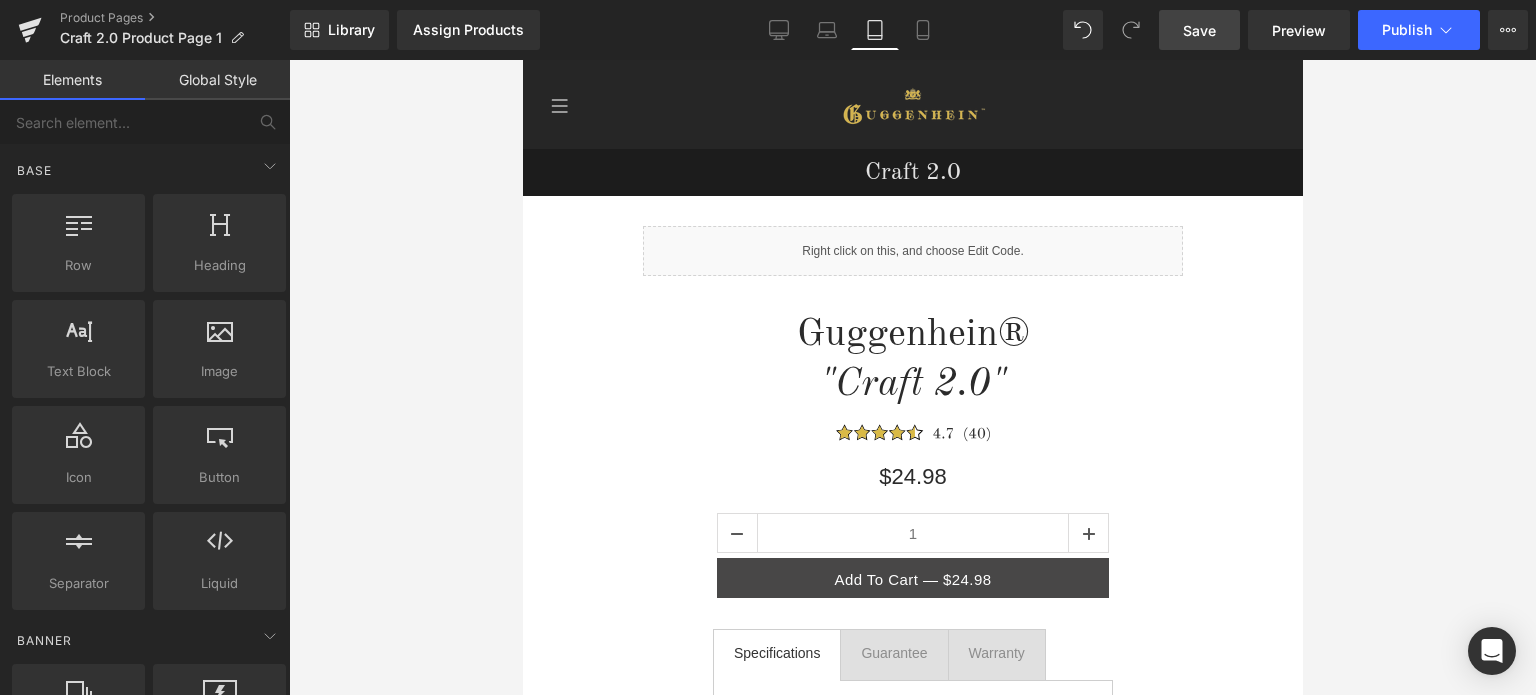 scroll, scrollTop: 89, scrollLeft: 0, axis: vertical 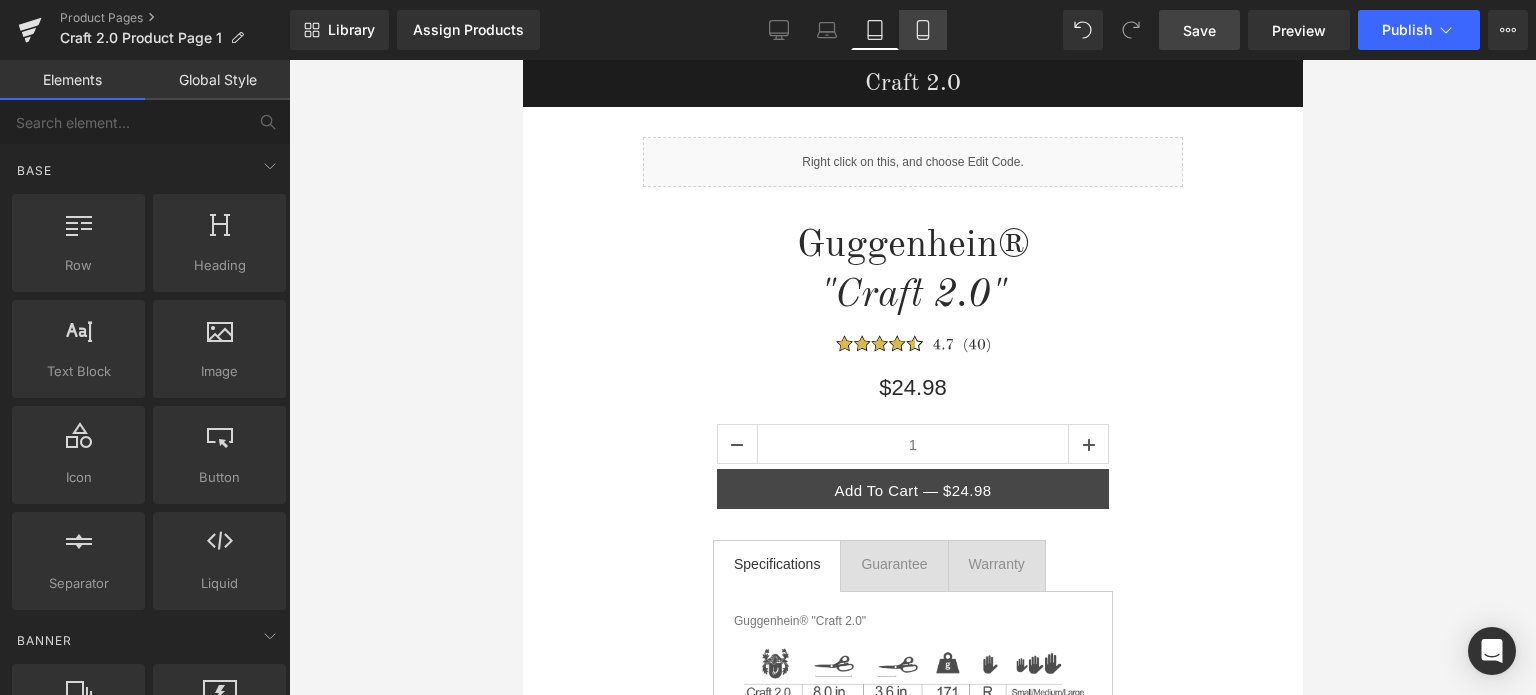 click 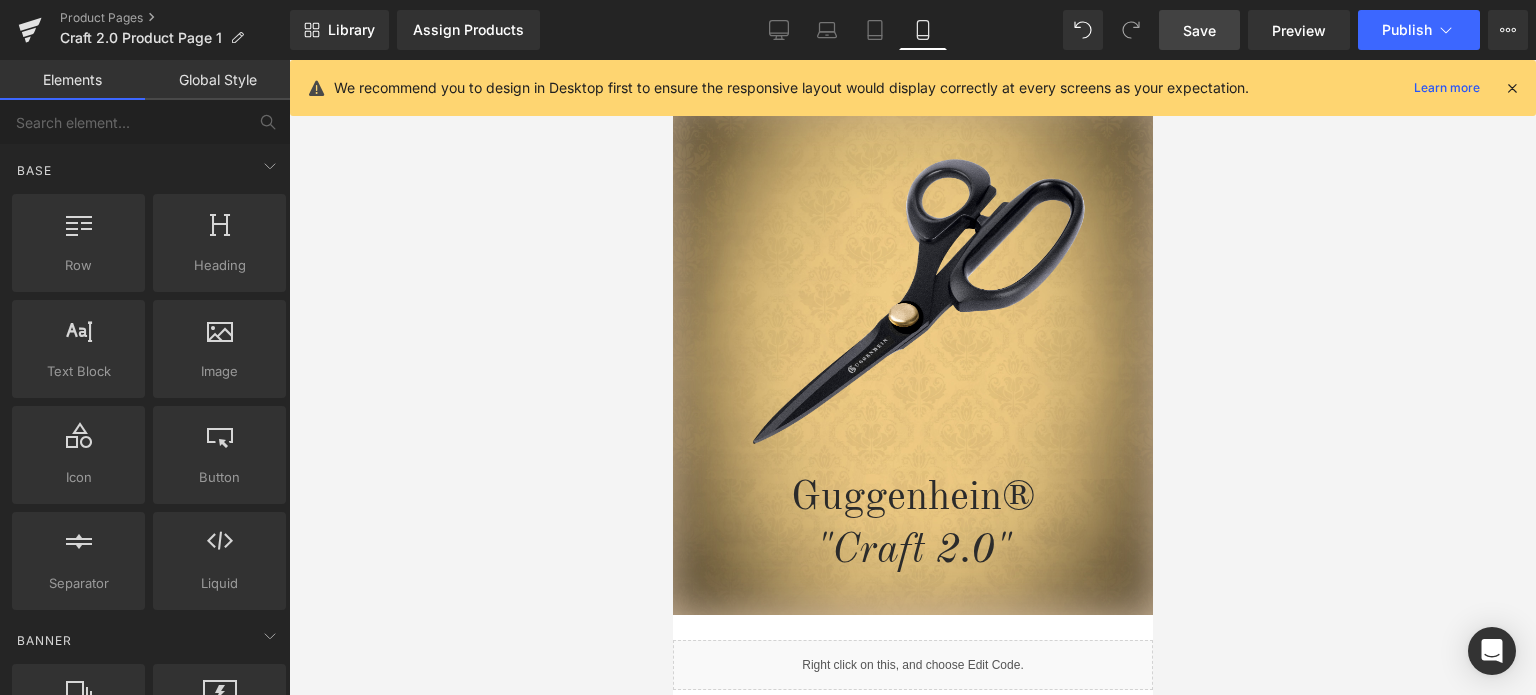 click at bounding box center (1512, 88) 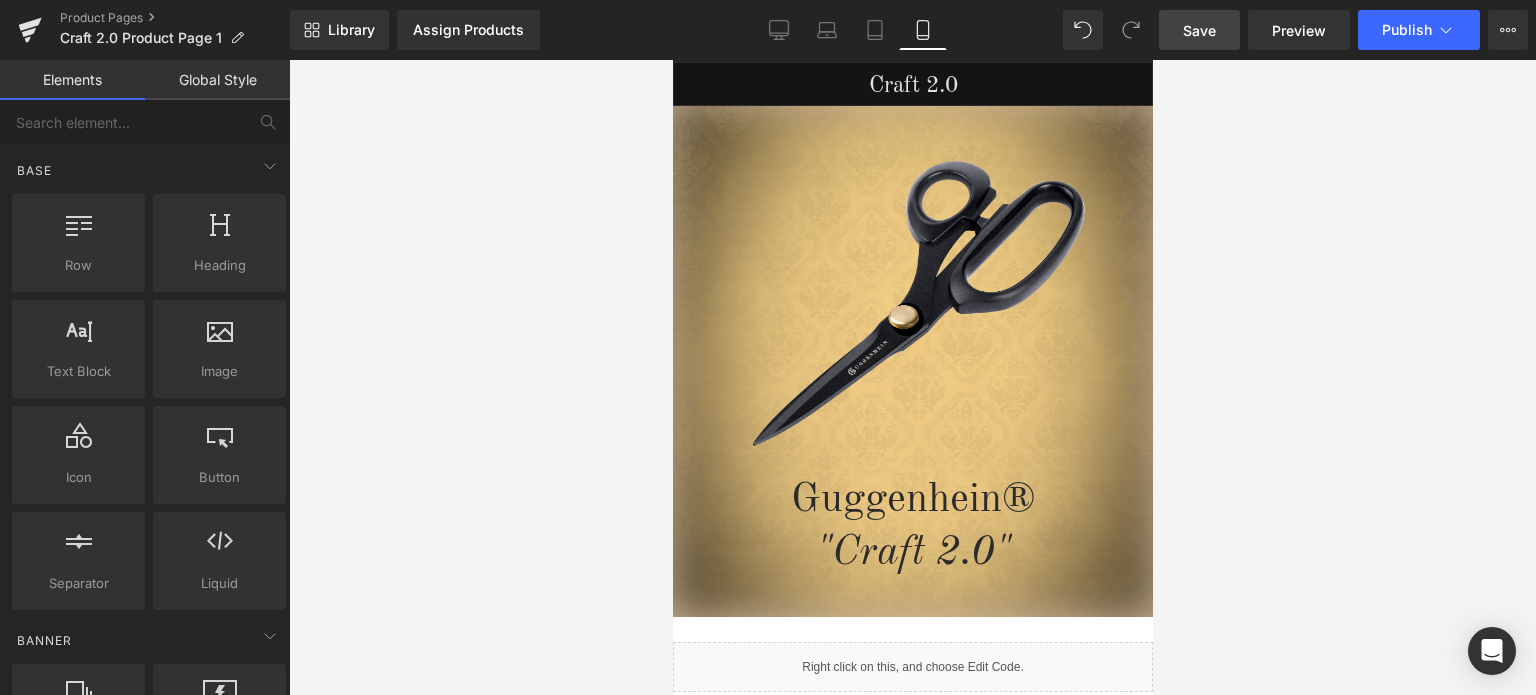 scroll, scrollTop: 0, scrollLeft: 0, axis: both 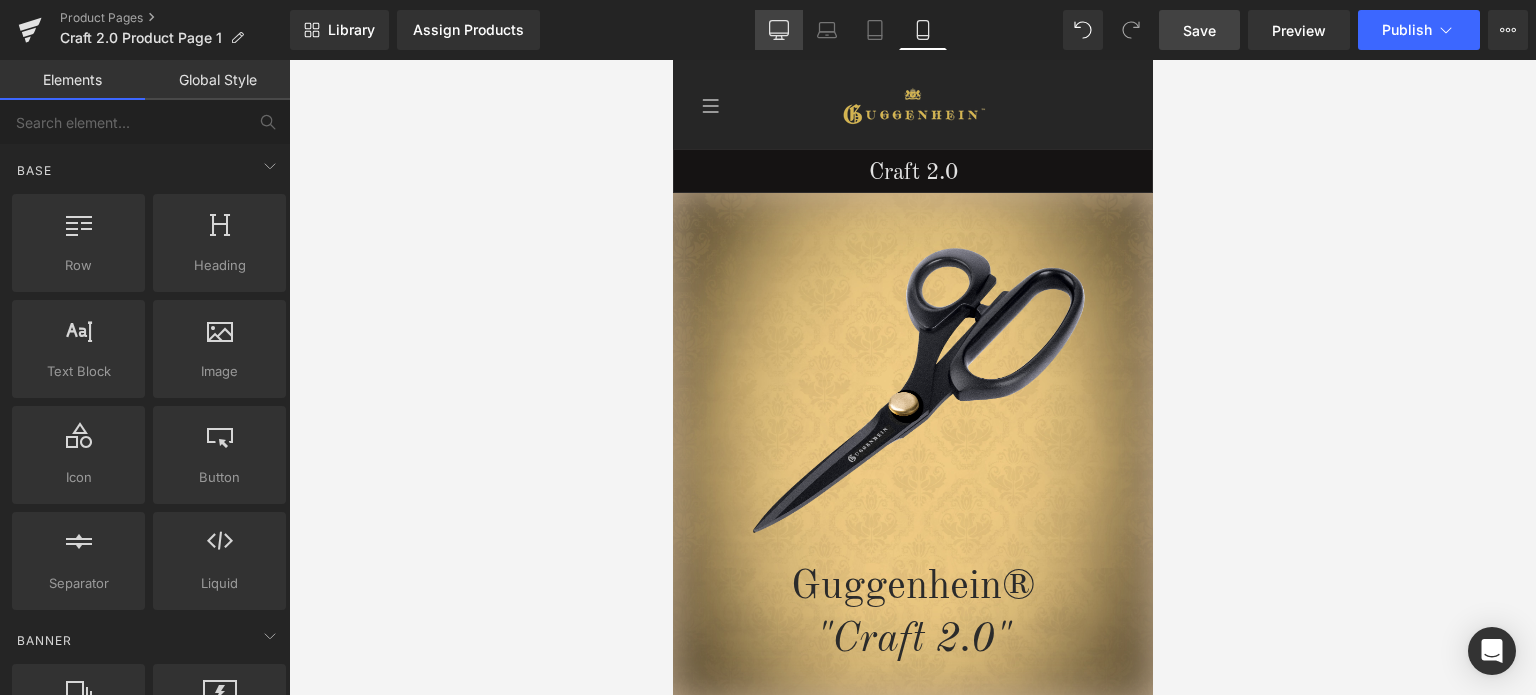 click 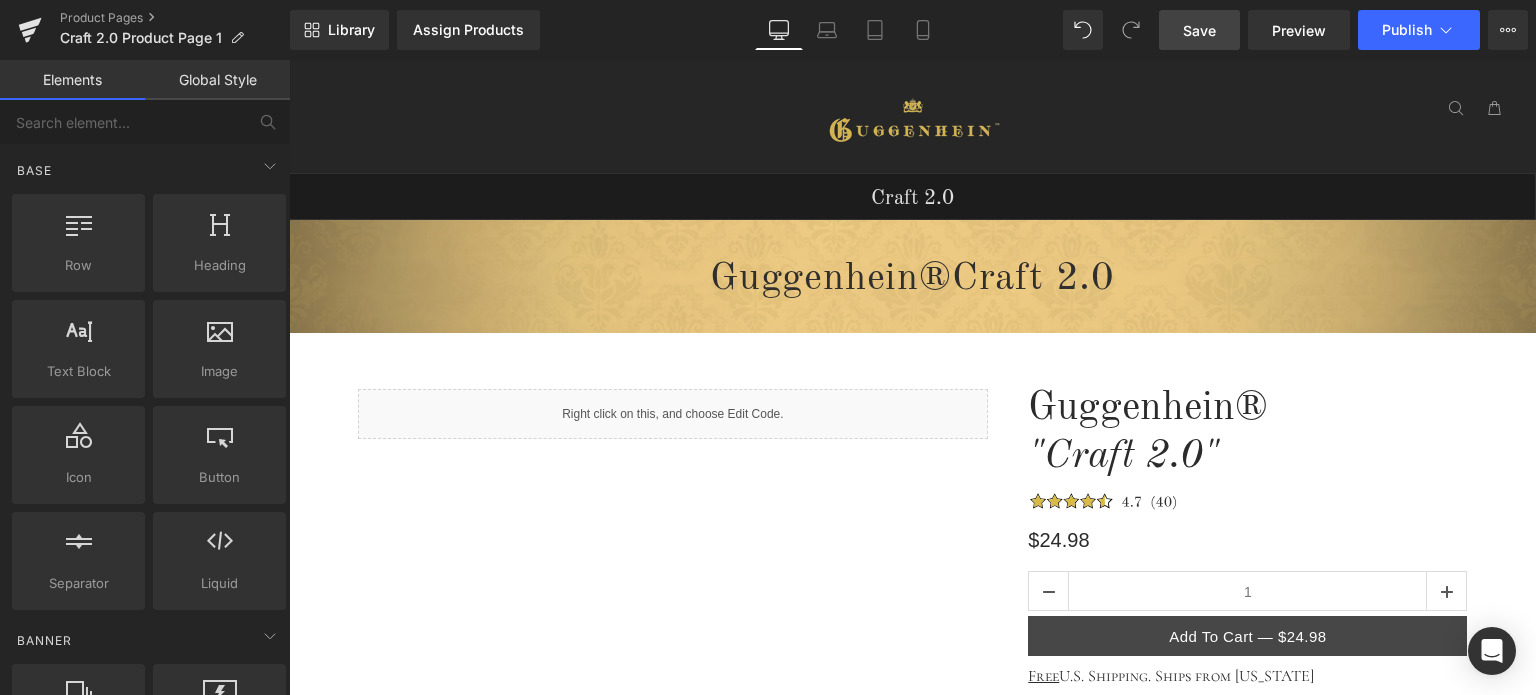 scroll, scrollTop: 113, scrollLeft: 0, axis: vertical 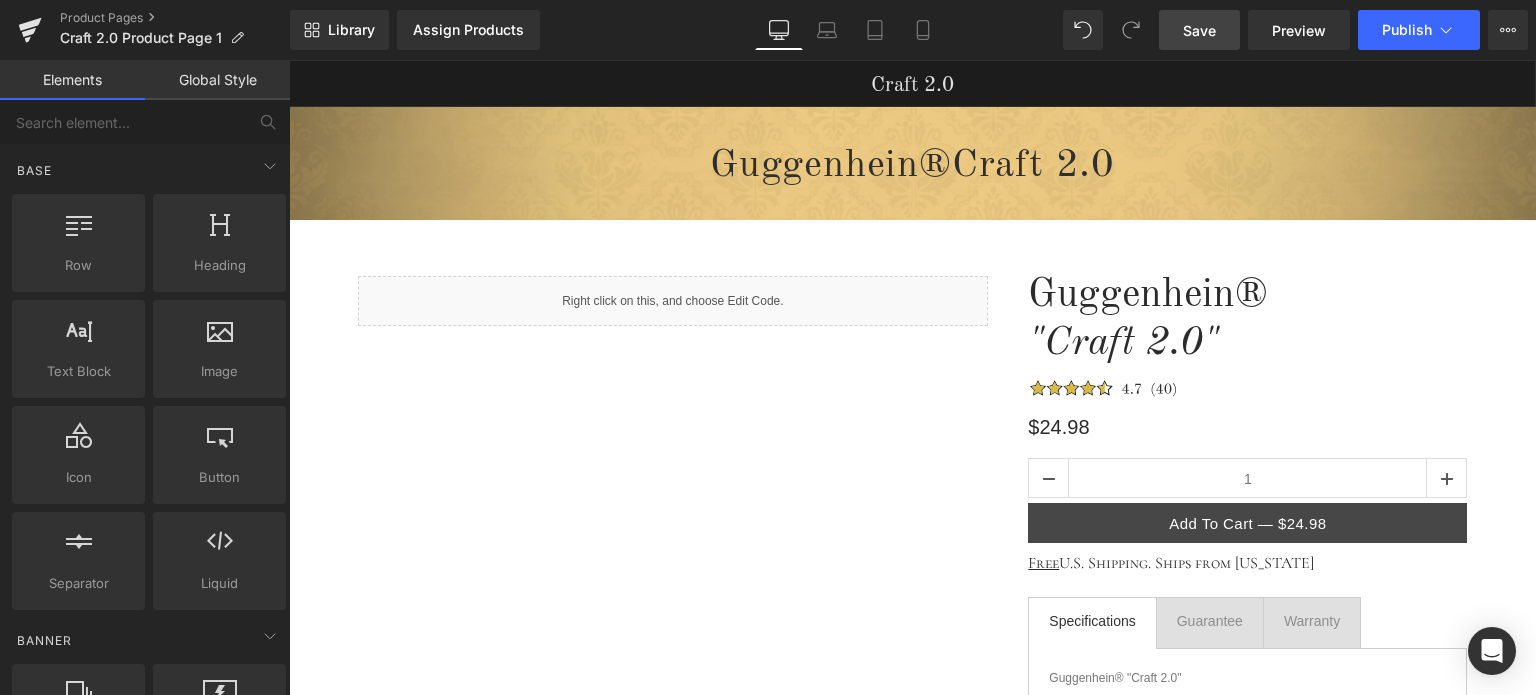 click on "Save" at bounding box center (1199, 30) 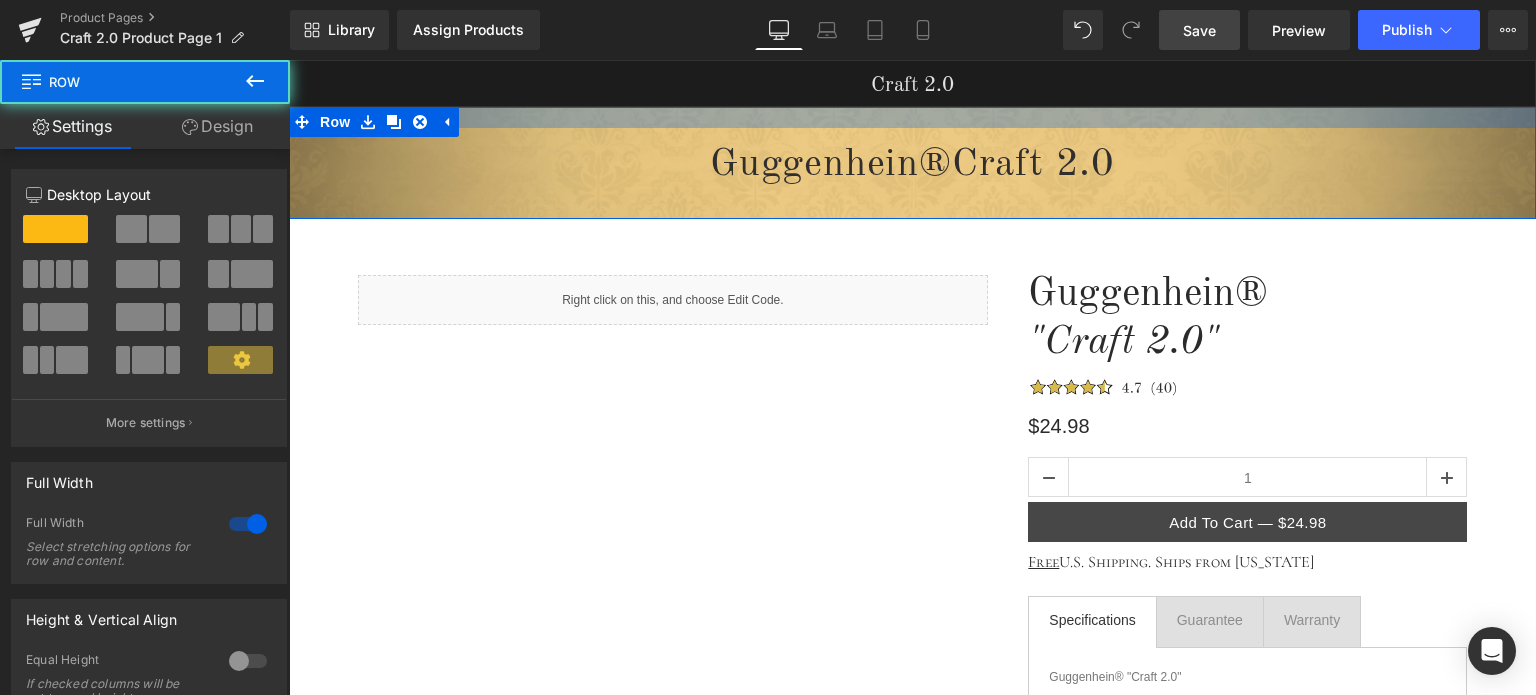 click at bounding box center (912, 117) 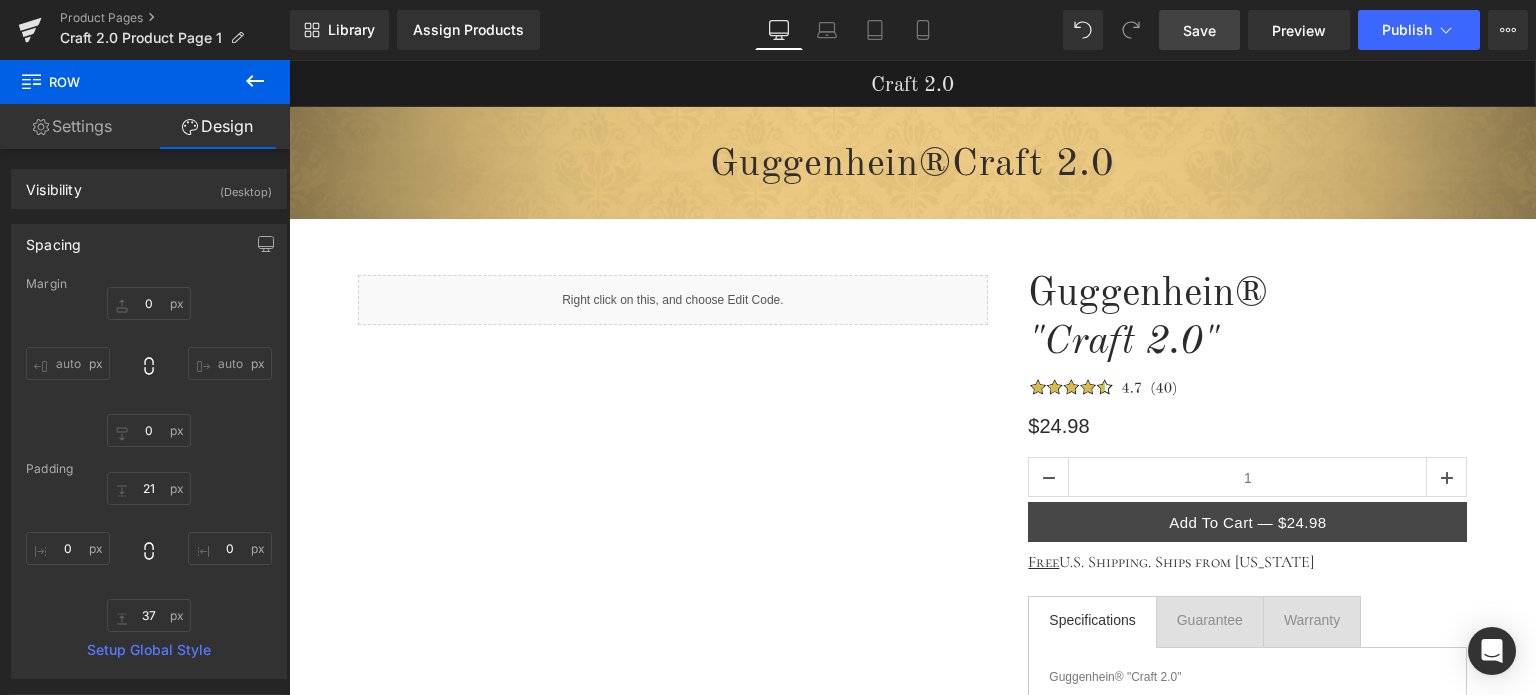 click on "Save" at bounding box center [1199, 30] 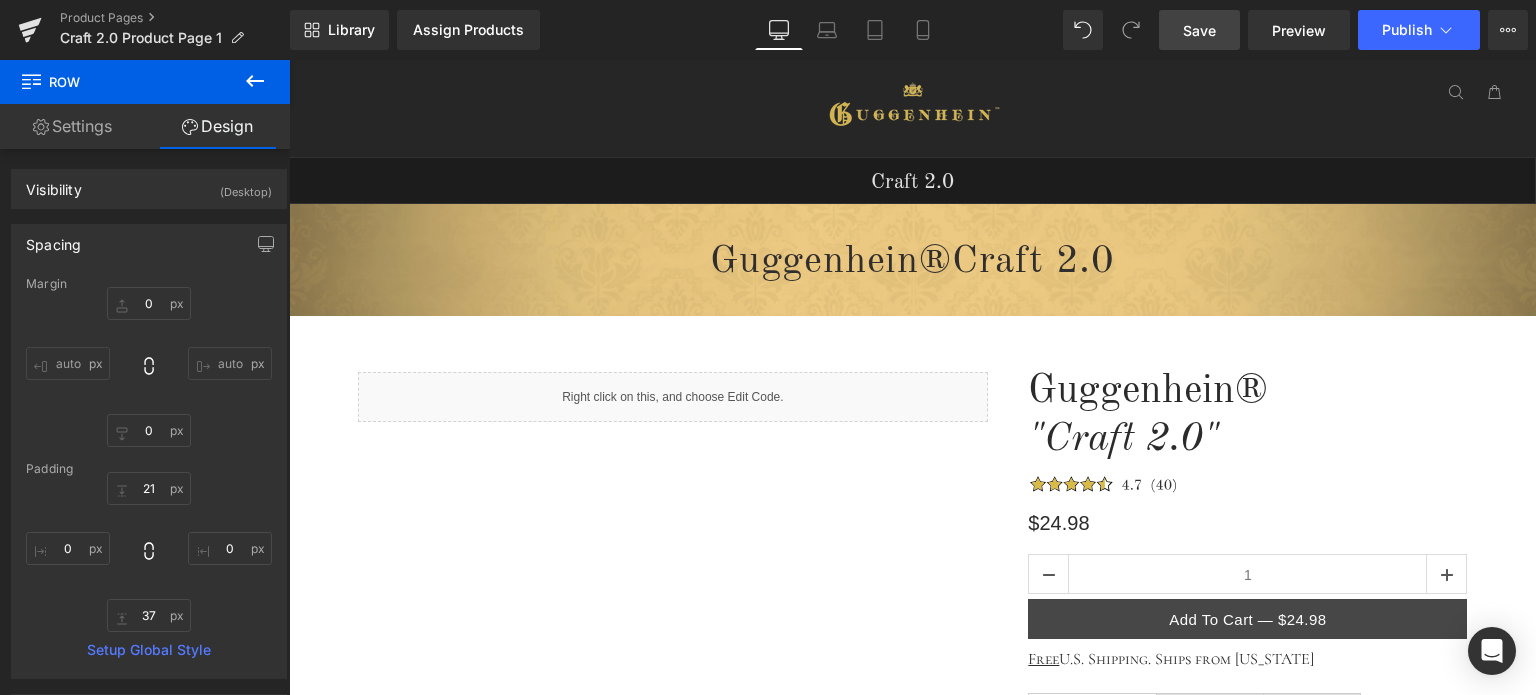 scroll, scrollTop: 0, scrollLeft: 0, axis: both 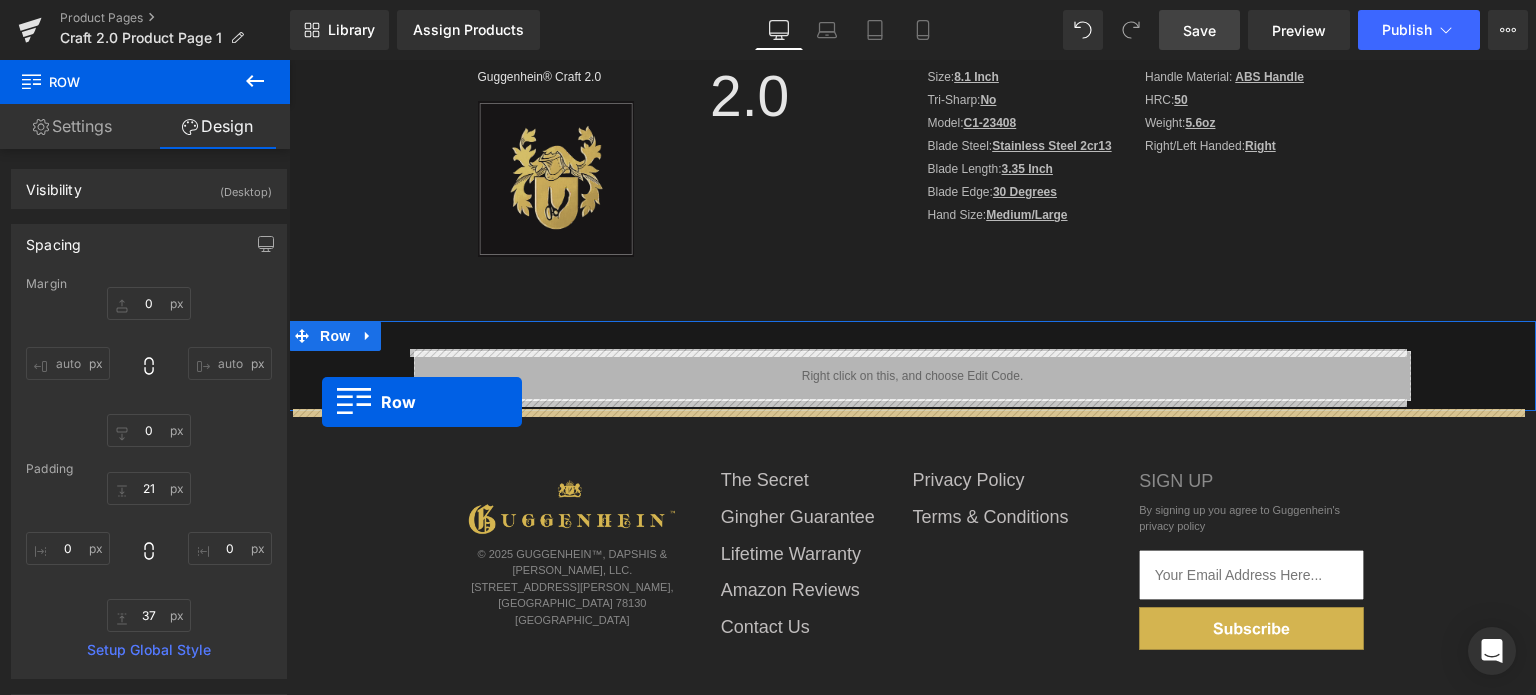 drag, startPoint x: 293, startPoint y: 231, endPoint x: 322, endPoint y: 402, distance: 173.44164 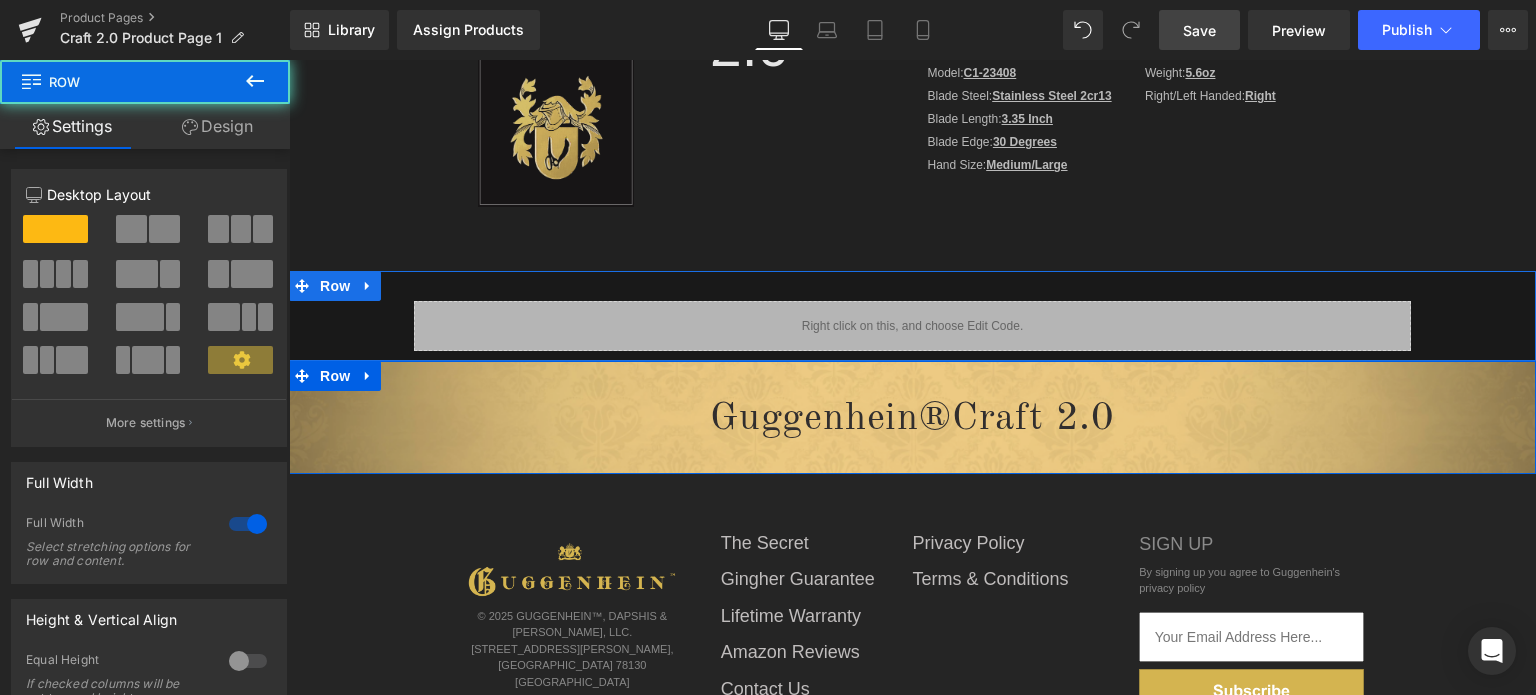 scroll, scrollTop: 950, scrollLeft: 0, axis: vertical 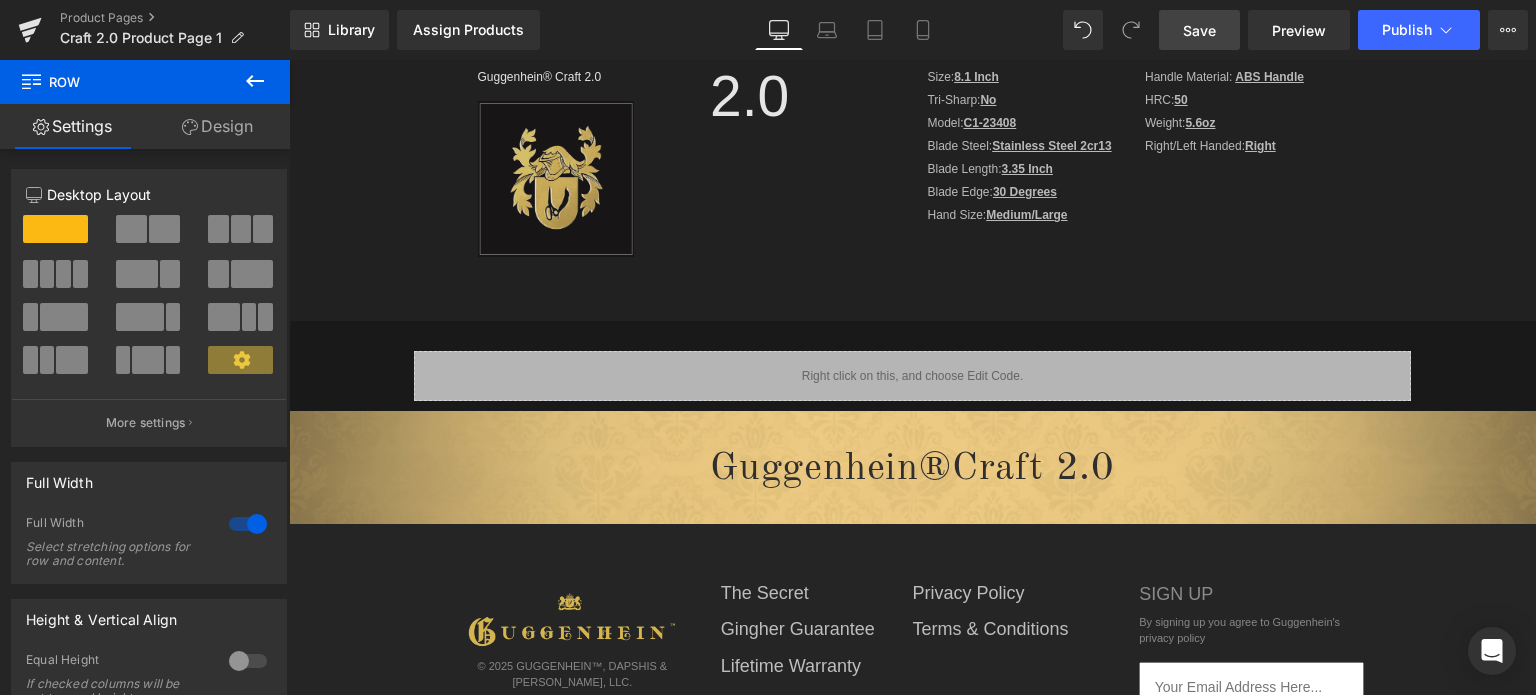 drag, startPoint x: 1209, startPoint y: 25, endPoint x: 779, endPoint y: 175, distance: 455.4119 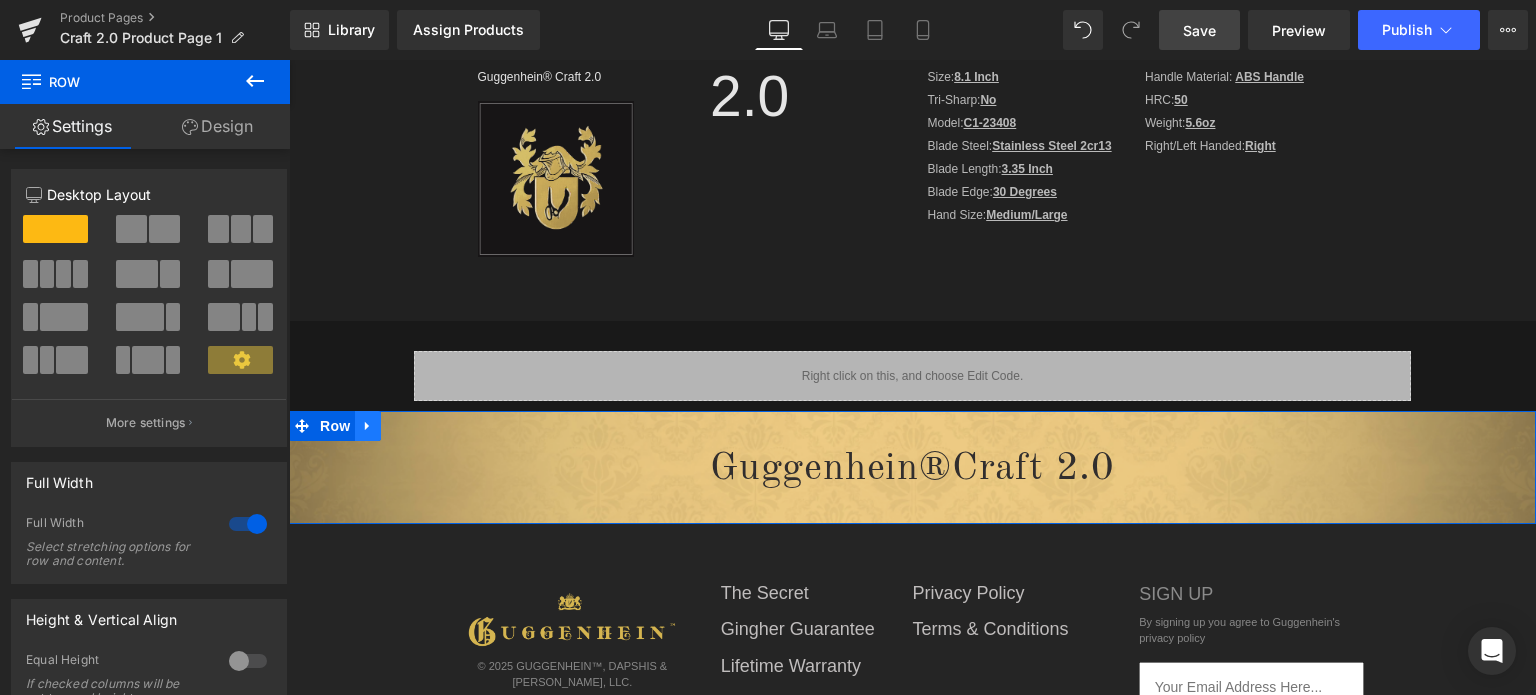 click 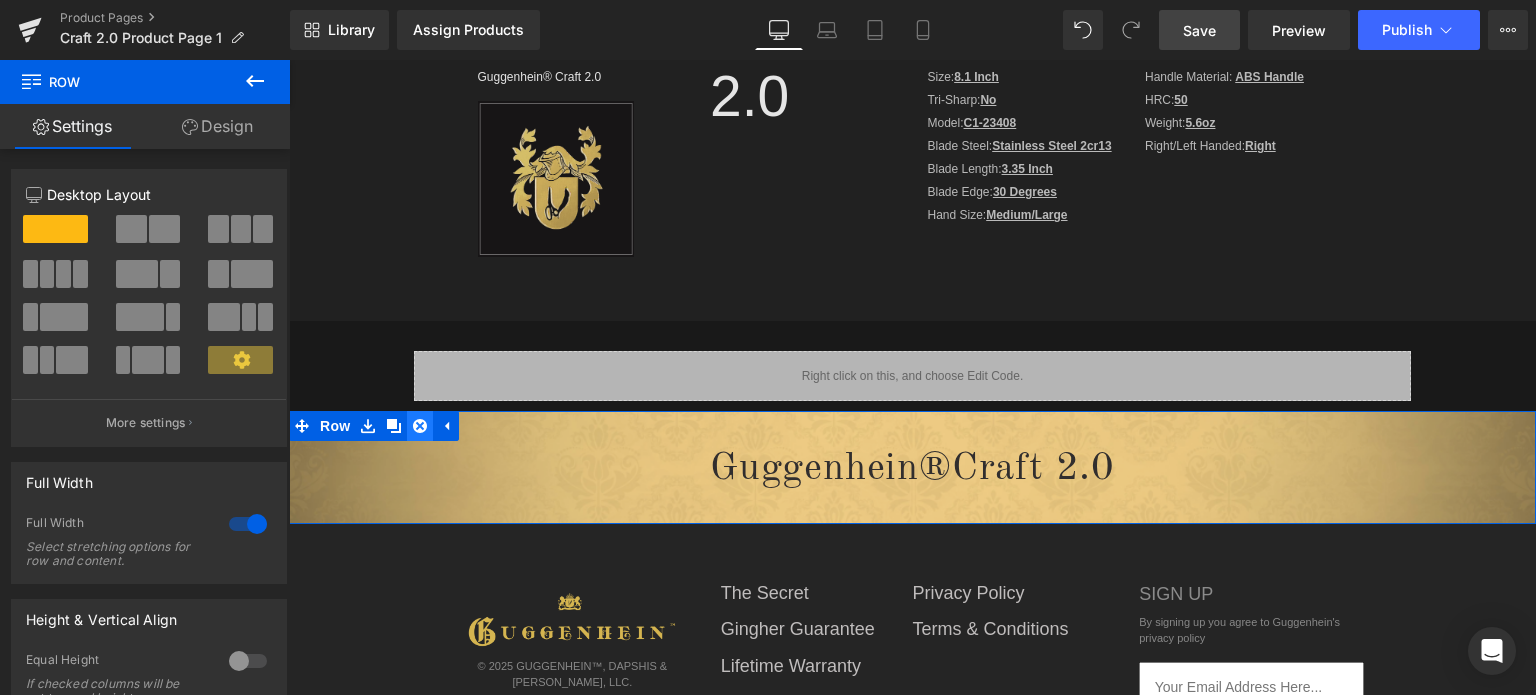 click 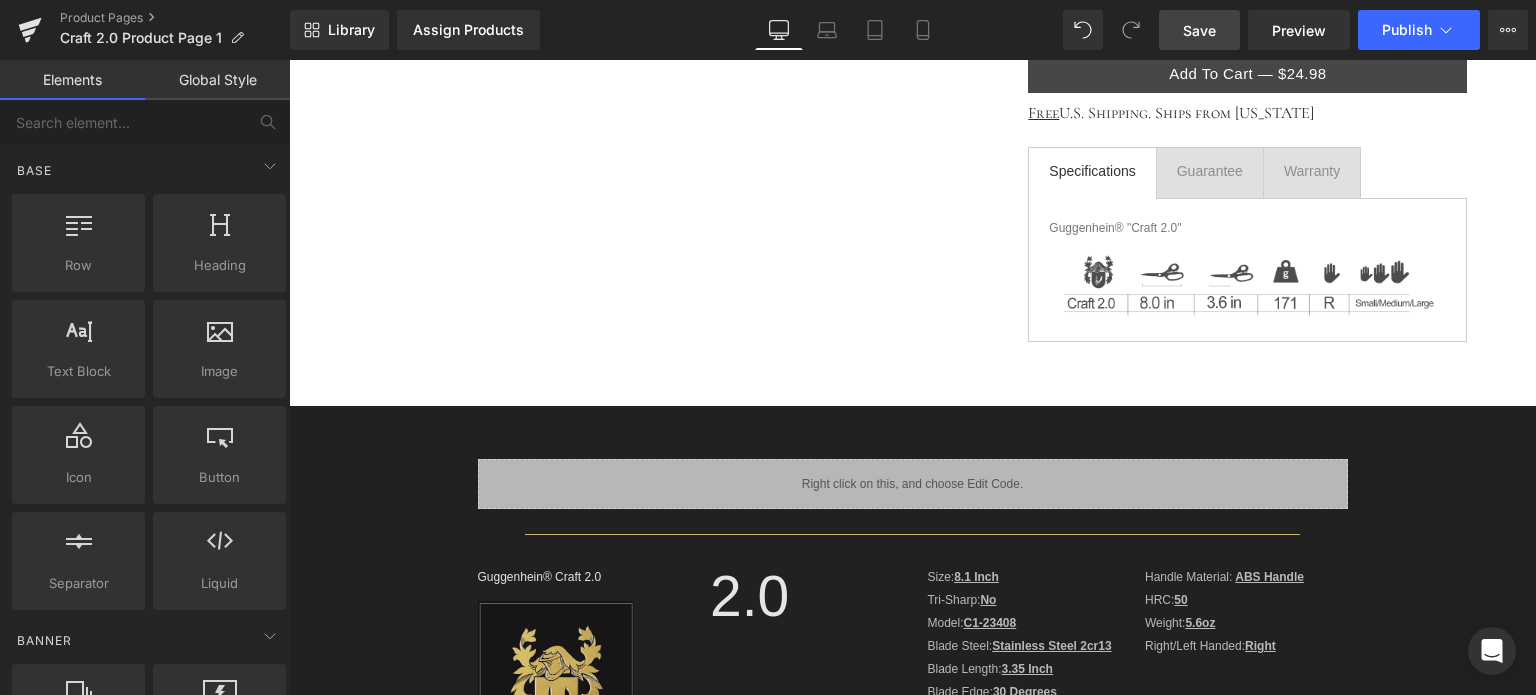 scroll, scrollTop: 0, scrollLeft: 0, axis: both 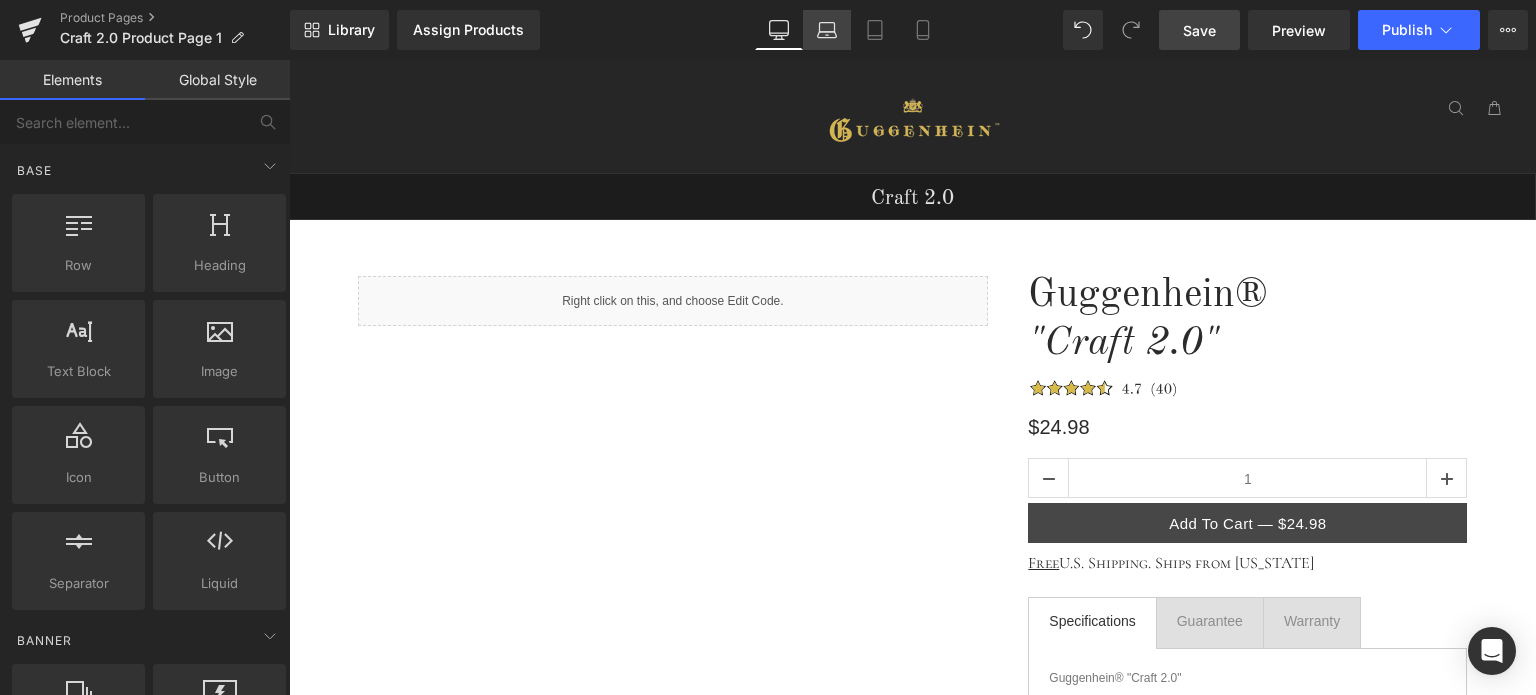 click 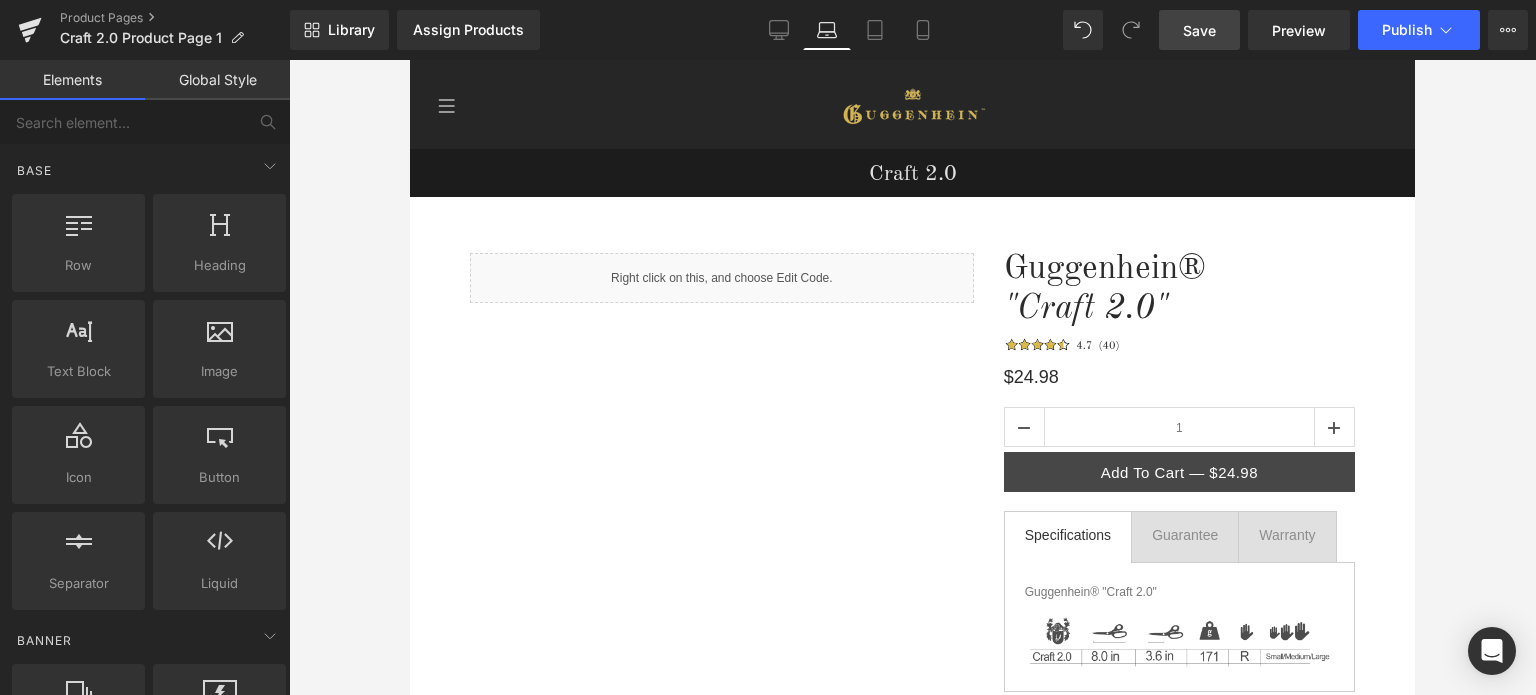 scroll, scrollTop: 89, scrollLeft: 0, axis: vertical 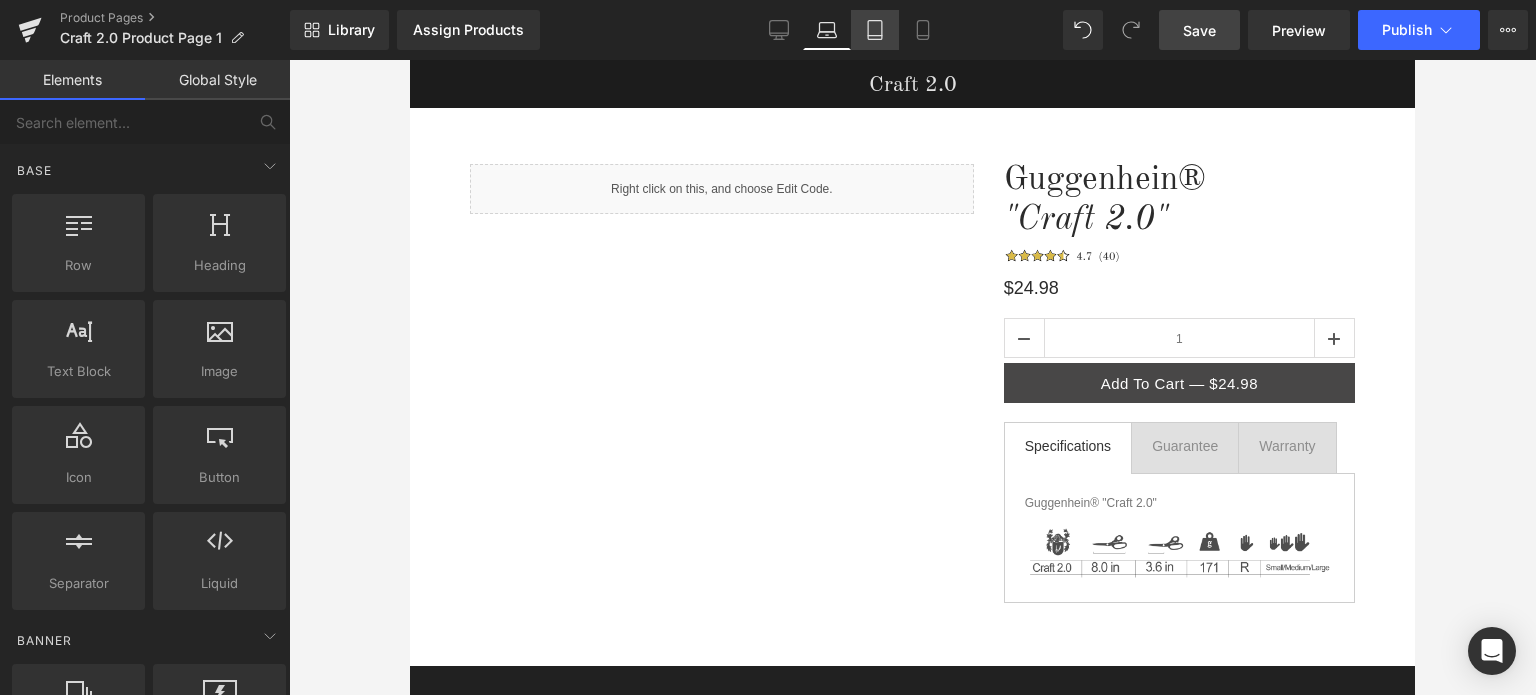 click 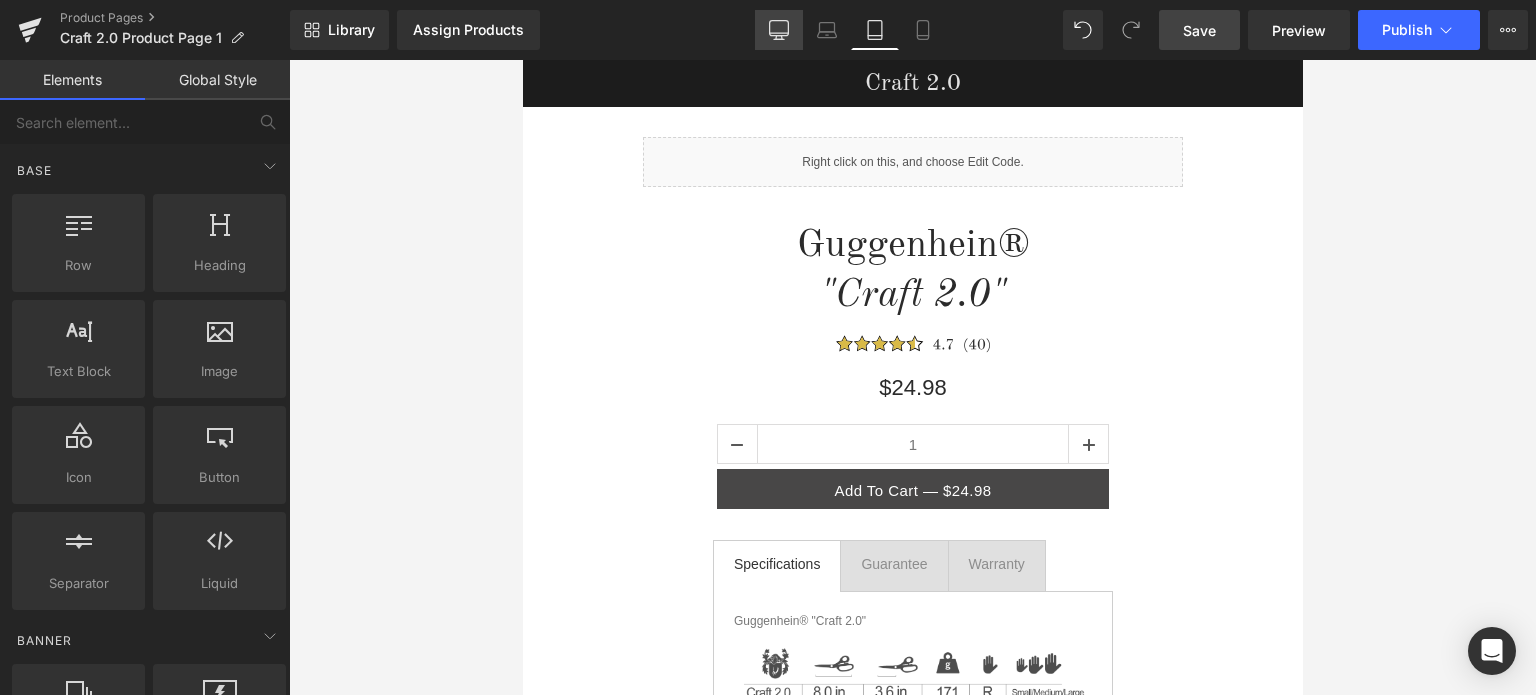 click 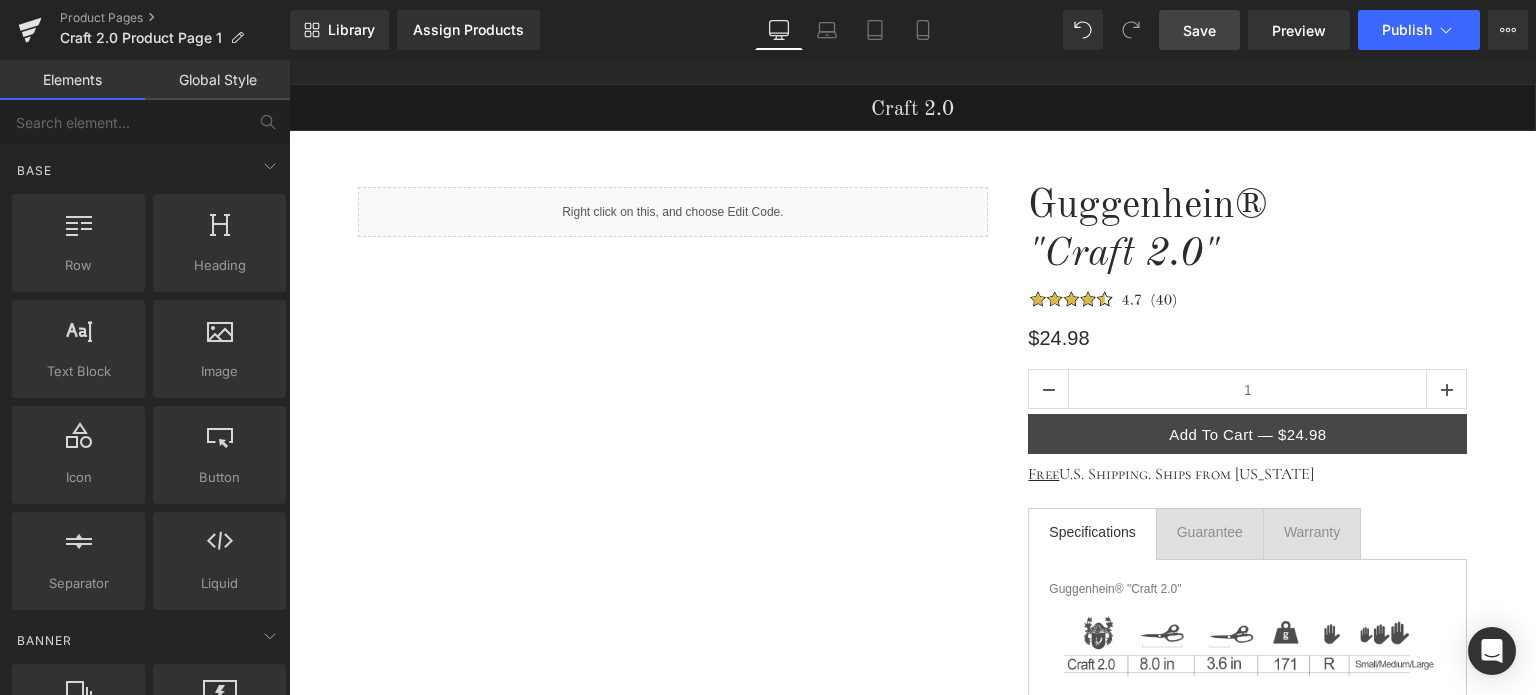 scroll, scrollTop: 159, scrollLeft: 0, axis: vertical 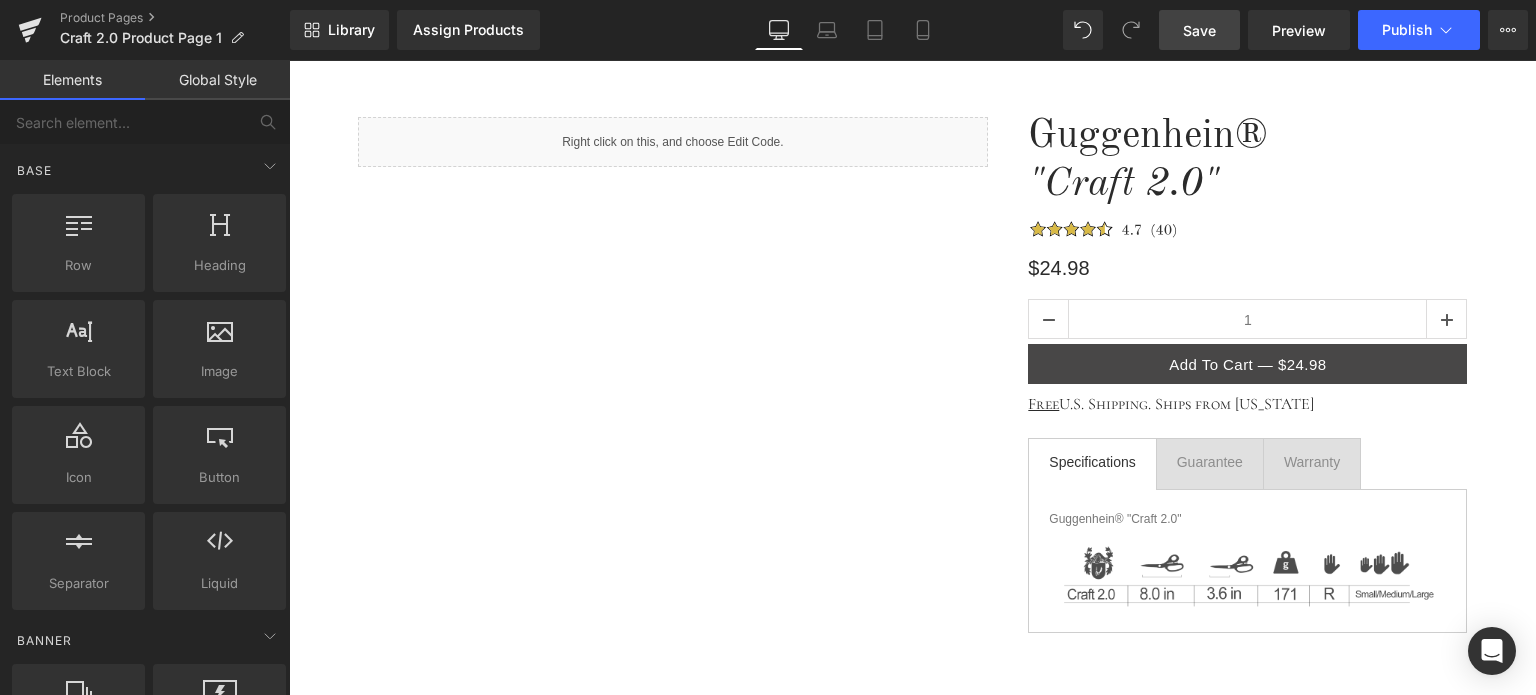 click on "Save" at bounding box center (1199, 30) 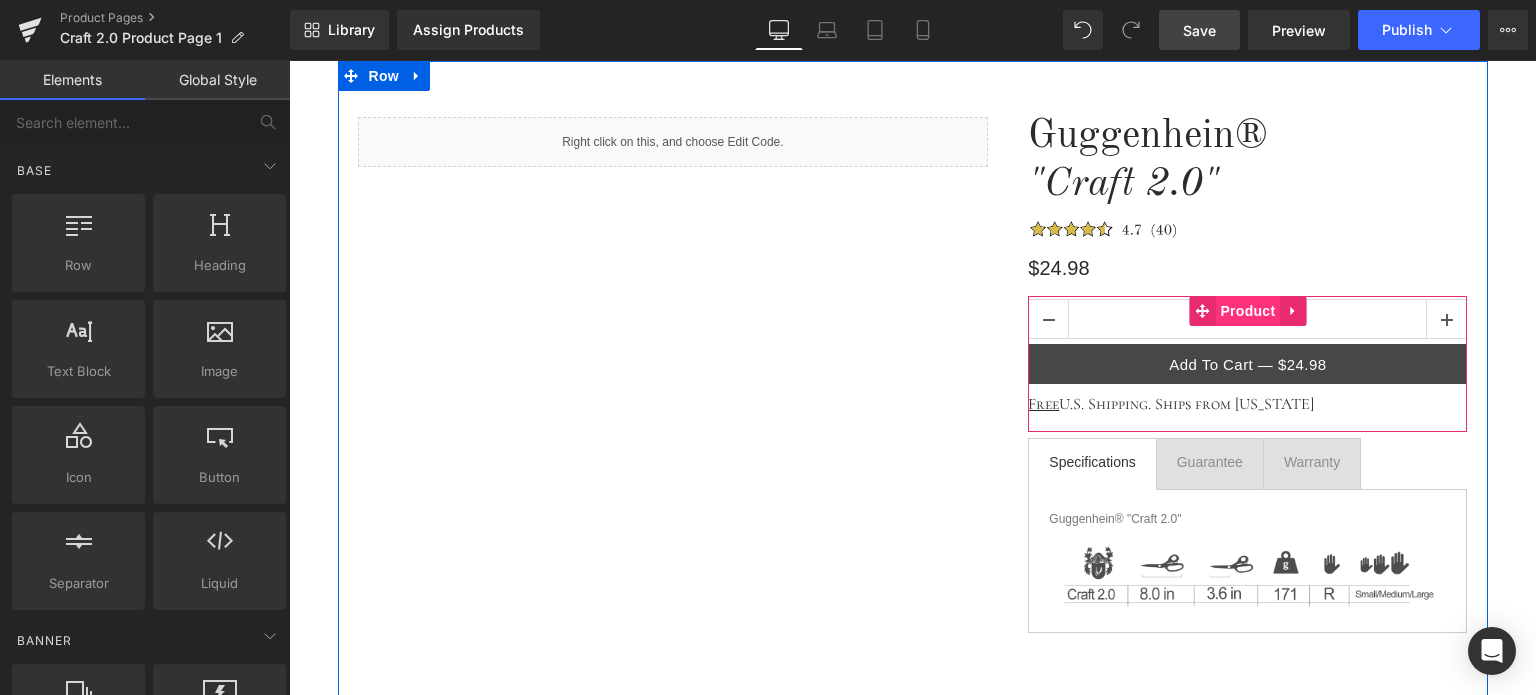click on "Product" at bounding box center (1247, 311) 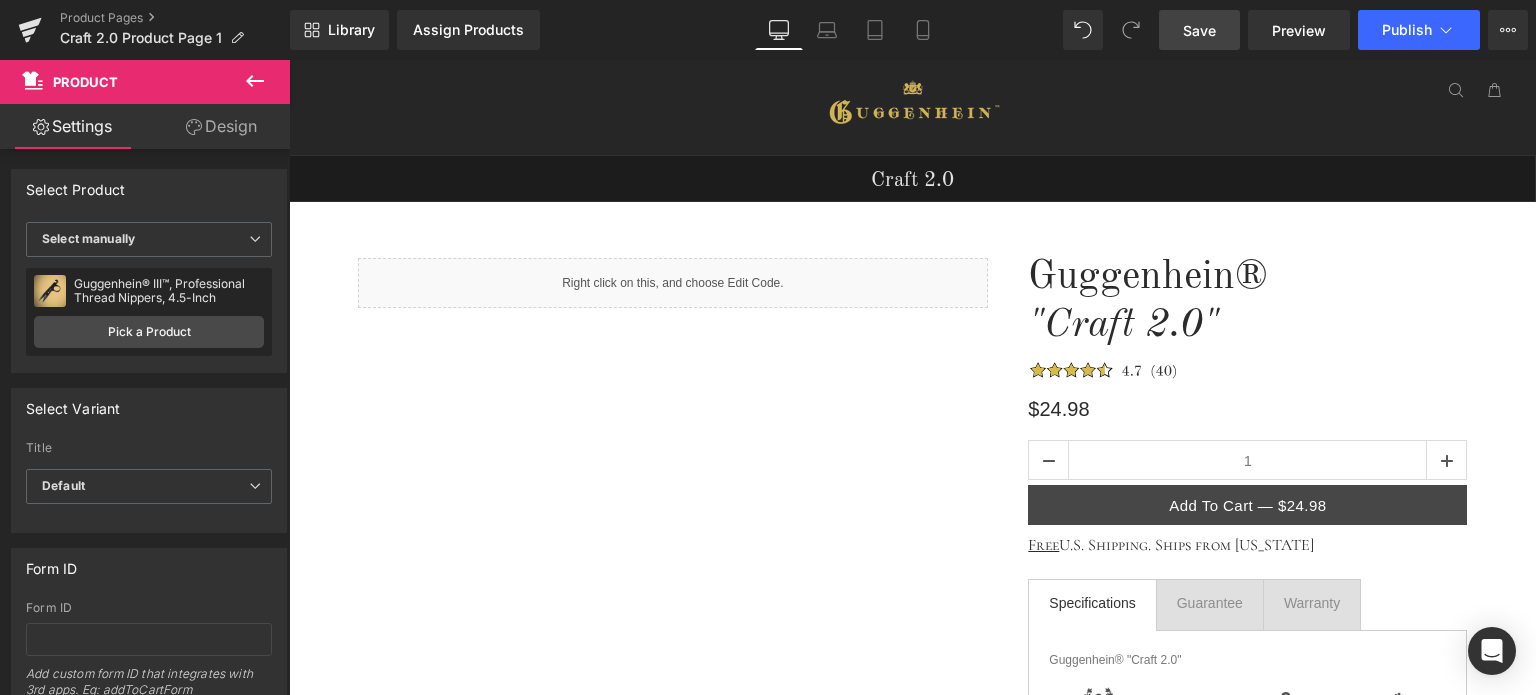 scroll, scrollTop: 0, scrollLeft: 0, axis: both 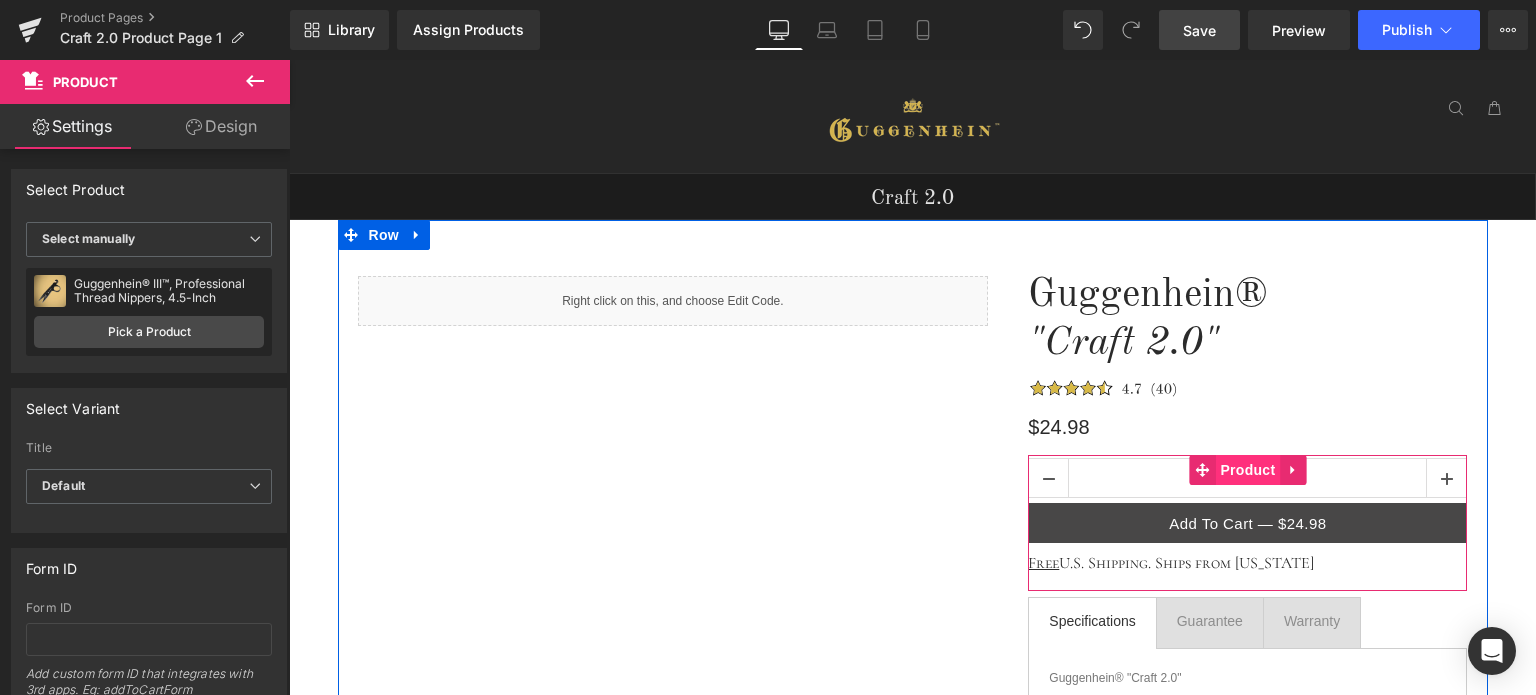 click on "Product" at bounding box center [1247, 470] 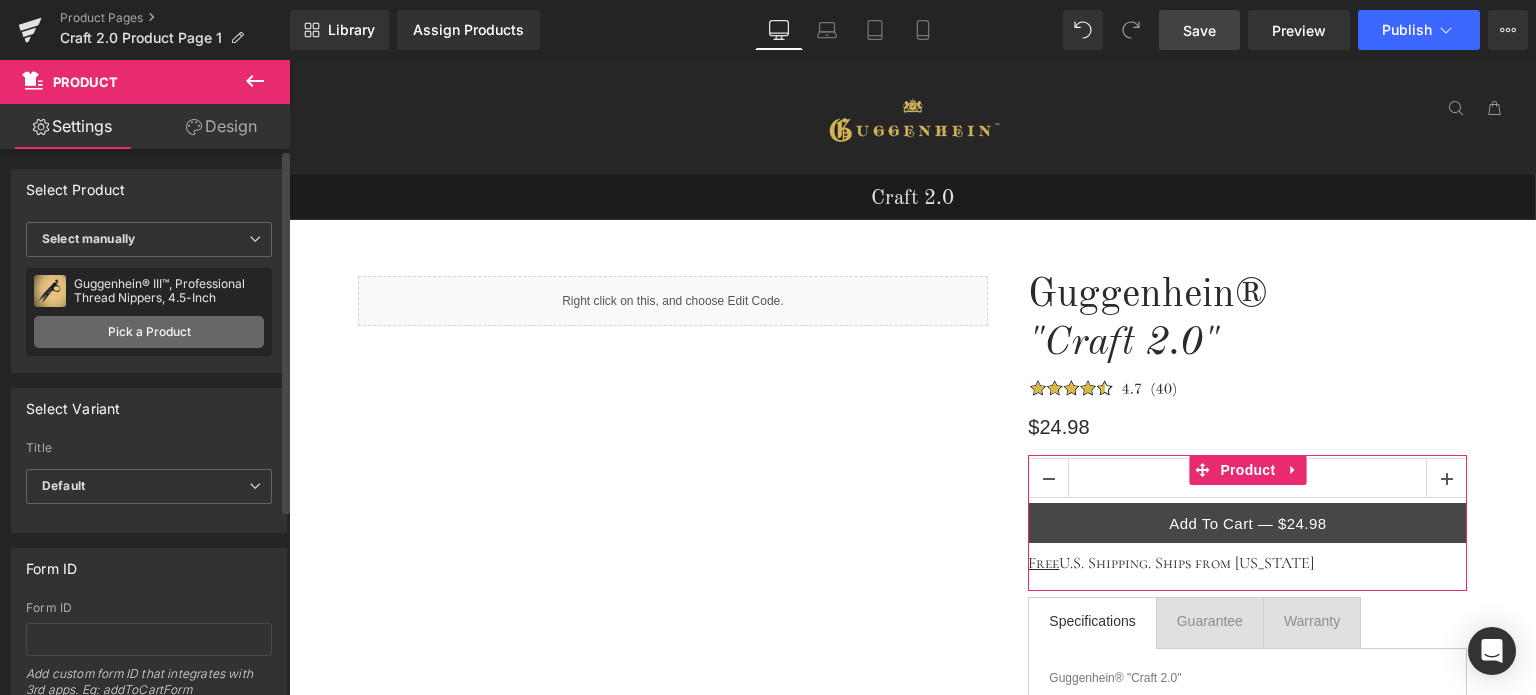 click on "Pick a Product" at bounding box center (149, 332) 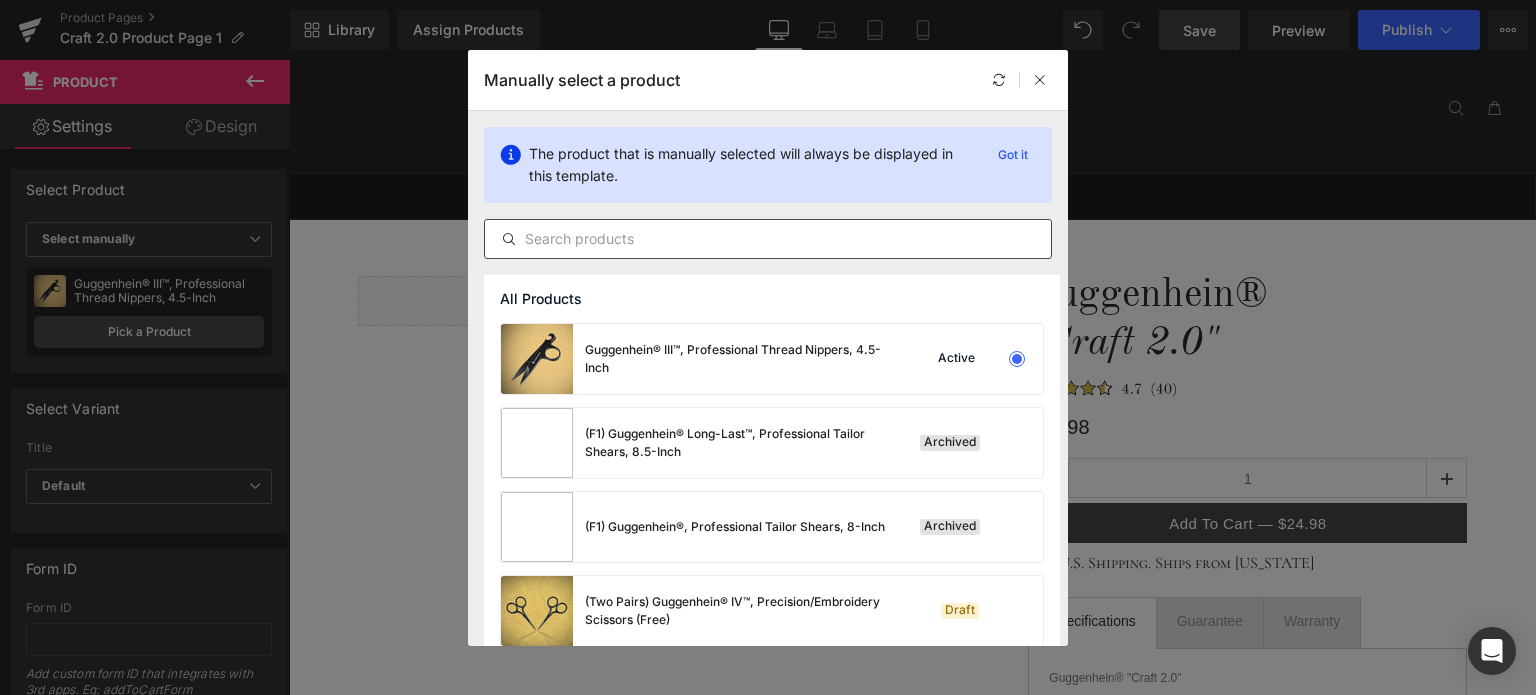click at bounding box center (768, 239) 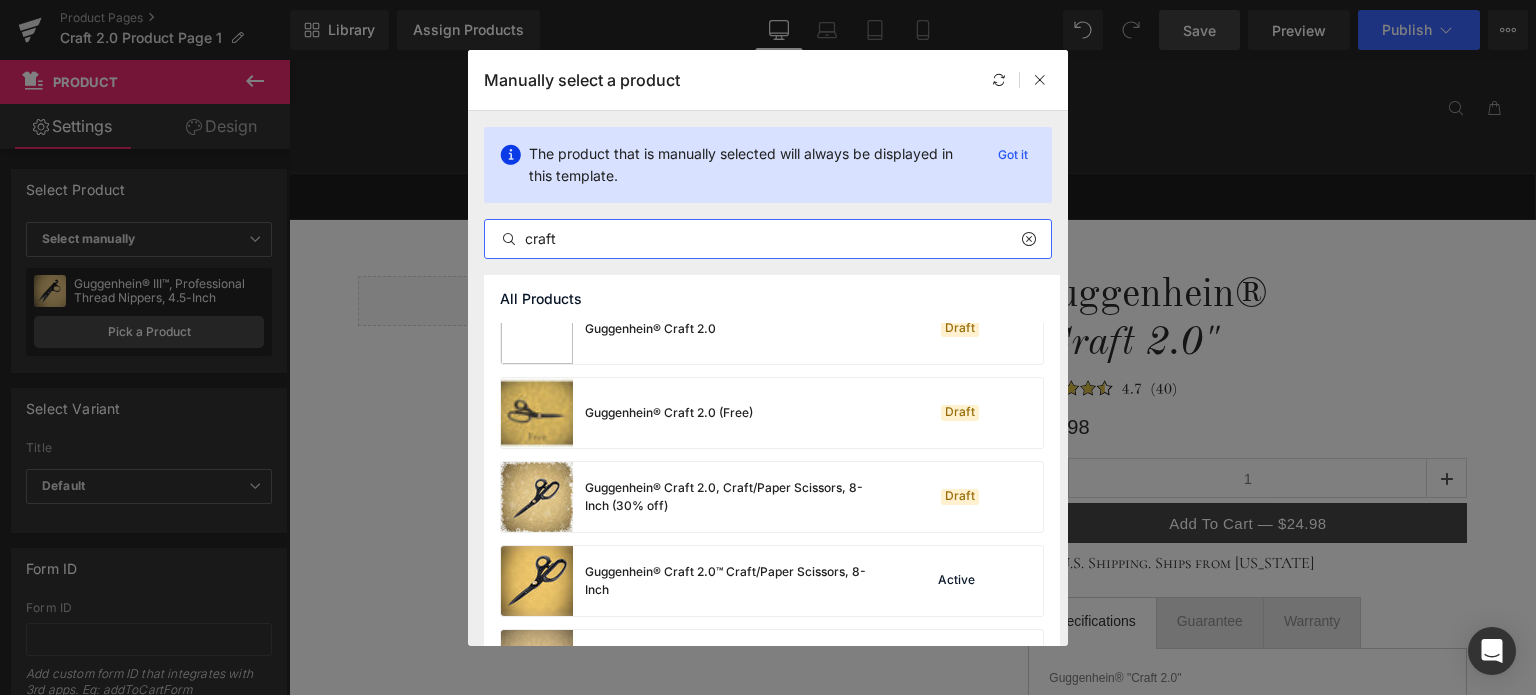scroll, scrollTop: 200, scrollLeft: 0, axis: vertical 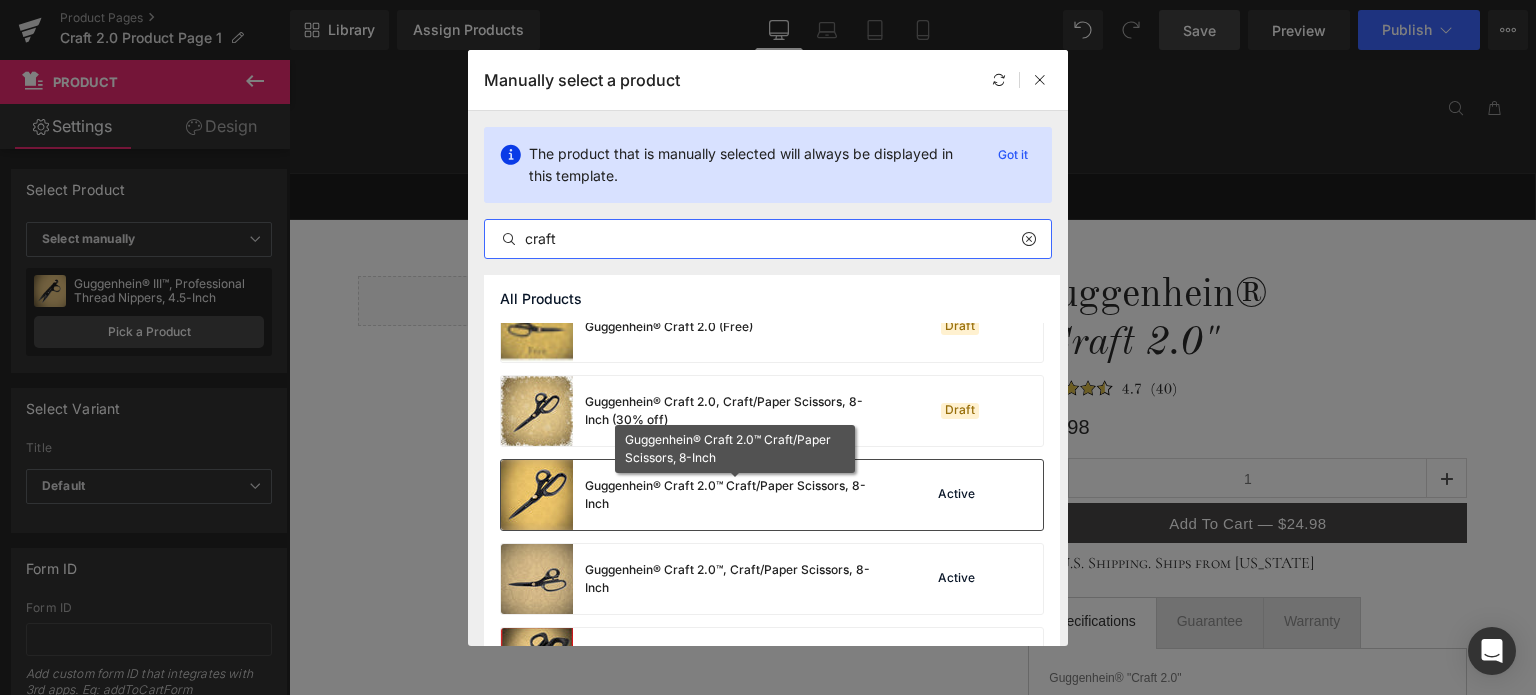 type on "craft" 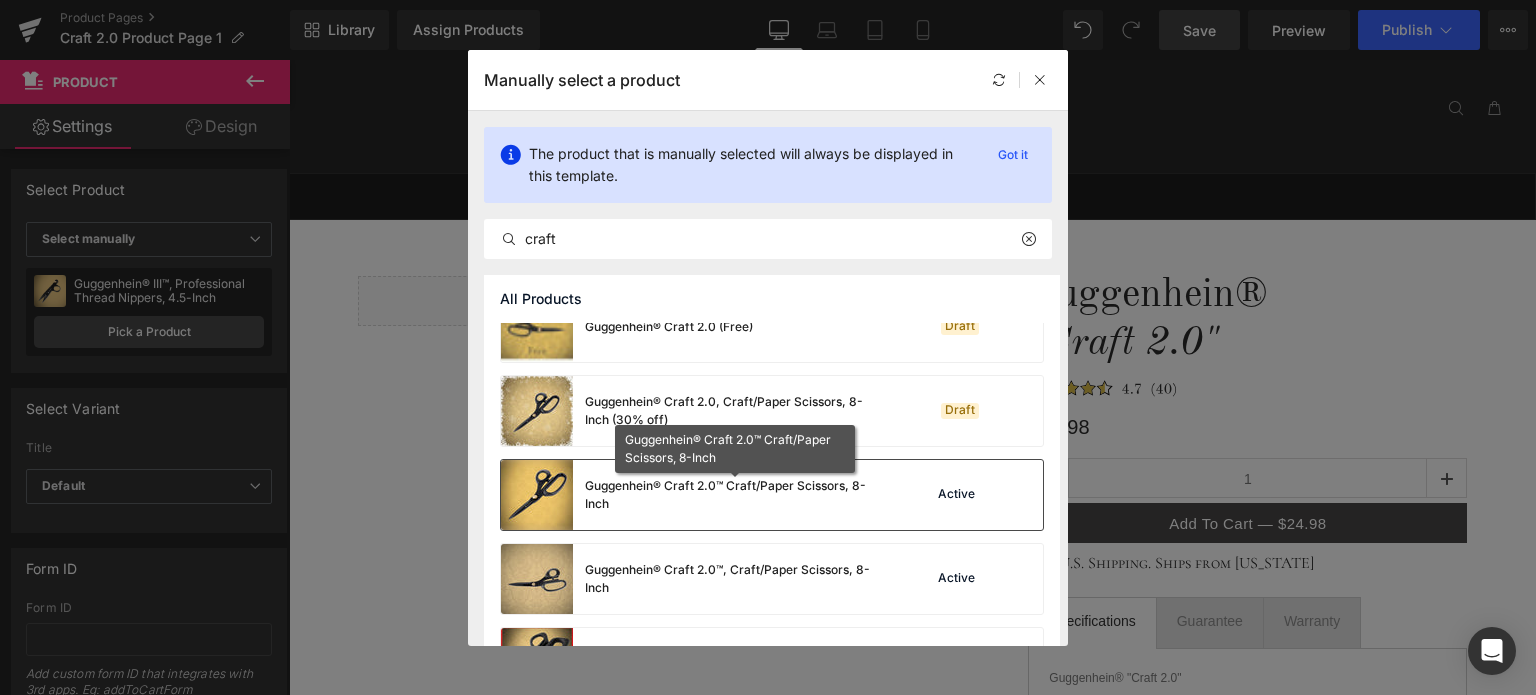 click on "Guggenhein® Craft 2.0™ Craft/Paper Scissors, 8-Inch" at bounding box center (735, 495) 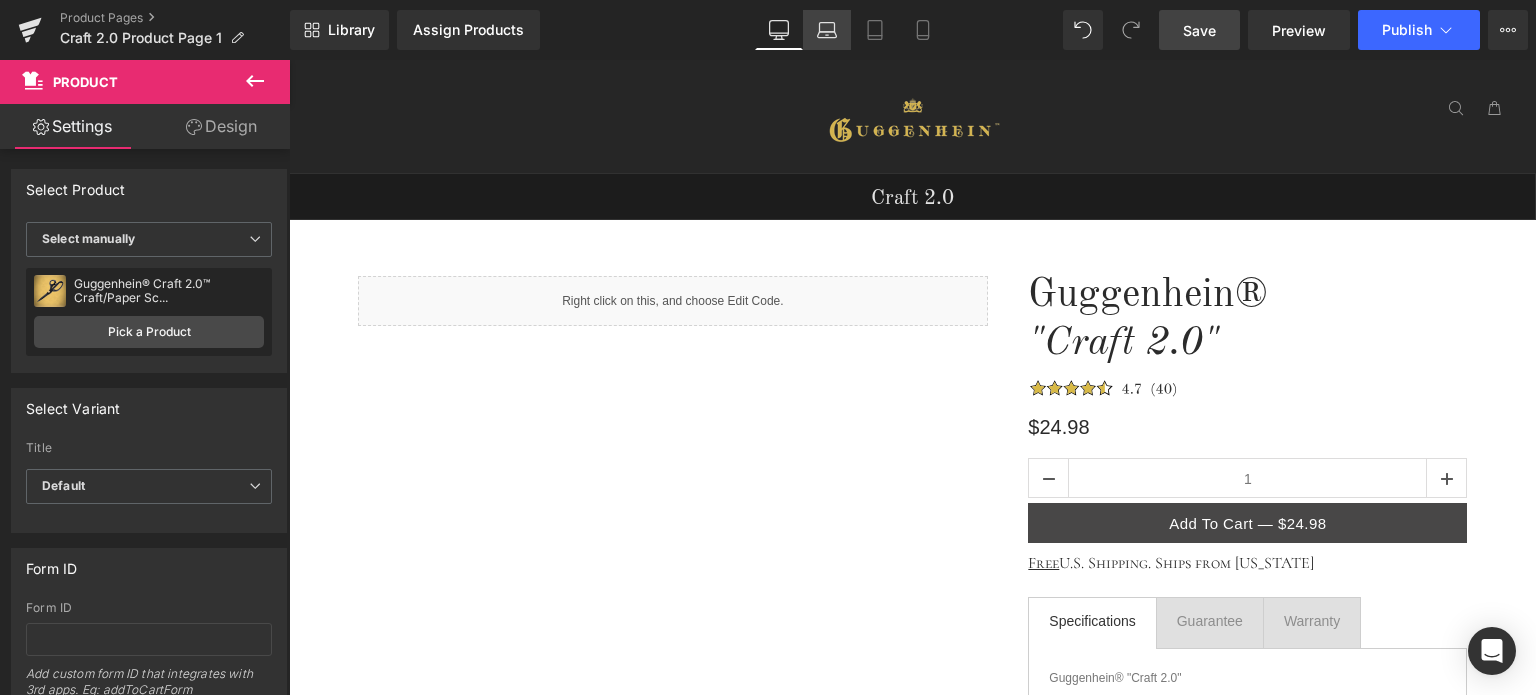 click 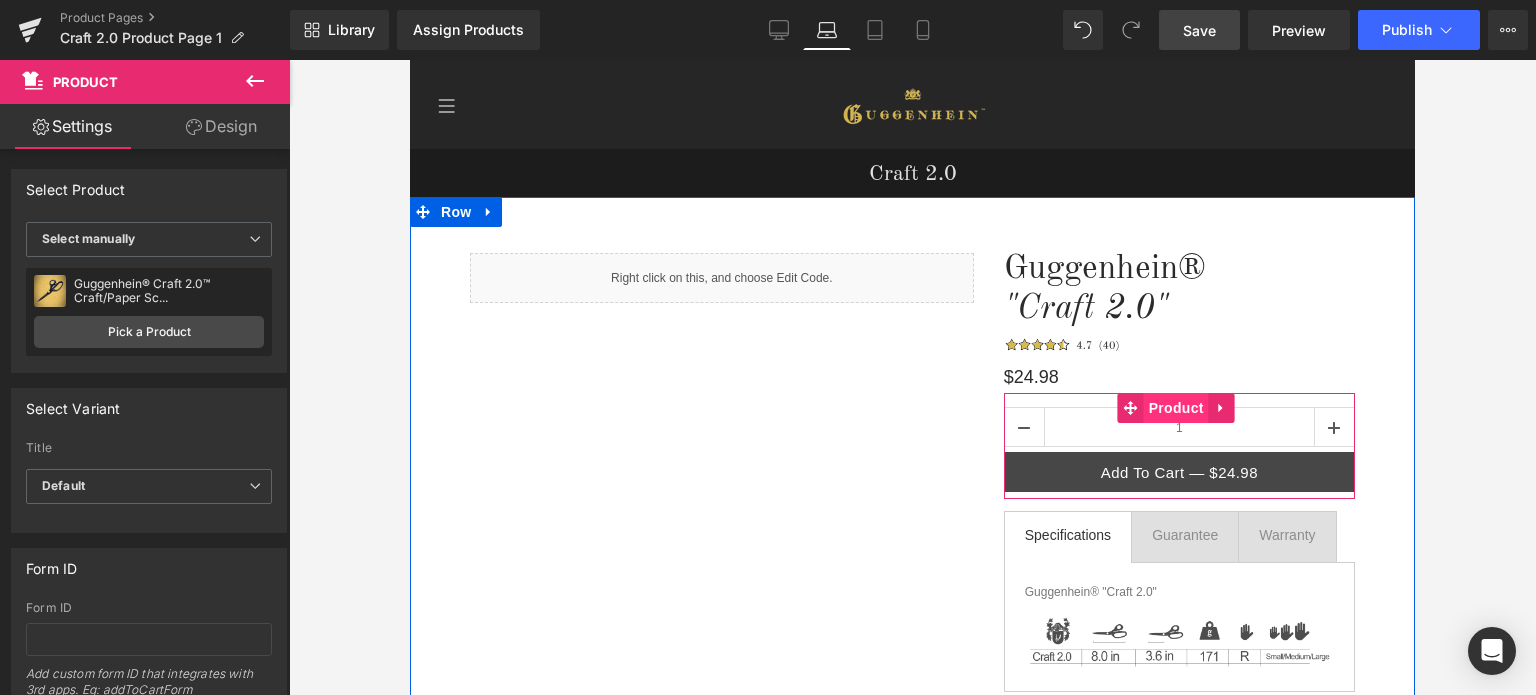 click on "Product" at bounding box center (1176, 408) 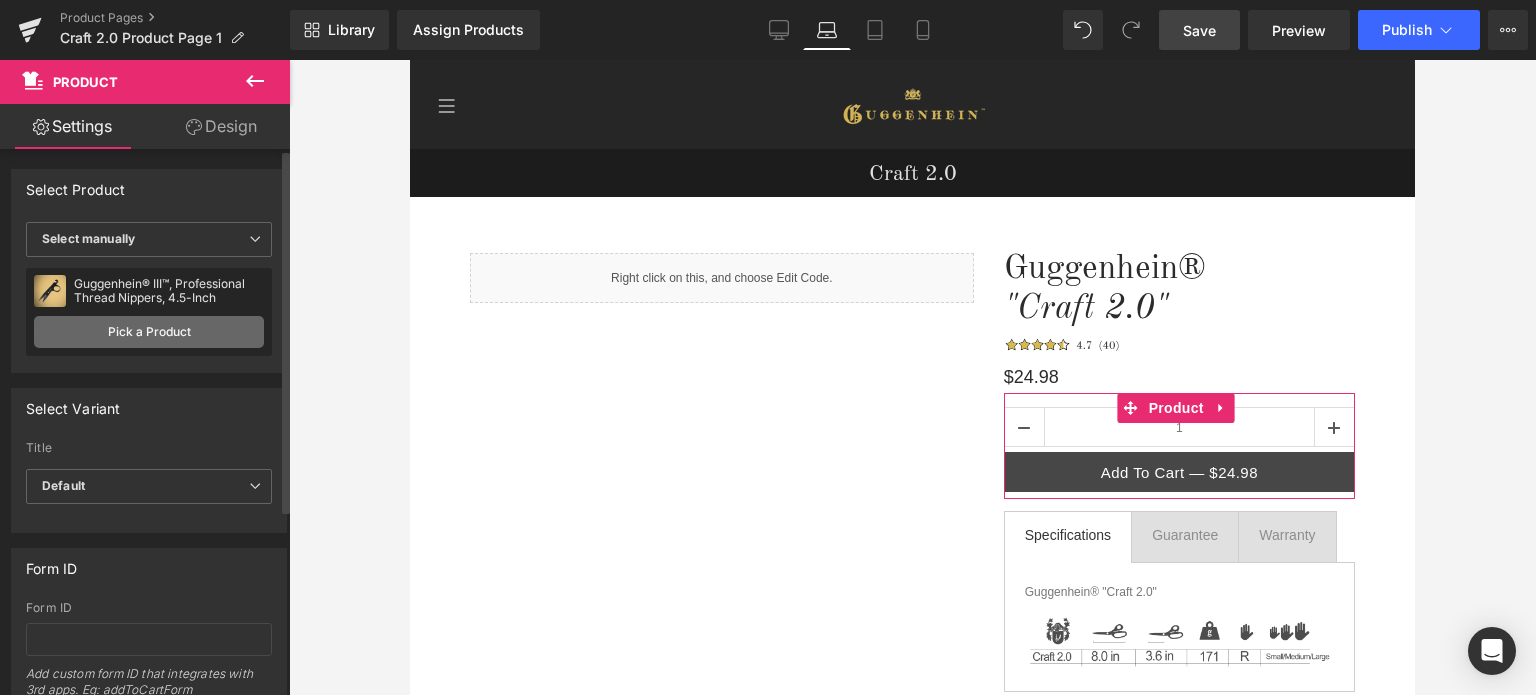click on "Pick a Product" at bounding box center (149, 332) 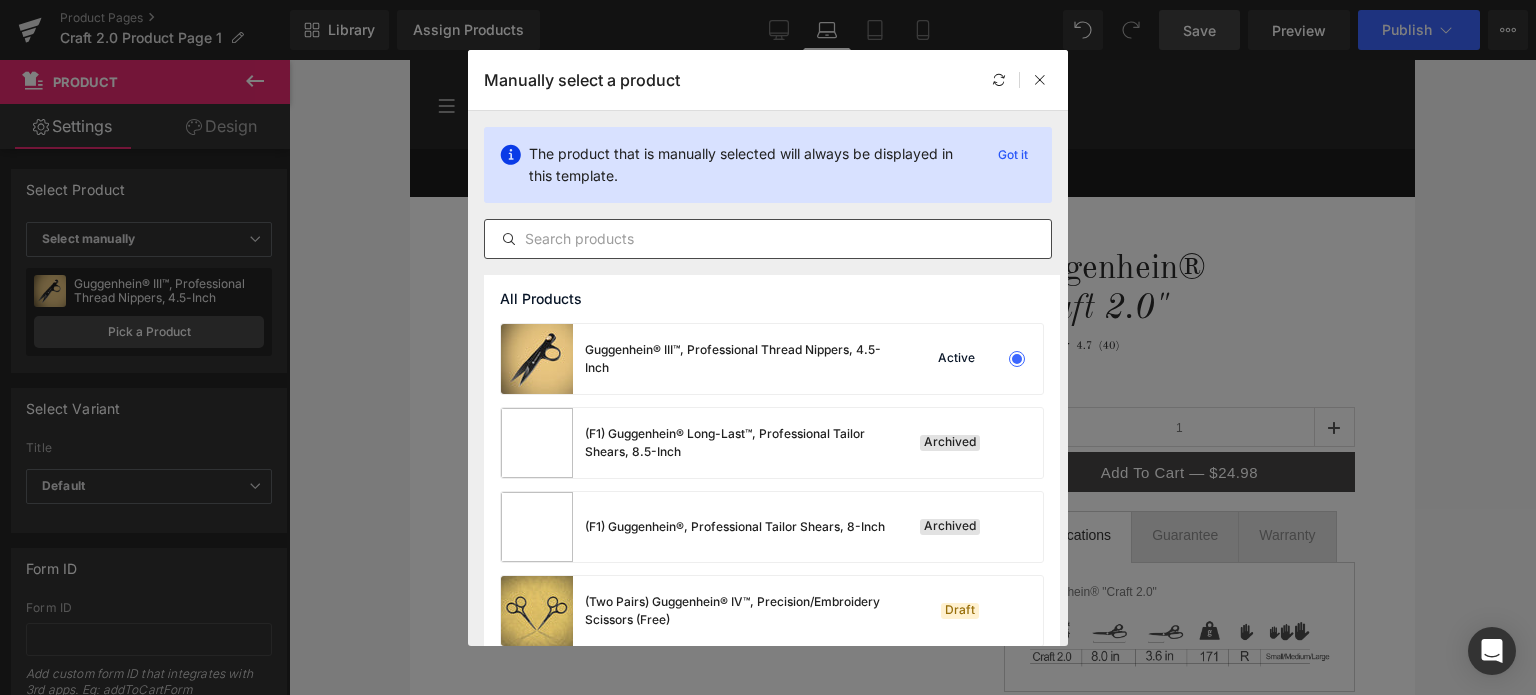 click at bounding box center [768, 239] 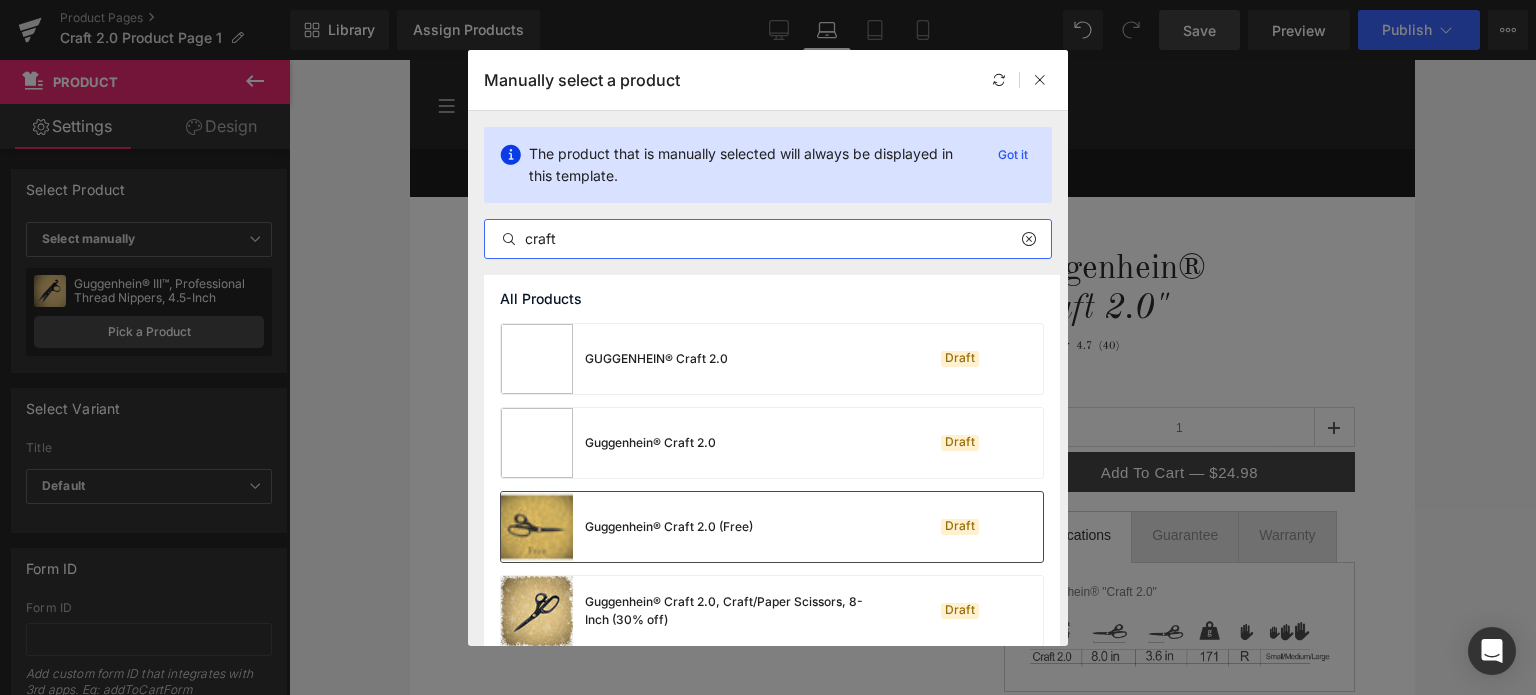 scroll, scrollTop: 200, scrollLeft: 0, axis: vertical 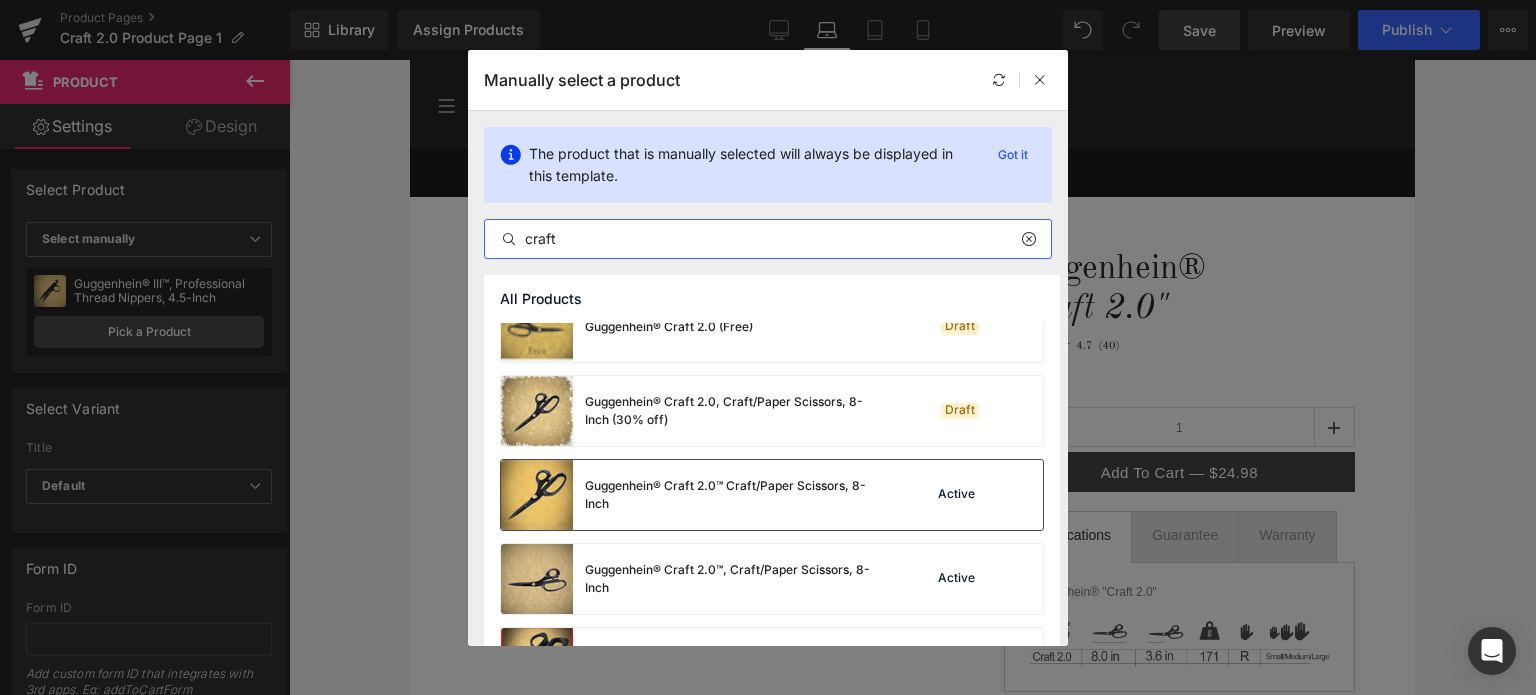 type on "craft" 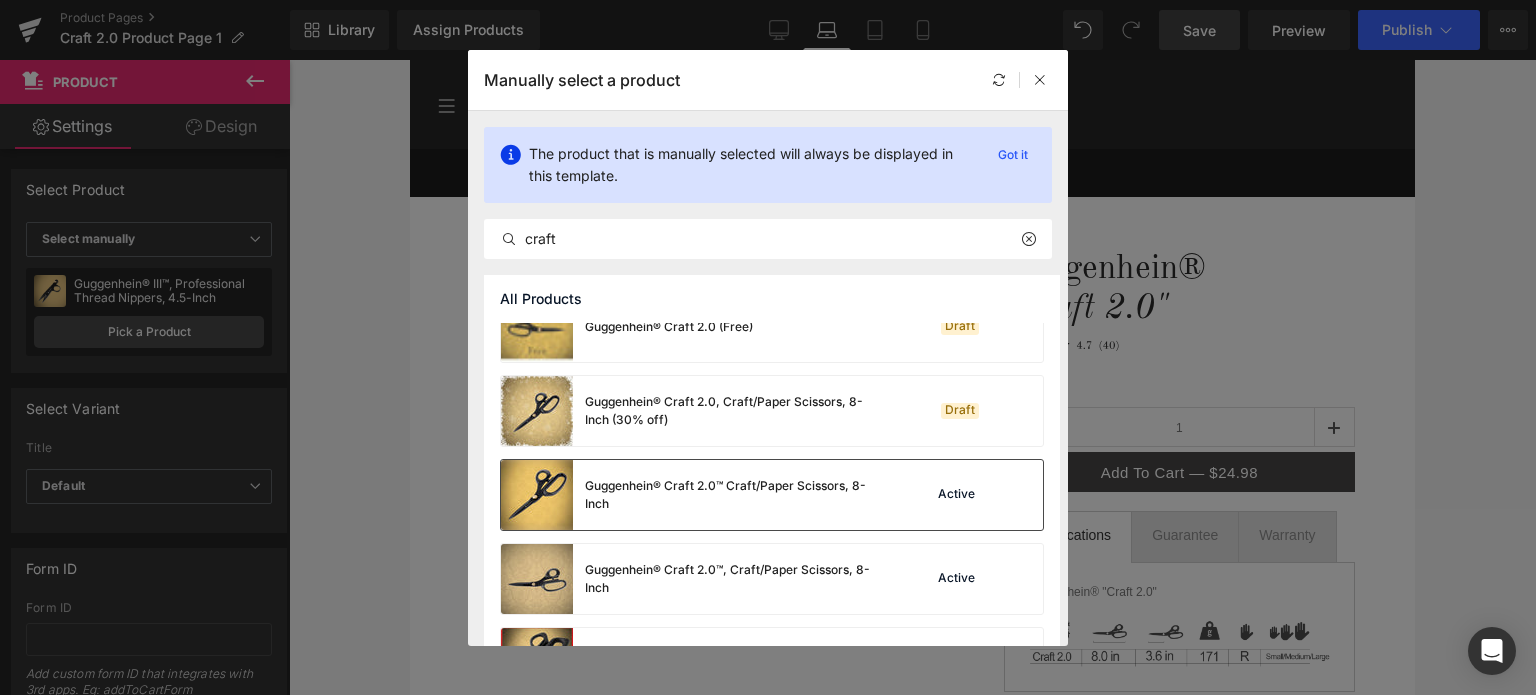 drag, startPoint x: 712, startPoint y: 485, endPoint x: 302, endPoint y: 417, distance: 415.60077 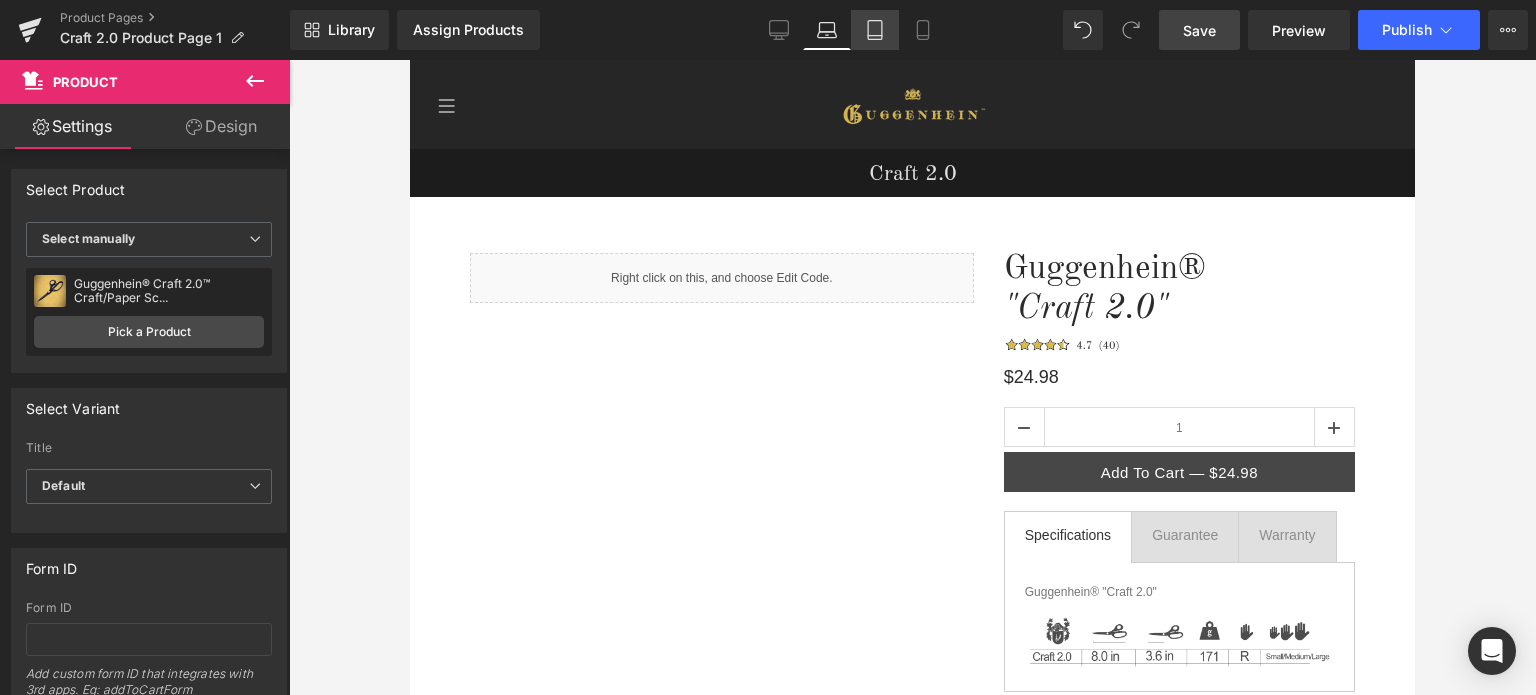 click 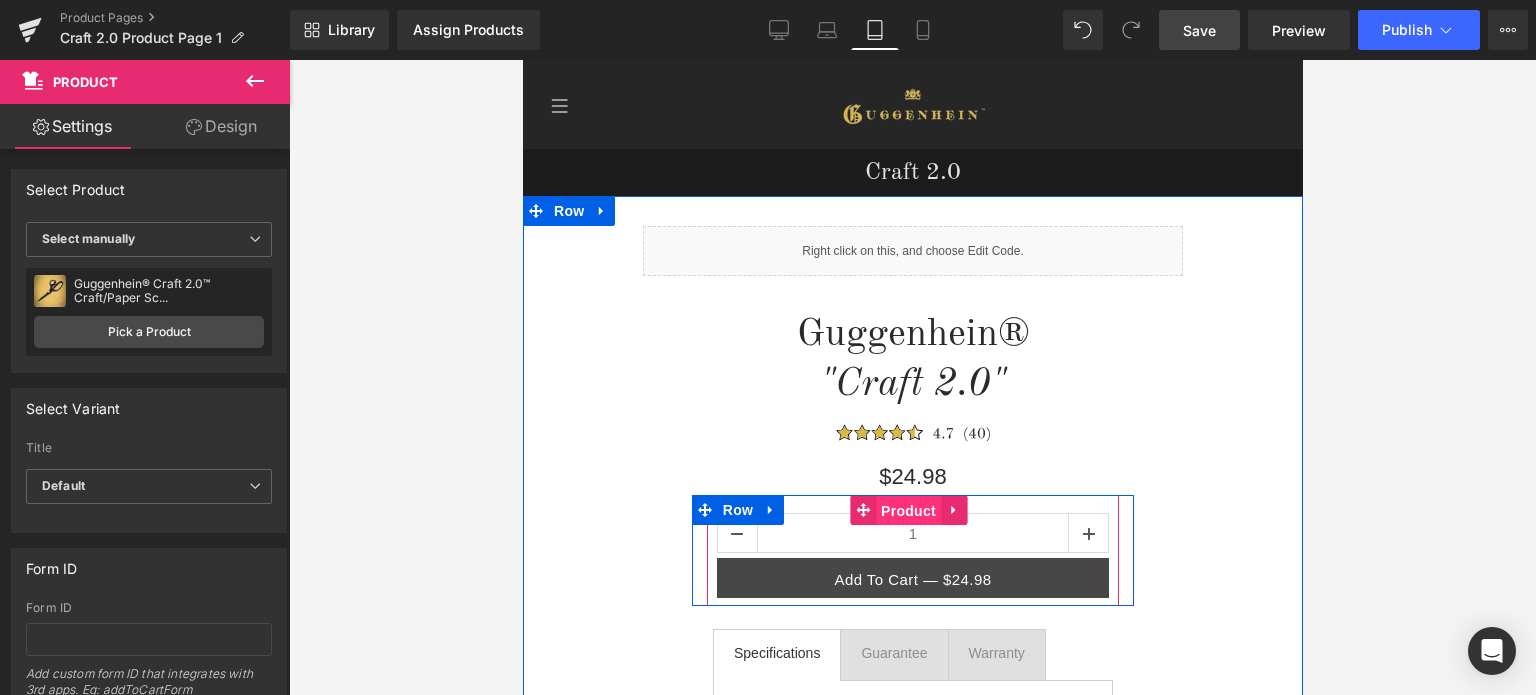 click on "Product" at bounding box center (907, 511) 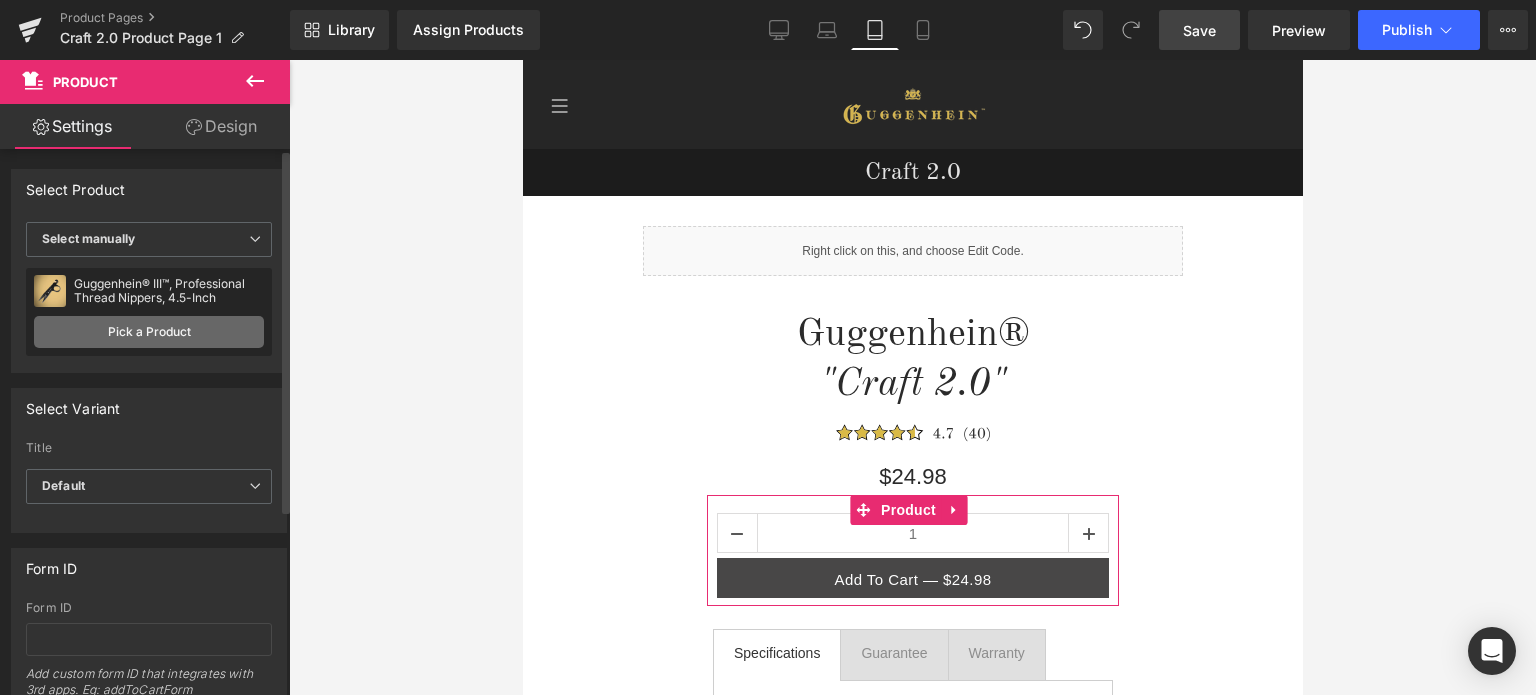 click on "Pick a Product" at bounding box center (149, 332) 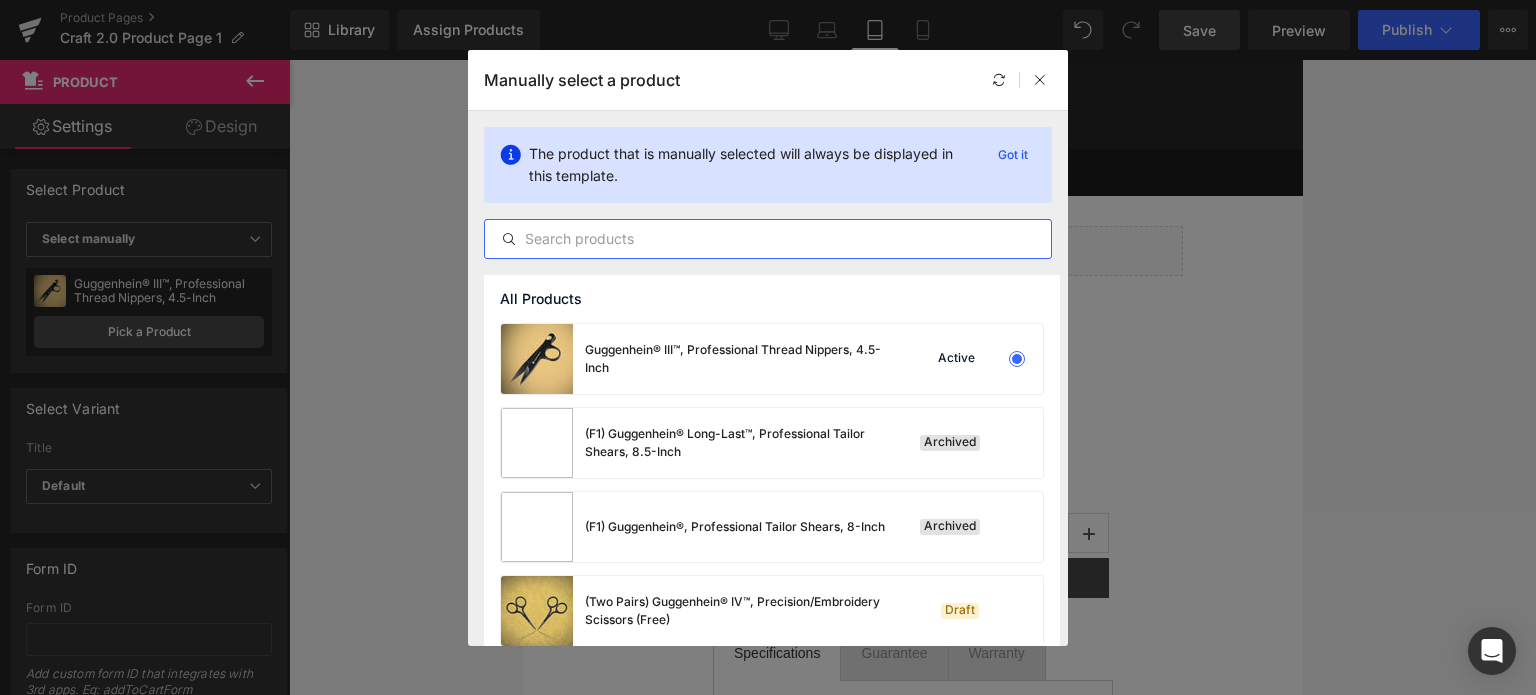 click at bounding box center [768, 239] 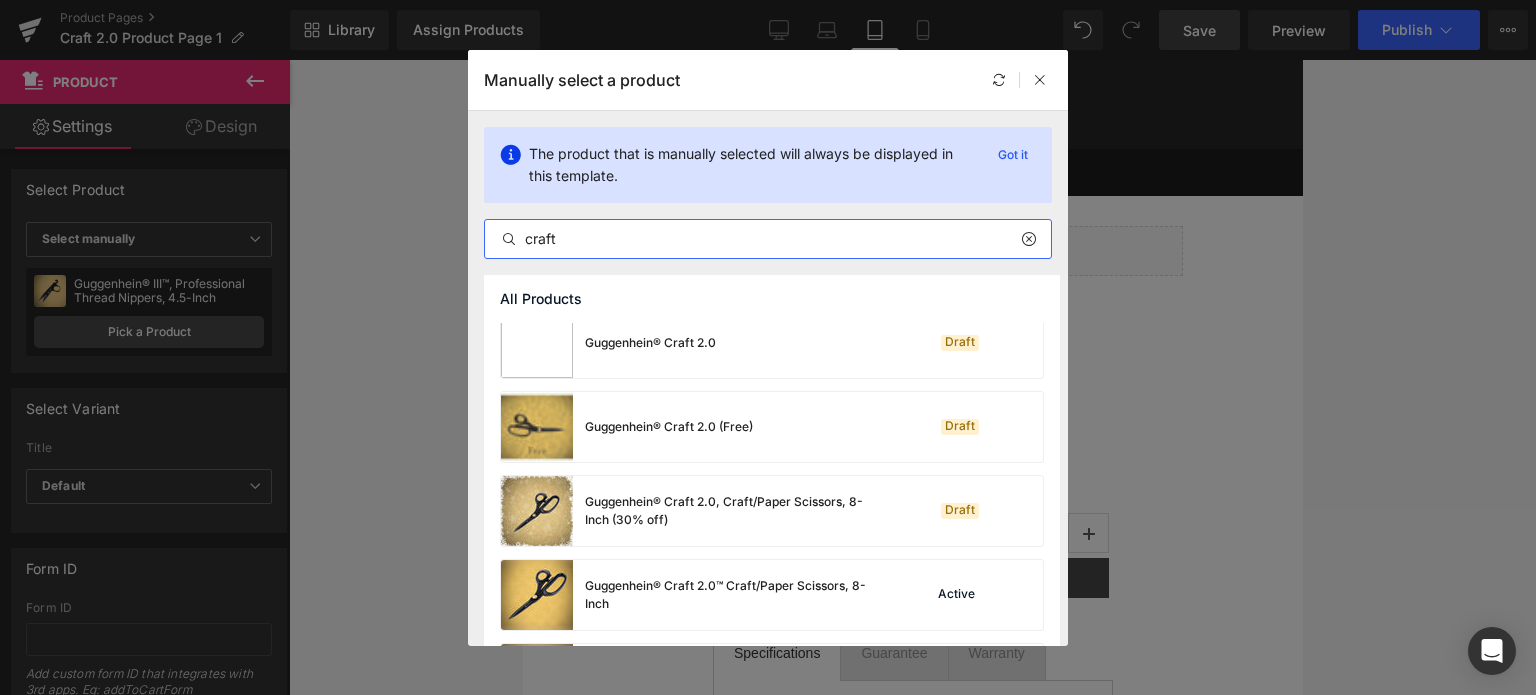 scroll, scrollTop: 200, scrollLeft: 0, axis: vertical 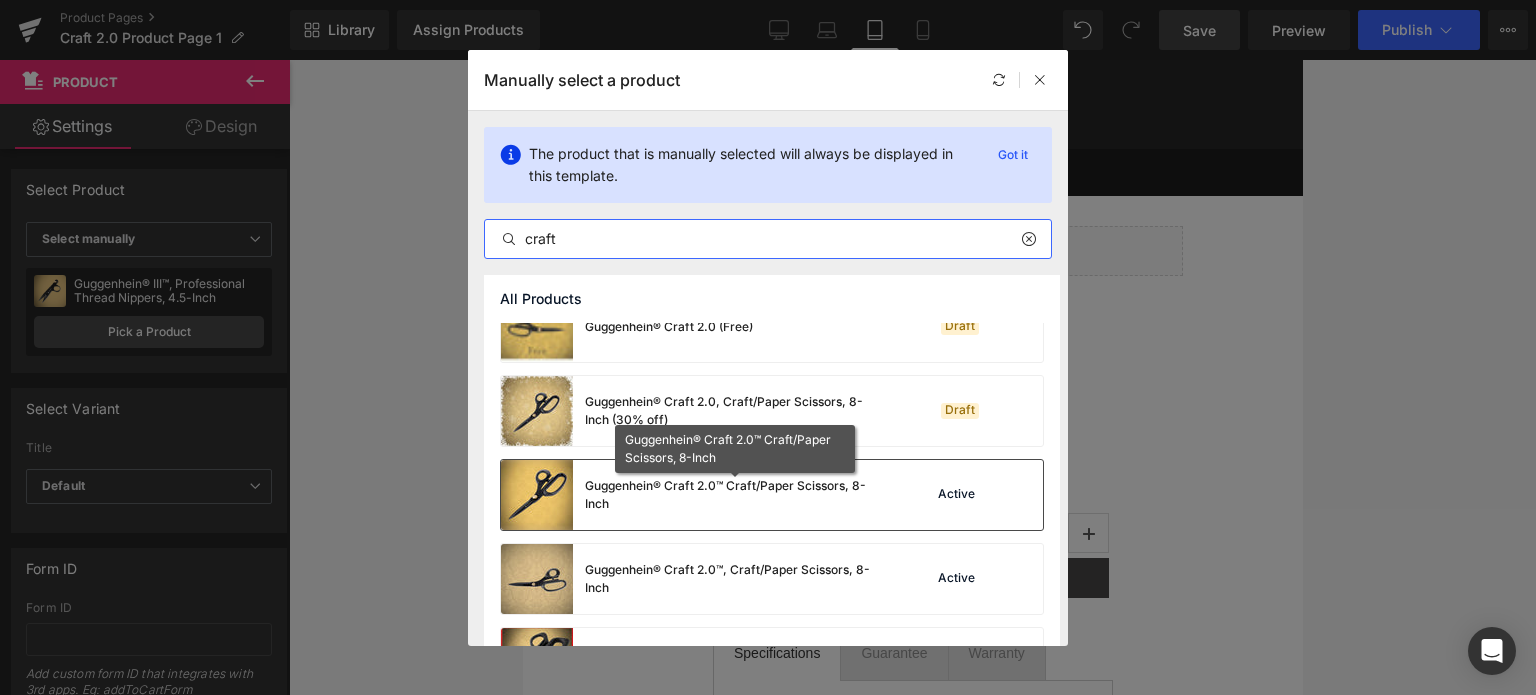 type on "craft" 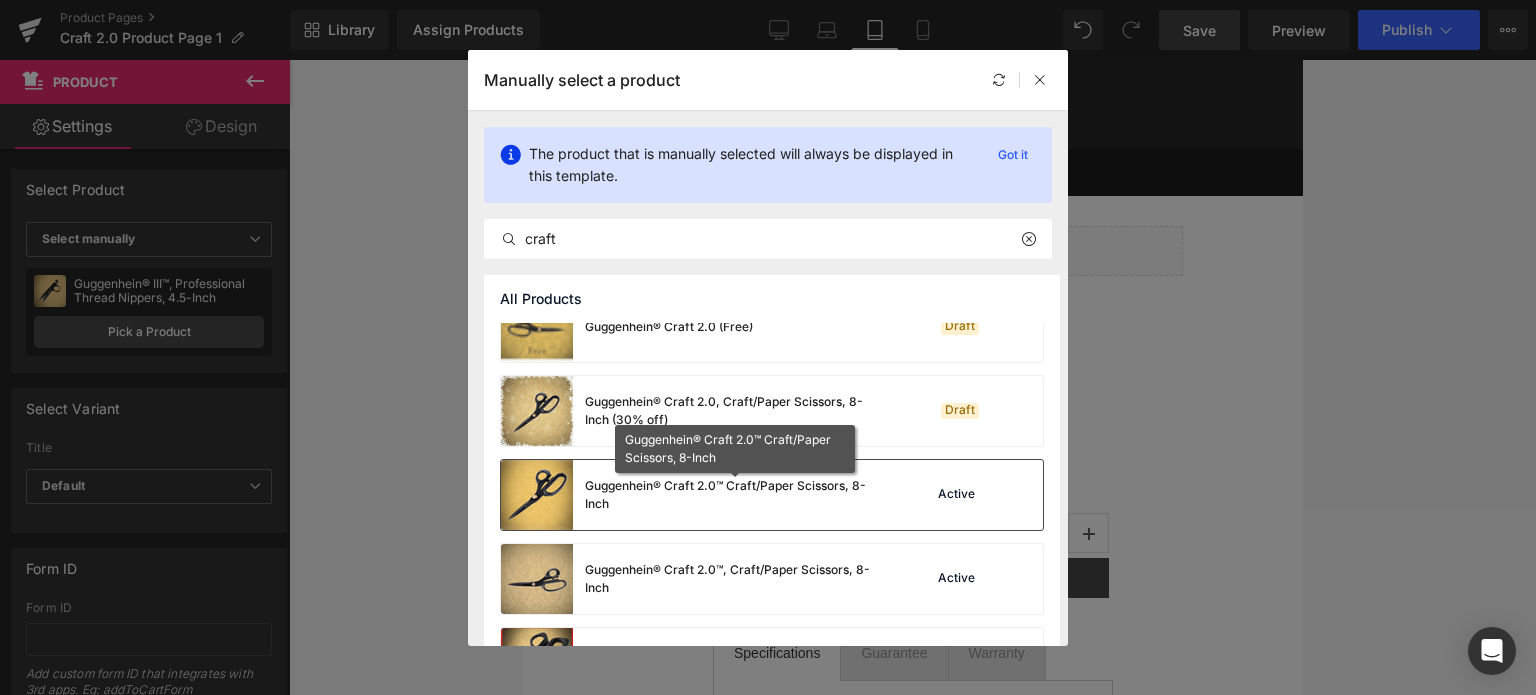 click on "Guggenhein® Craft 2.0™ Craft/Paper Scissors, 8-Inch" at bounding box center [735, 495] 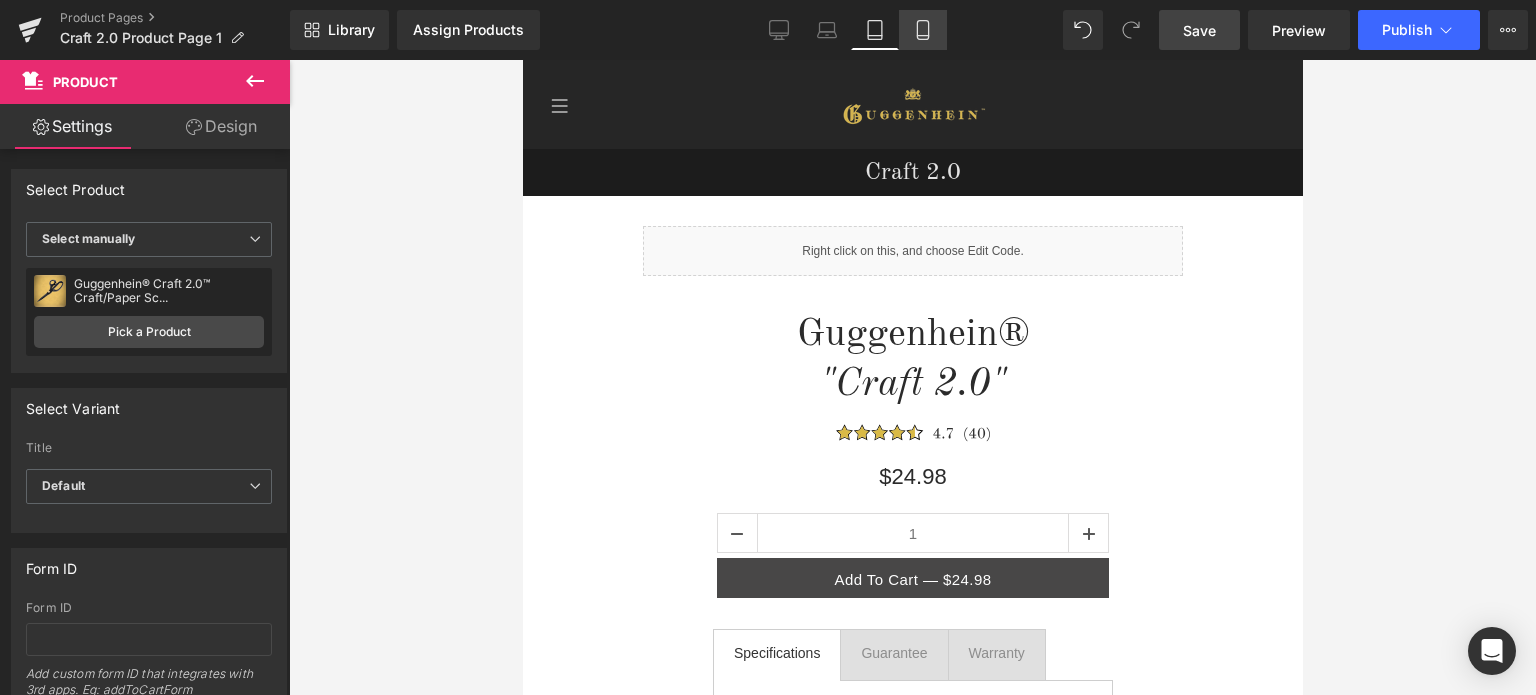 click 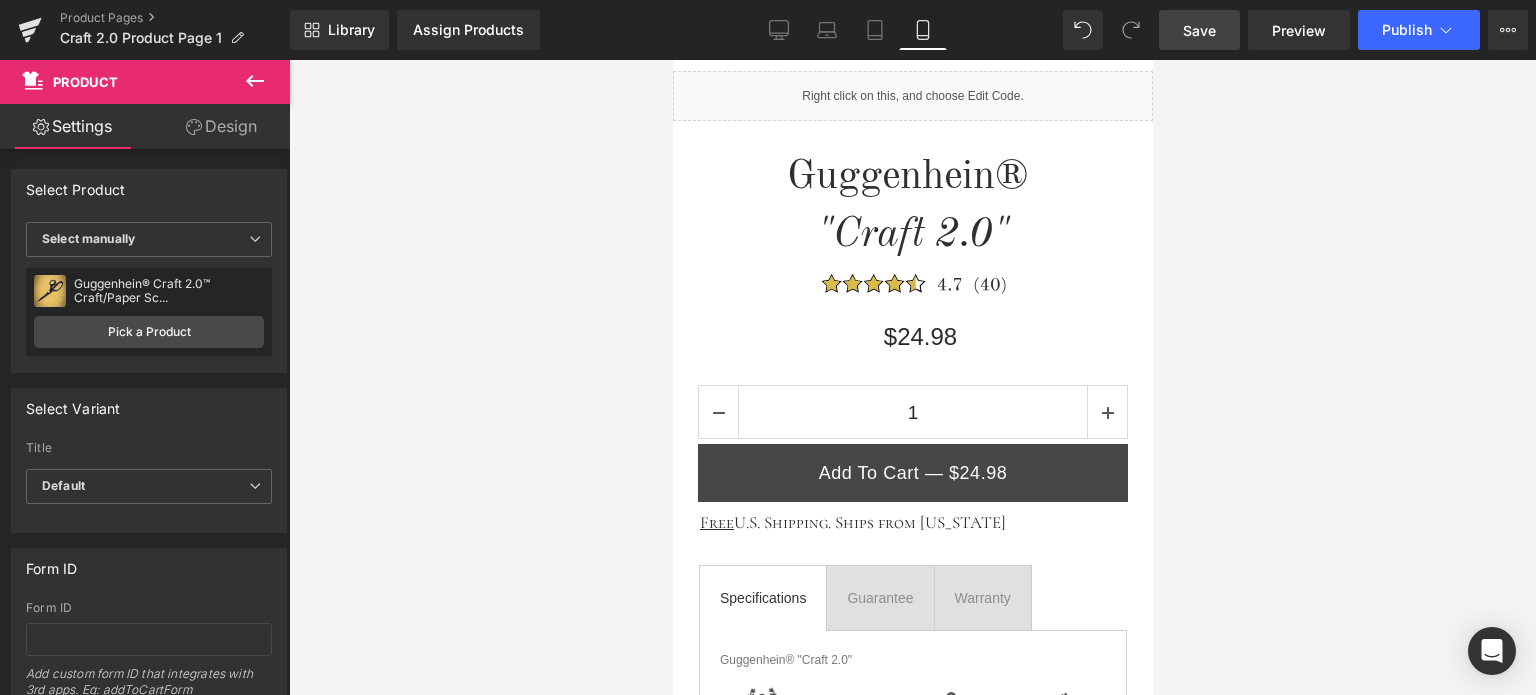 scroll, scrollTop: 800, scrollLeft: 0, axis: vertical 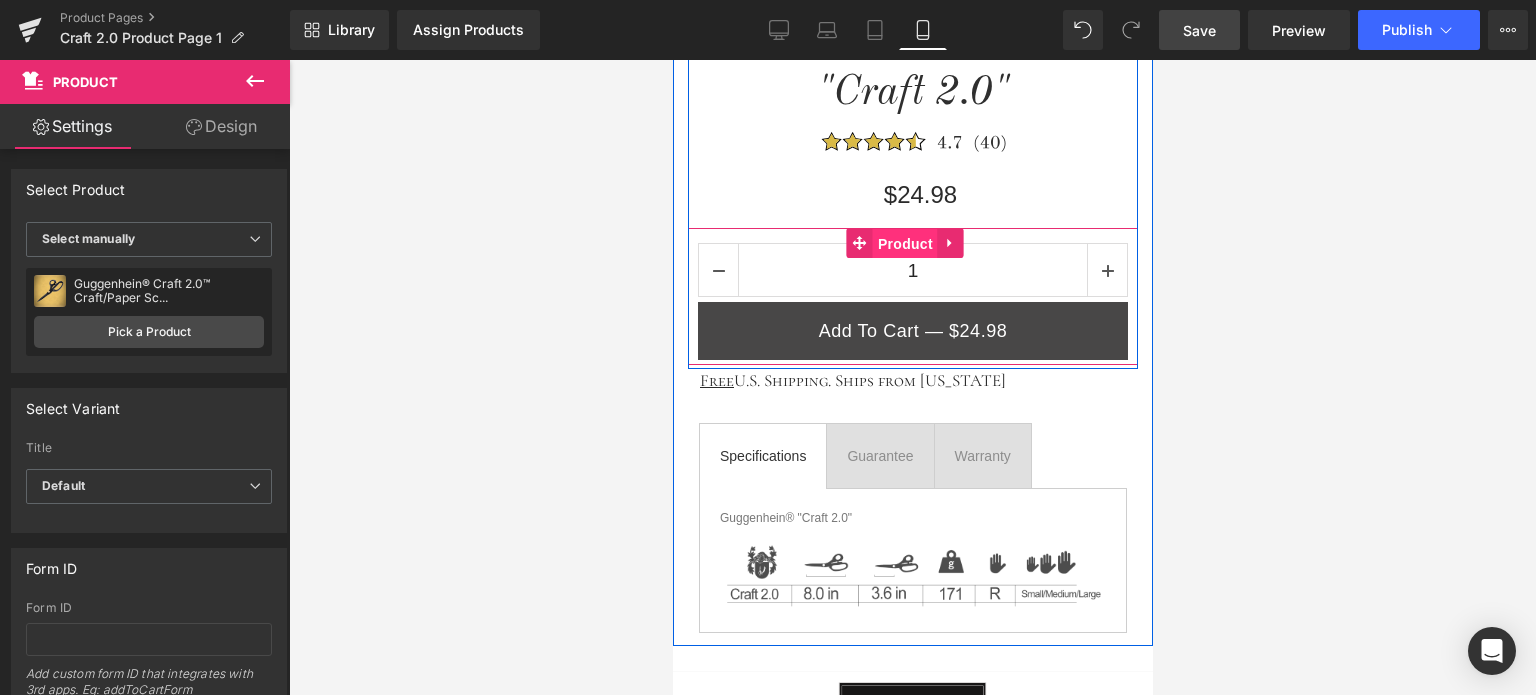 click on "Product" at bounding box center (904, 244) 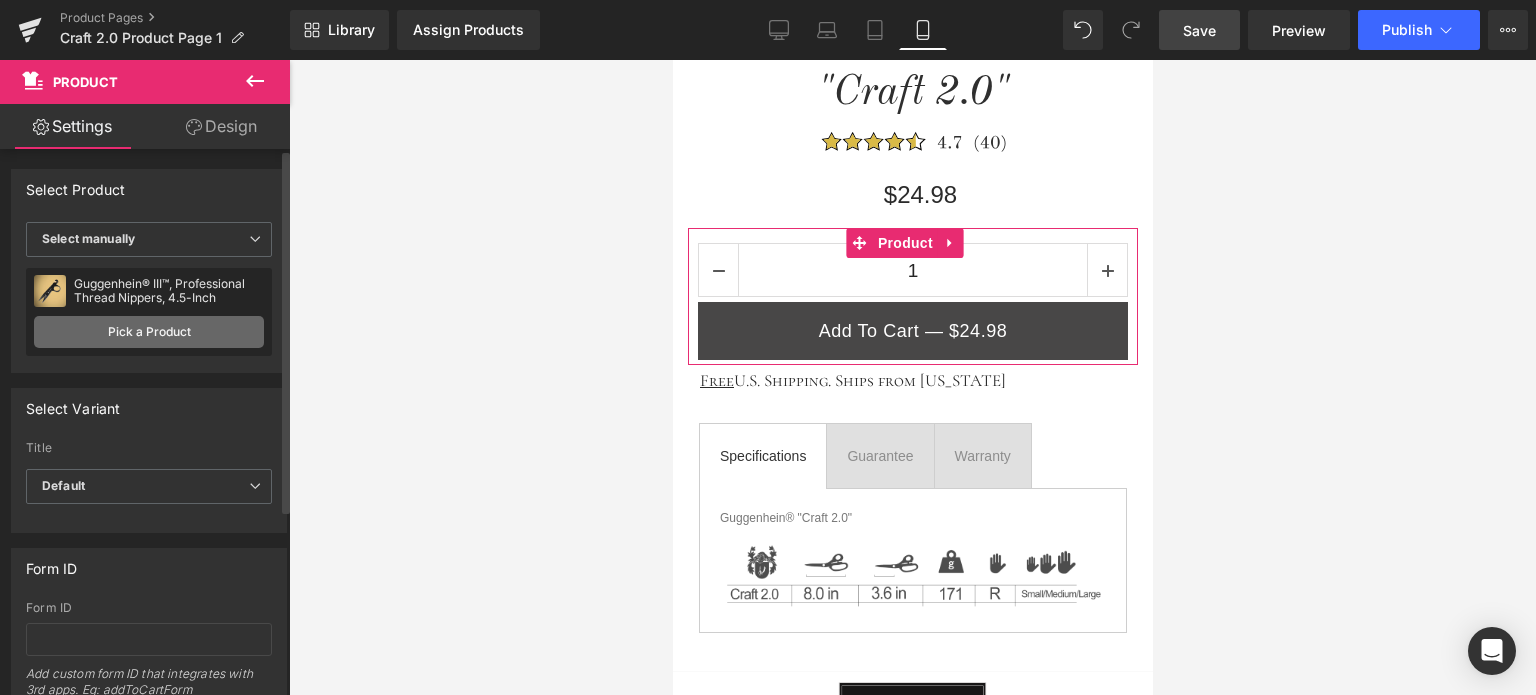 click on "Pick a Product" at bounding box center (149, 332) 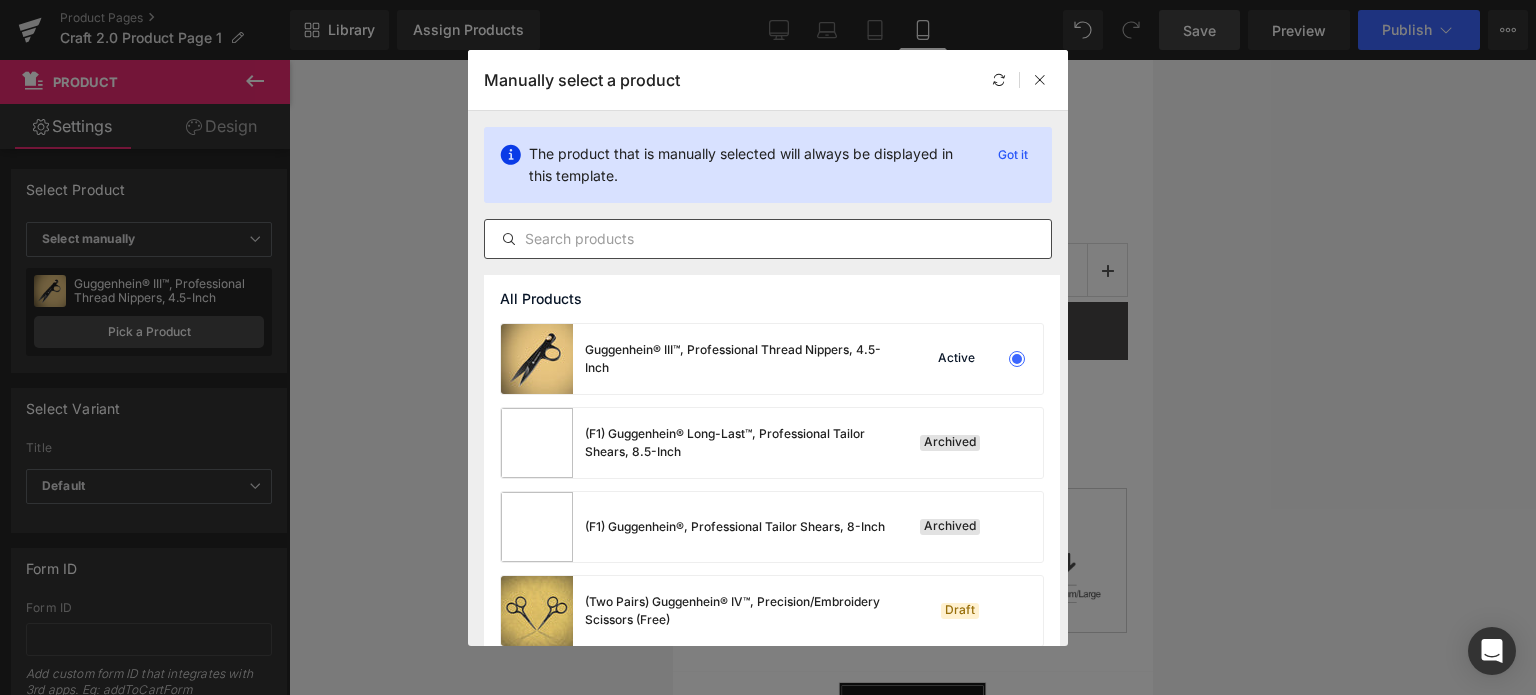 click at bounding box center (768, 239) 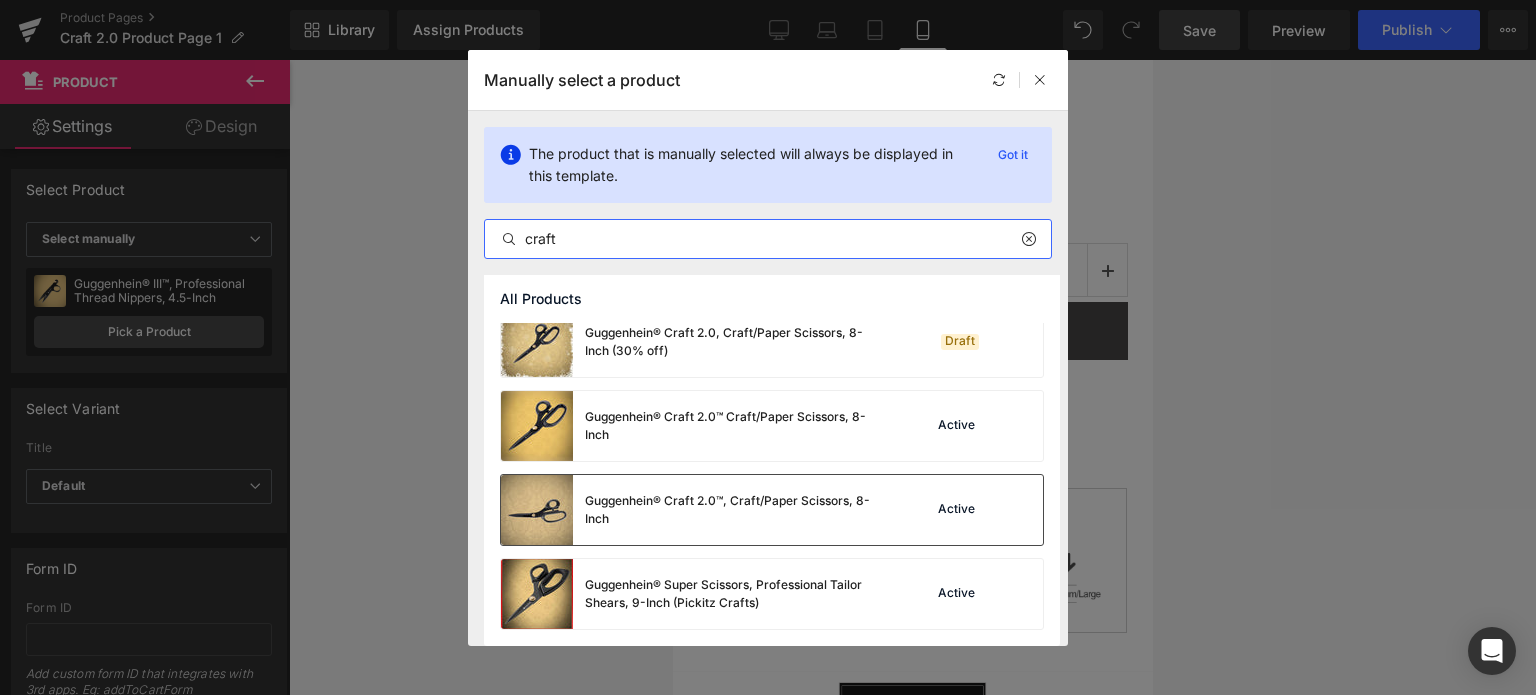 scroll, scrollTop: 268, scrollLeft: 0, axis: vertical 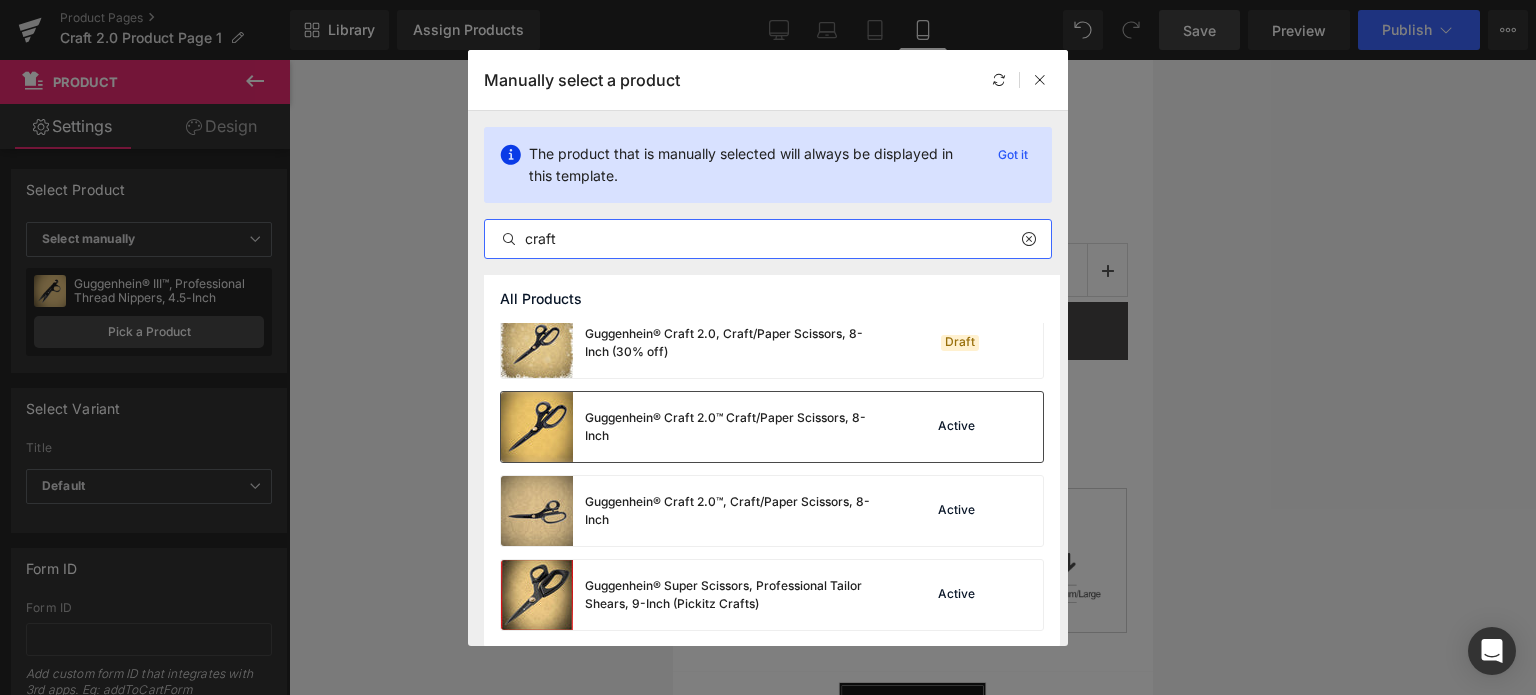 type on "craft" 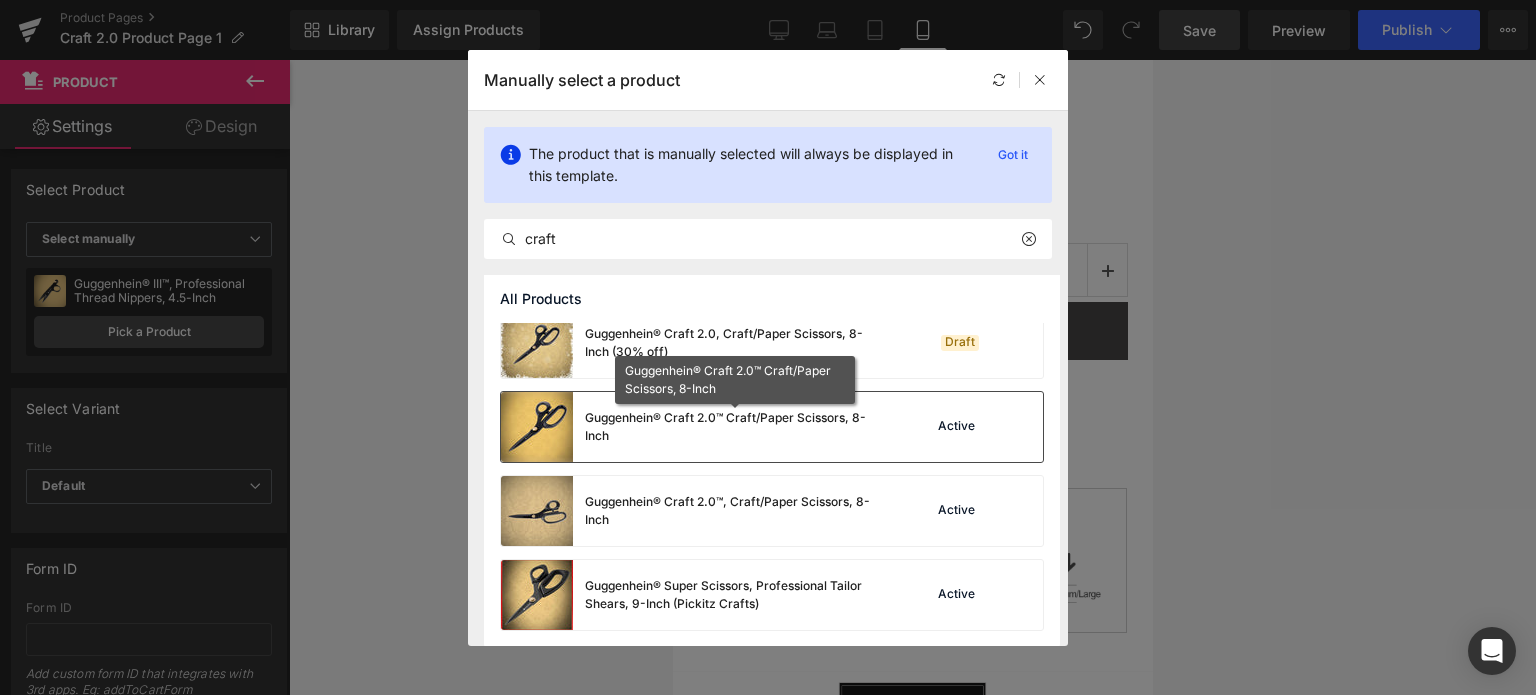 click on "Guggenhein® Craft 2.0™ Craft/Paper Scissors, 8-Inch" at bounding box center [735, 427] 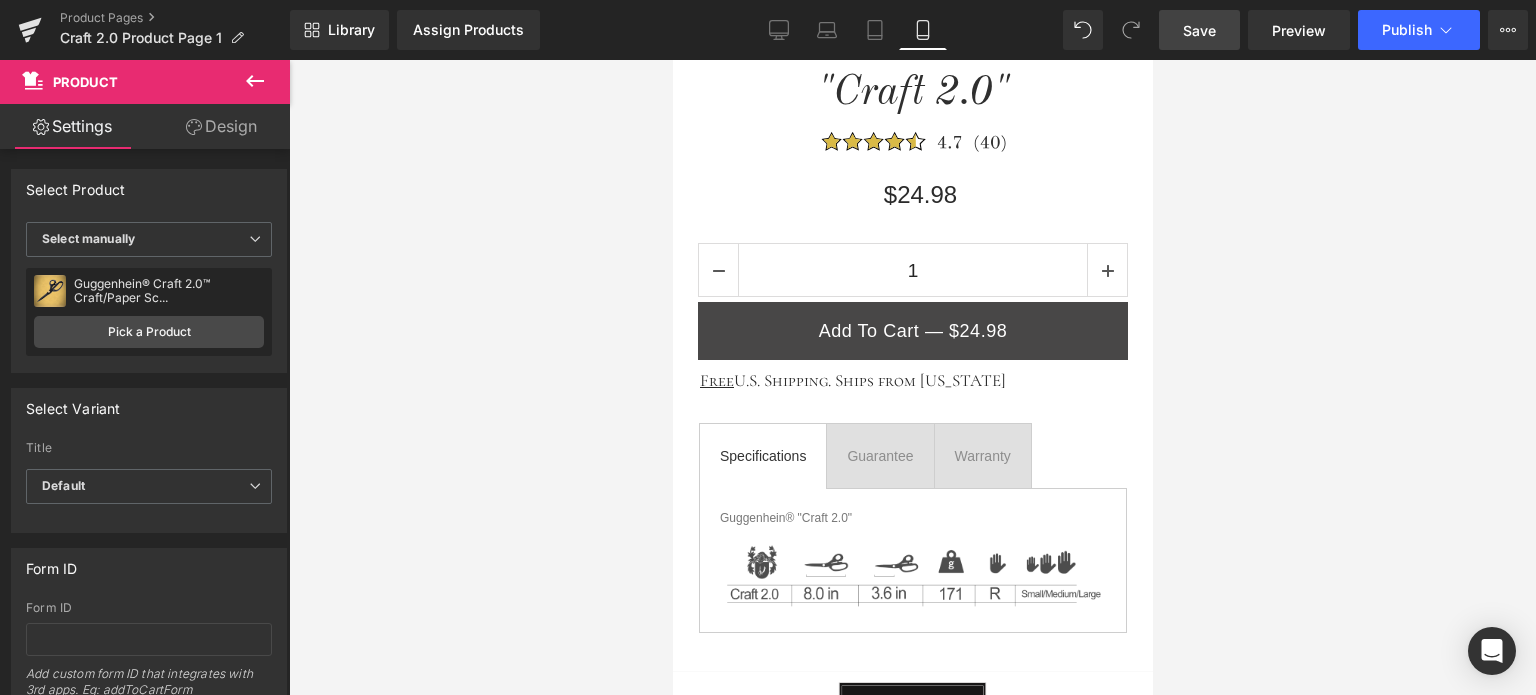 click on "Save" at bounding box center [1199, 30] 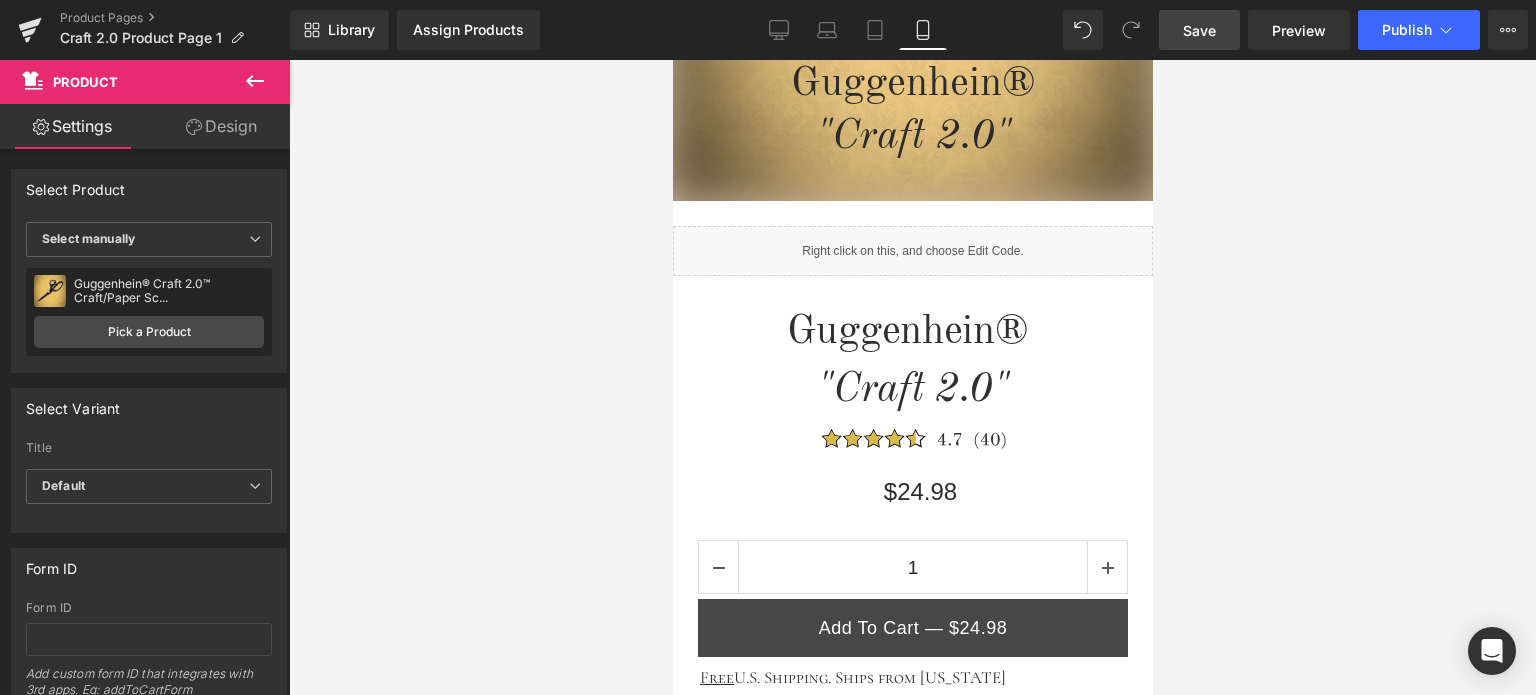 scroll, scrollTop: 0, scrollLeft: 0, axis: both 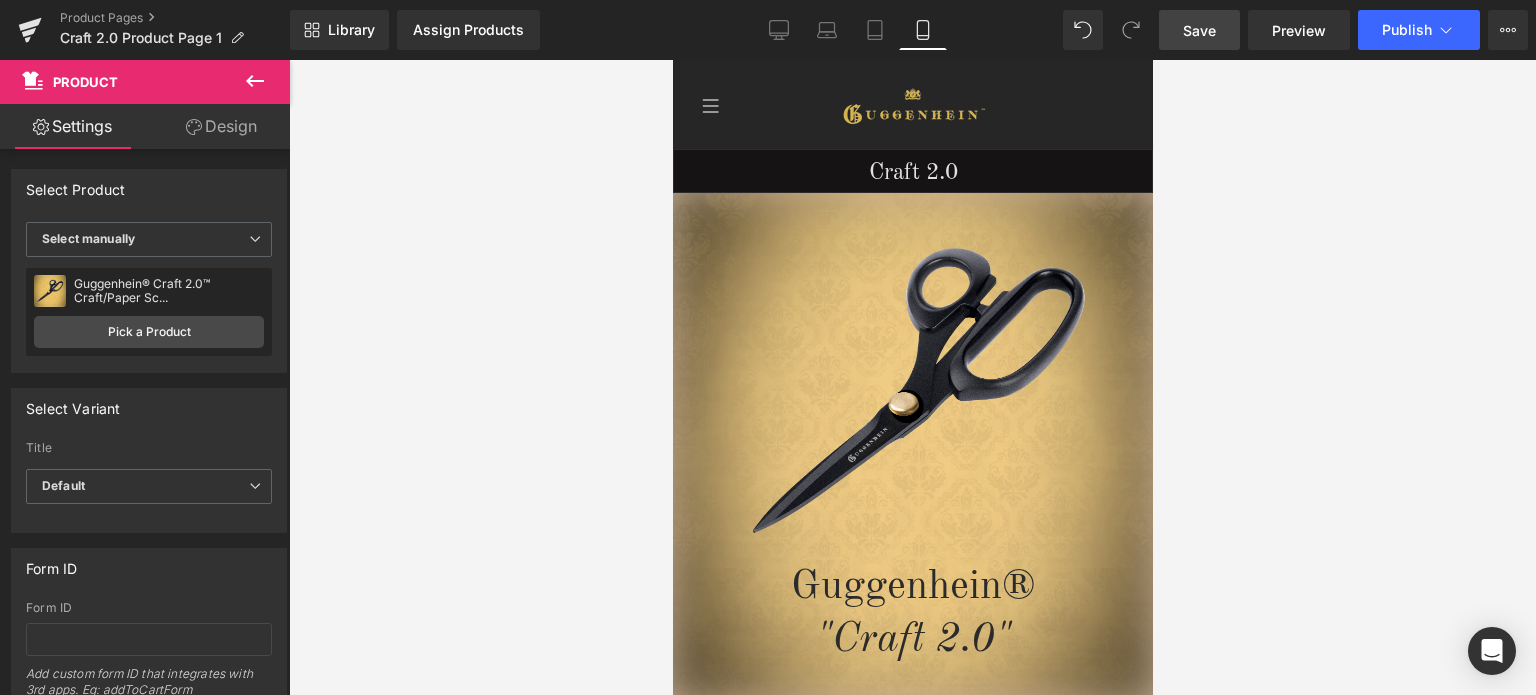 drag, startPoint x: 1199, startPoint y: 27, endPoint x: 129, endPoint y: 112, distance: 1073.3708 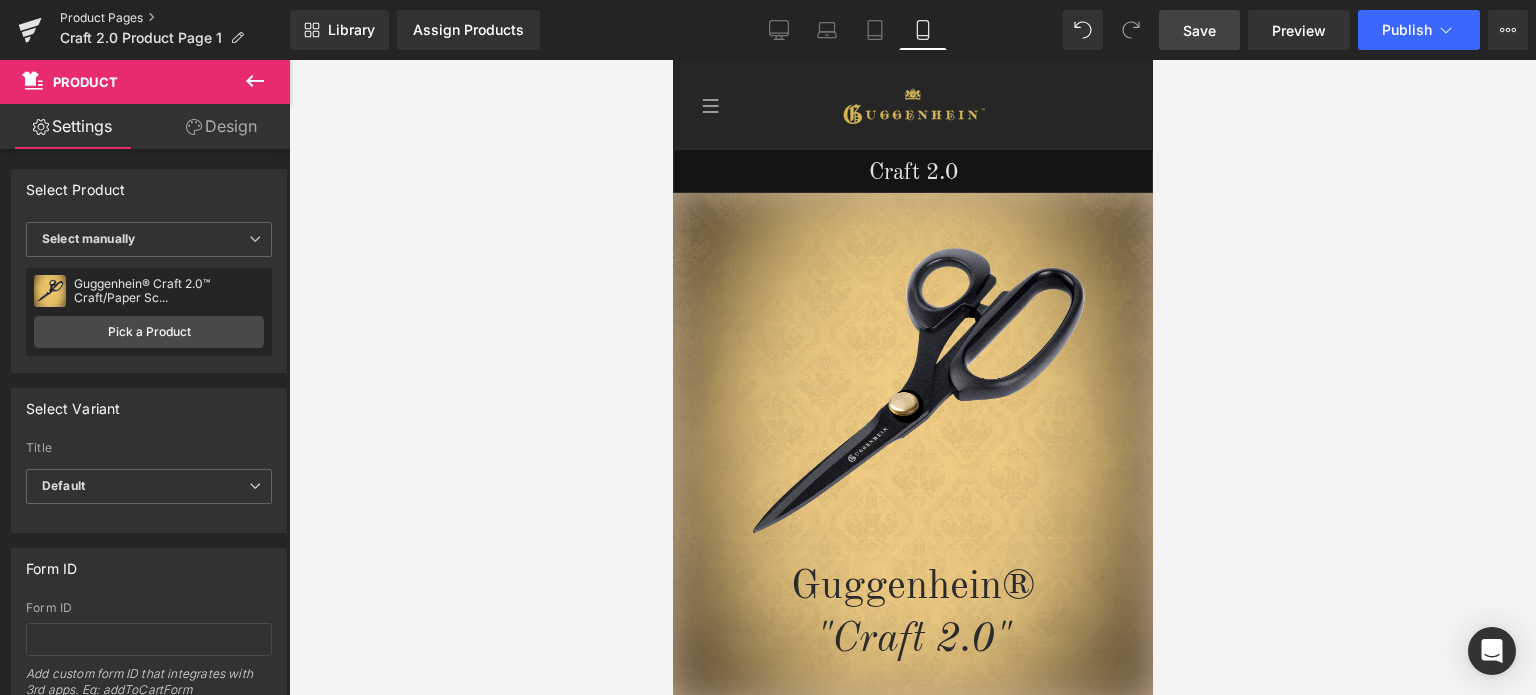 click on "Product Pages" at bounding box center [175, 18] 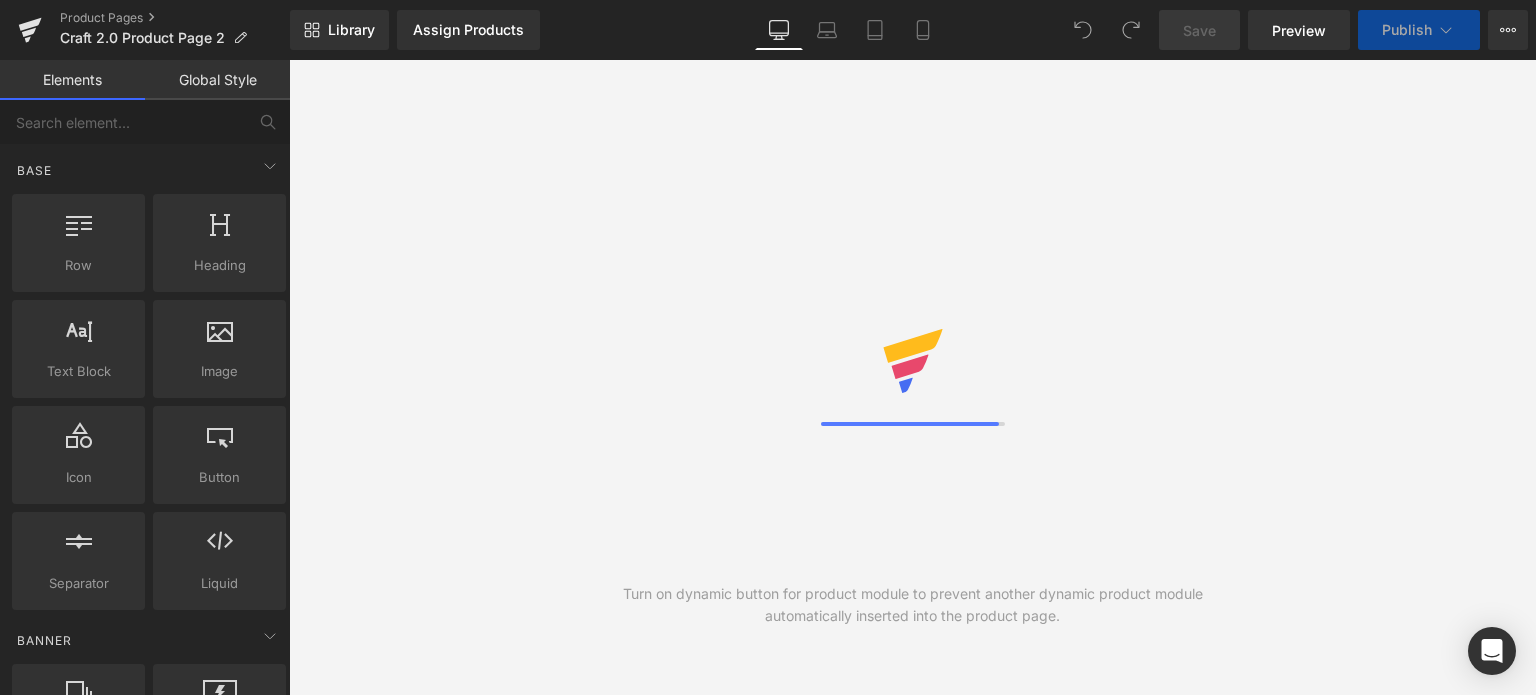 scroll, scrollTop: 0, scrollLeft: 0, axis: both 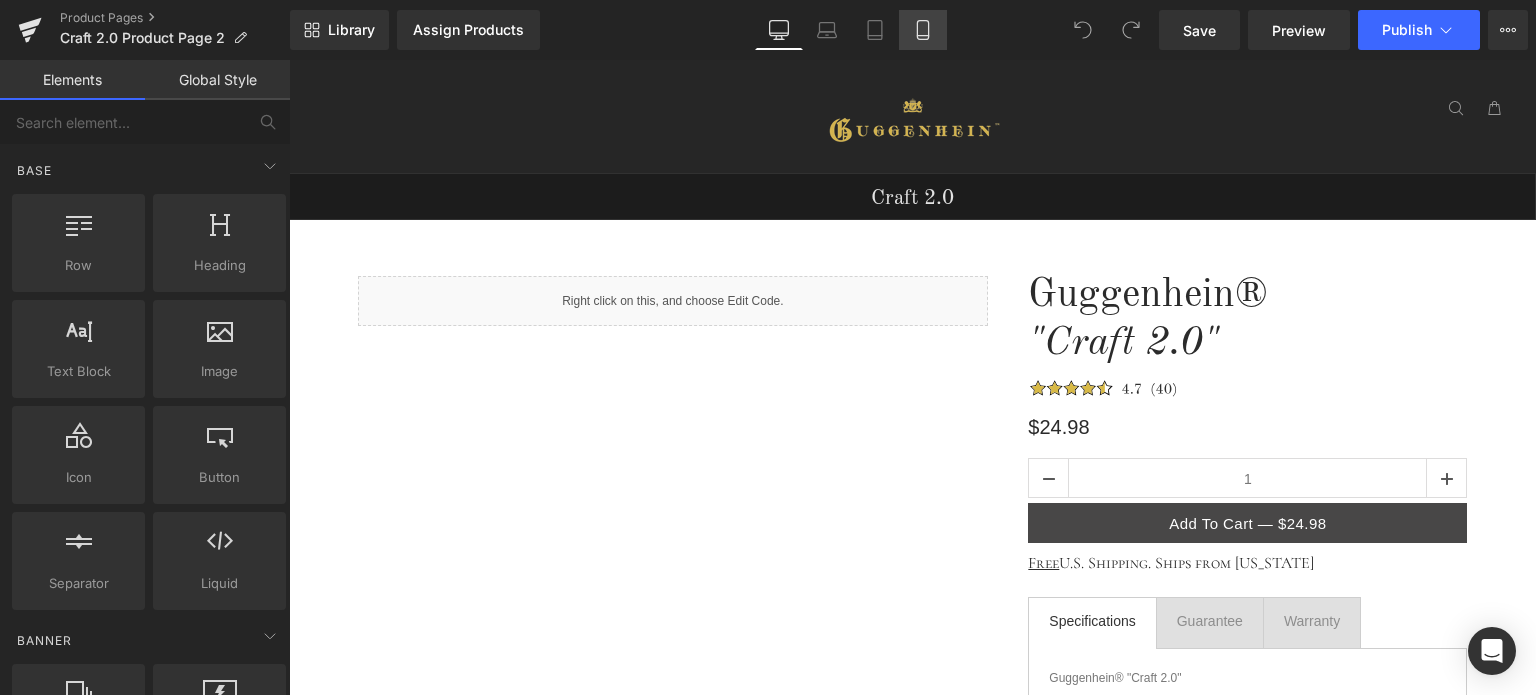 click 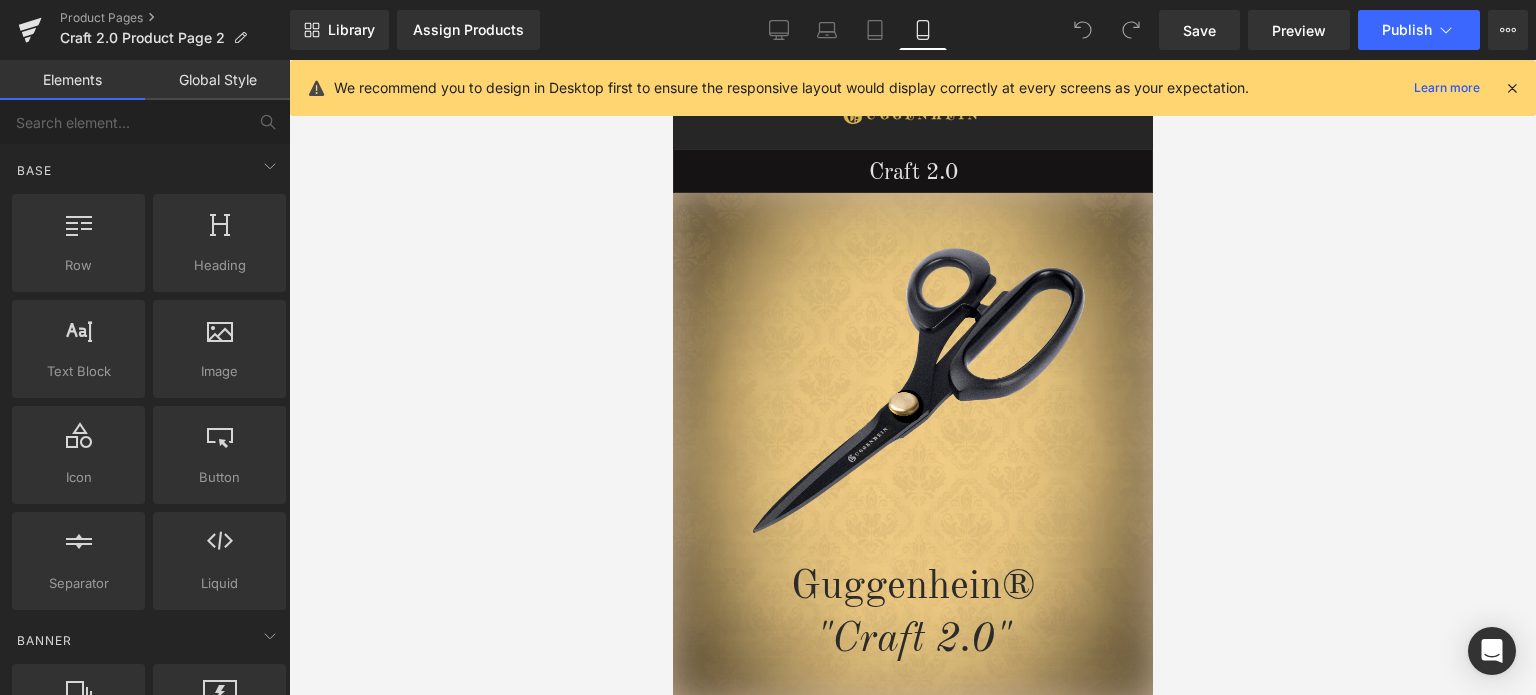 click at bounding box center [1512, 88] 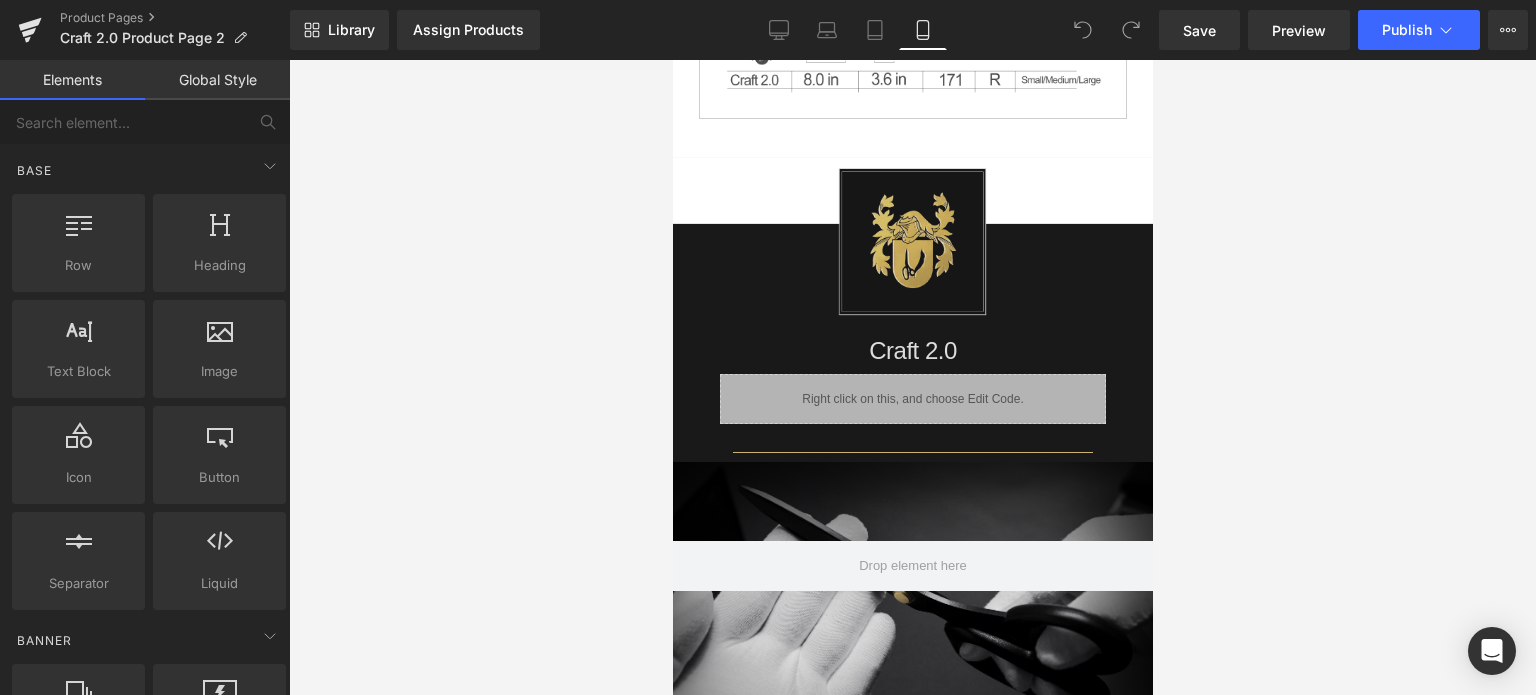 scroll, scrollTop: 1304, scrollLeft: 0, axis: vertical 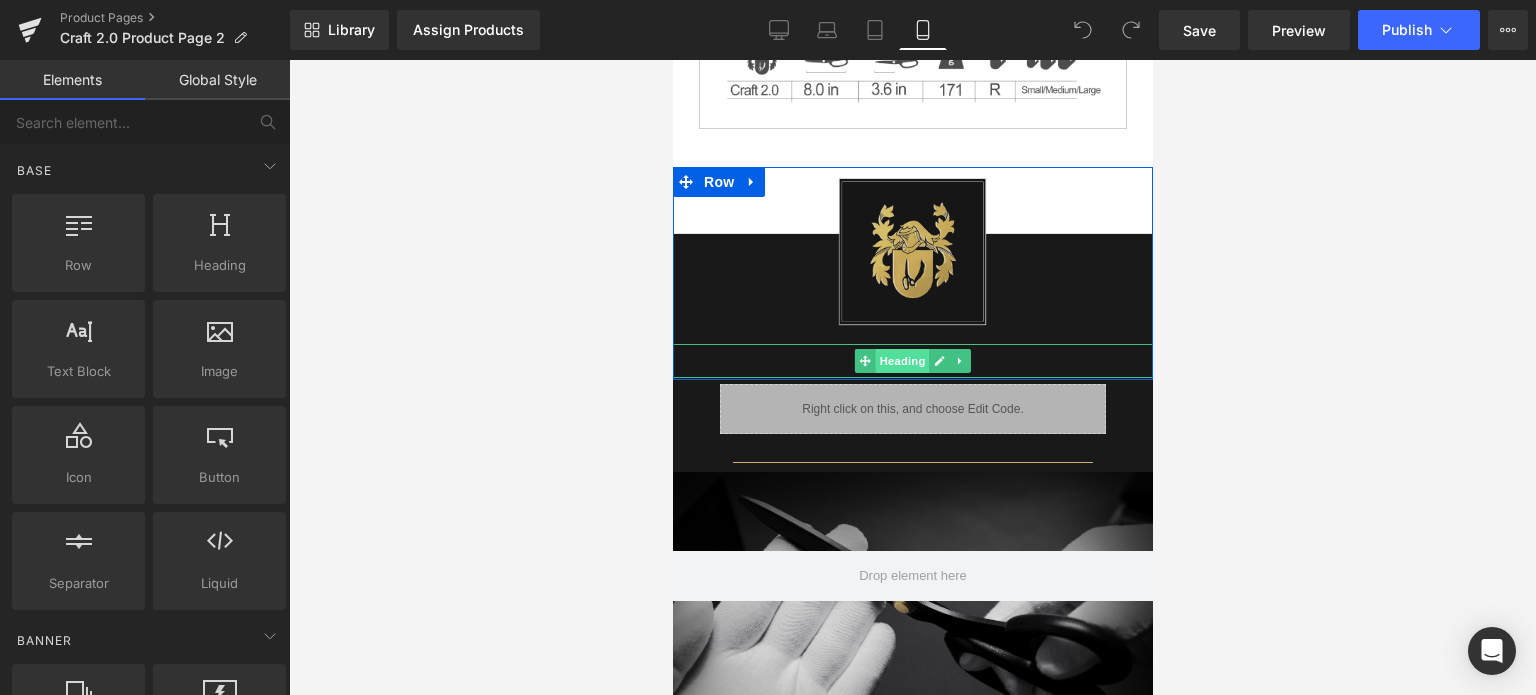 click on "Heading" at bounding box center (902, 361) 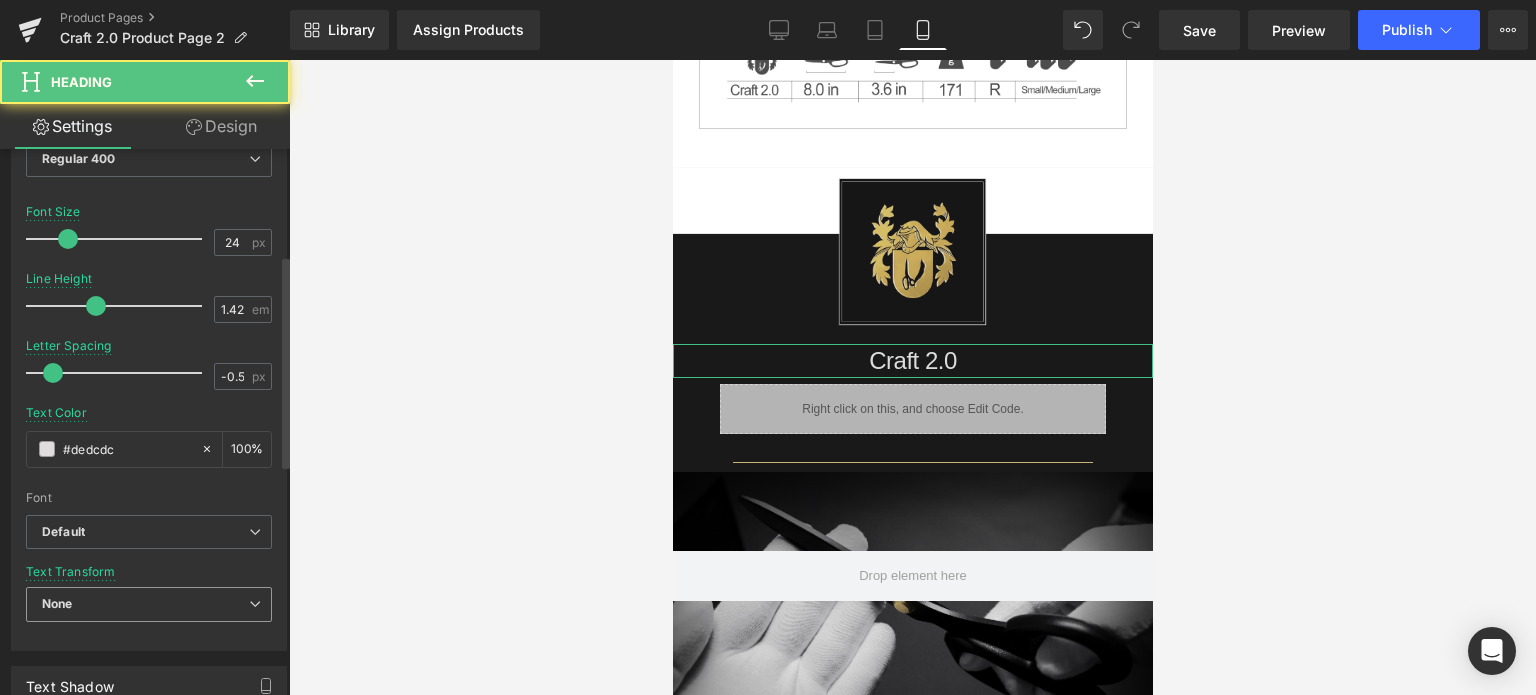 scroll, scrollTop: 400, scrollLeft: 0, axis: vertical 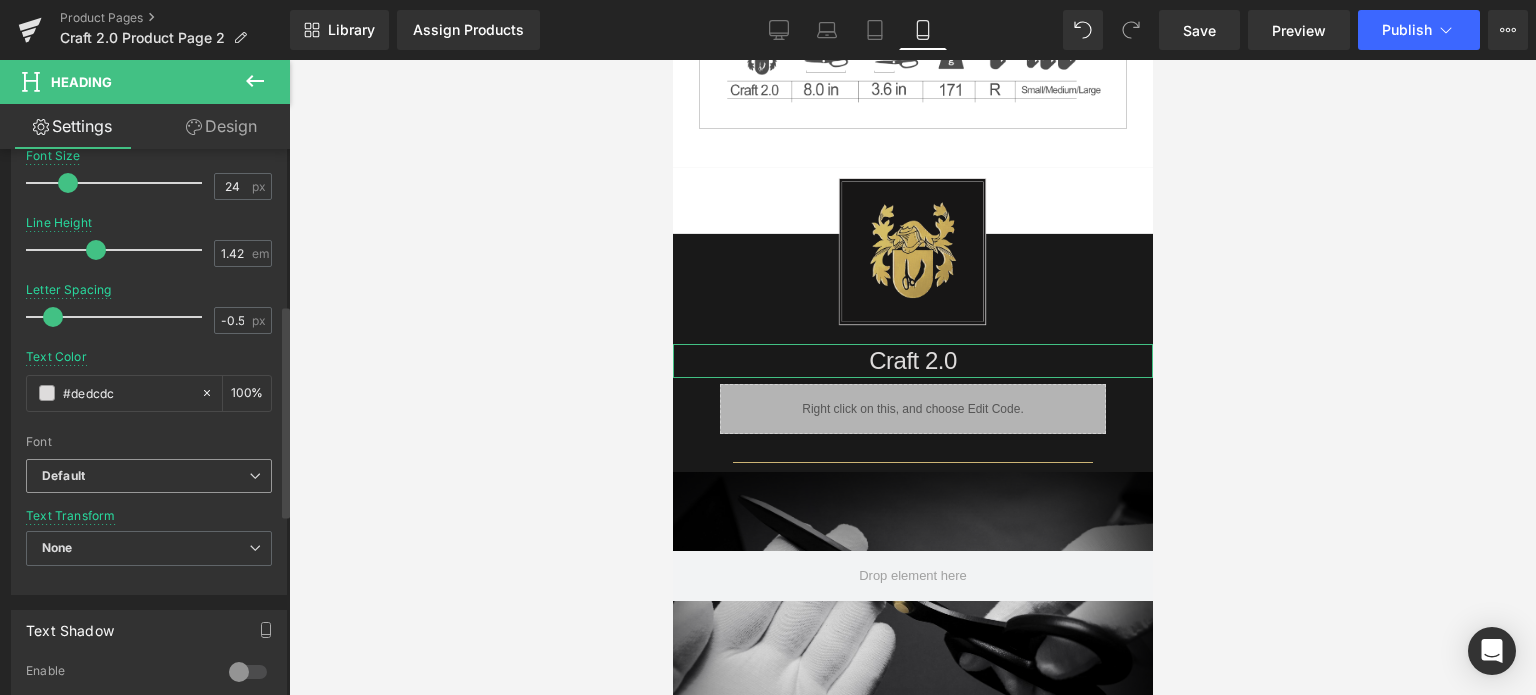 click on "Default" at bounding box center (145, 476) 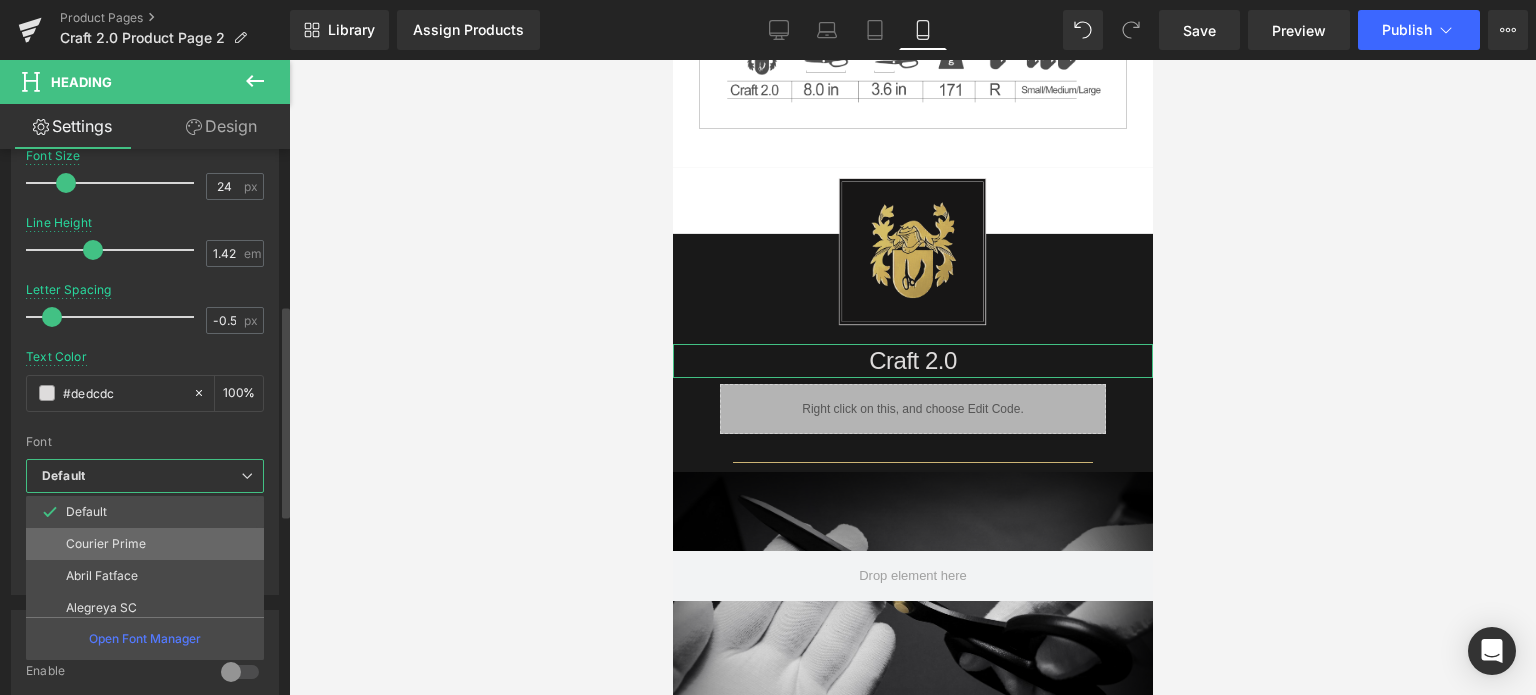 scroll, scrollTop: 100, scrollLeft: 0, axis: vertical 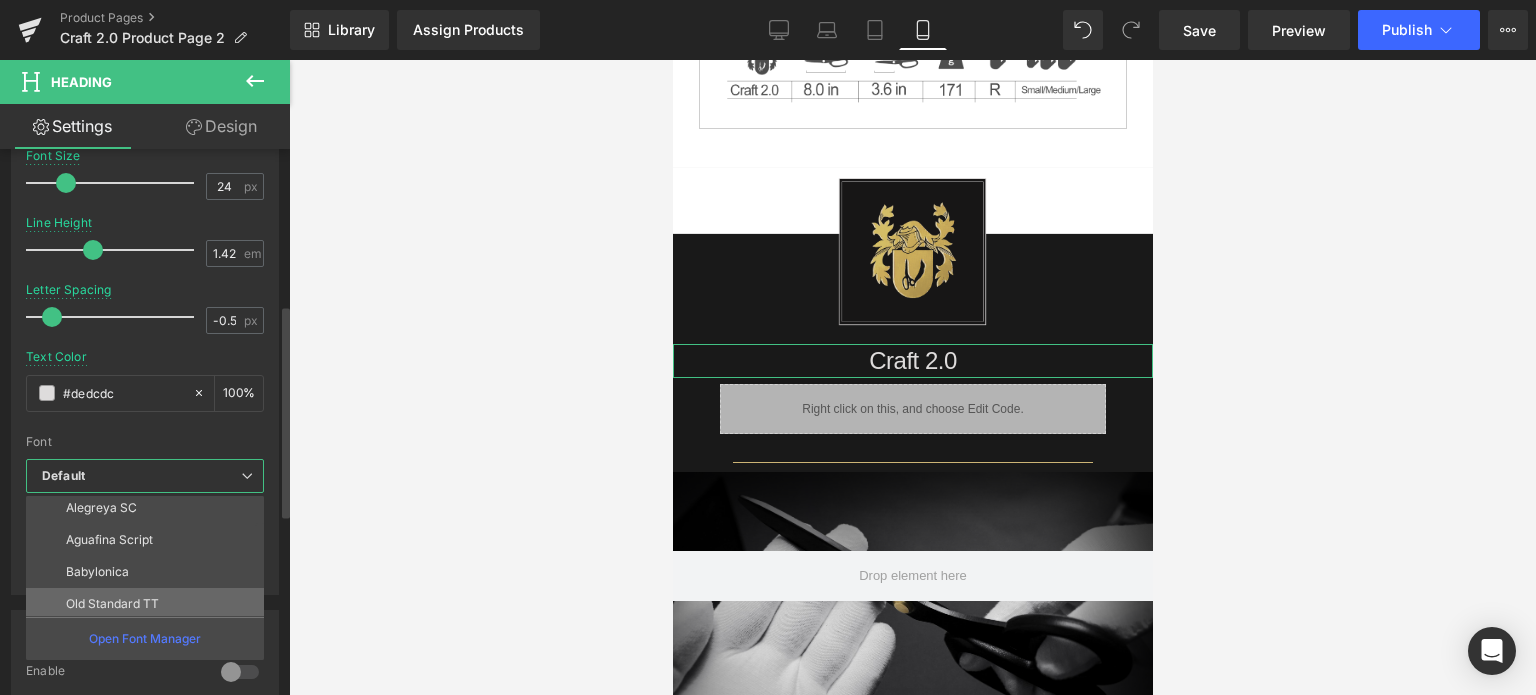 click on "Old Standard TT" at bounding box center [149, 604] 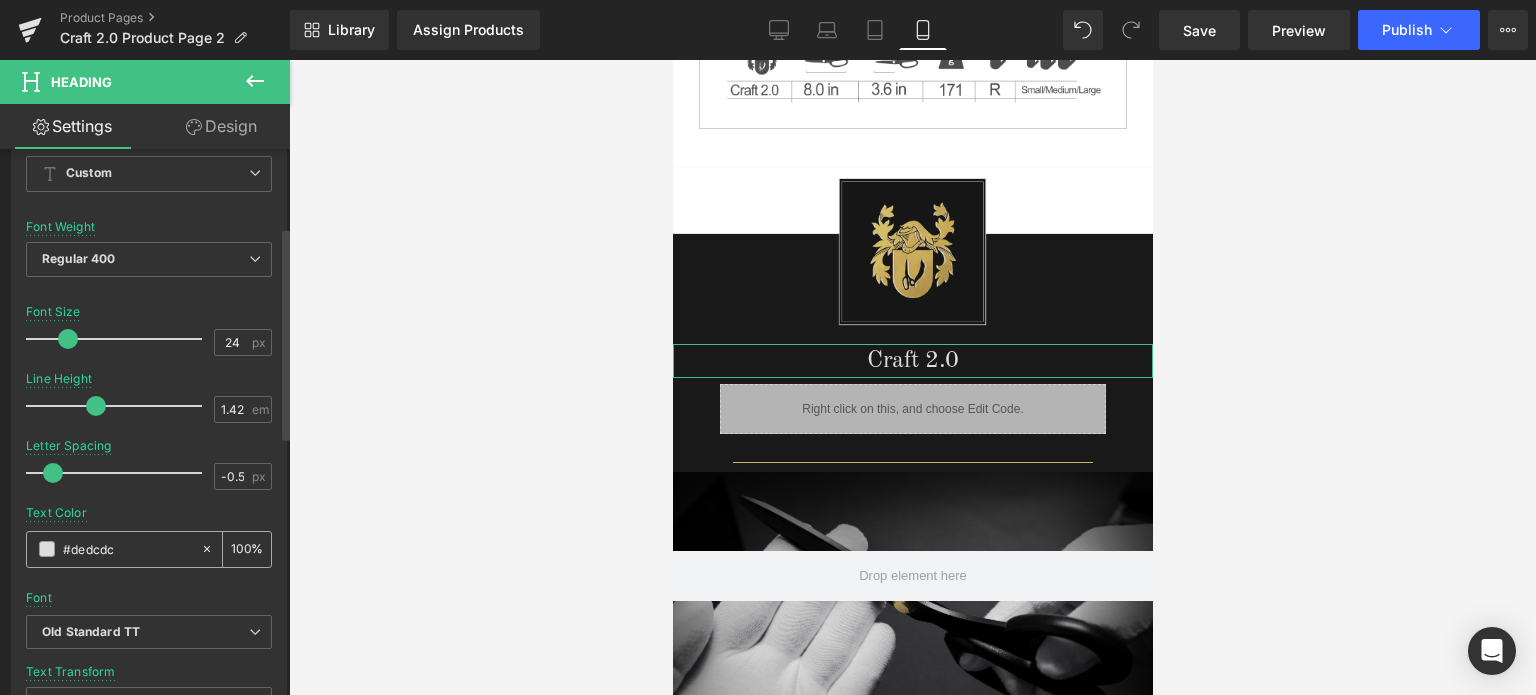 scroll, scrollTop: 200, scrollLeft: 0, axis: vertical 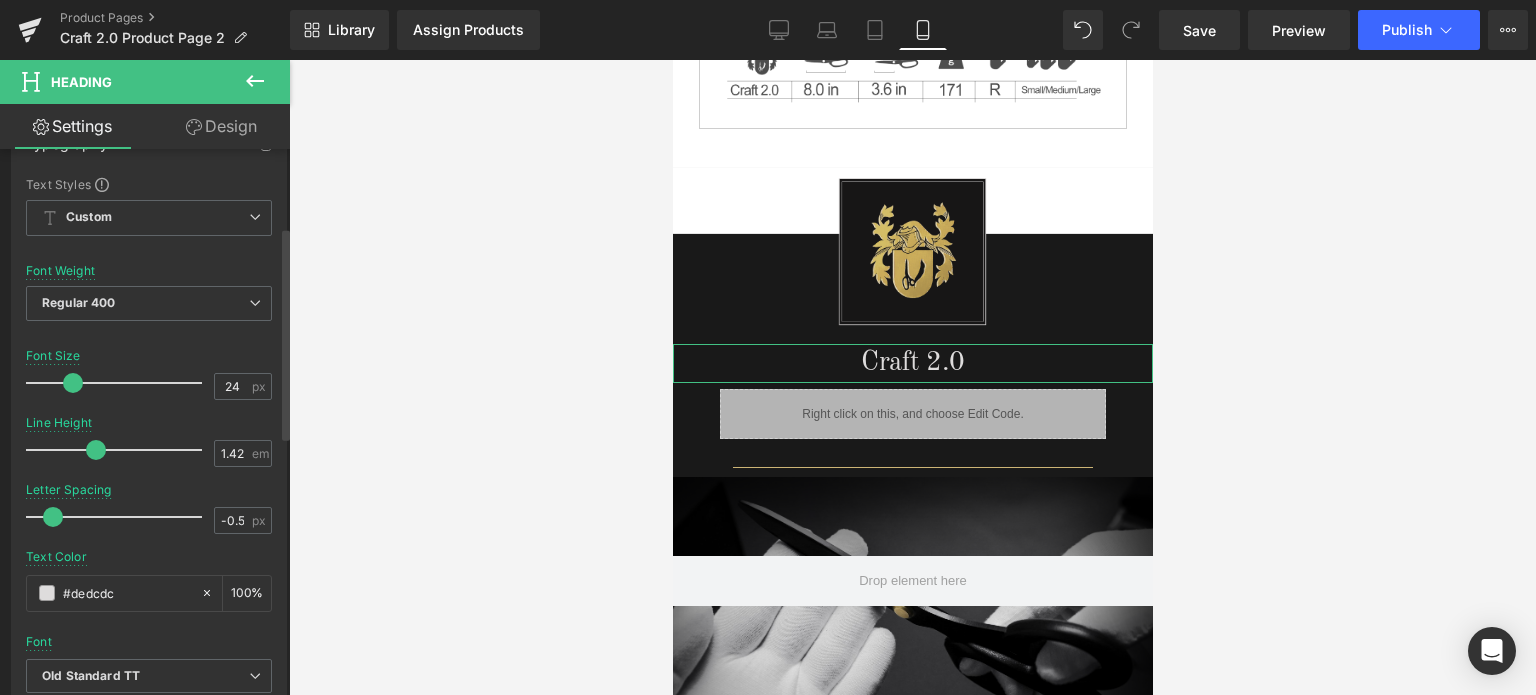 click at bounding box center (73, 383) 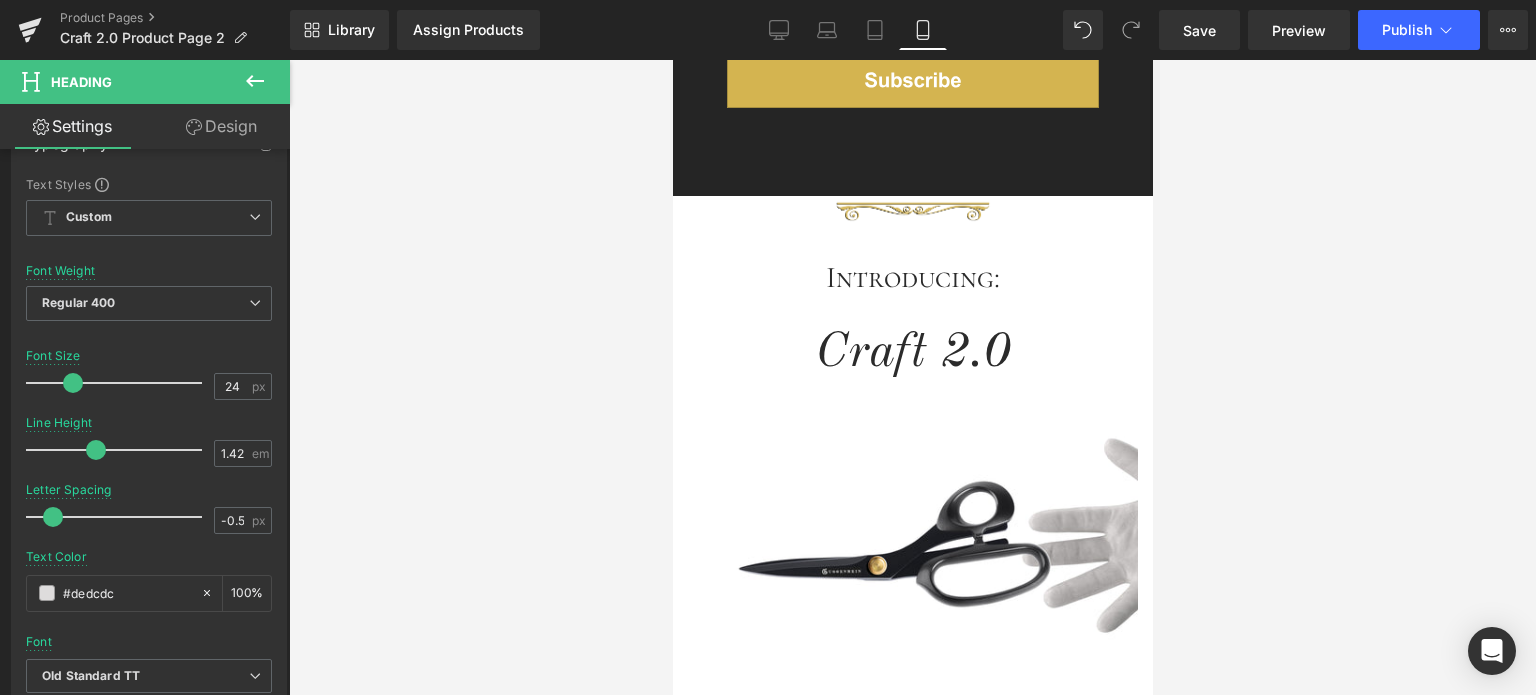 scroll, scrollTop: 3392, scrollLeft: 0, axis: vertical 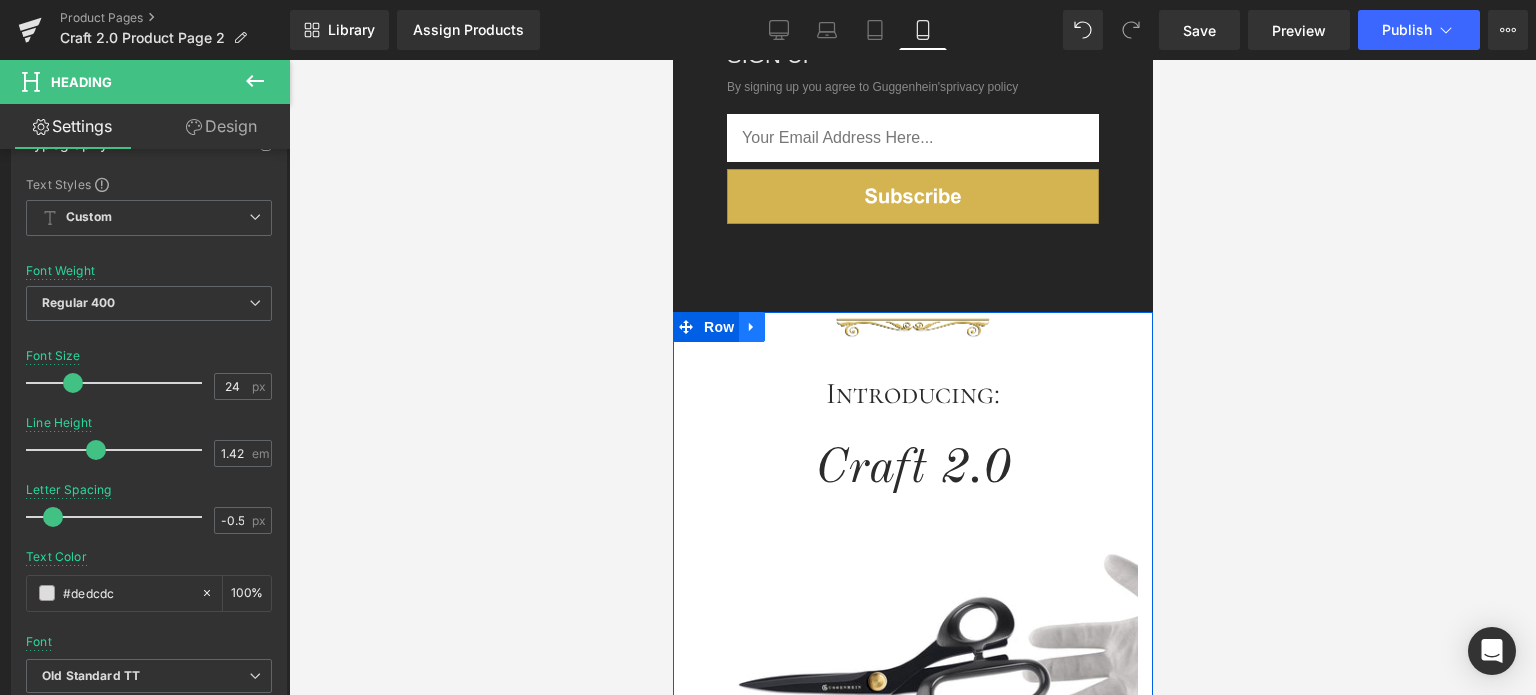 click 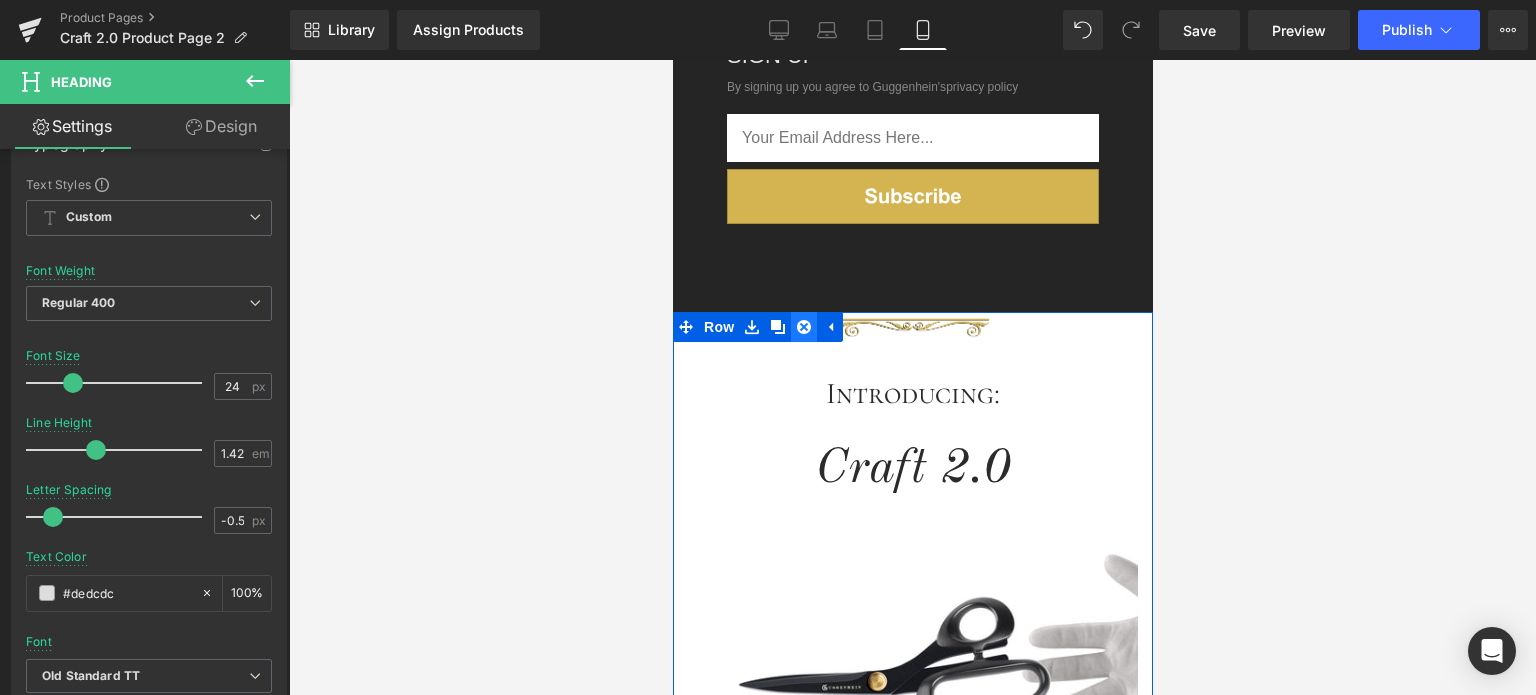 click 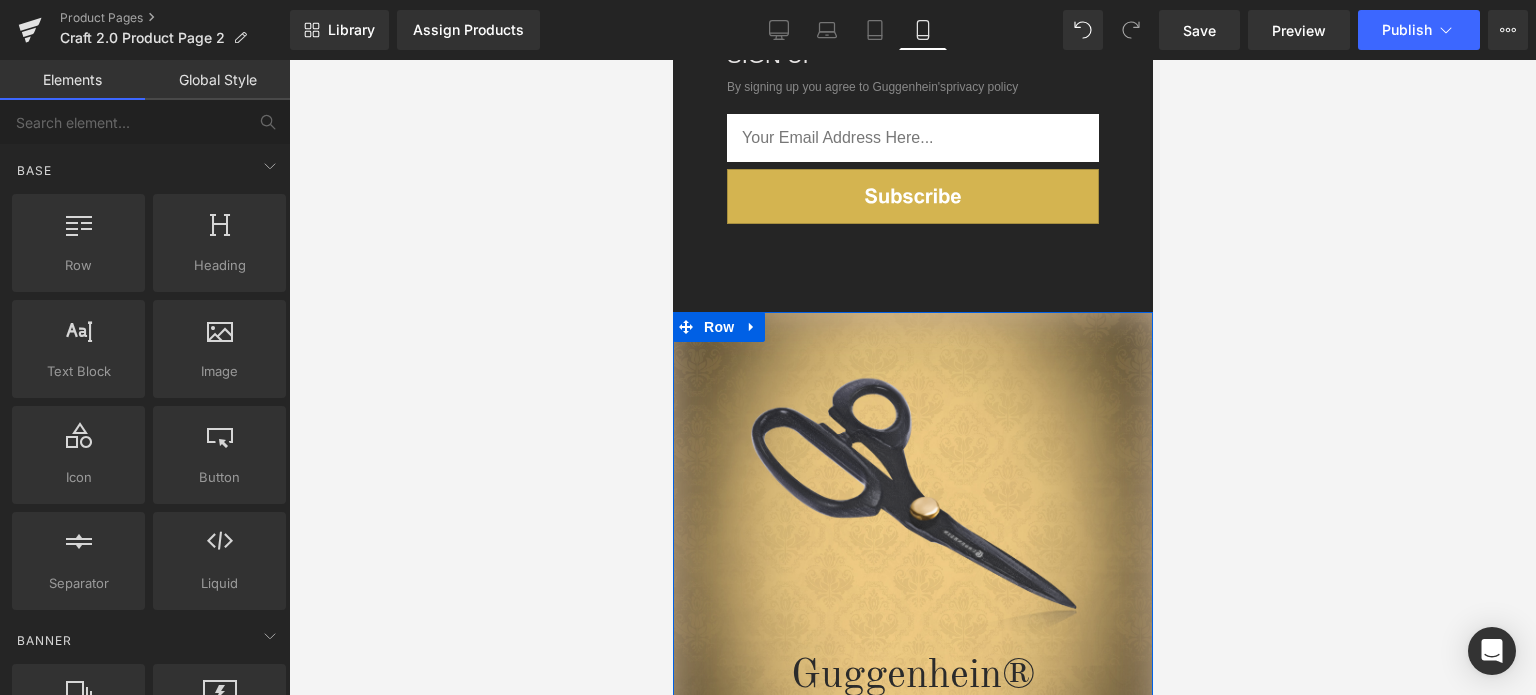 click 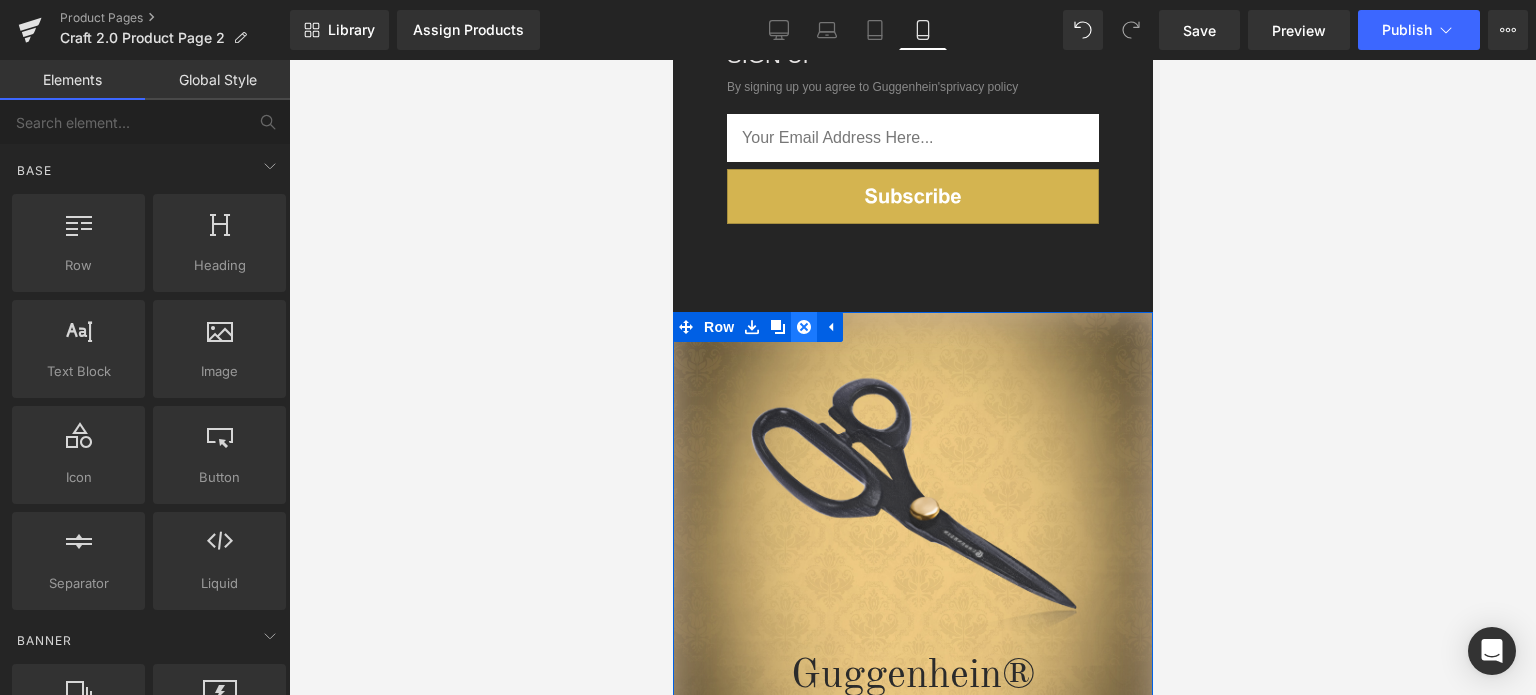 click 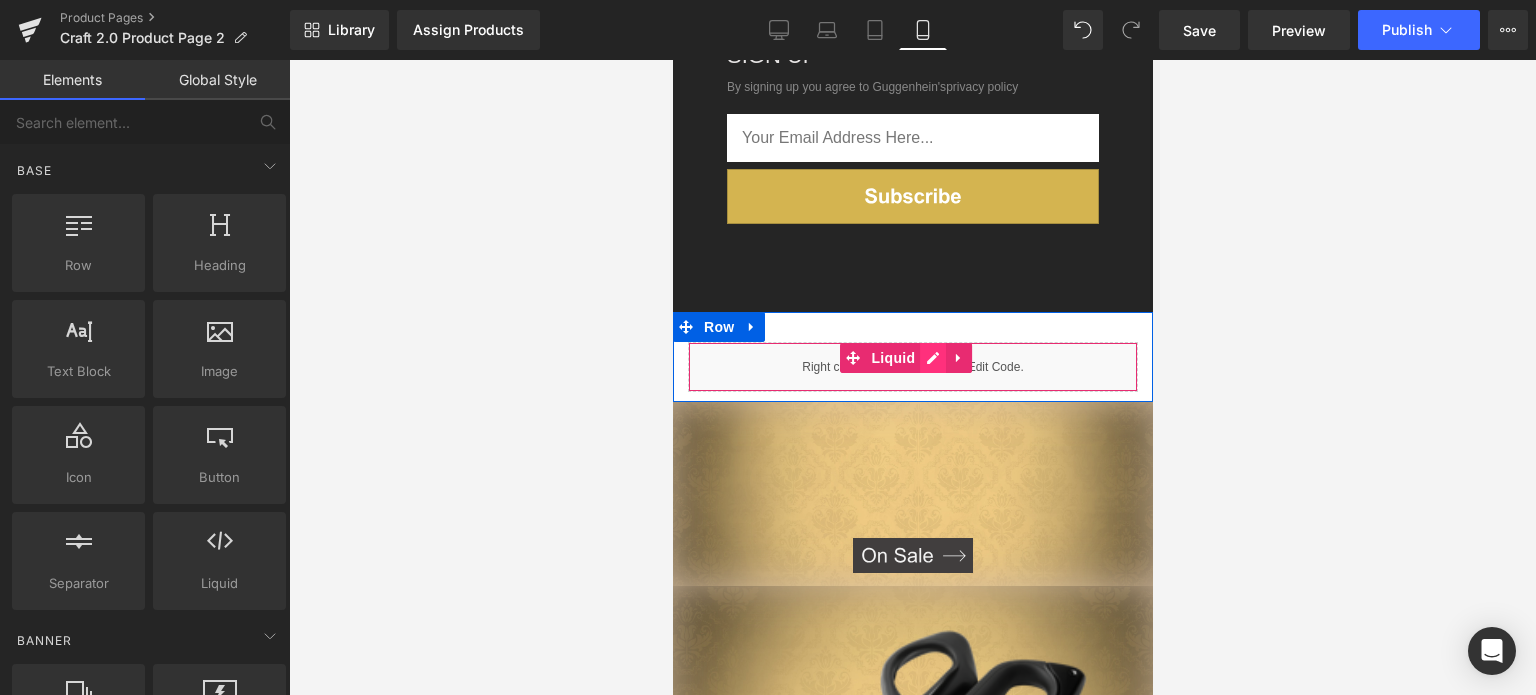 click on "Liquid" at bounding box center (912, 367) 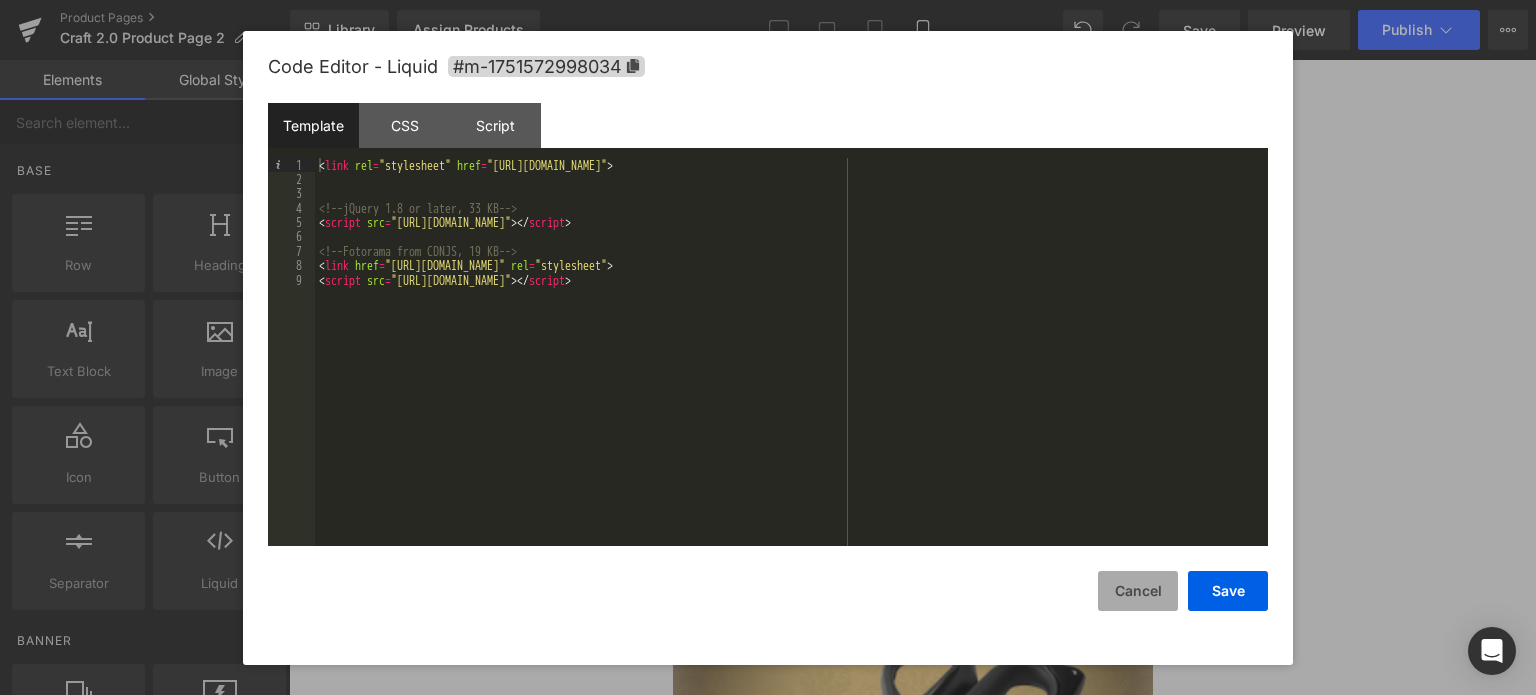 click on "Cancel" at bounding box center (1138, 591) 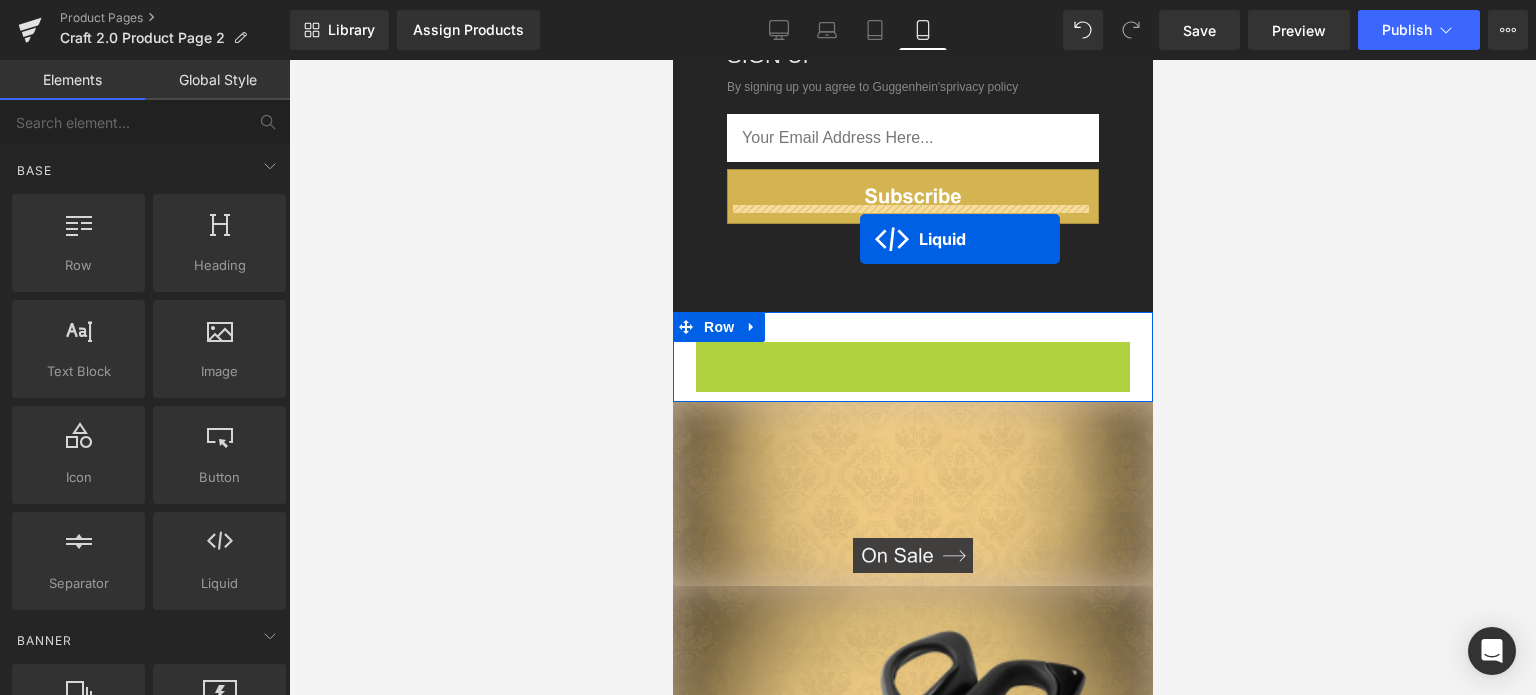 drag, startPoint x: 855, startPoint y: 338, endPoint x: 859, endPoint y: 239, distance: 99.08077 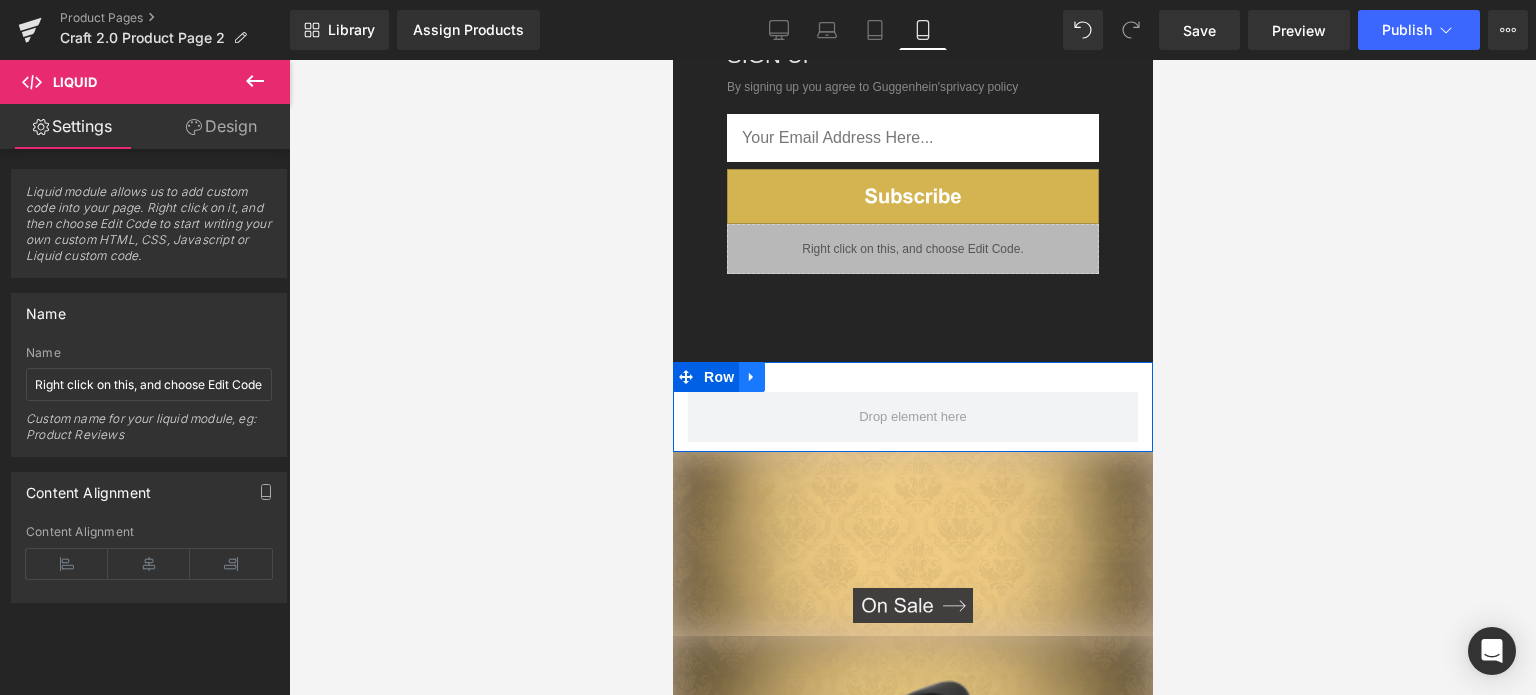 drag, startPoint x: 748, startPoint y: 365, endPoint x: 782, endPoint y: 369, distance: 34.234486 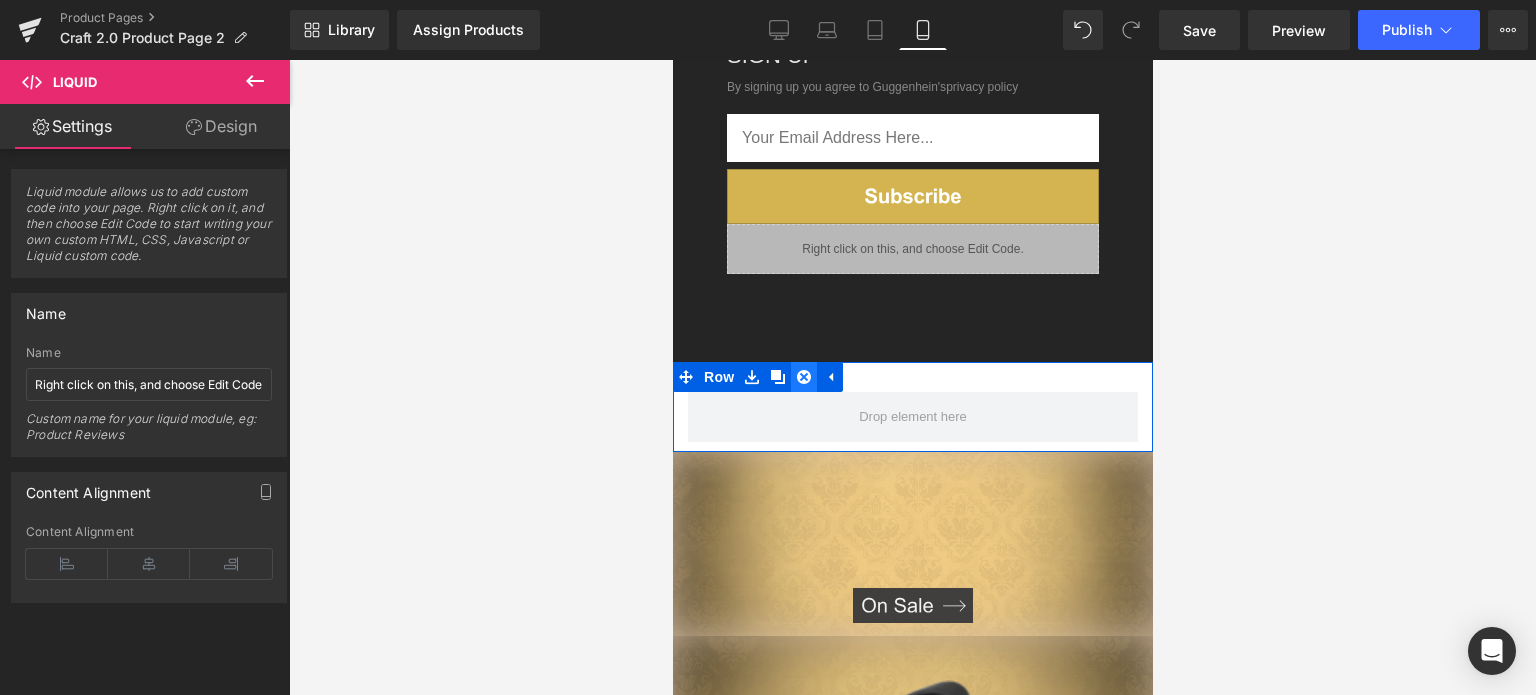 click at bounding box center [803, 377] 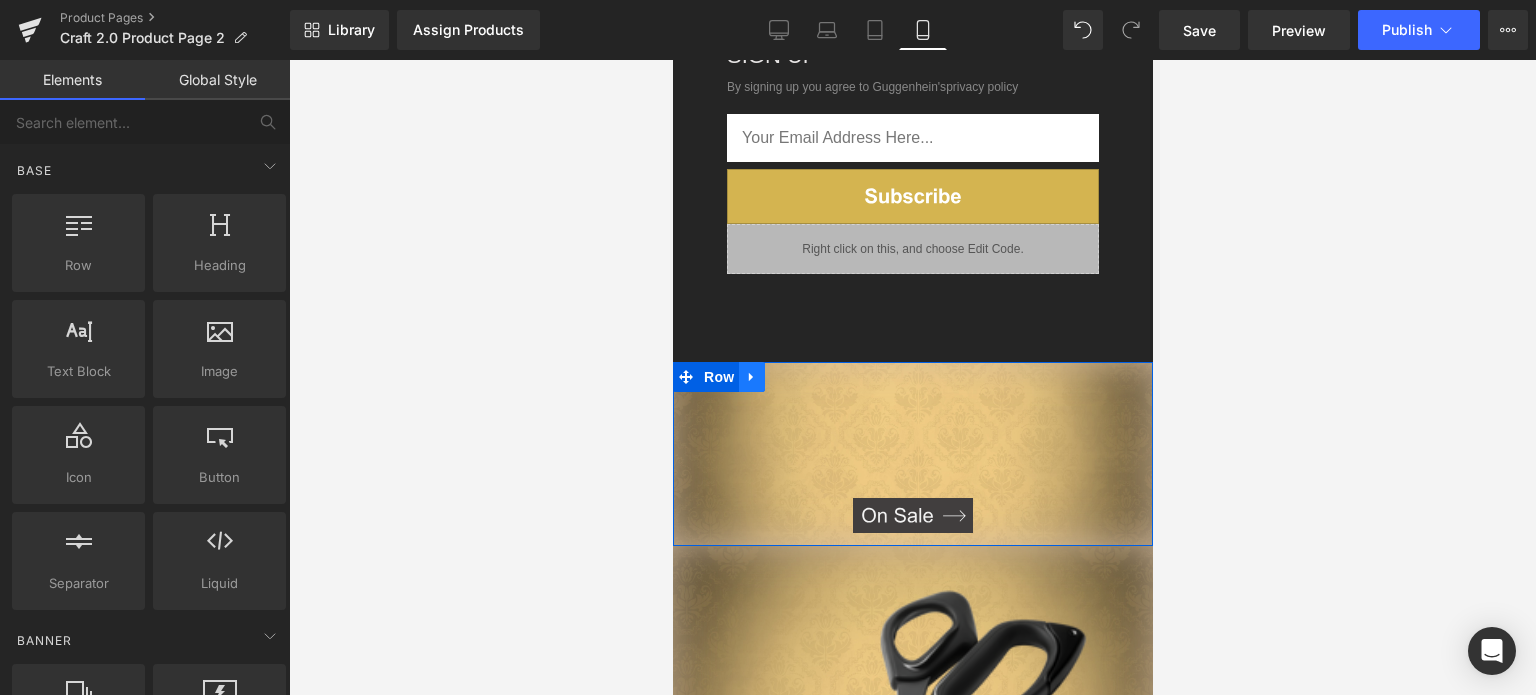 click 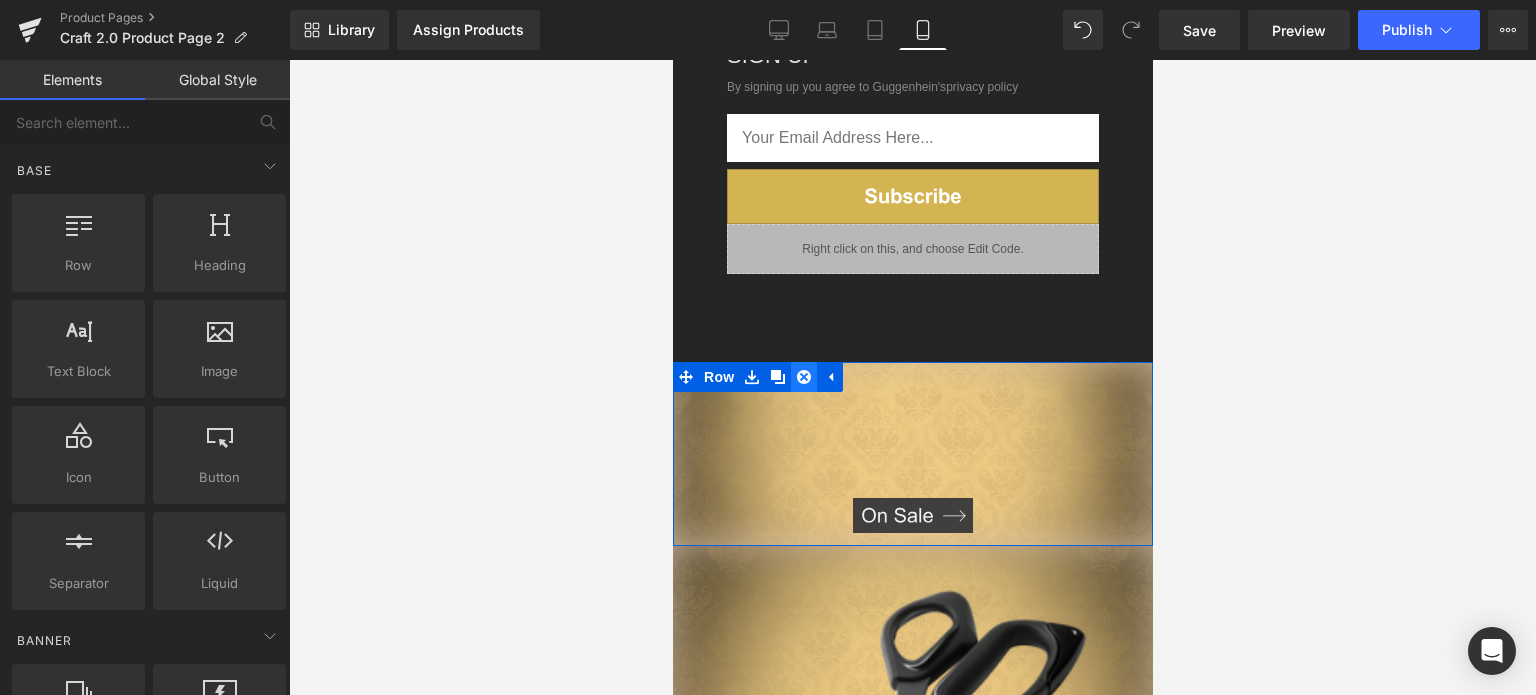 click 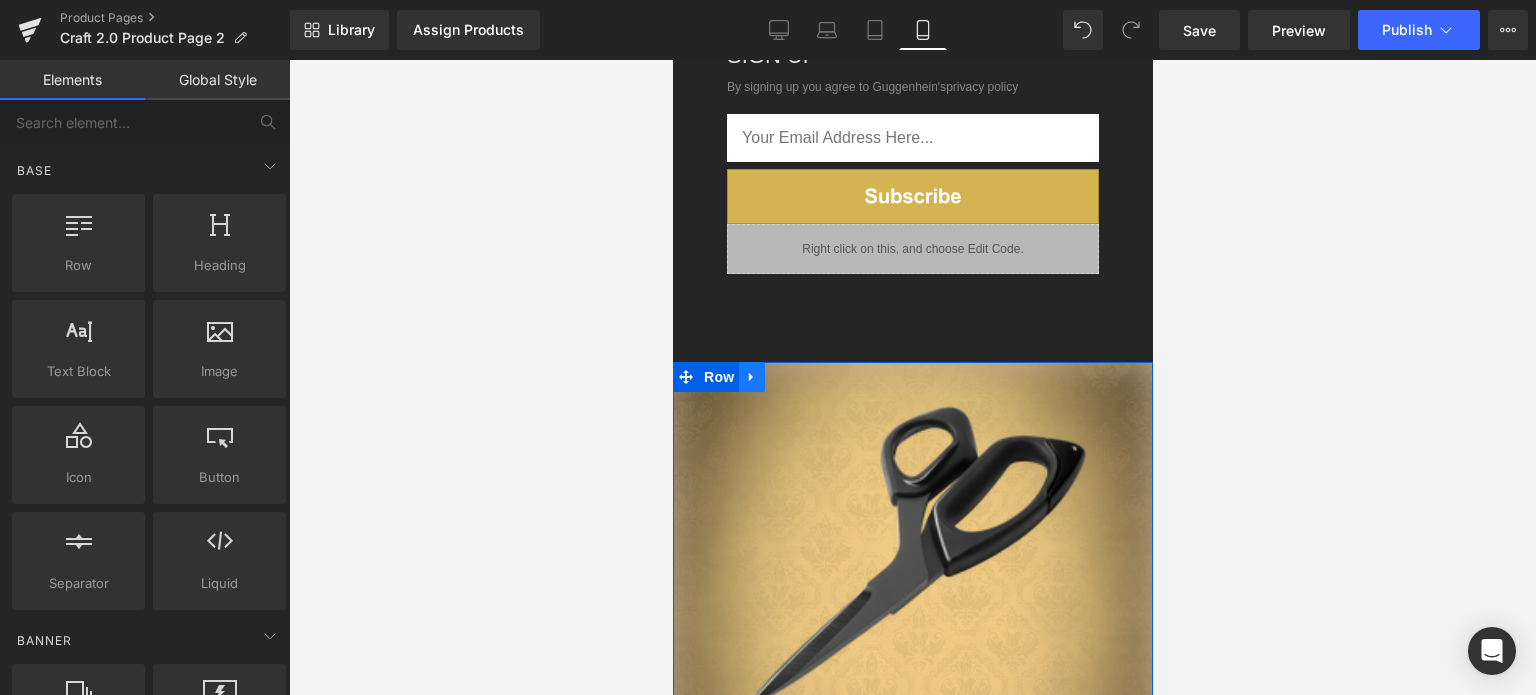 click 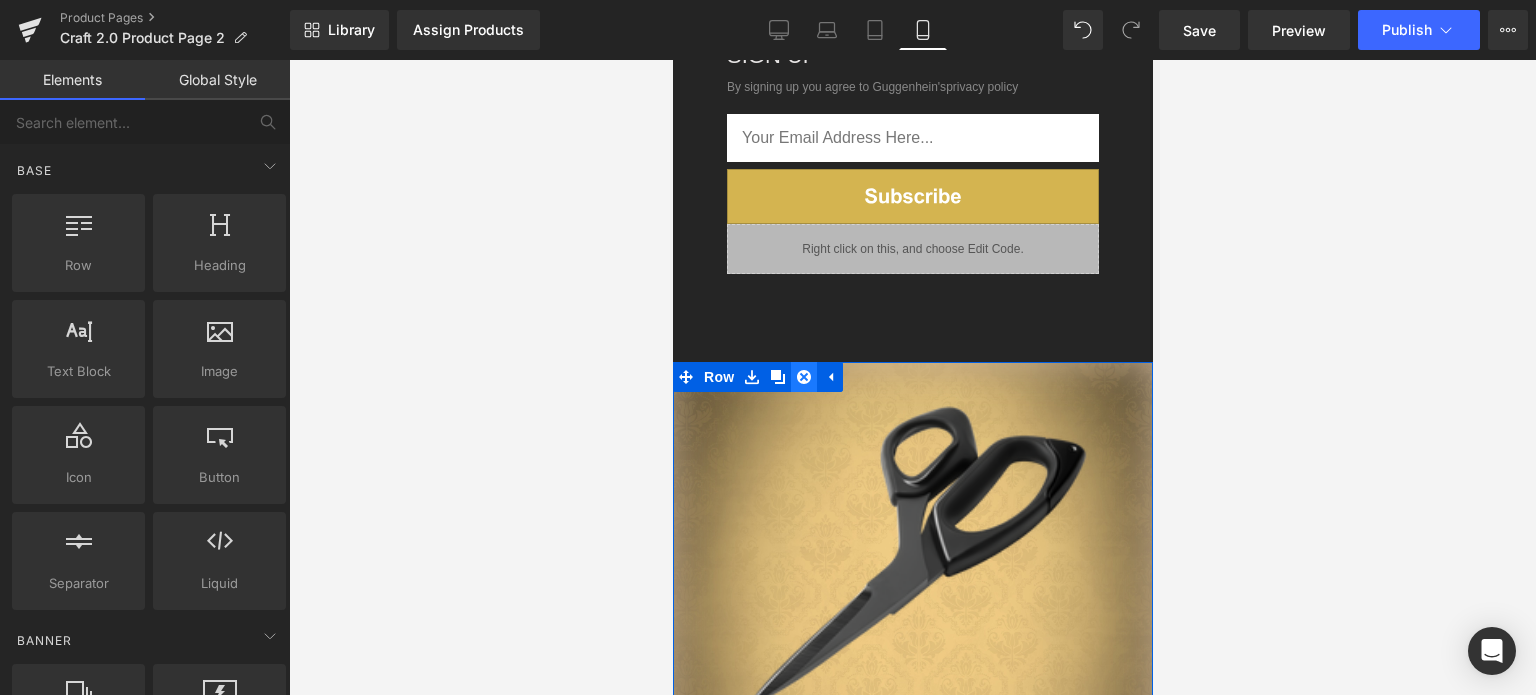 click 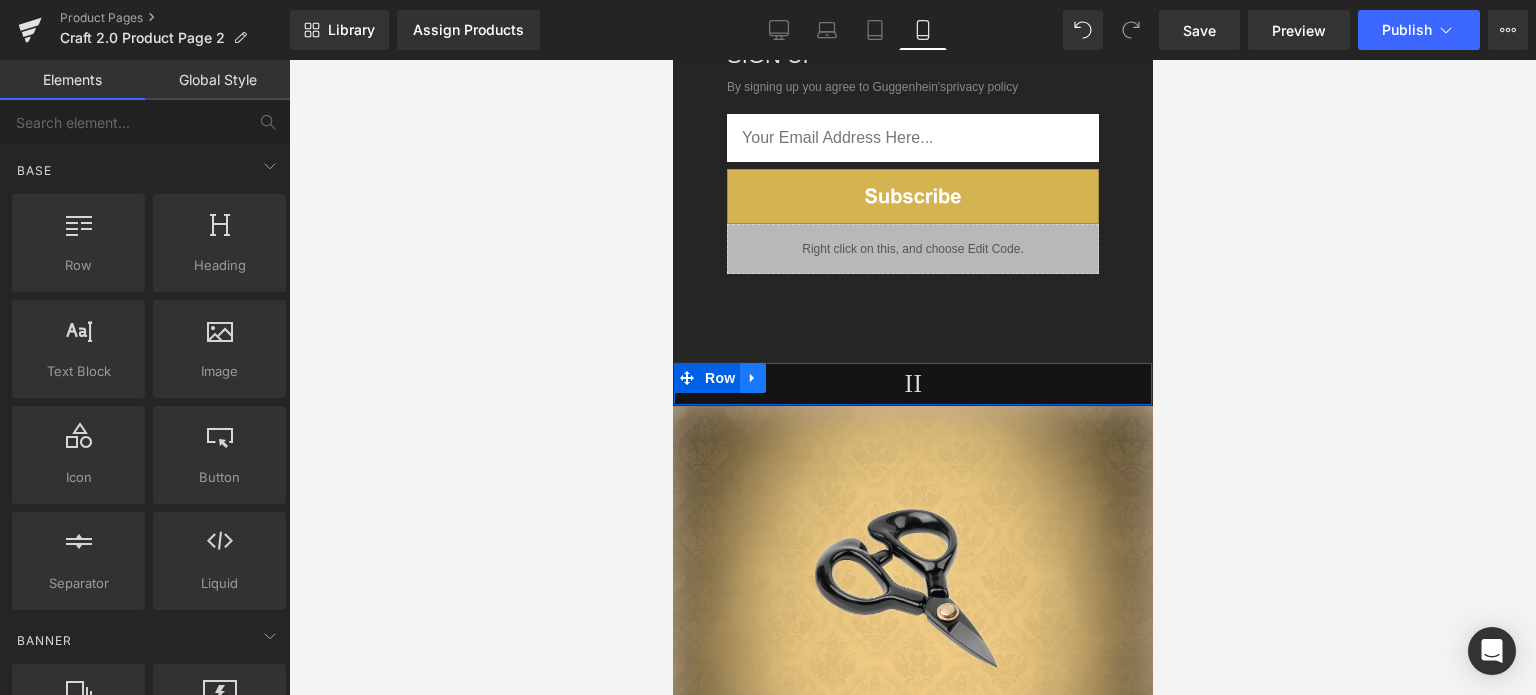 click 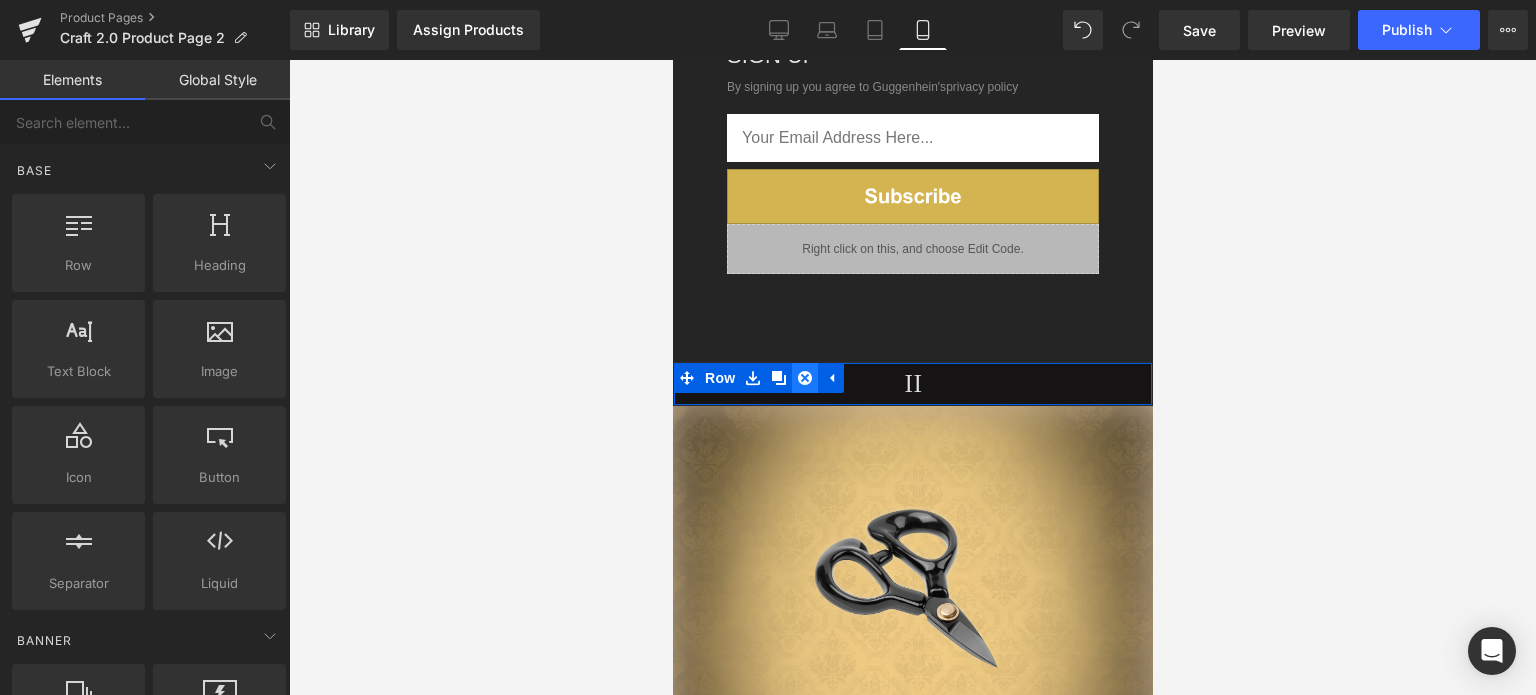 click 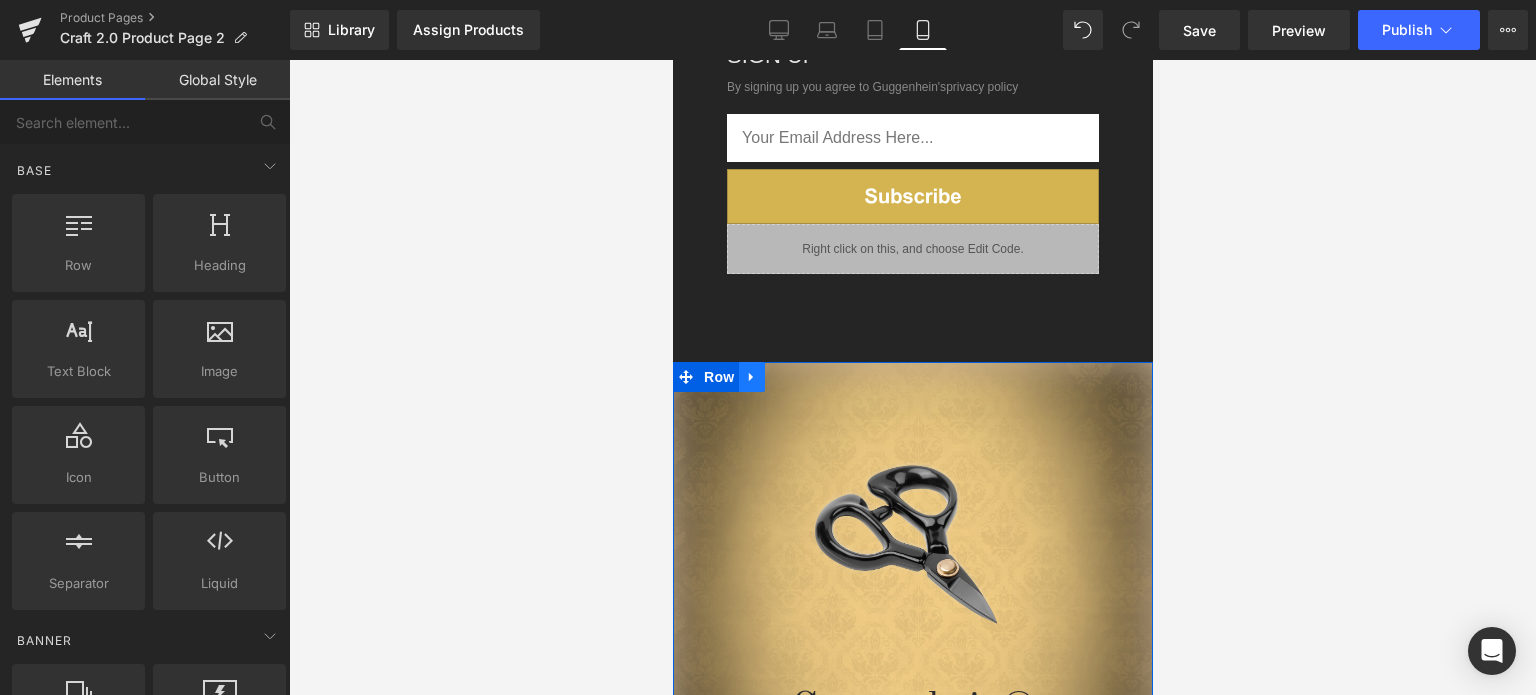 click 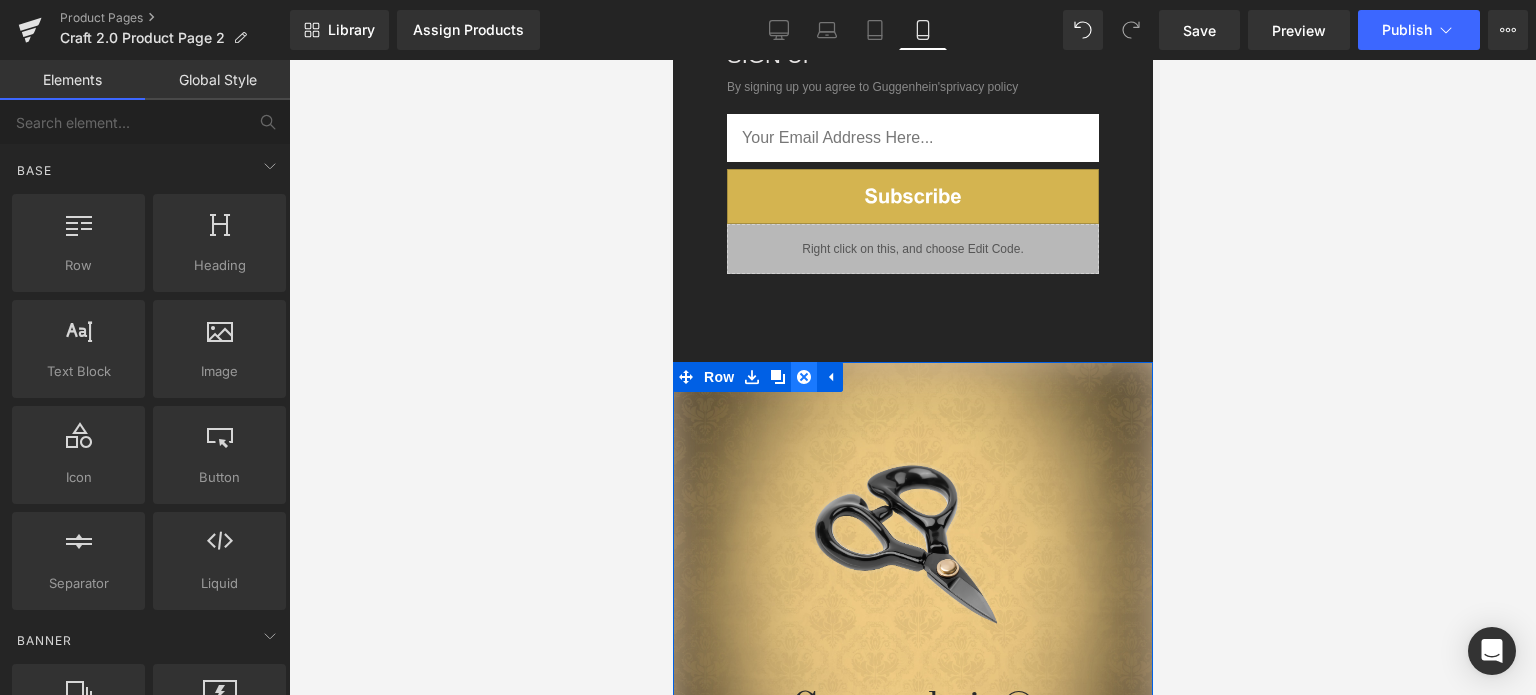 click 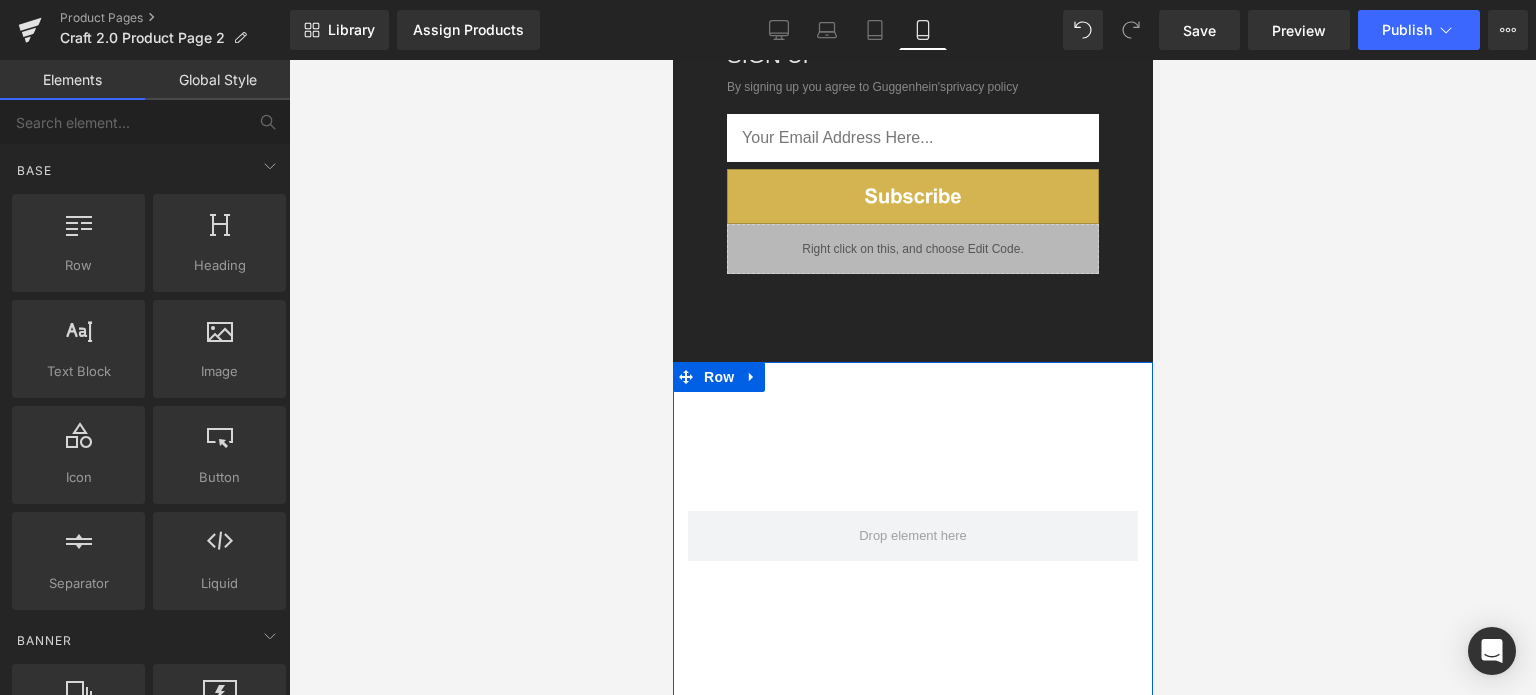 click 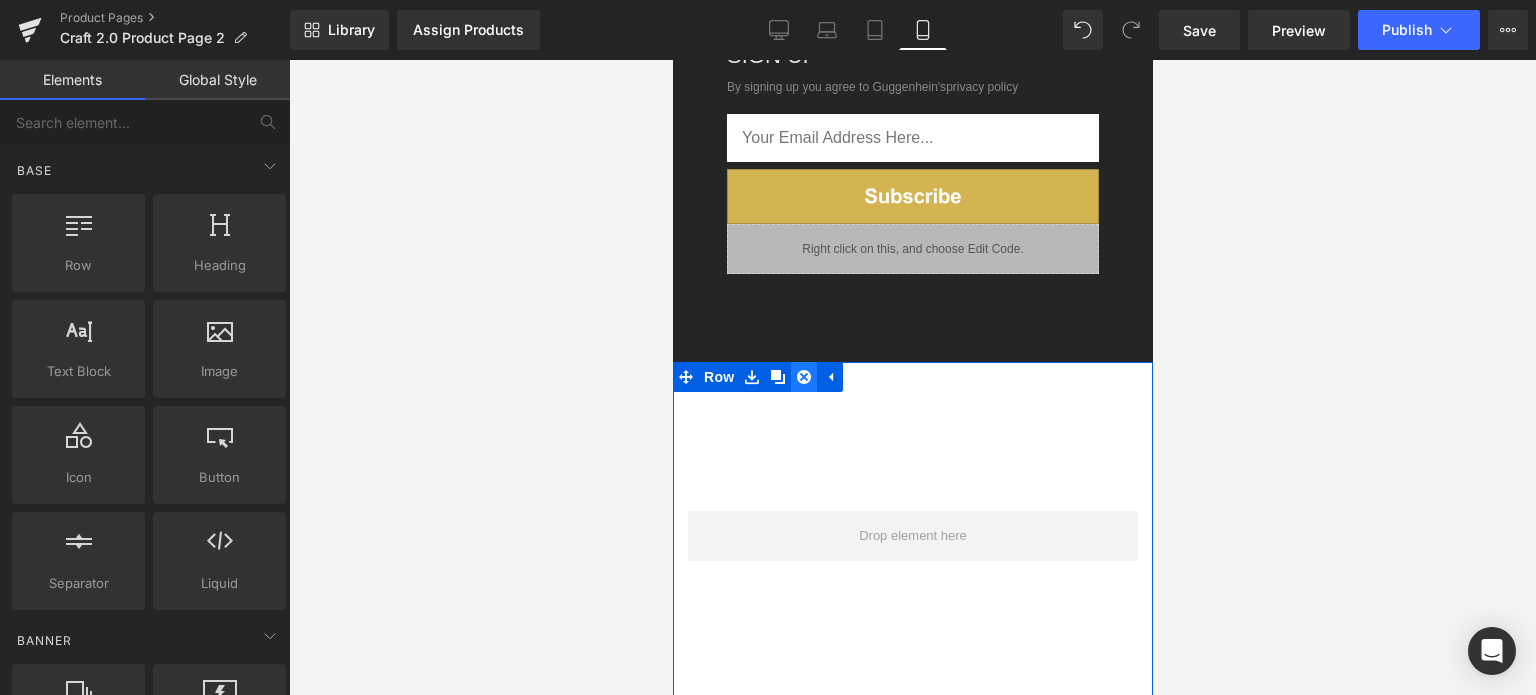 click 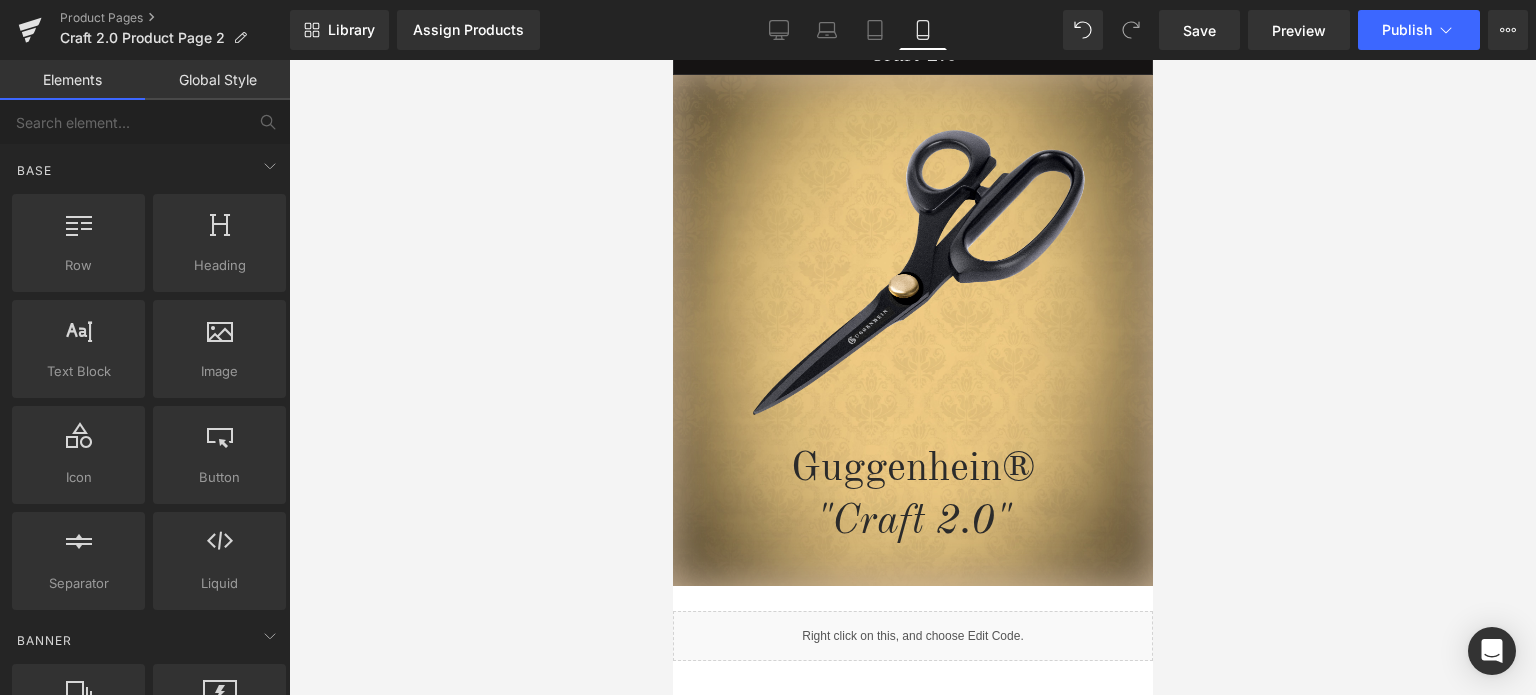 scroll, scrollTop: 0, scrollLeft: 0, axis: both 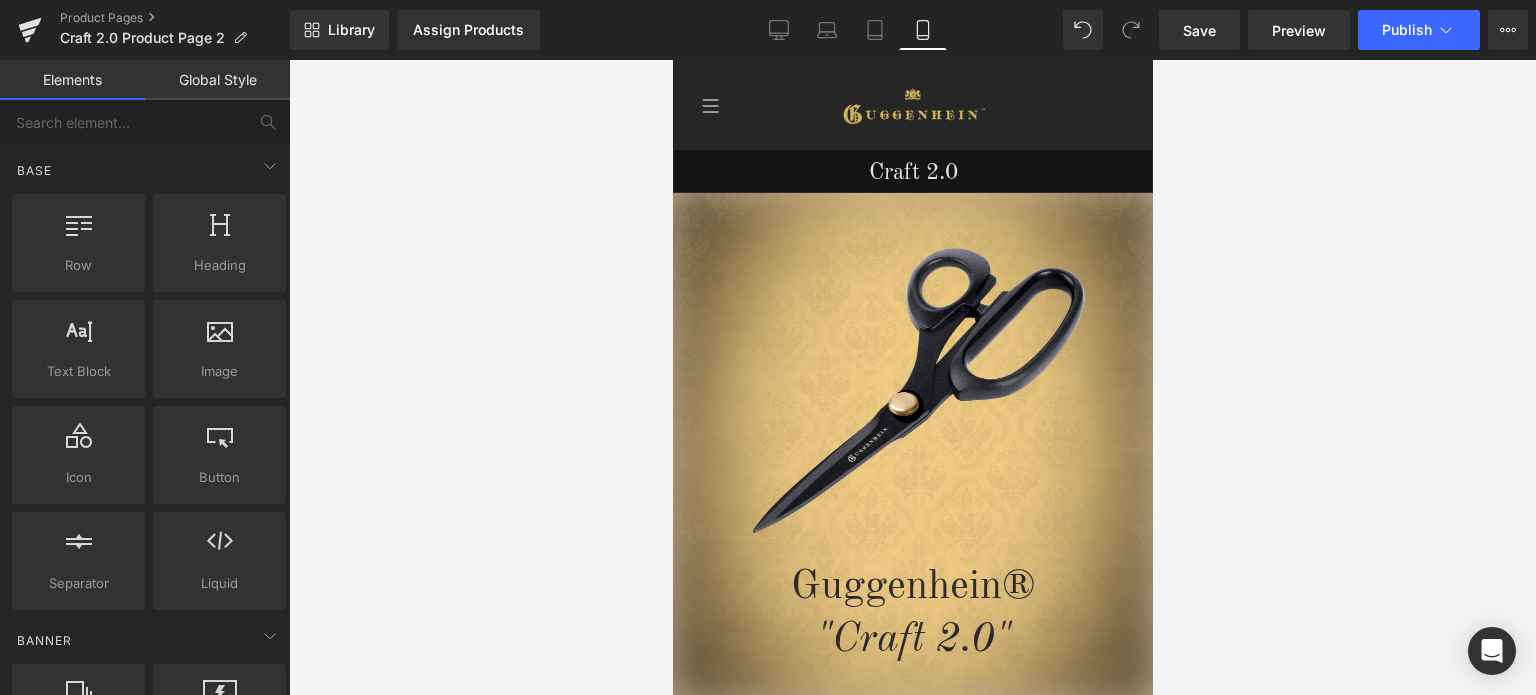 drag, startPoint x: 1144, startPoint y: 609, endPoint x: 1890, endPoint y: 184, distance: 858.56915 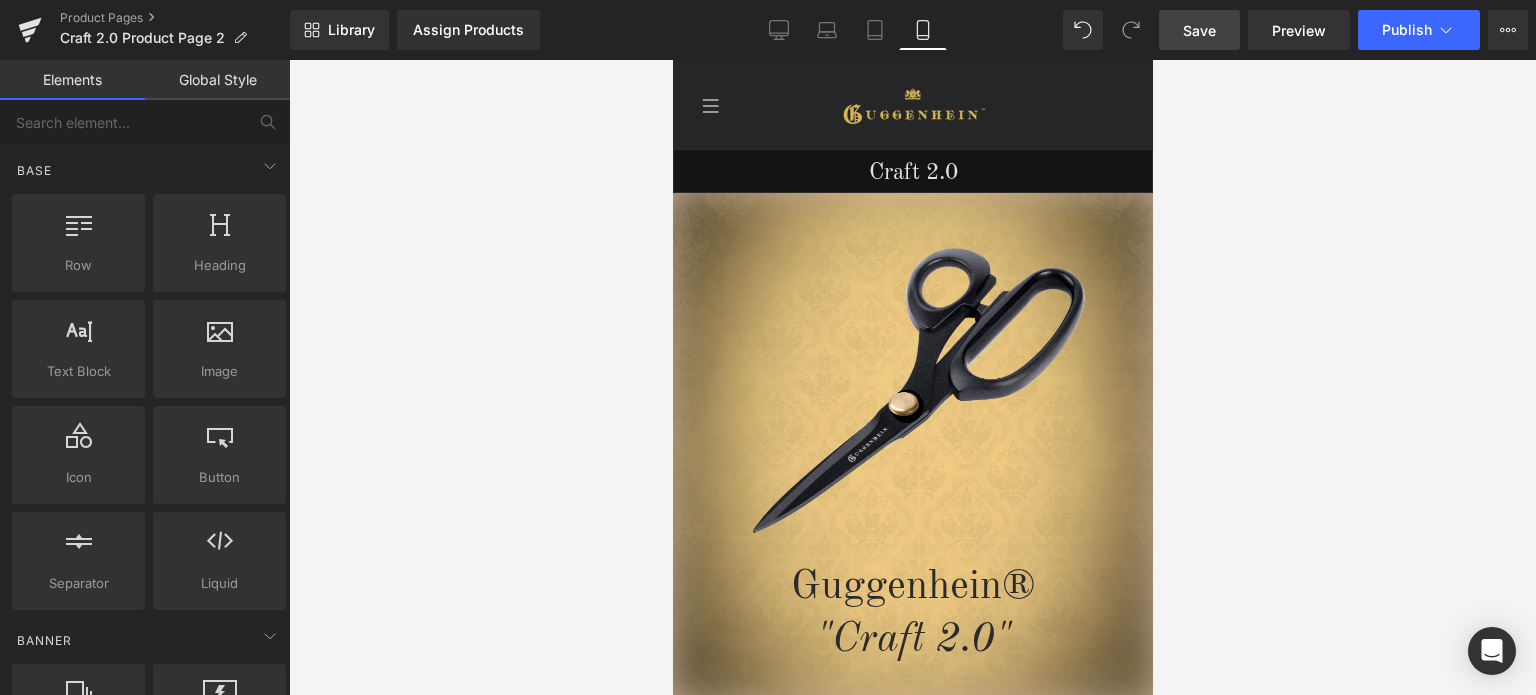 click on "Save" at bounding box center [1199, 30] 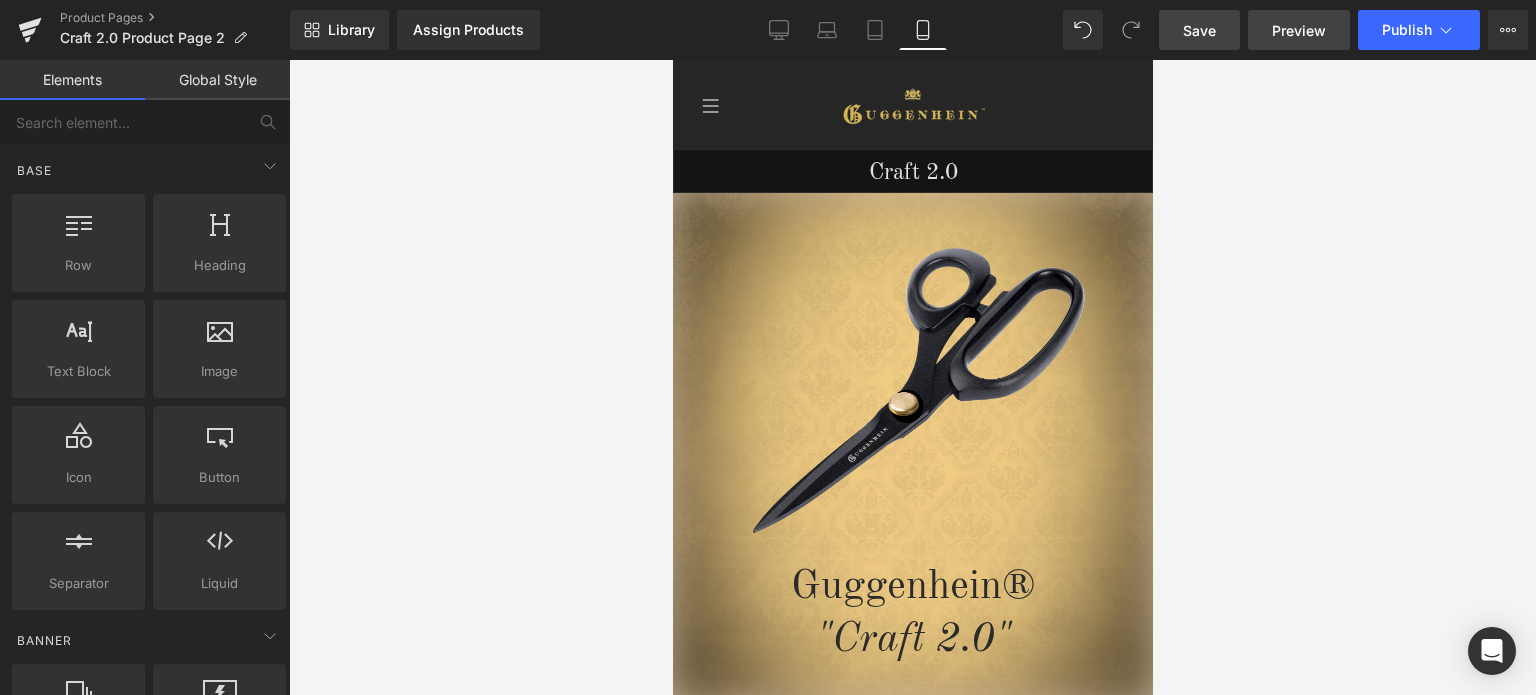 click on "Preview" at bounding box center [1299, 30] 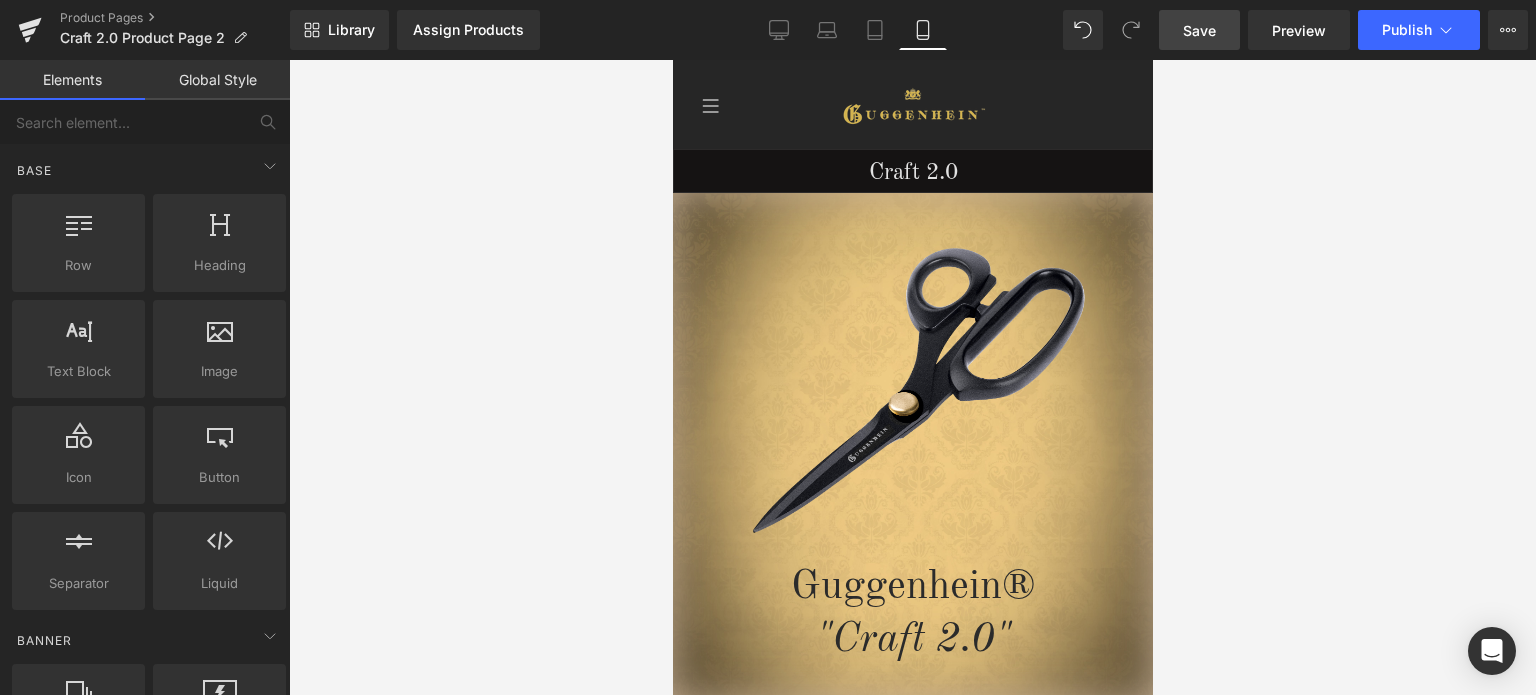 click on "Save" at bounding box center [1199, 30] 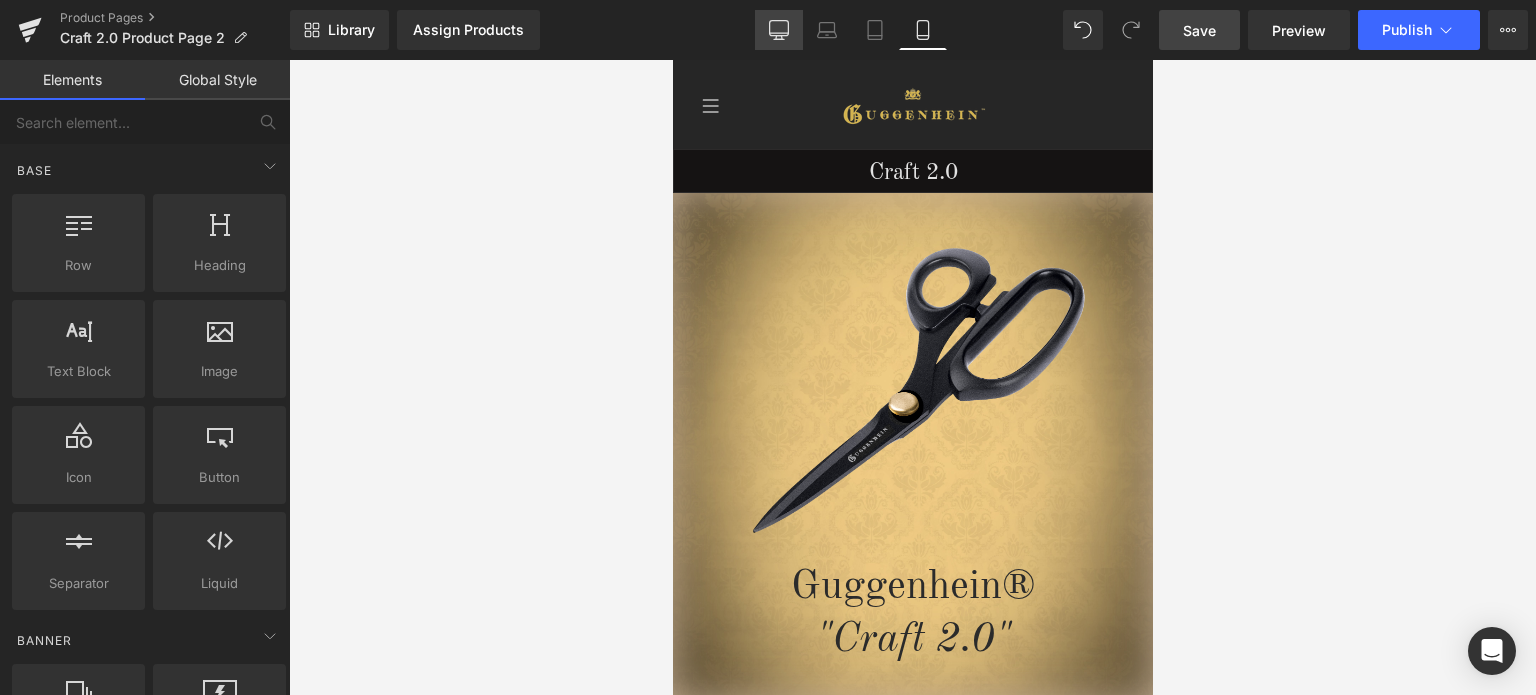 click on "Desktop" at bounding box center [779, 30] 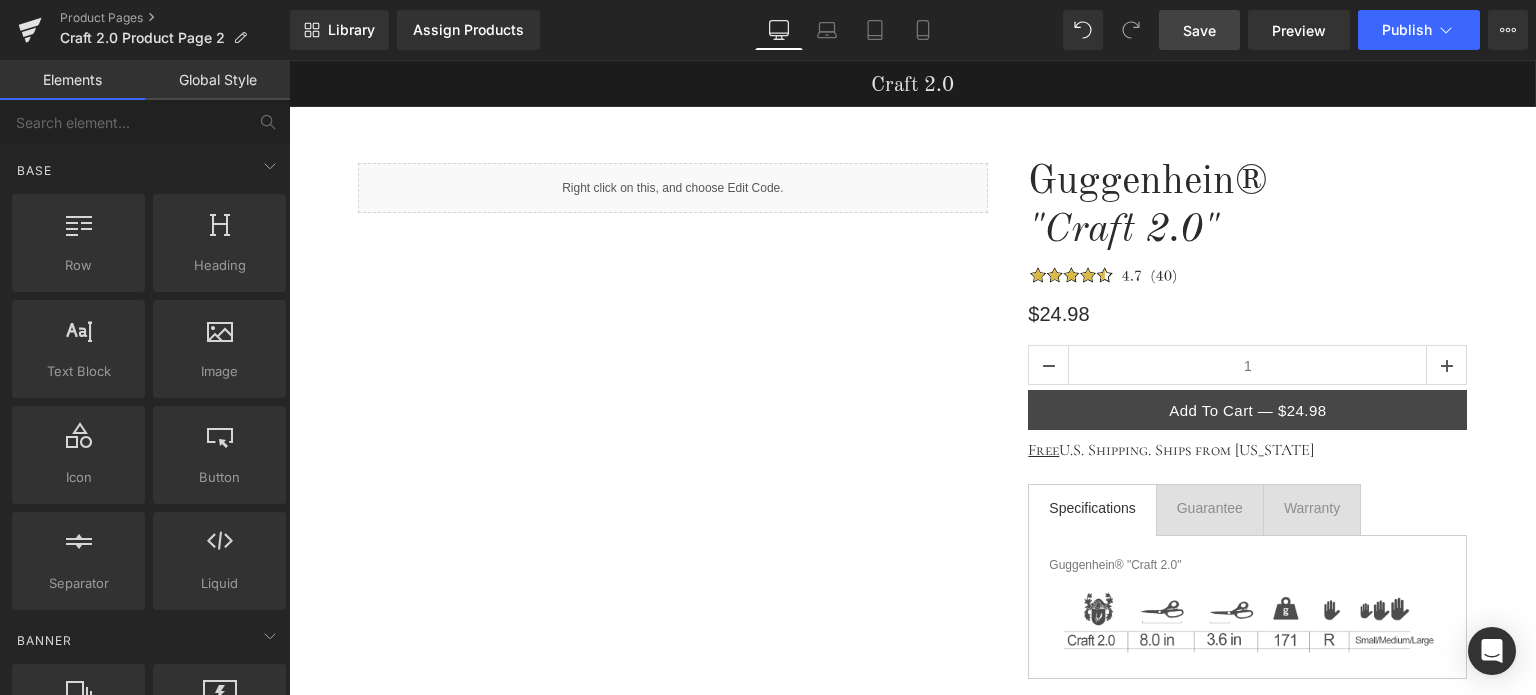 scroll, scrollTop: 0, scrollLeft: 0, axis: both 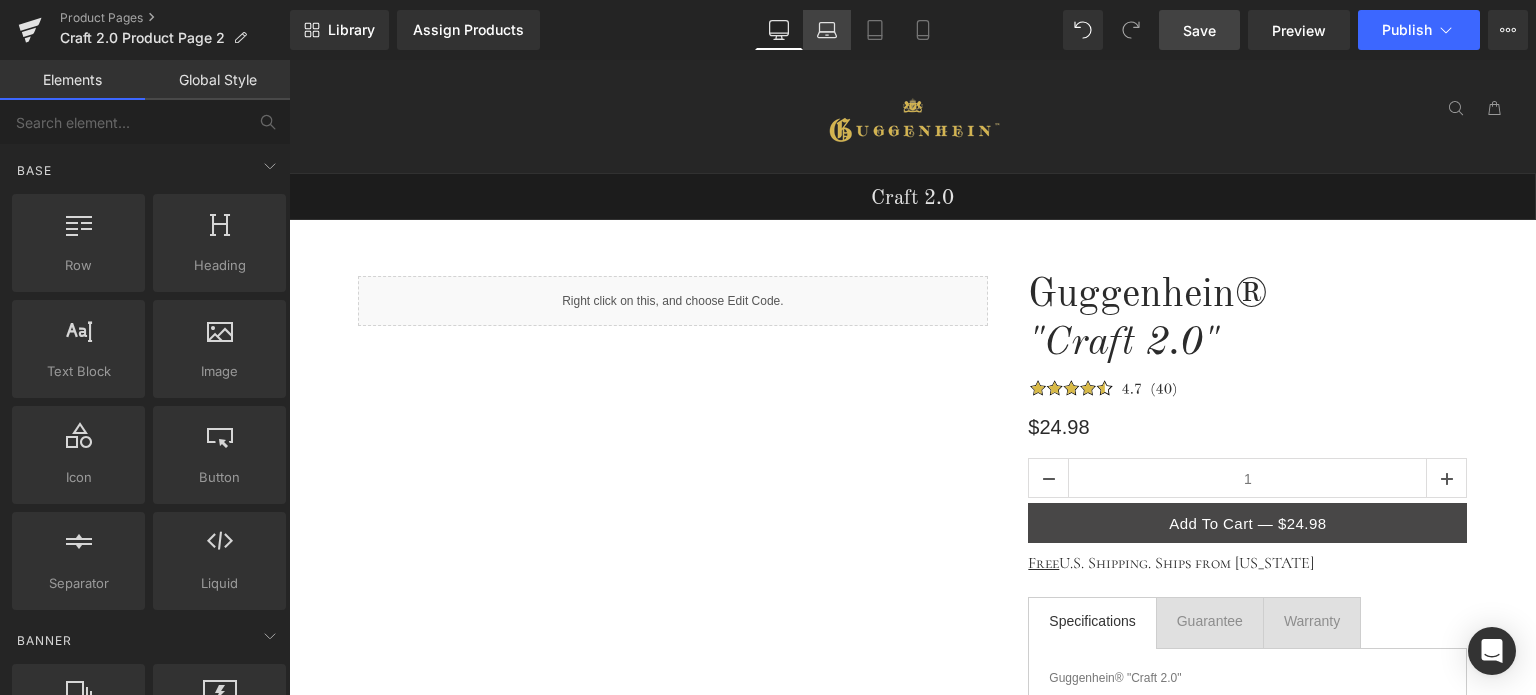 click 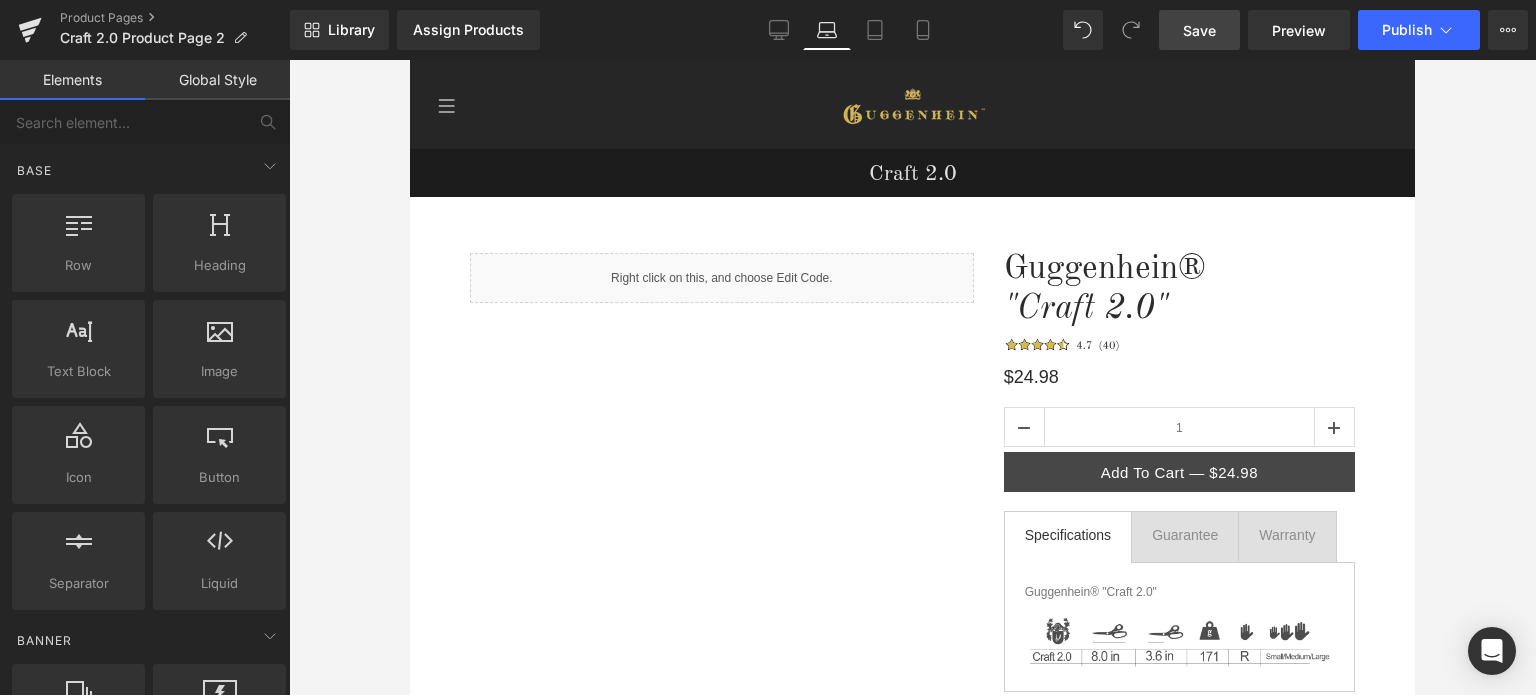 scroll, scrollTop: 89, scrollLeft: 0, axis: vertical 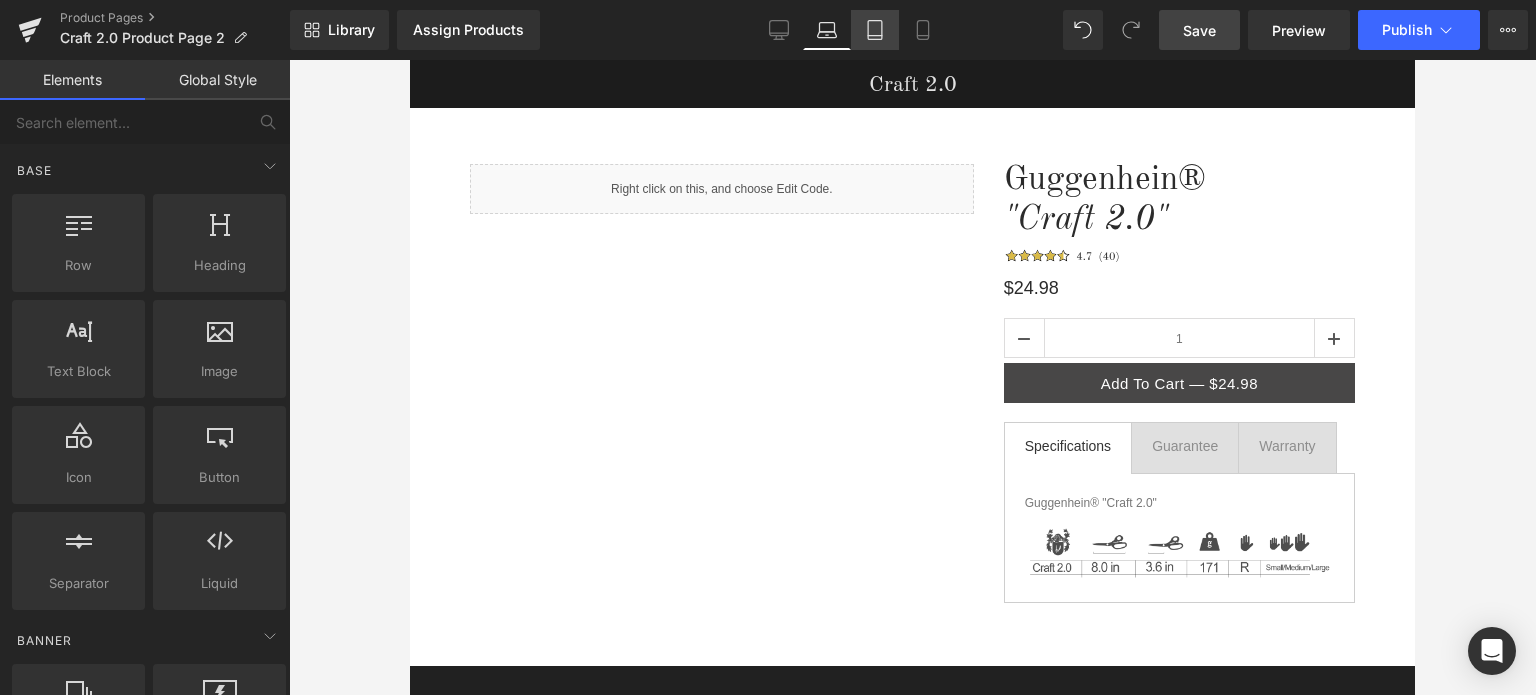 click on "Tablet" at bounding box center (875, 30) 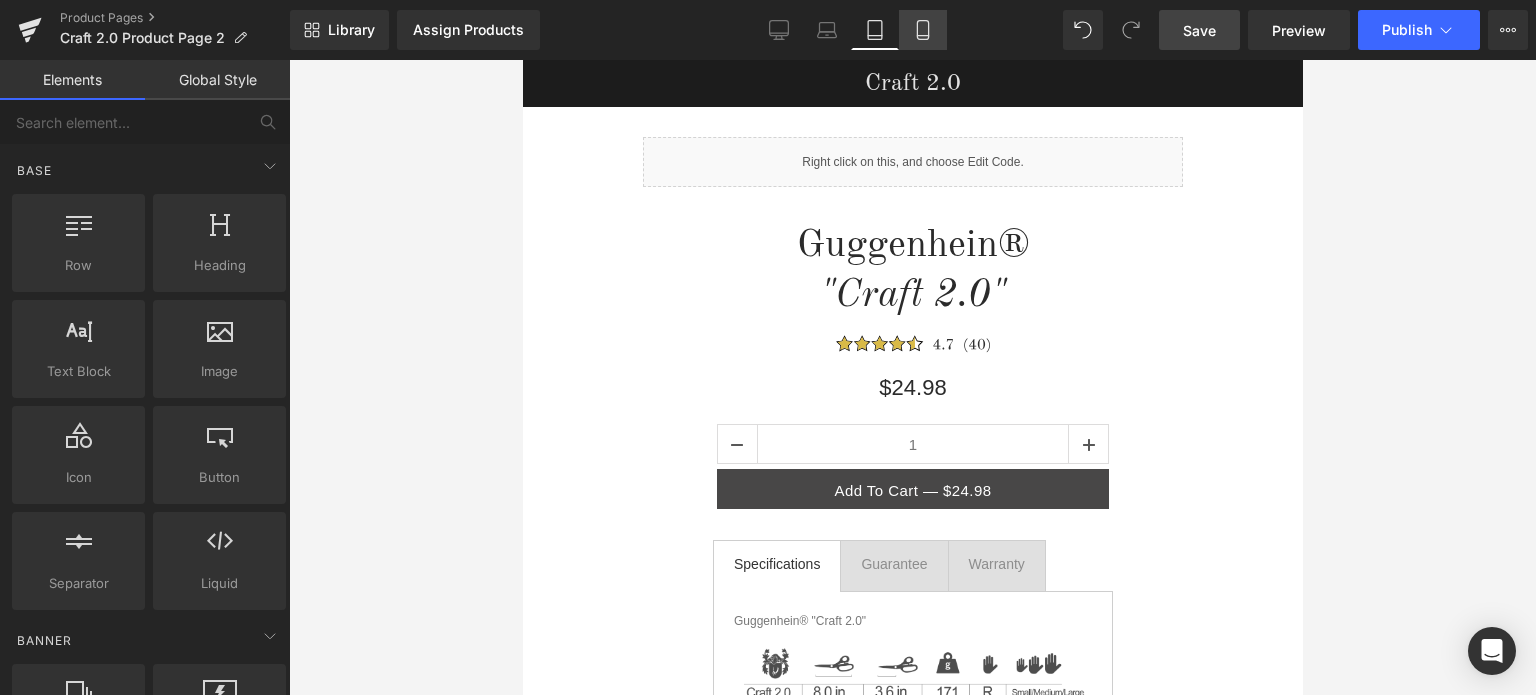 click 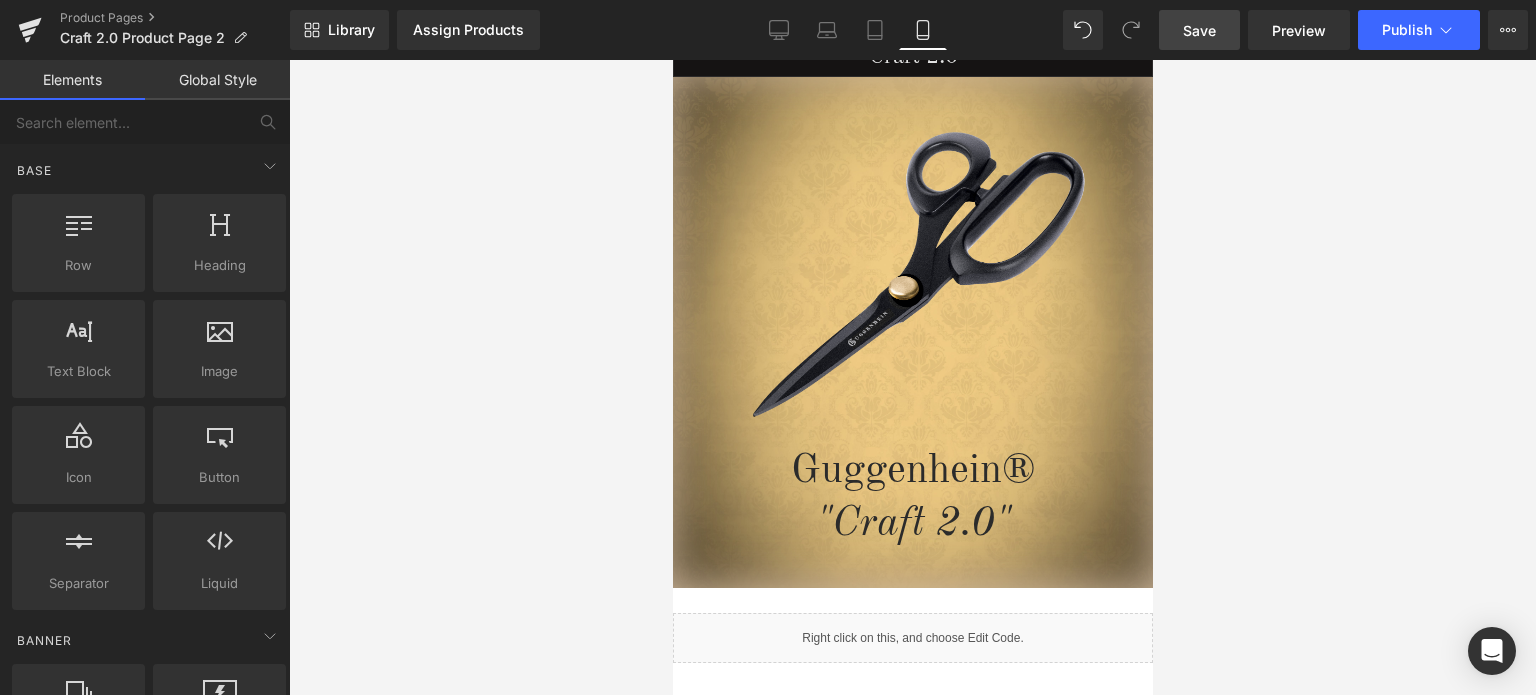 scroll, scrollTop: 0, scrollLeft: 0, axis: both 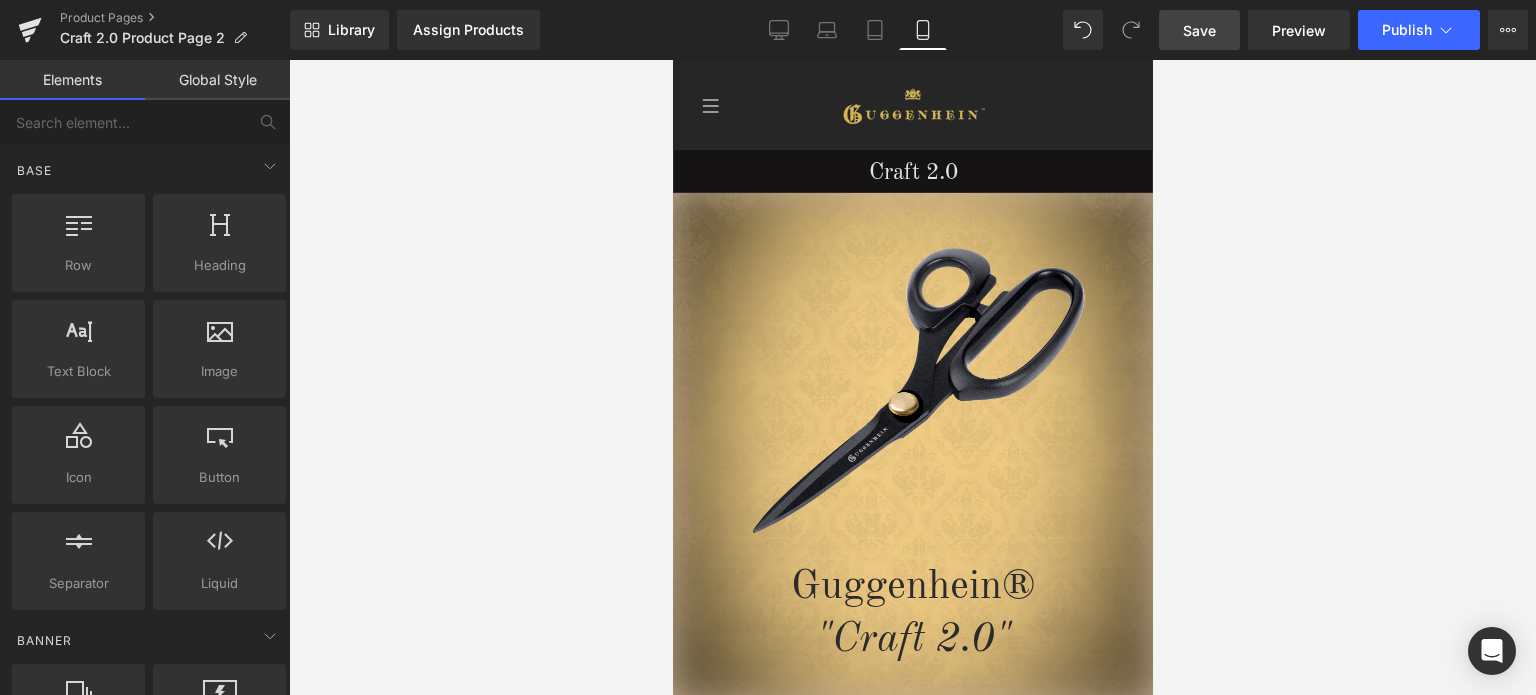 click on "Save" at bounding box center [1199, 30] 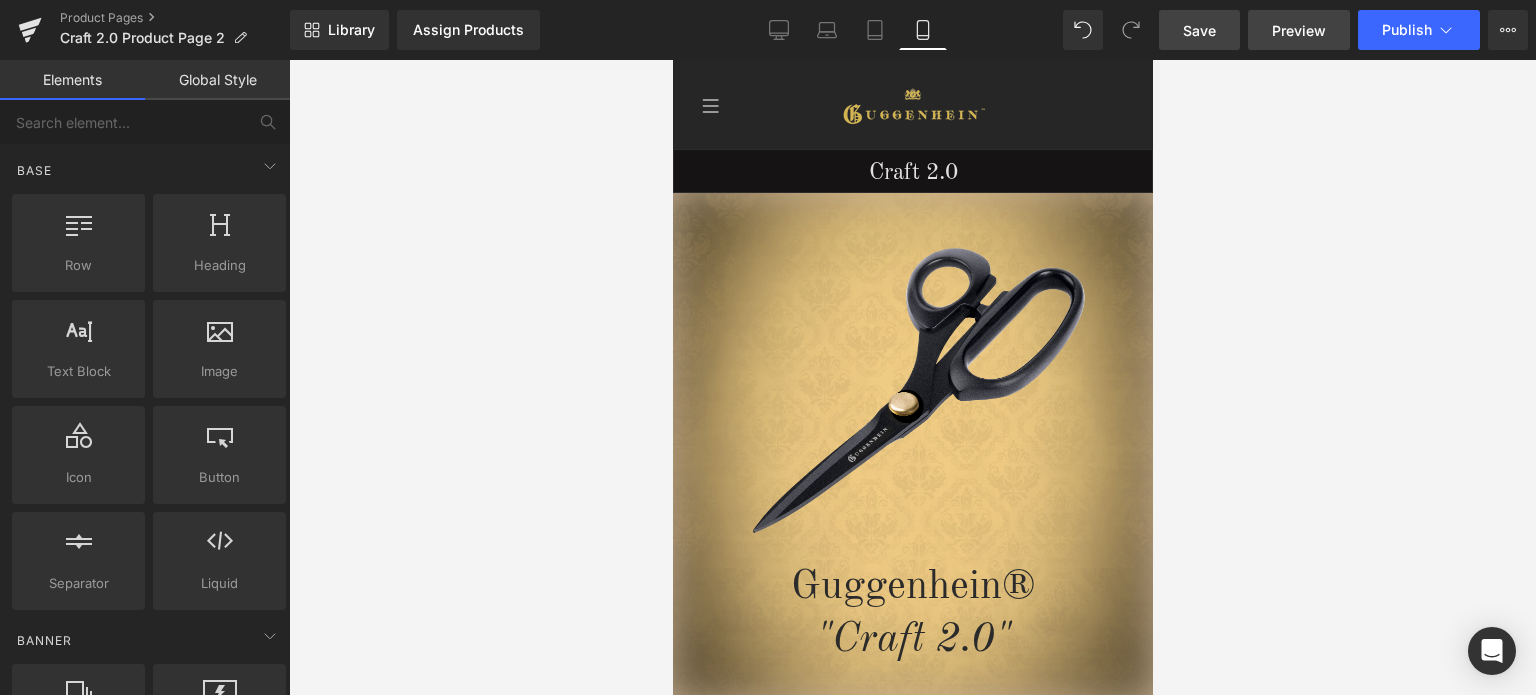 click on "Preview" at bounding box center (1299, 30) 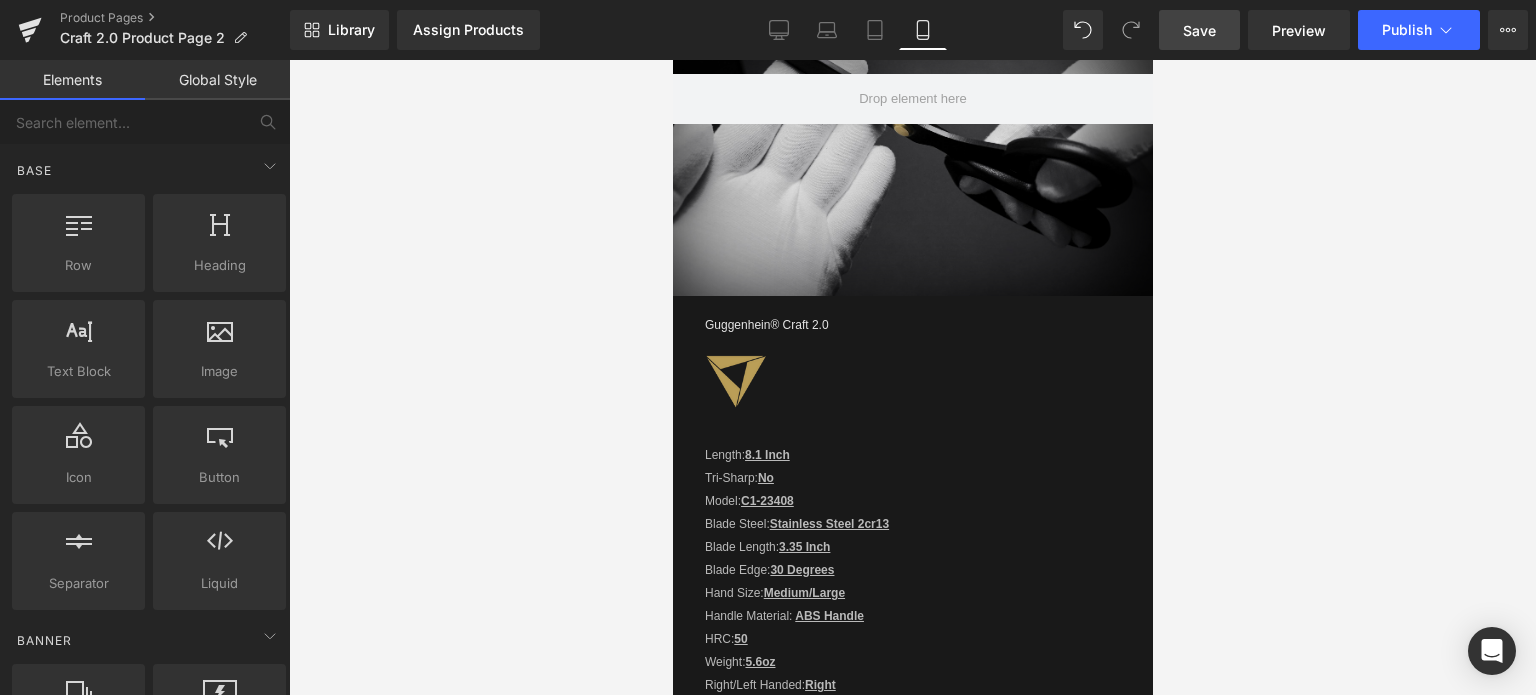 scroll, scrollTop: 2344, scrollLeft: 0, axis: vertical 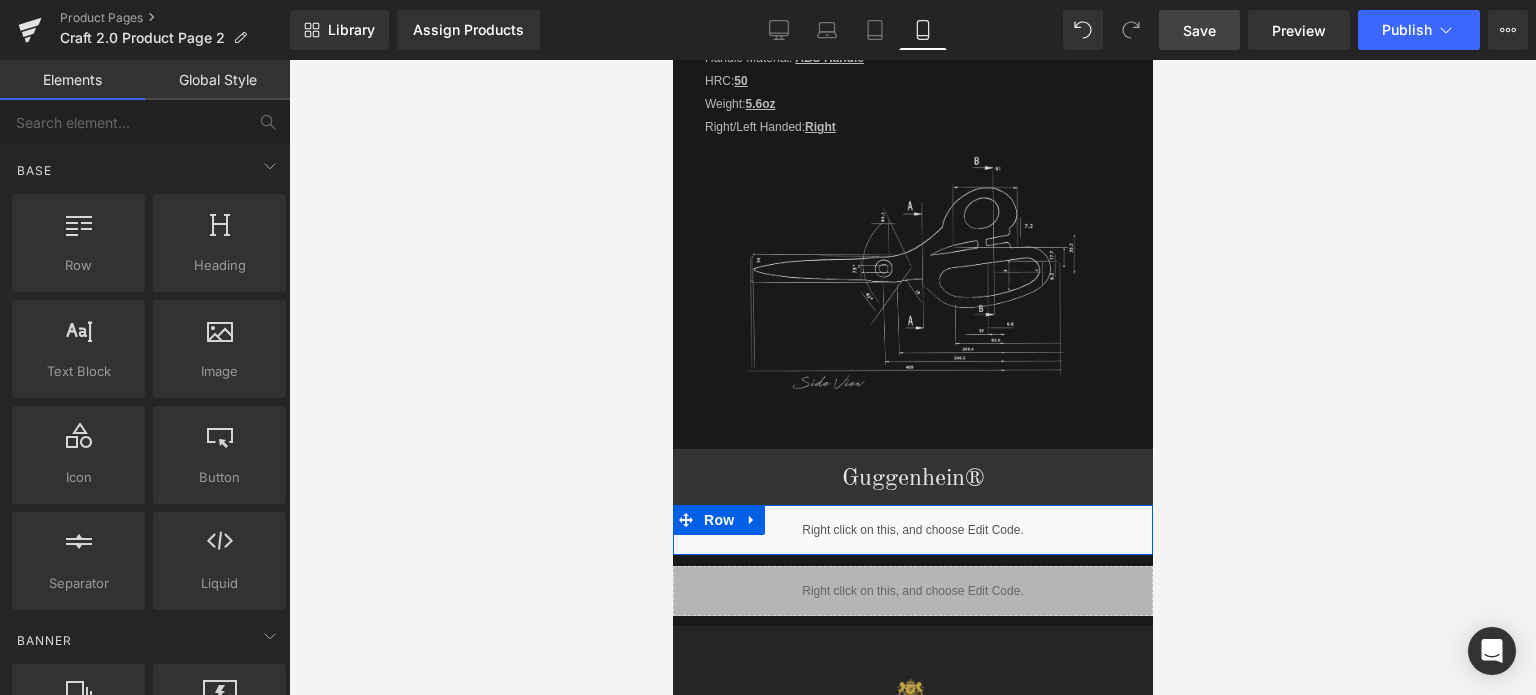 click 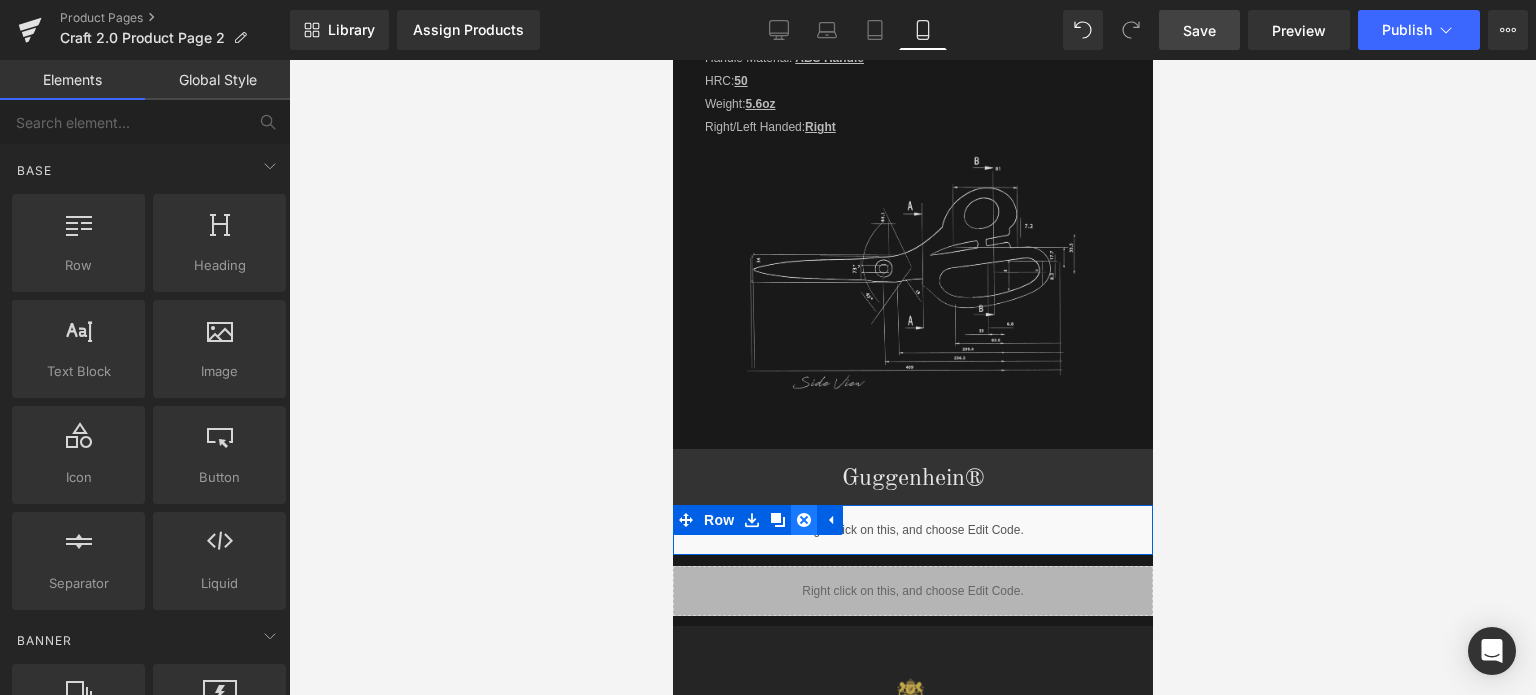 click 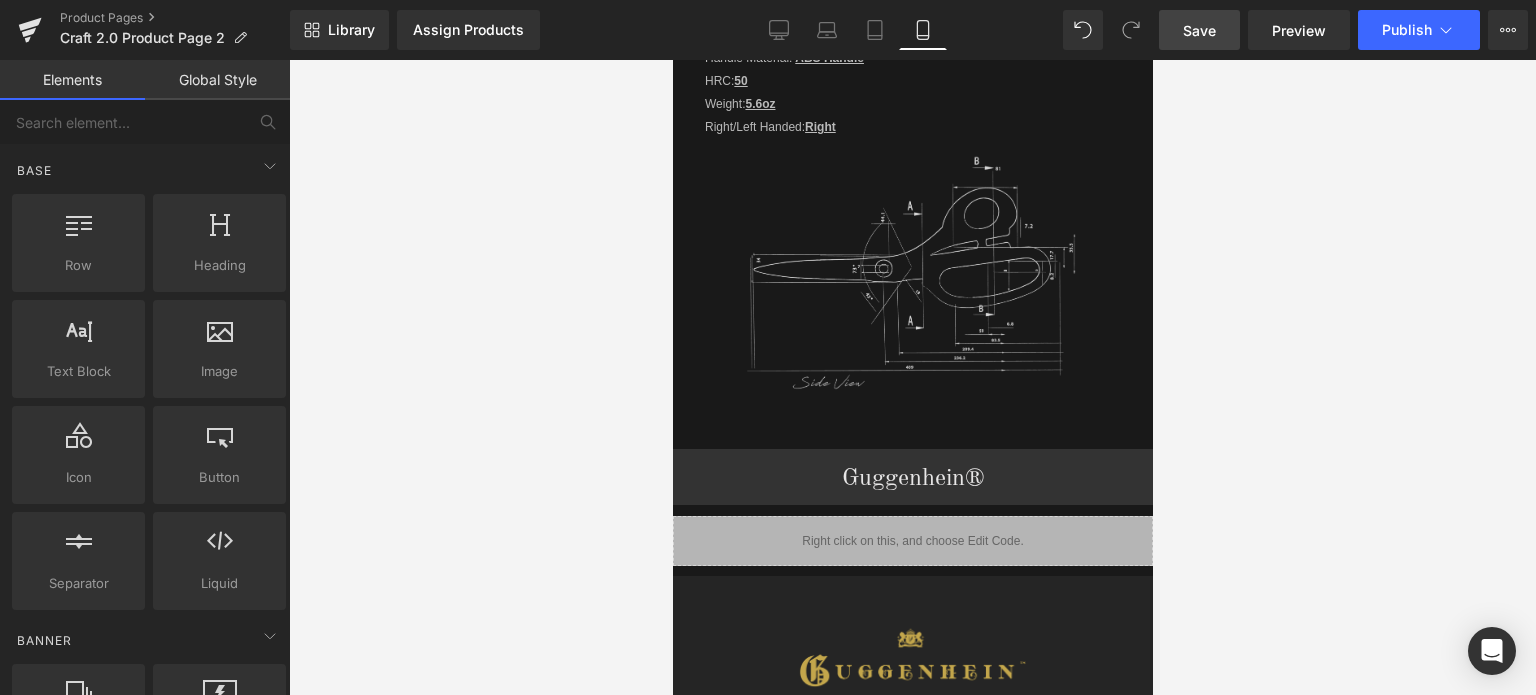click on "Save" at bounding box center [1199, 30] 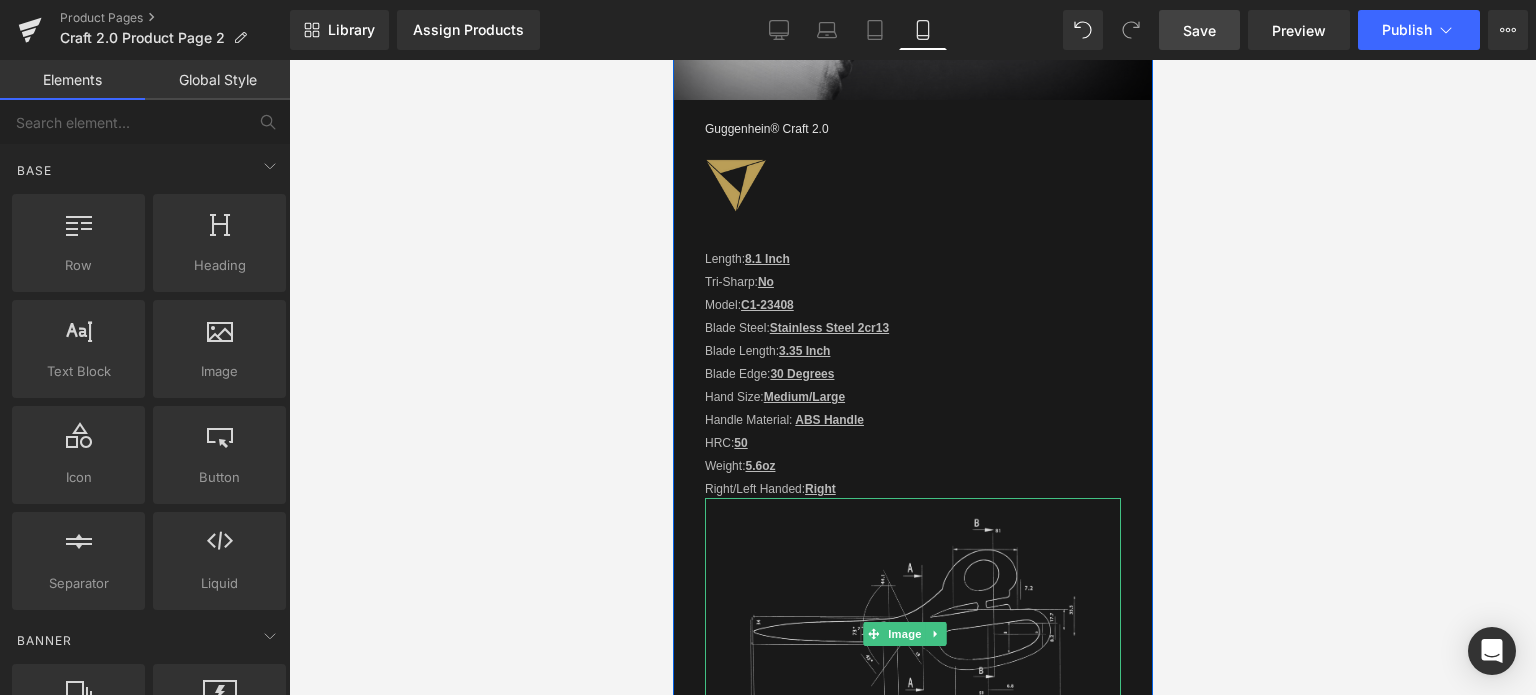 scroll, scrollTop: 1744, scrollLeft: 0, axis: vertical 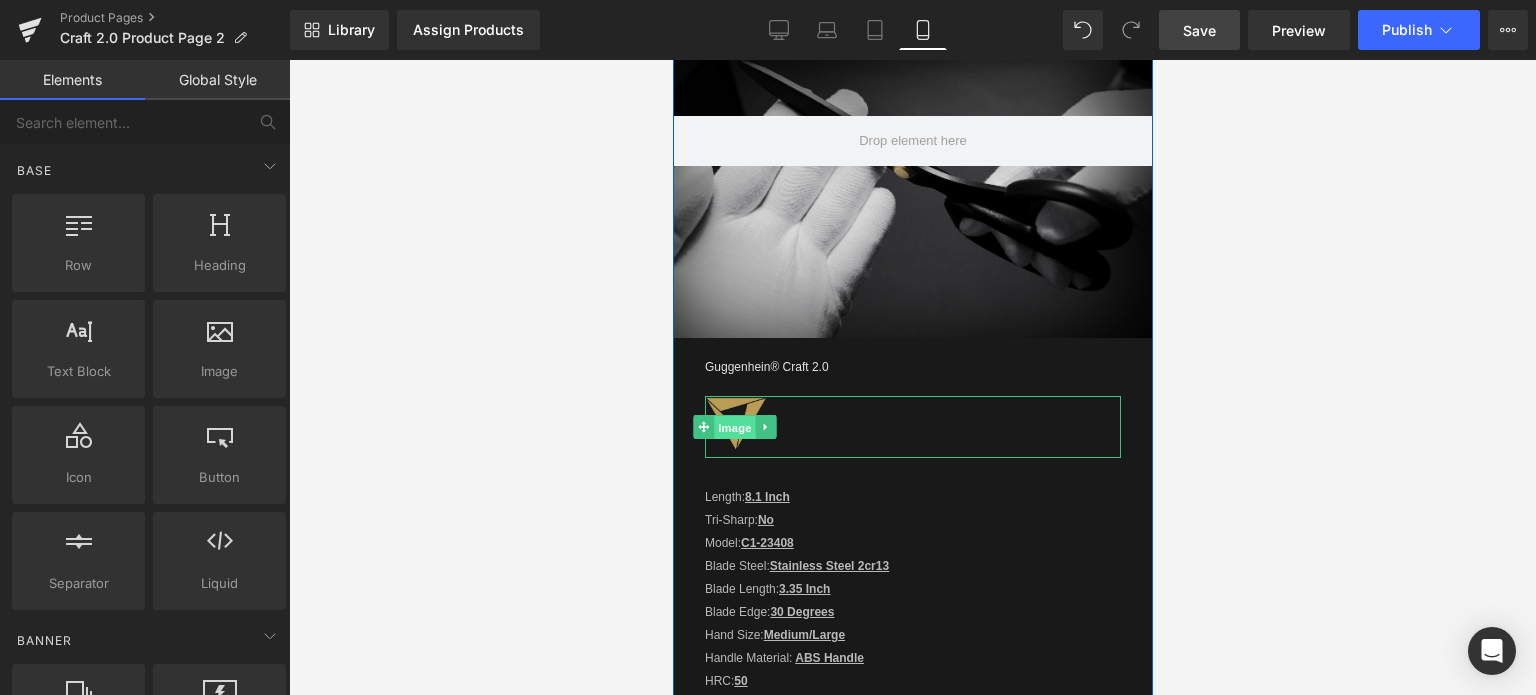 click on "Image" at bounding box center [734, 428] 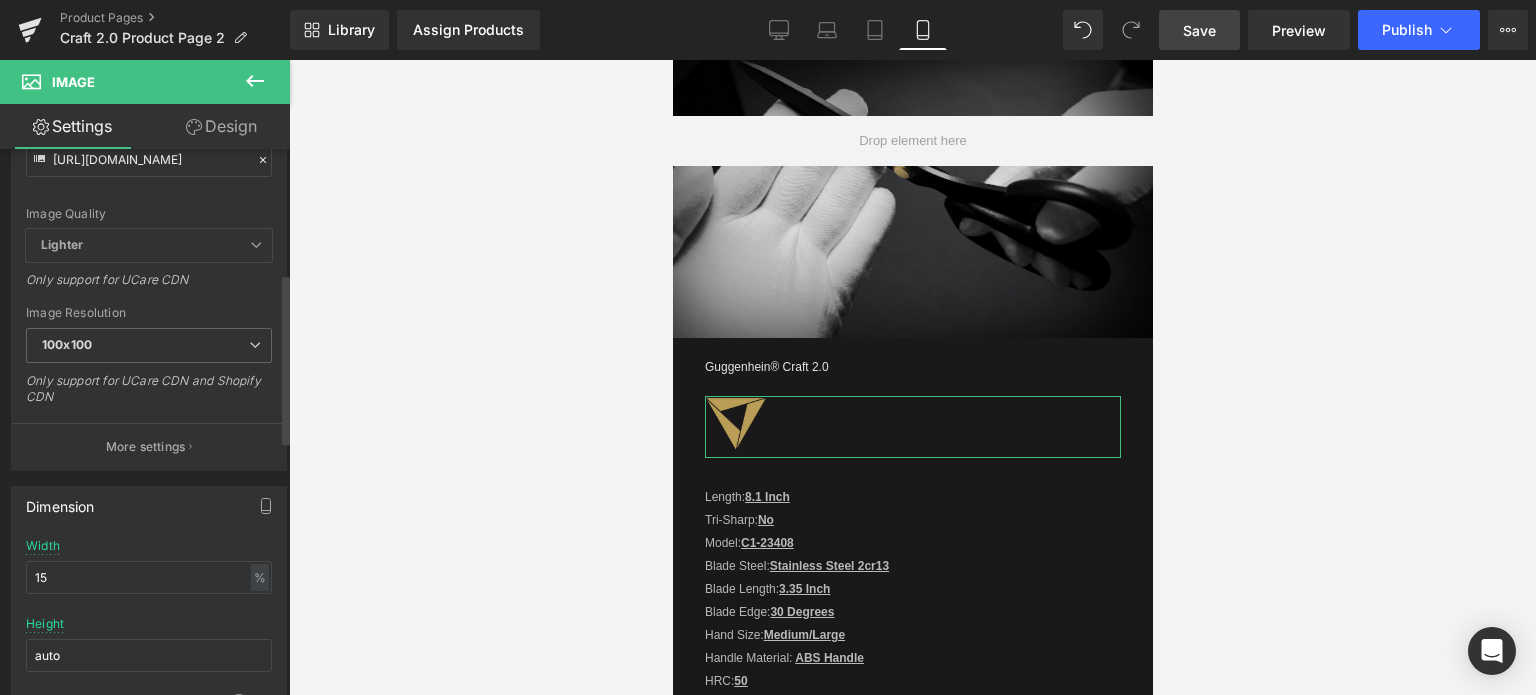 scroll, scrollTop: 400, scrollLeft: 0, axis: vertical 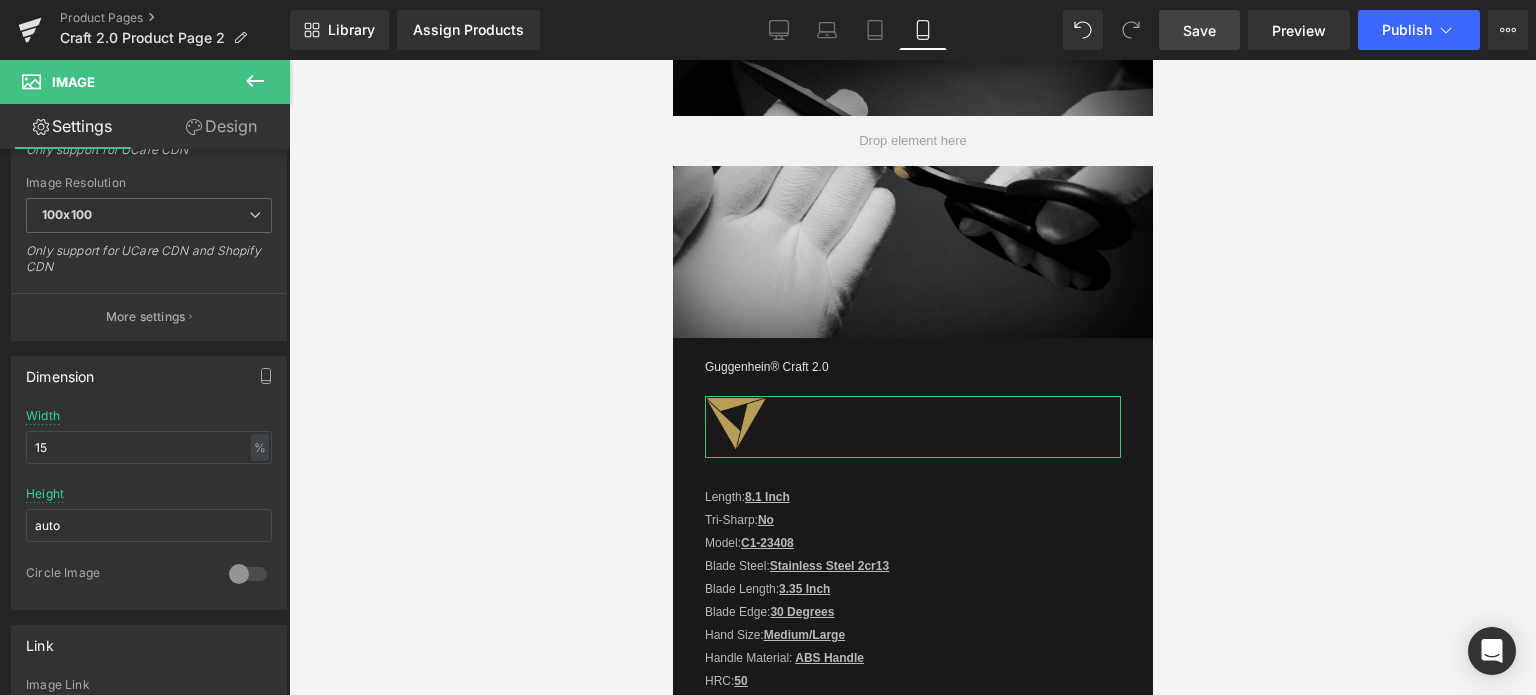 click on "Design" at bounding box center [221, 126] 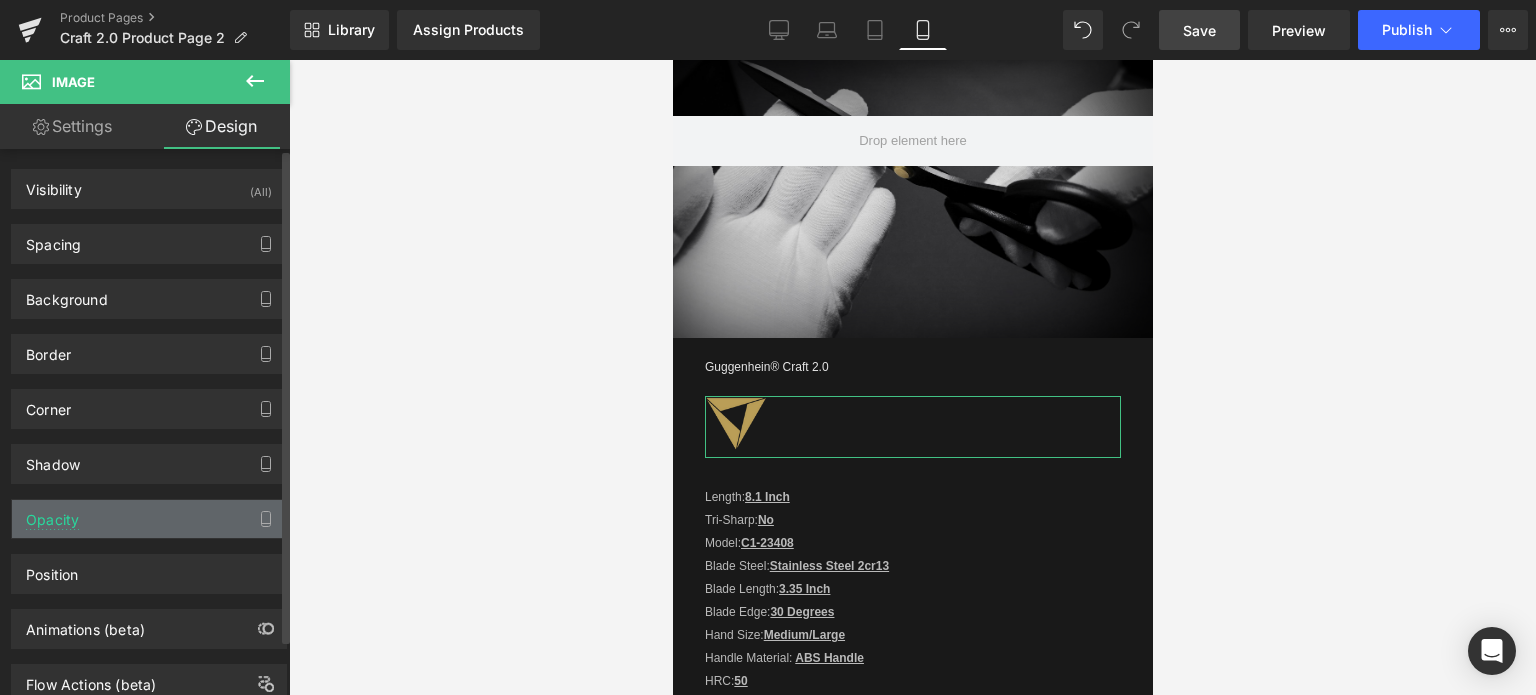 click on "Opacity" at bounding box center (149, 519) 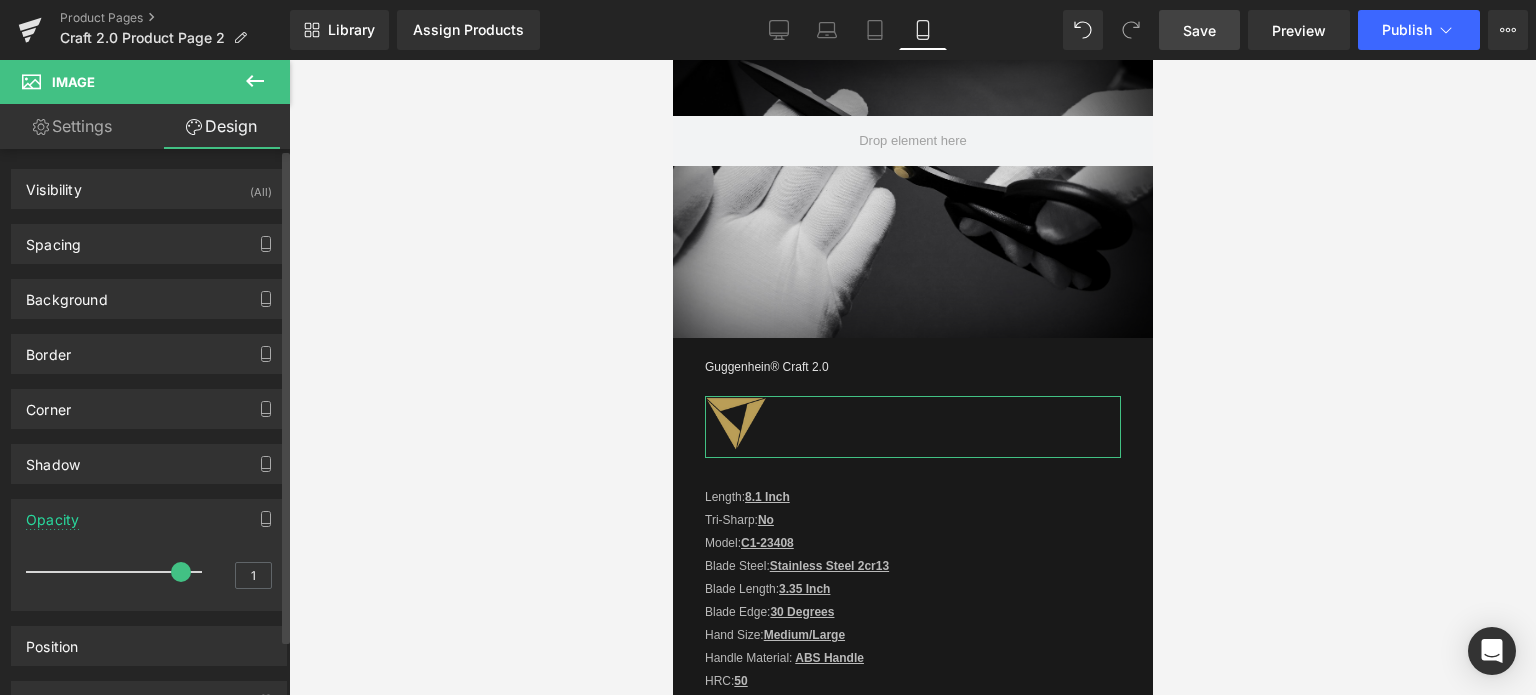 click at bounding box center (119, 572) 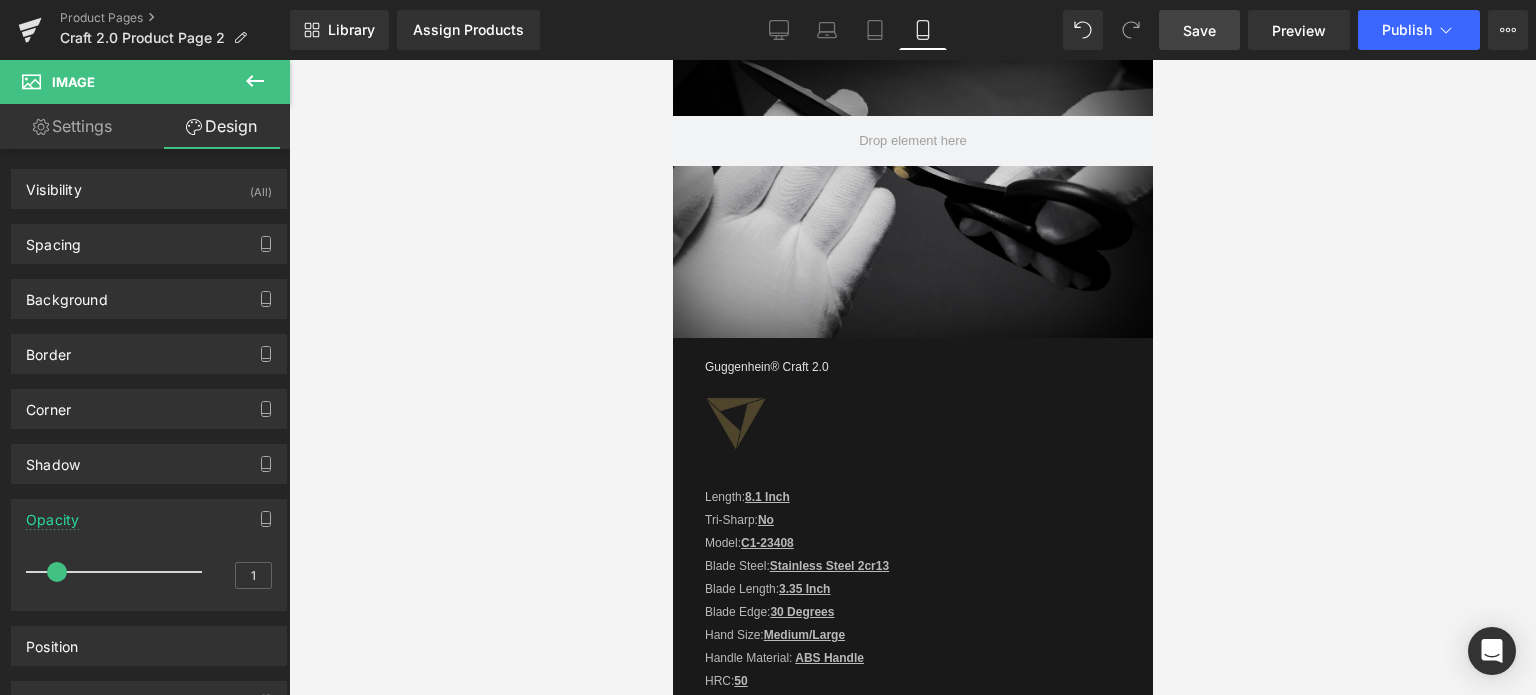 click on "Save" at bounding box center (1199, 30) 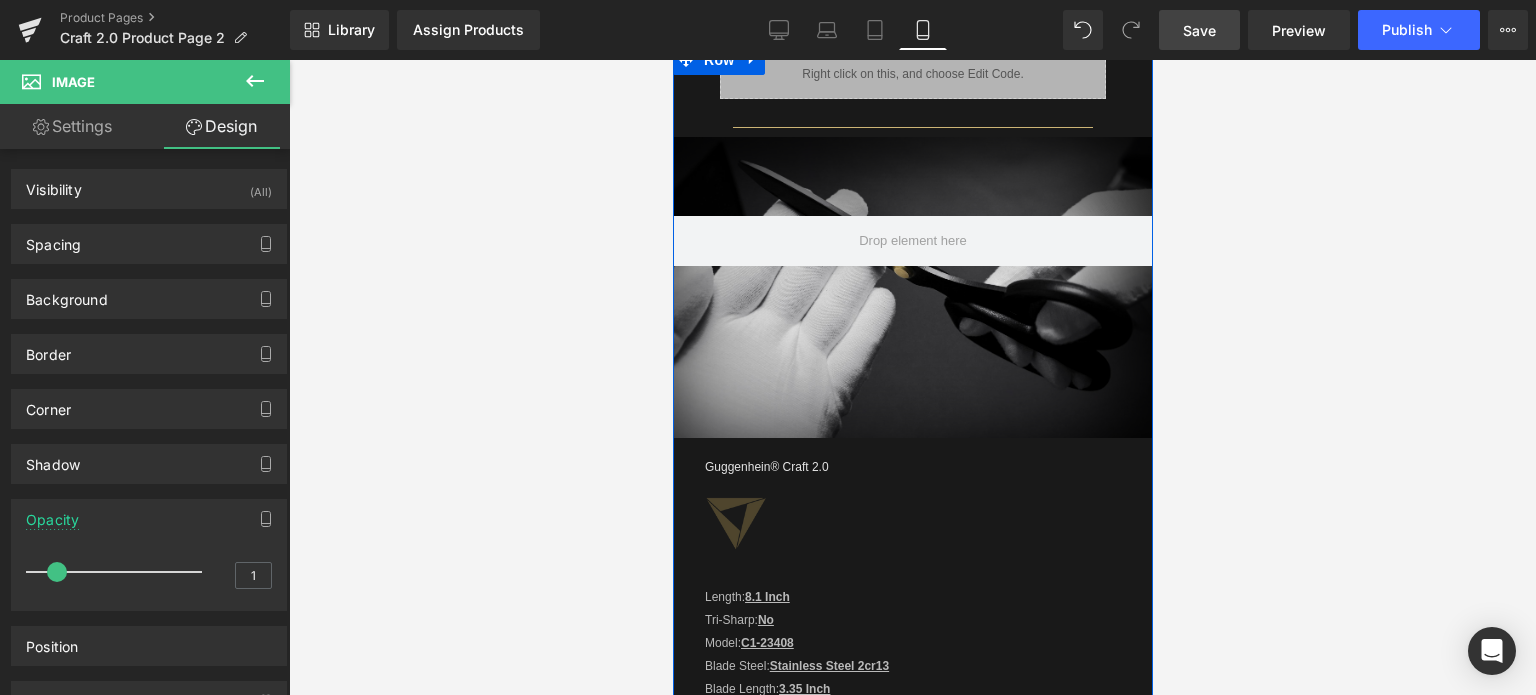 scroll, scrollTop: 1244, scrollLeft: 0, axis: vertical 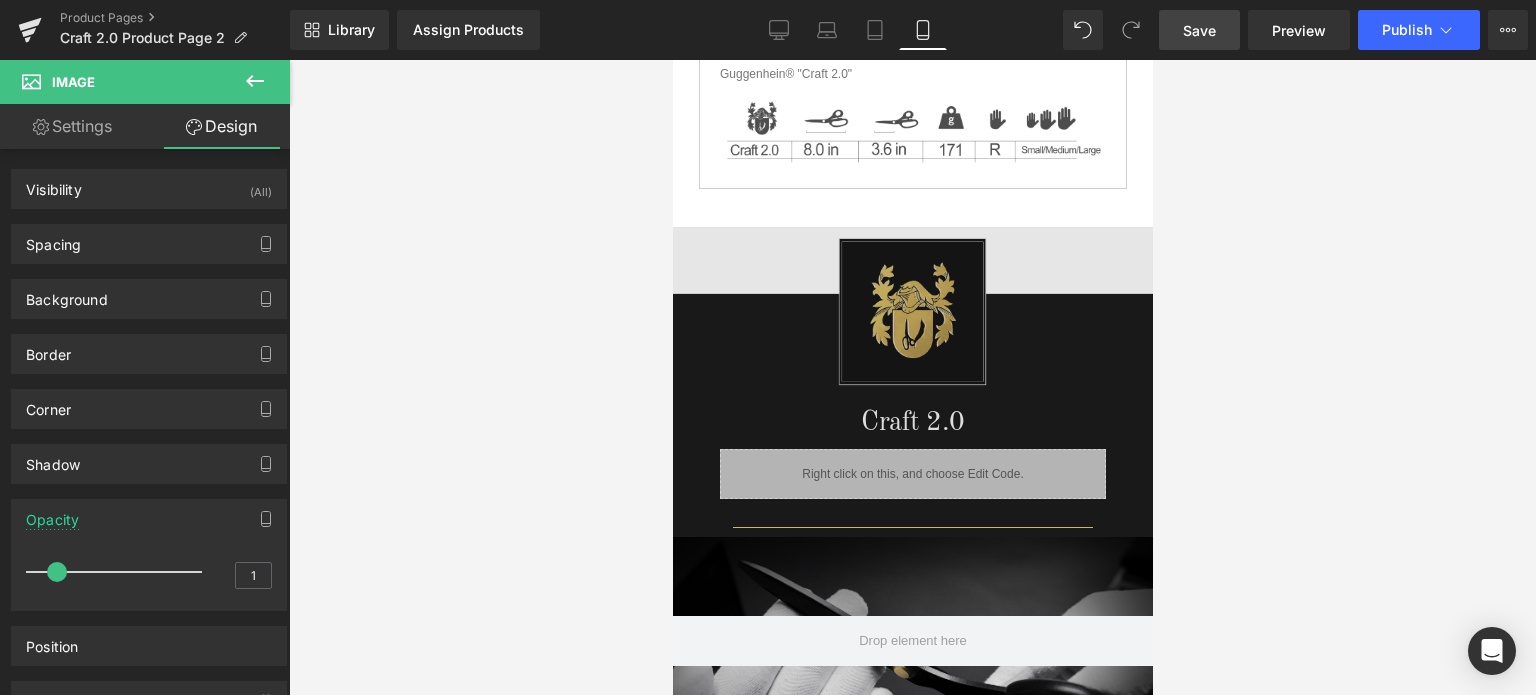 click on "Image" at bounding box center (912, 315) 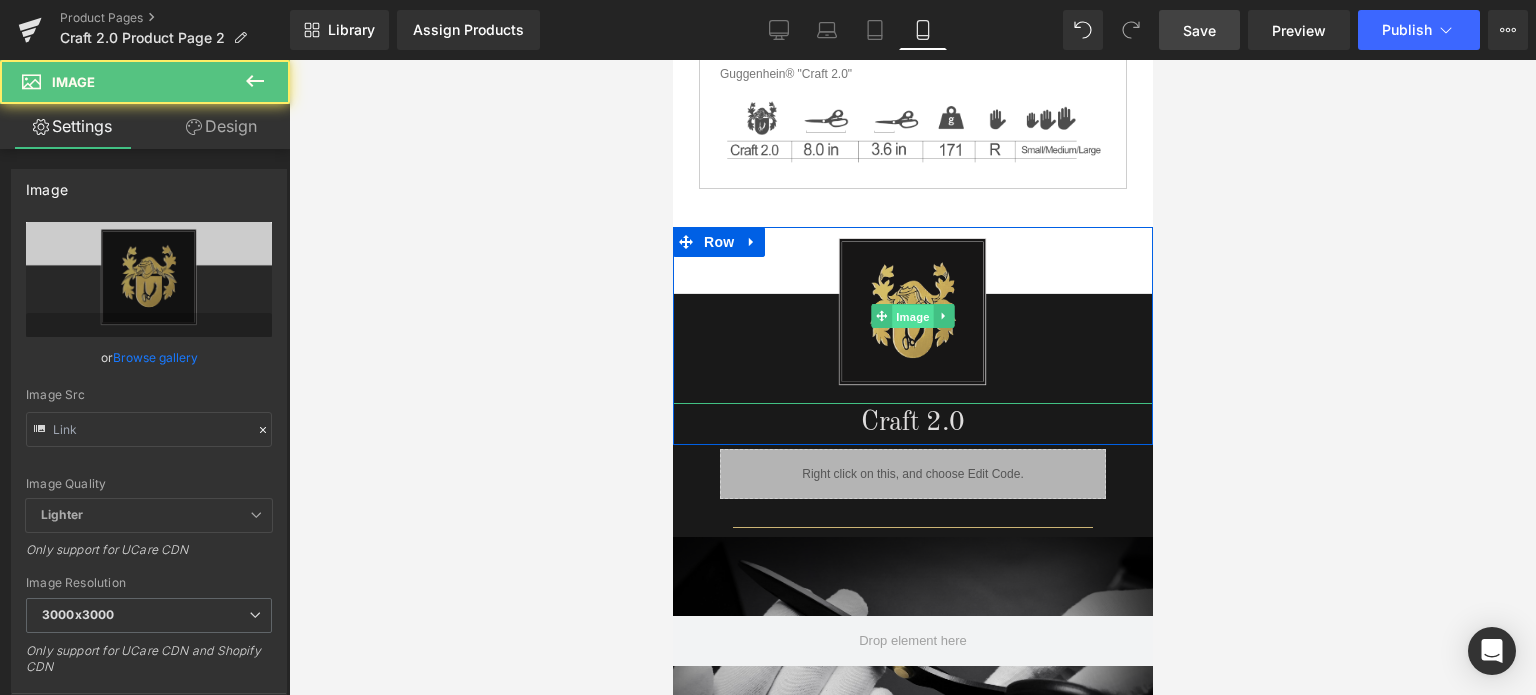 click on "Image" at bounding box center (912, 317) 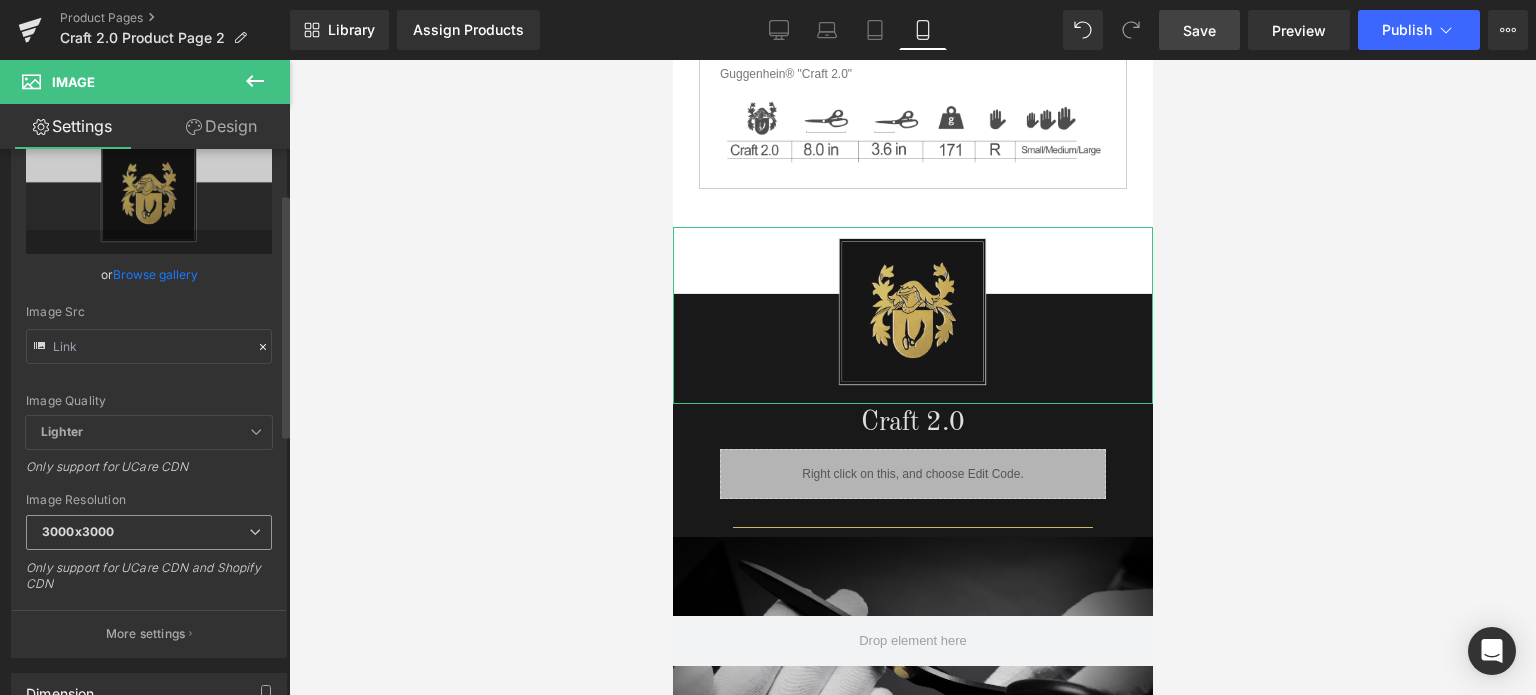 scroll, scrollTop: 100, scrollLeft: 0, axis: vertical 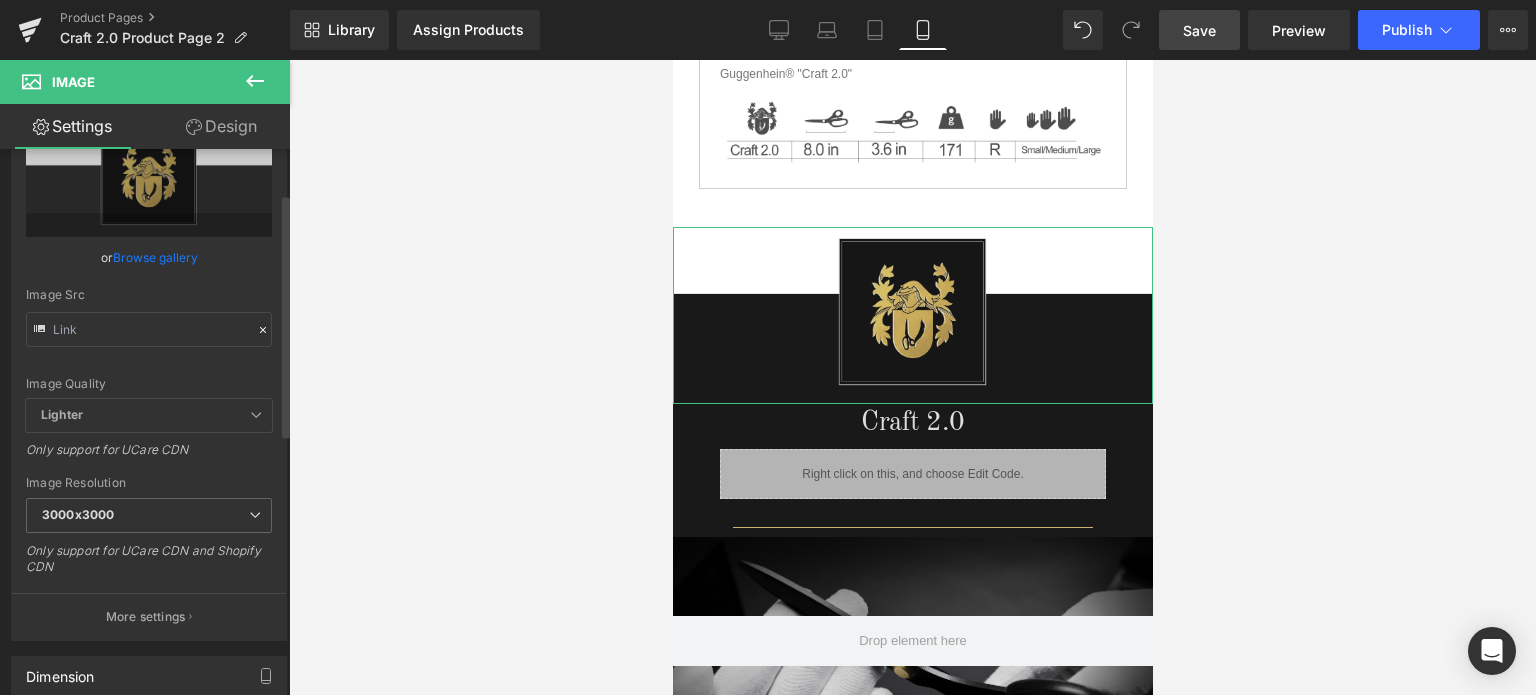 drag, startPoint x: 149, startPoint y: 512, endPoint x: 146, endPoint y: 493, distance: 19.235384 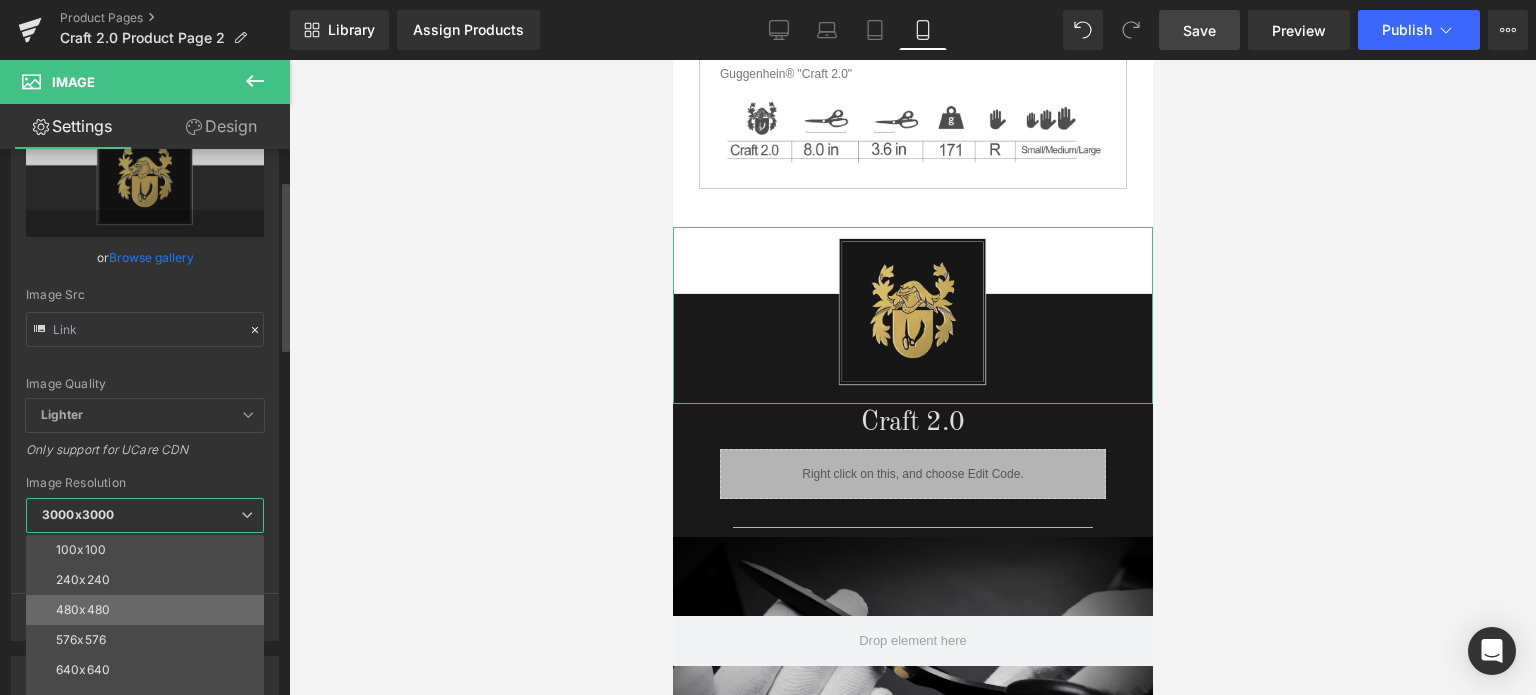 click on "480x480" at bounding box center (149, 610) 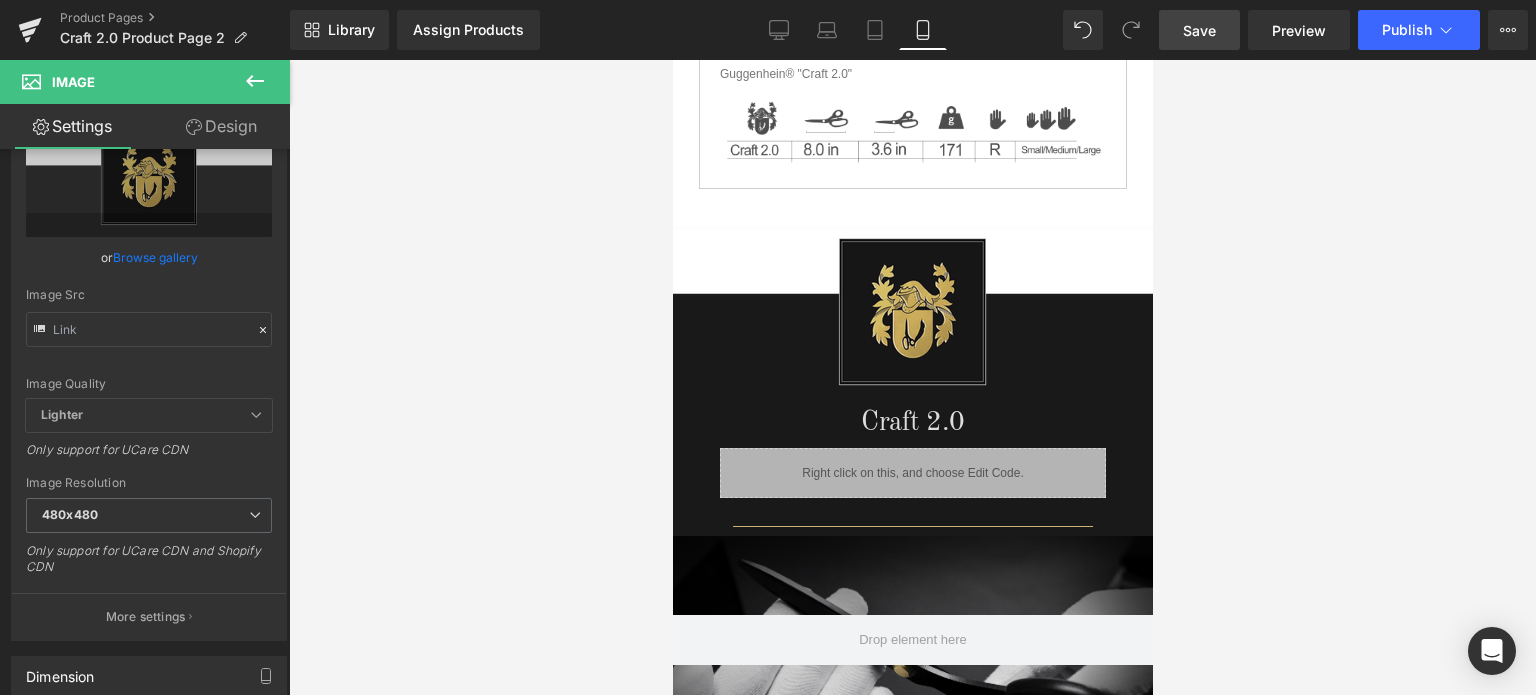 click on "Save" at bounding box center (1199, 30) 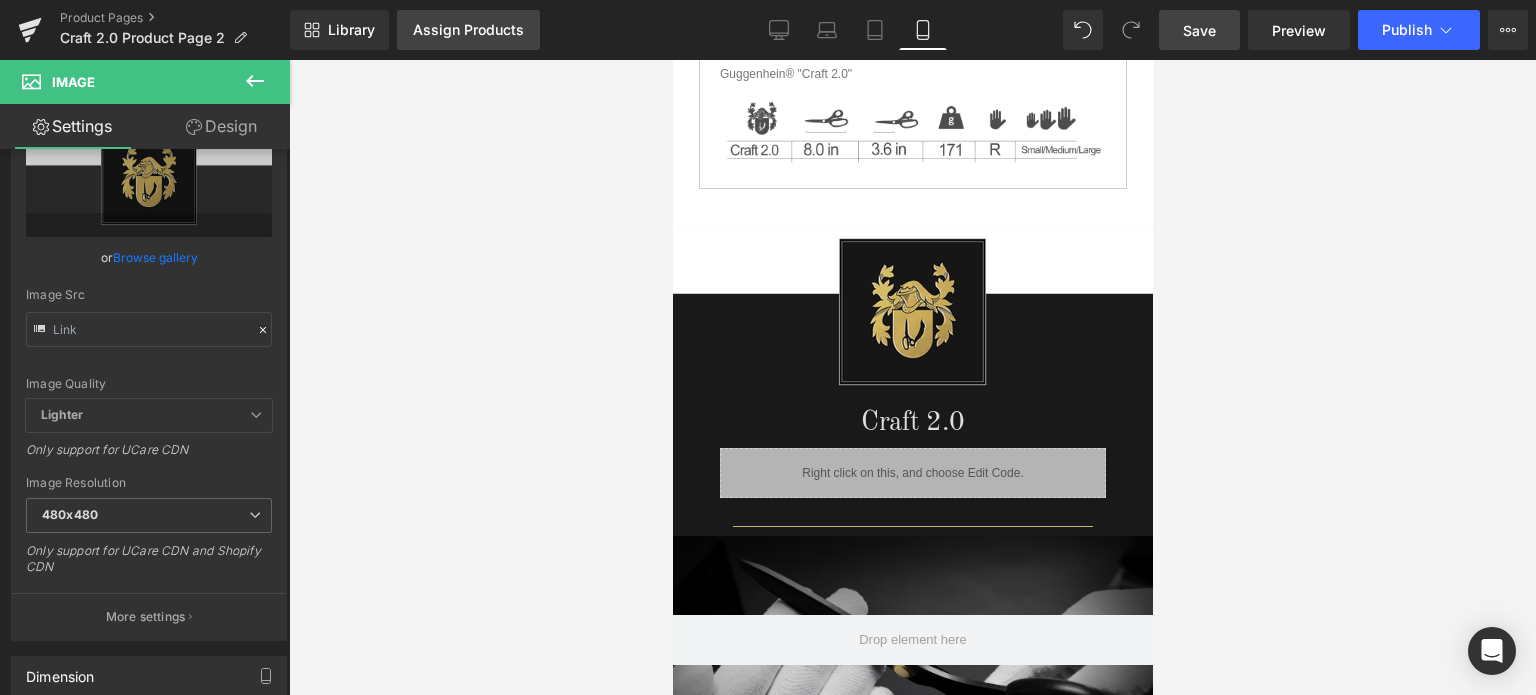 click on "Assign Products" at bounding box center (468, 30) 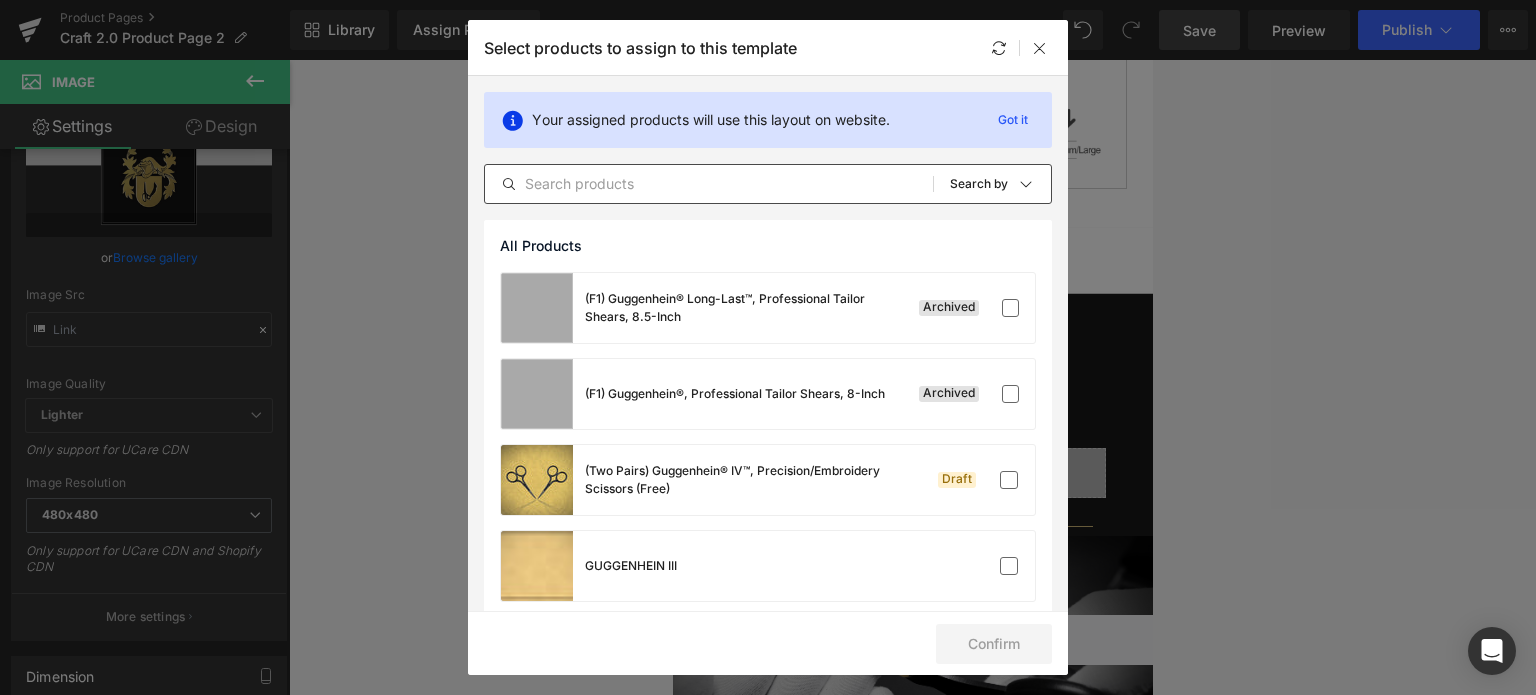 click at bounding box center [709, 184] 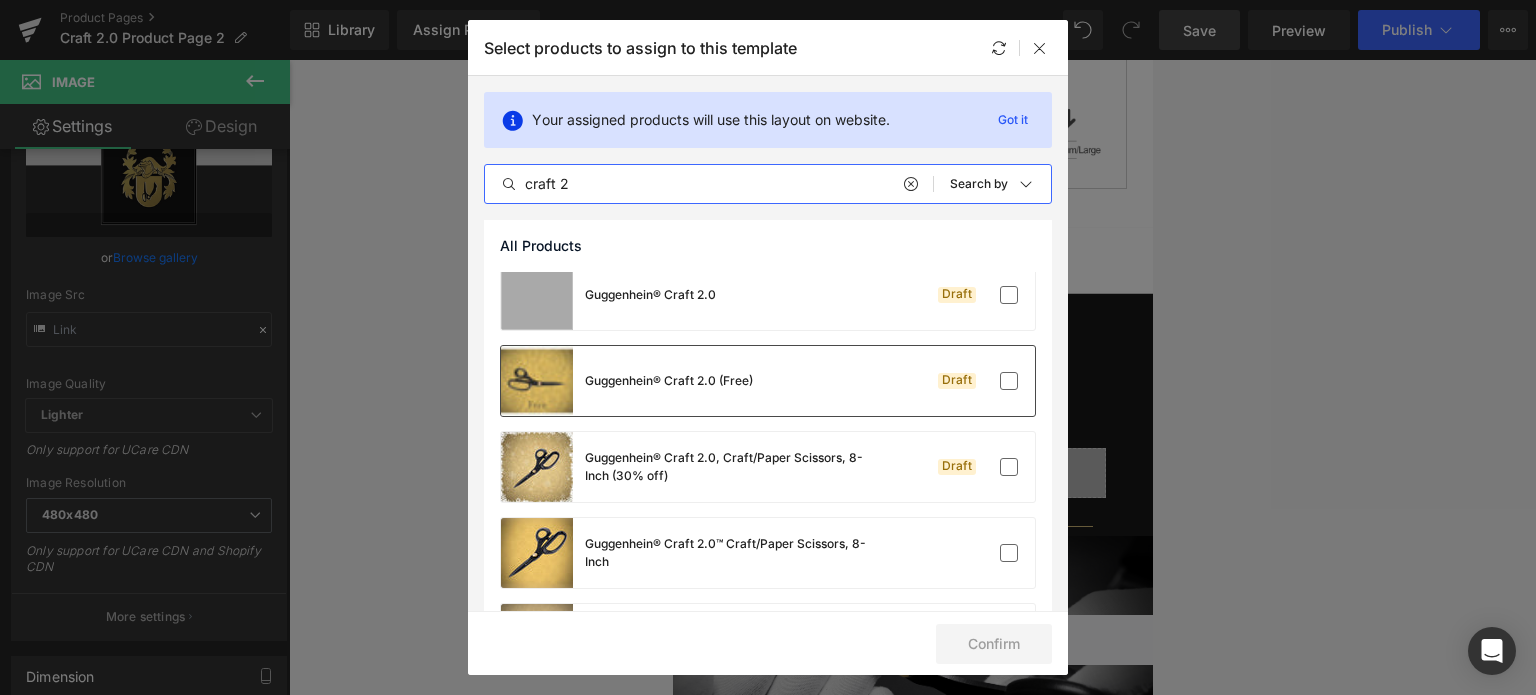 scroll, scrollTop: 190, scrollLeft: 0, axis: vertical 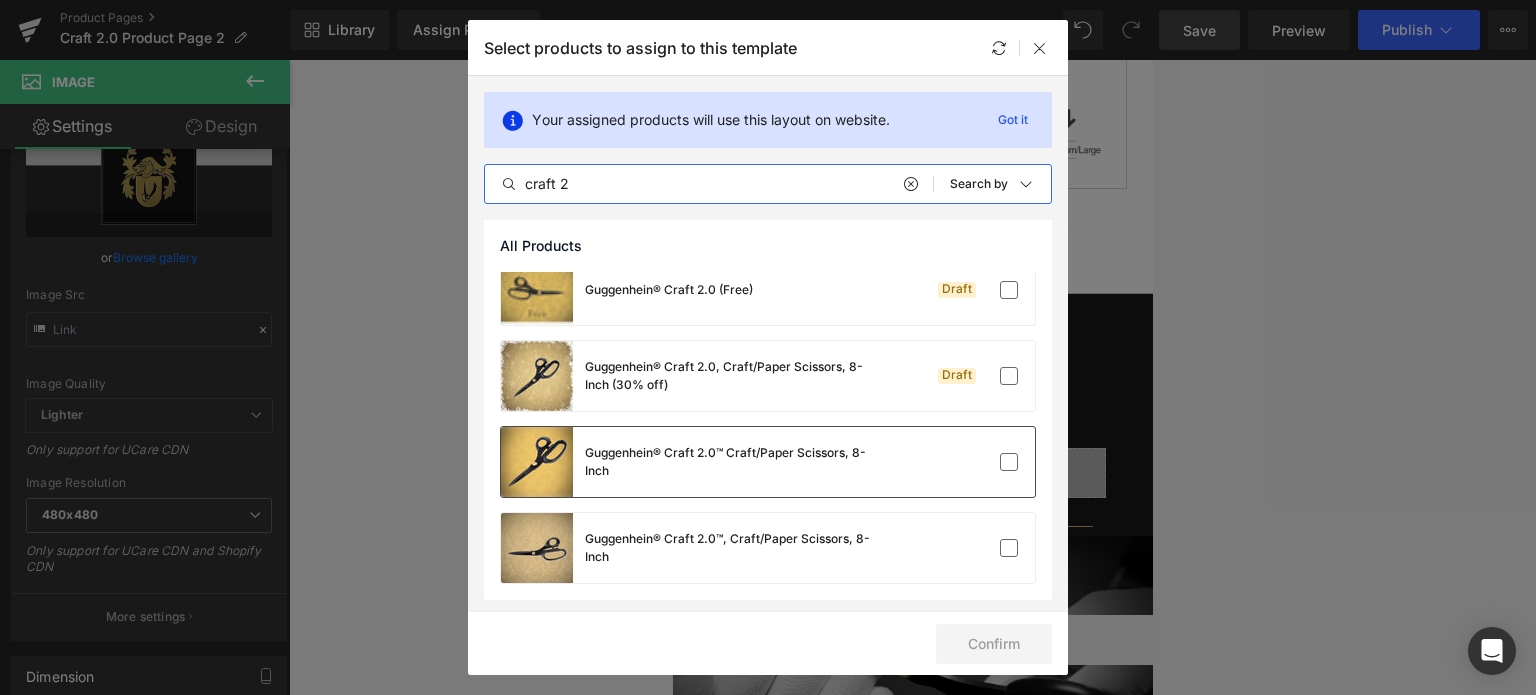 type on "craft 2" 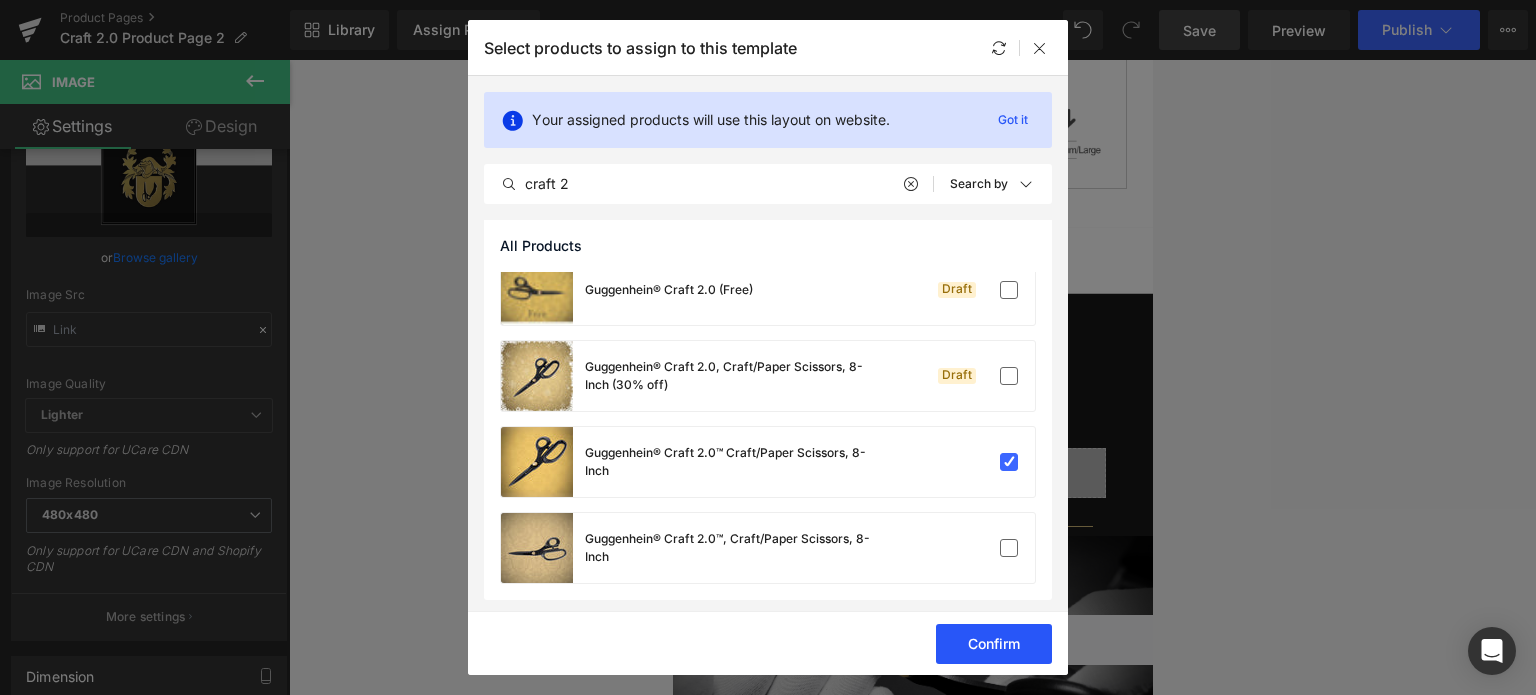 click on "Confirm" at bounding box center (994, 644) 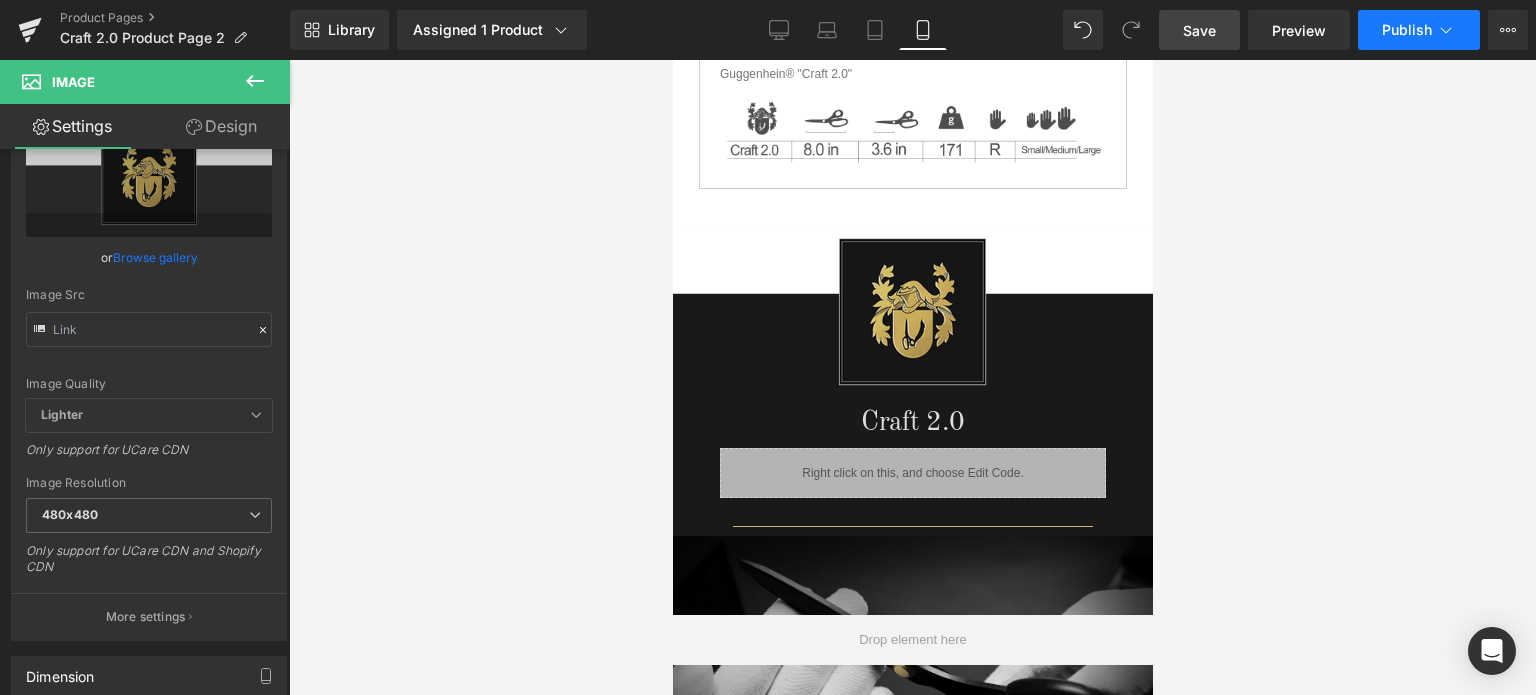 click on "Publish" at bounding box center [1407, 30] 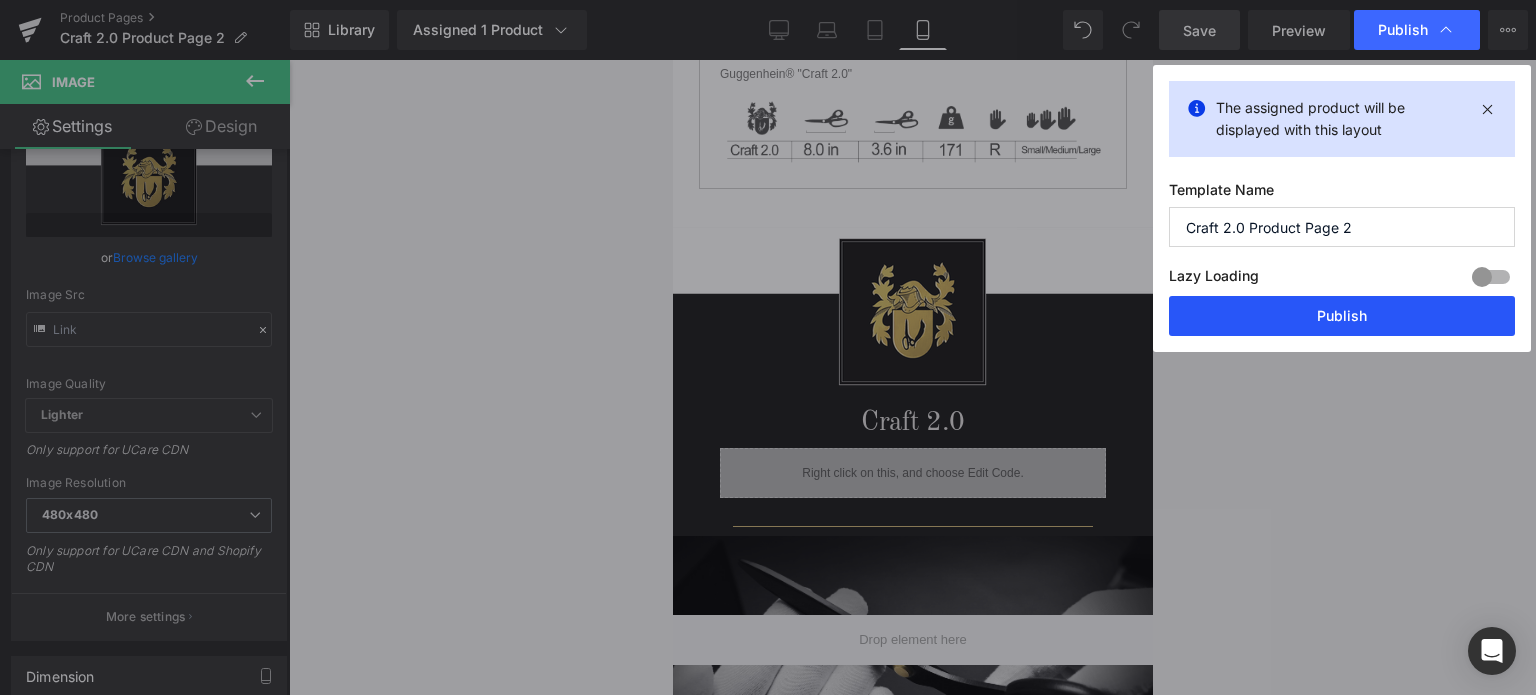 click on "Publish" at bounding box center (1342, 316) 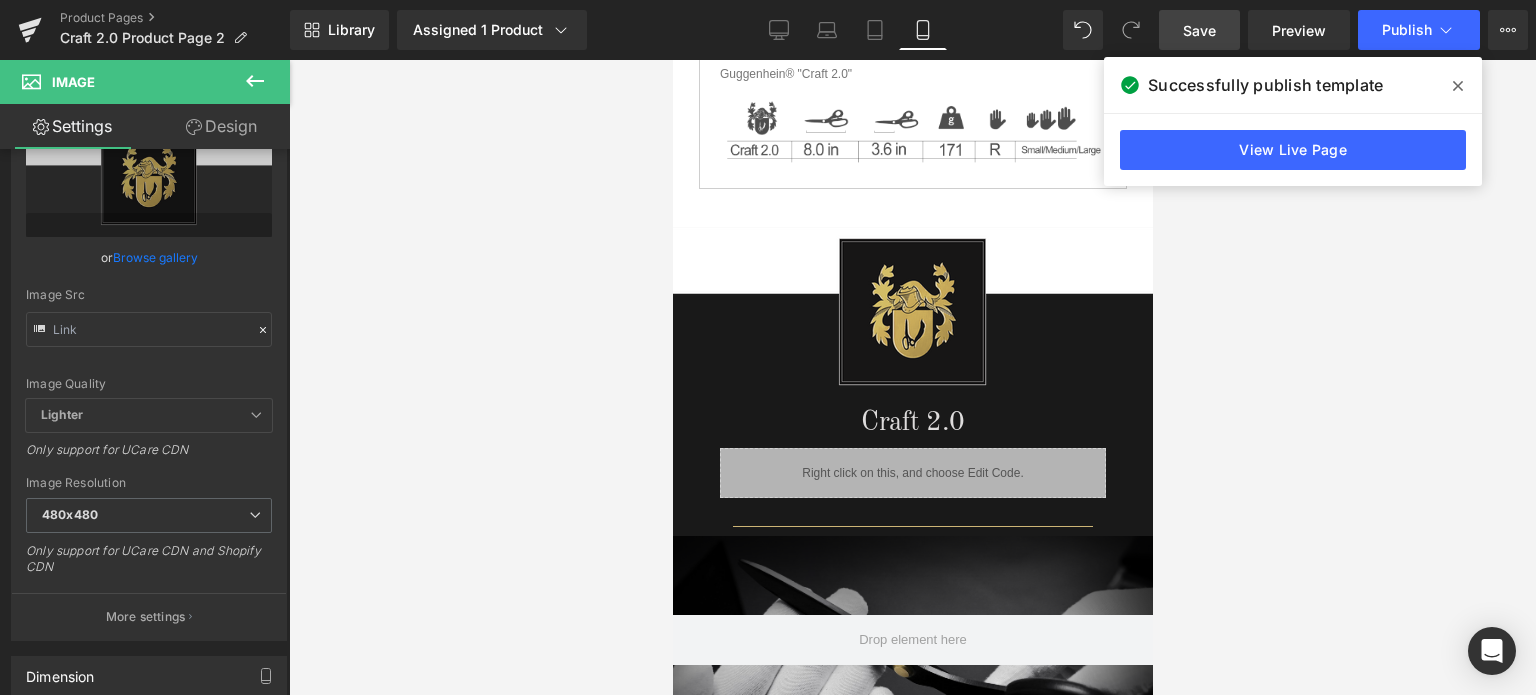 click 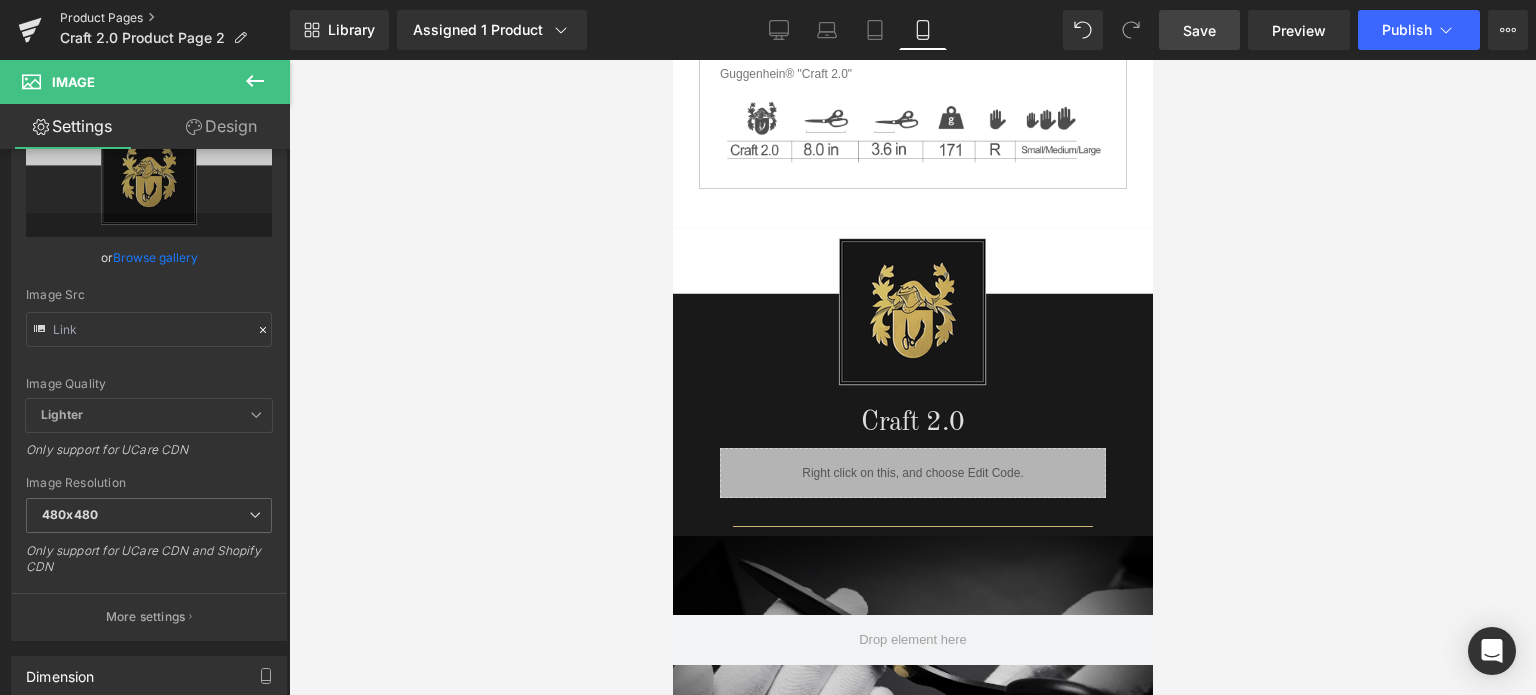 click on "Product Pages" at bounding box center (175, 18) 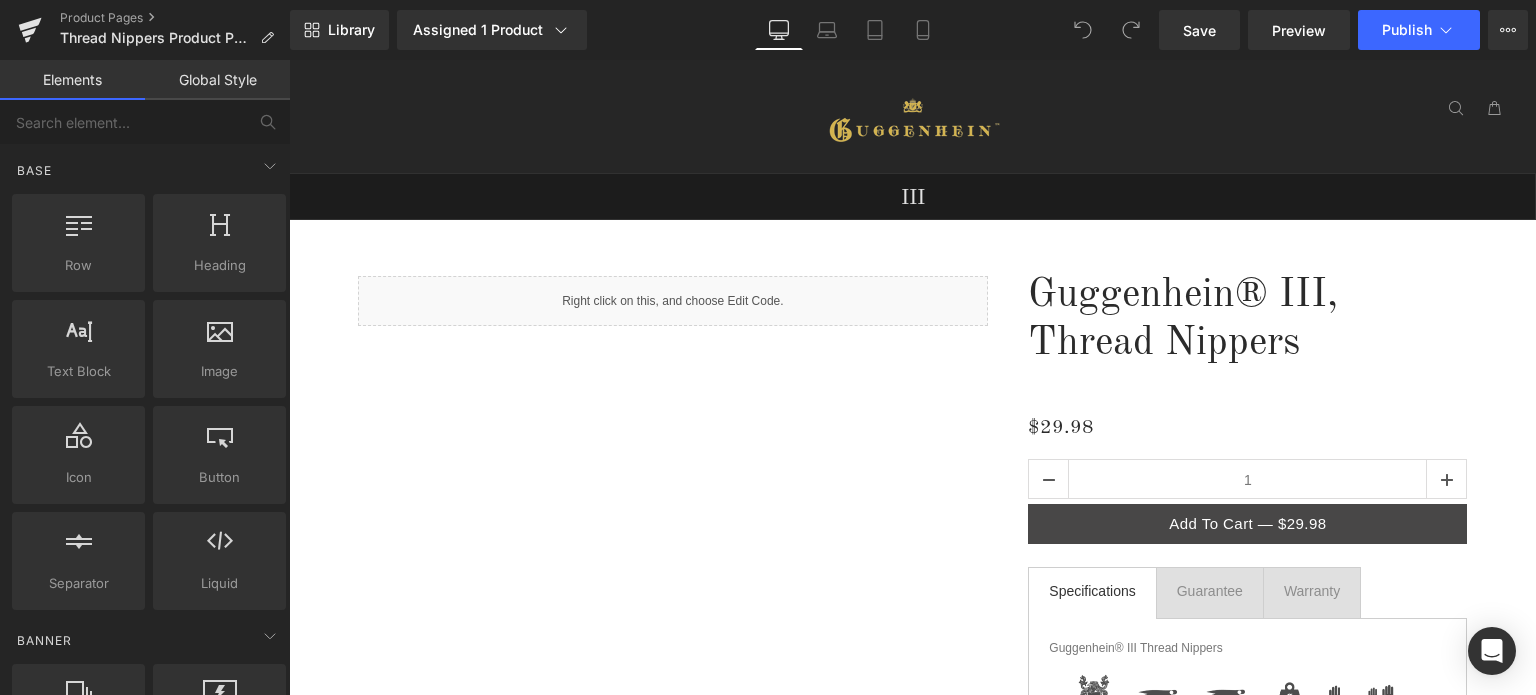 scroll, scrollTop: 0, scrollLeft: 0, axis: both 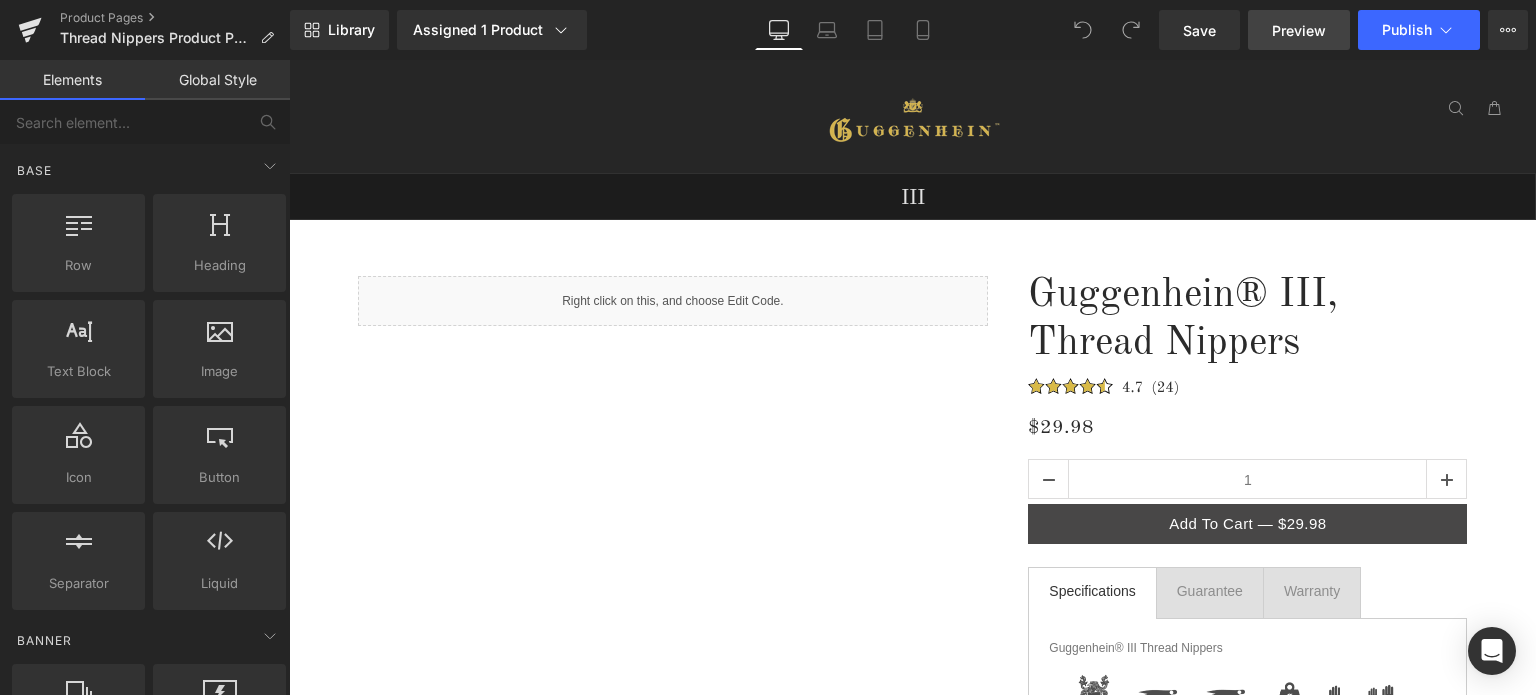 click on "Preview" at bounding box center [1299, 30] 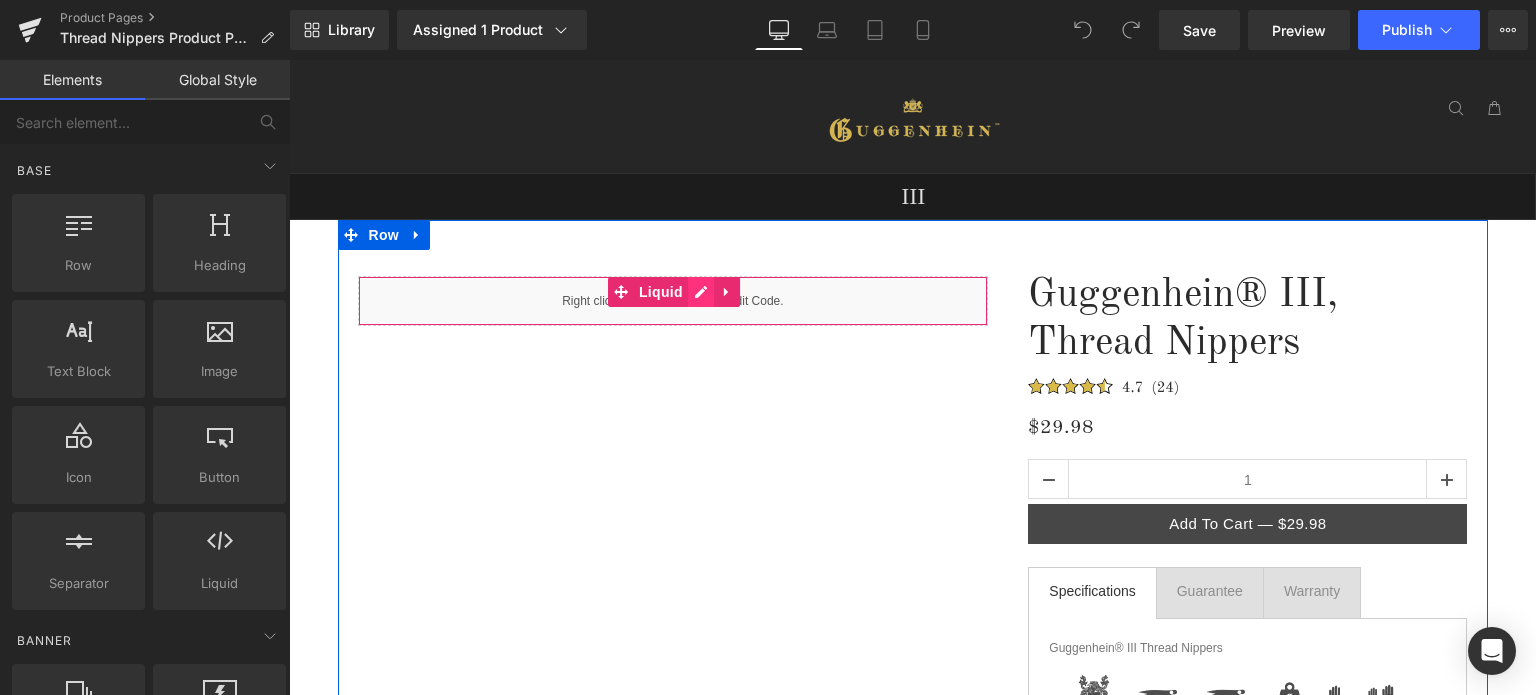 click on "Liquid" at bounding box center [673, 301] 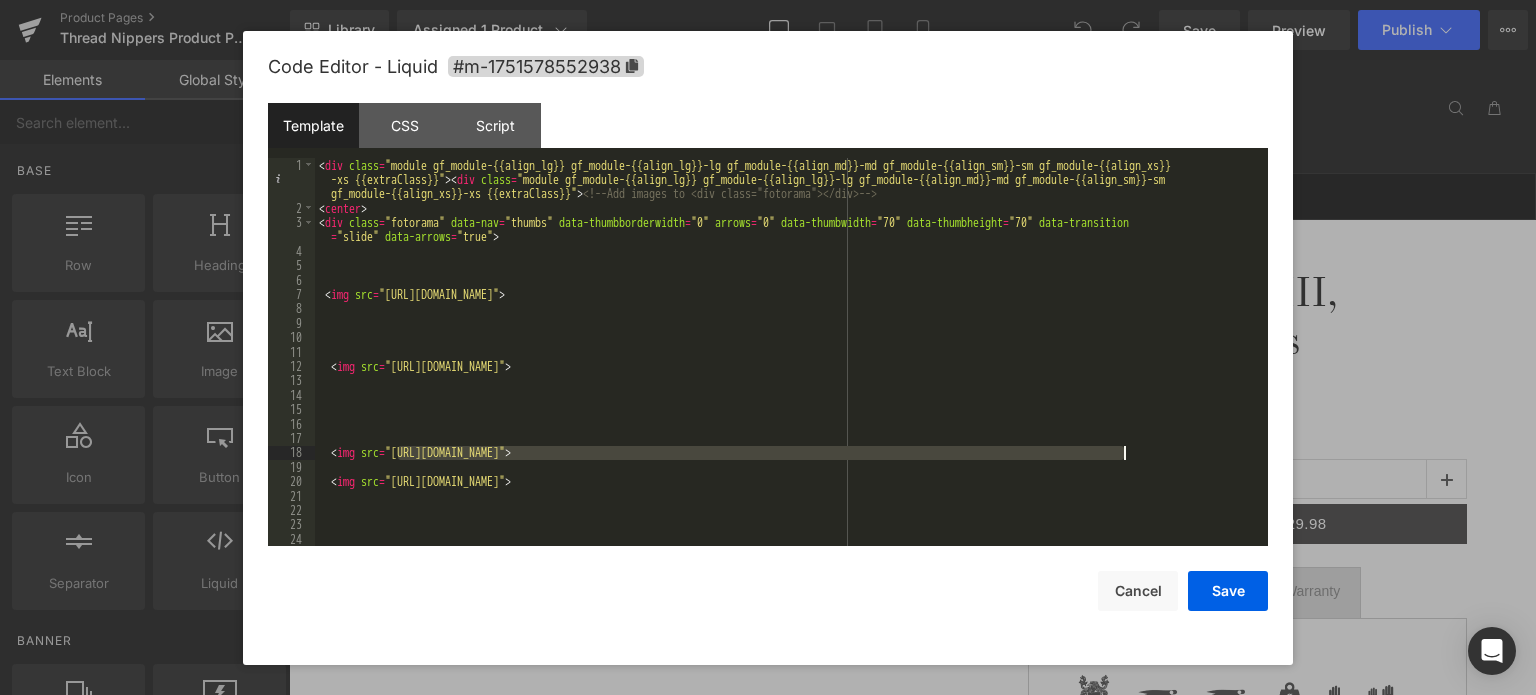 drag, startPoint x: 400, startPoint y: 452, endPoint x: 1123, endPoint y: 453, distance: 723.0007 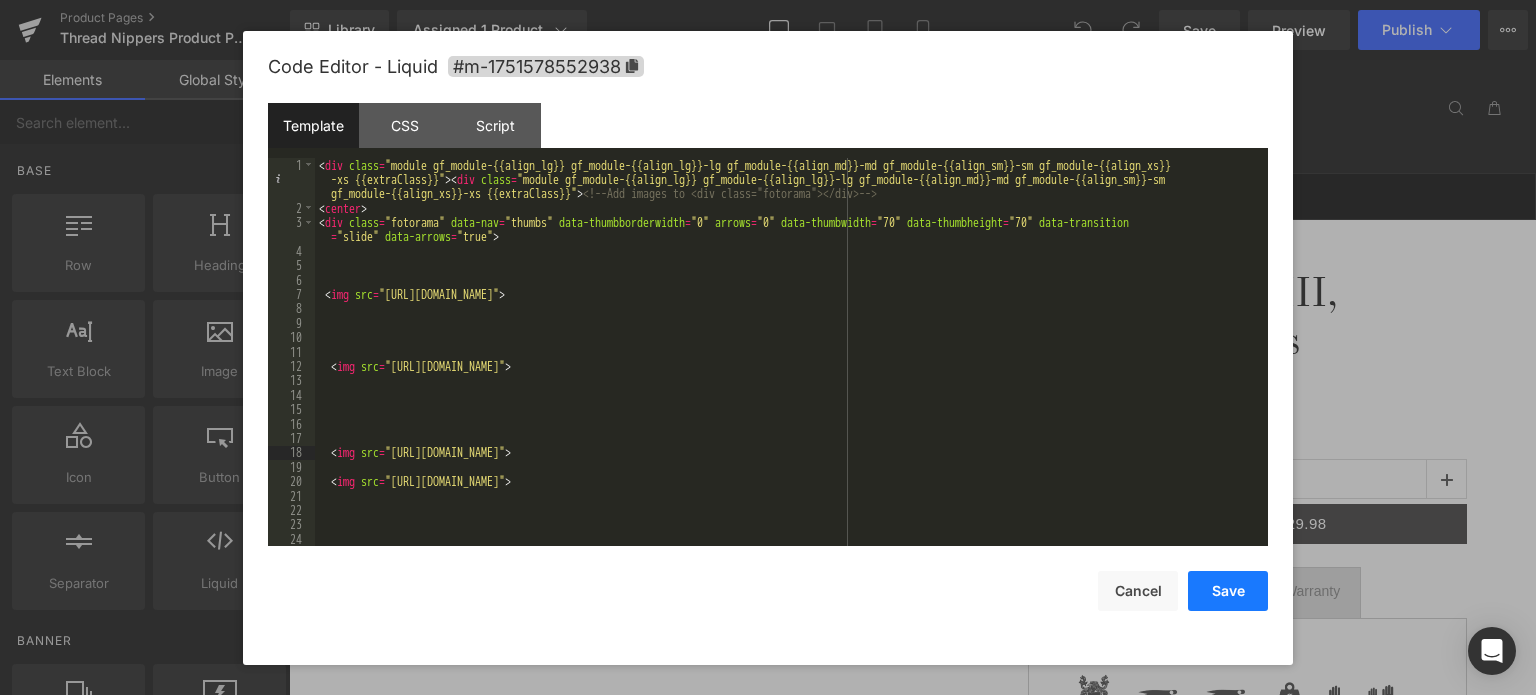 click on "Save" at bounding box center (1228, 591) 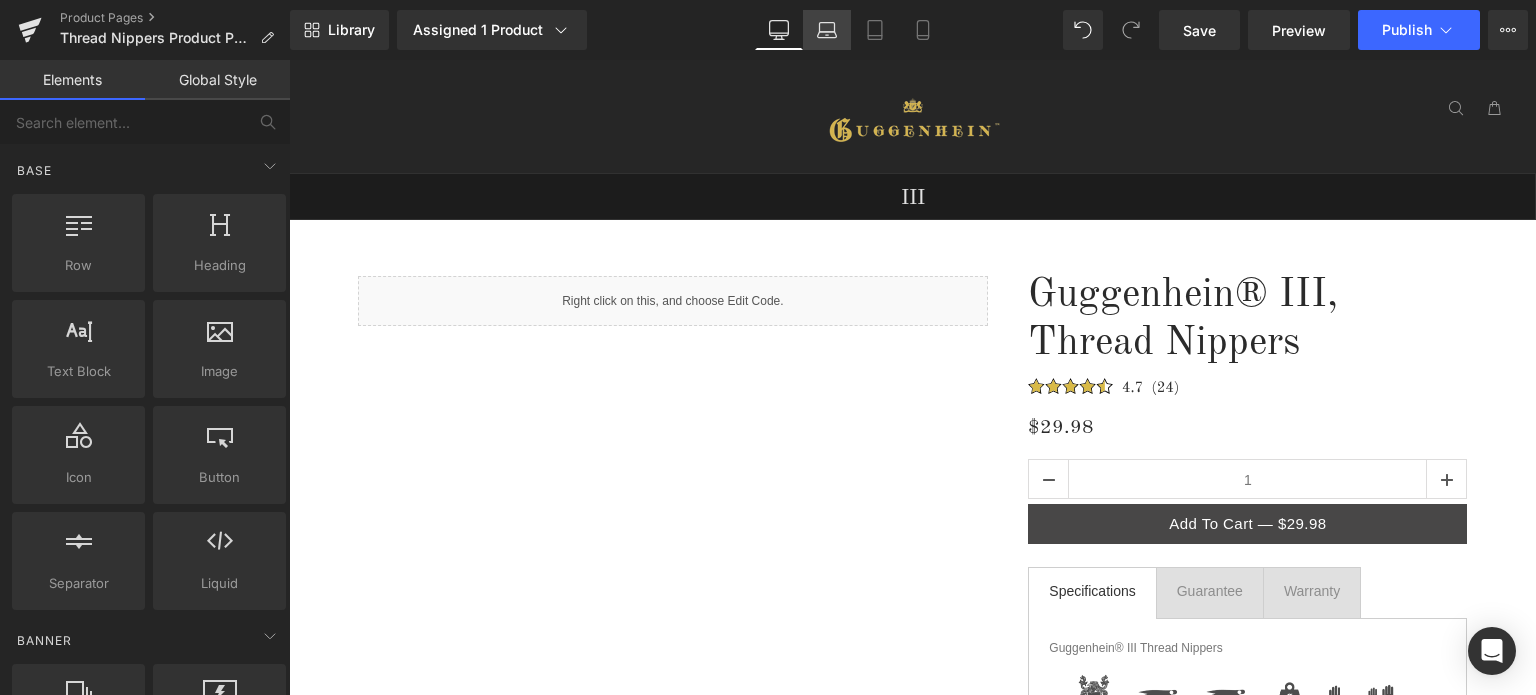 click on "Laptop" at bounding box center [827, 30] 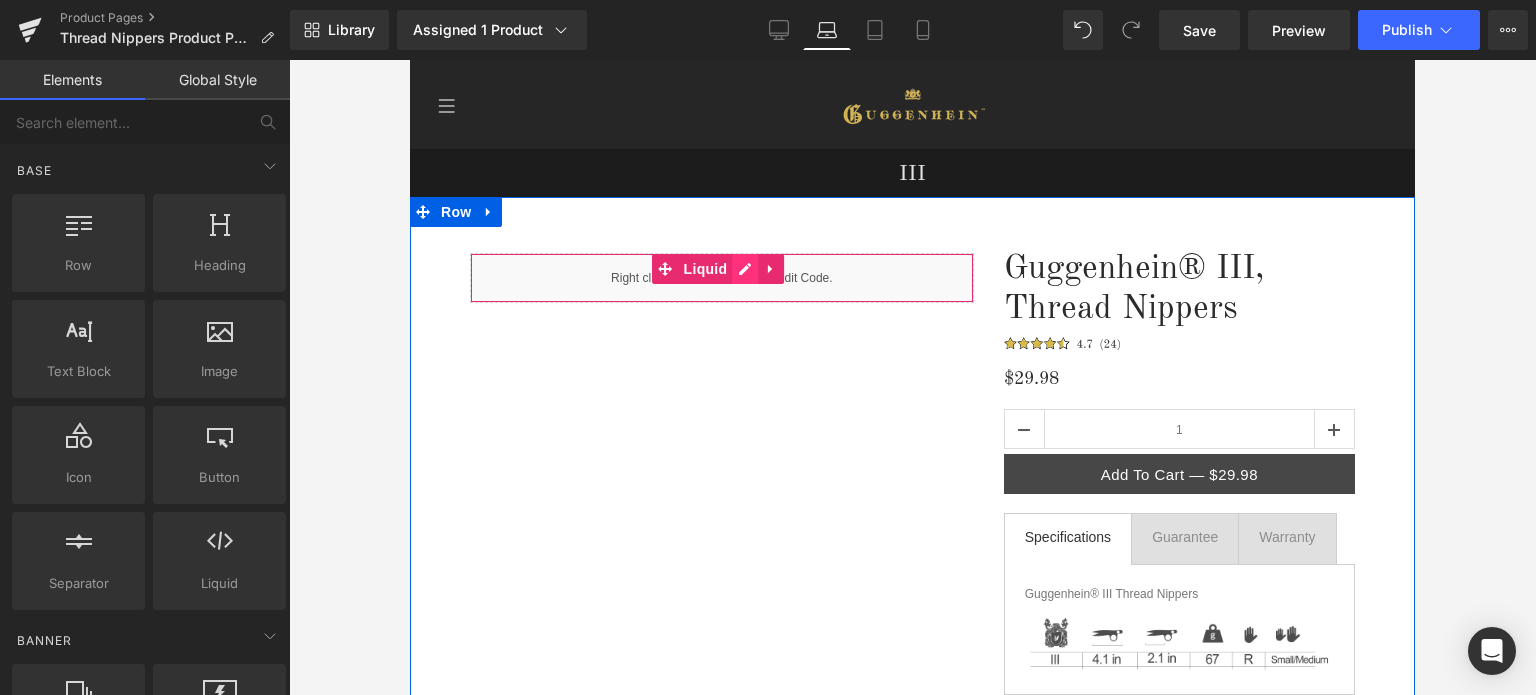 click on "Liquid" at bounding box center (722, 278) 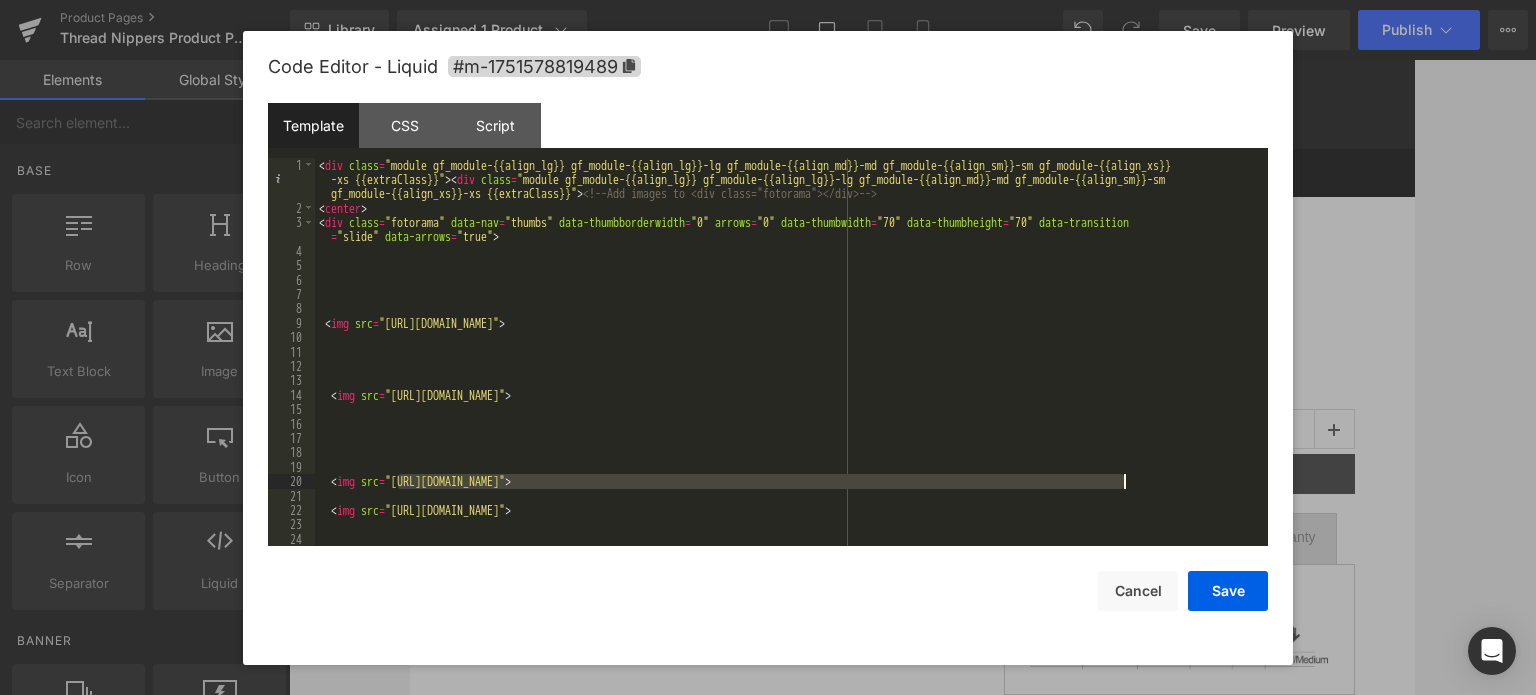 drag, startPoint x: 397, startPoint y: 485, endPoint x: 1123, endPoint y: 481, distance: 726.01105 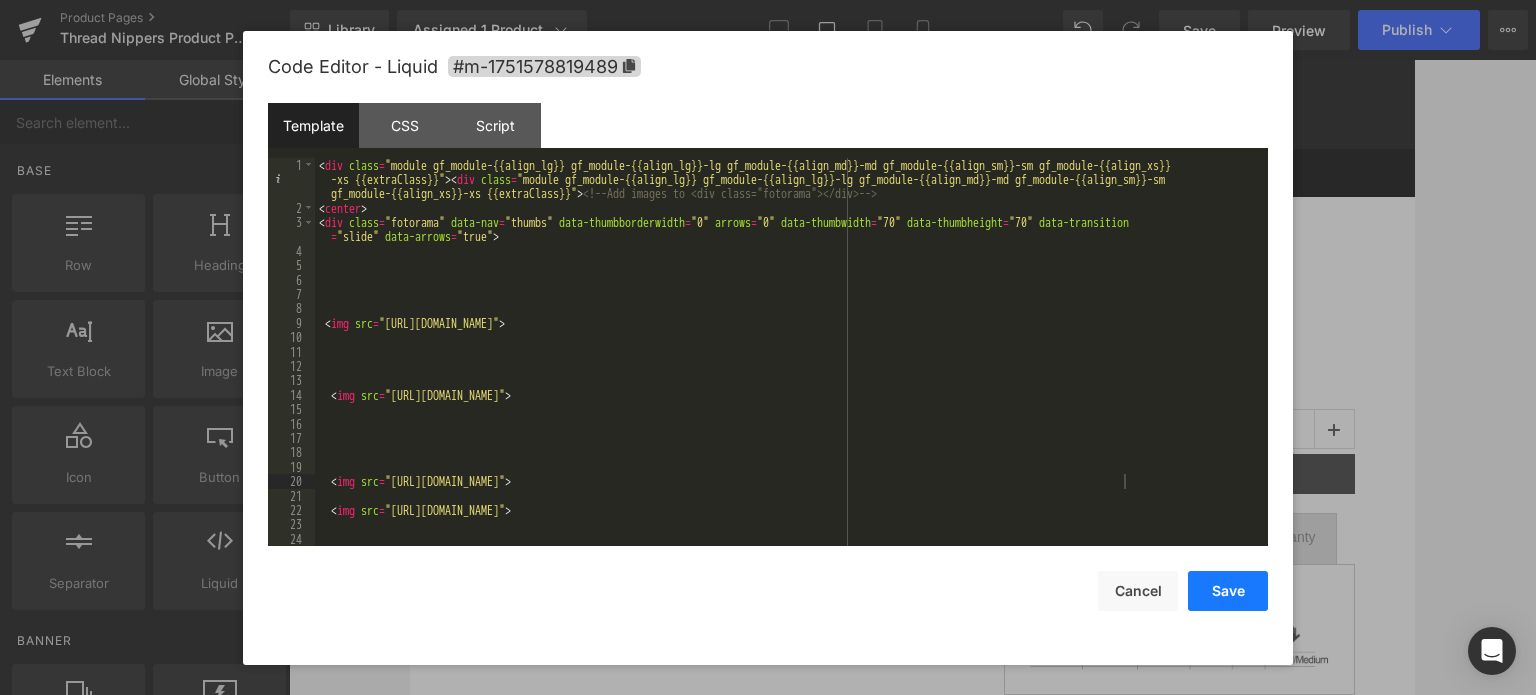 click on "Save" at bounding box center [1228, 591] 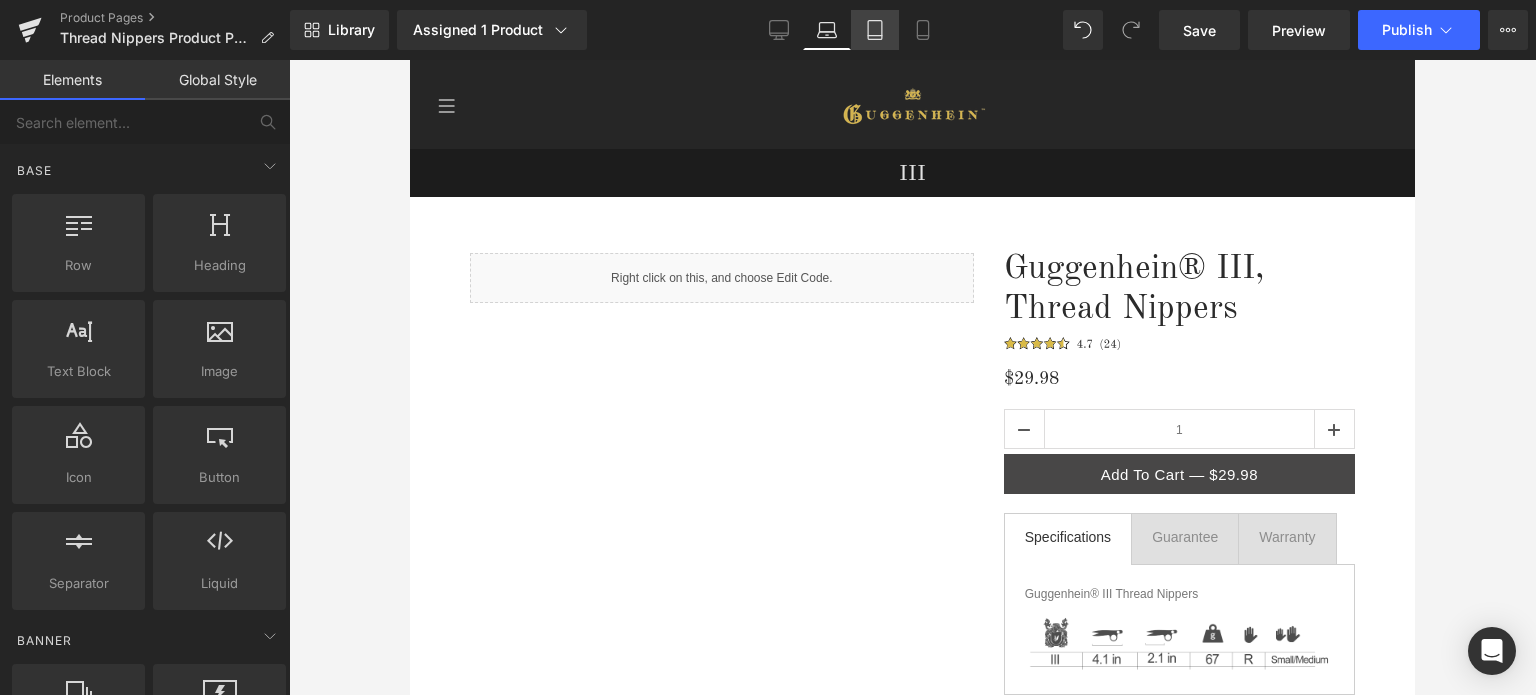 click 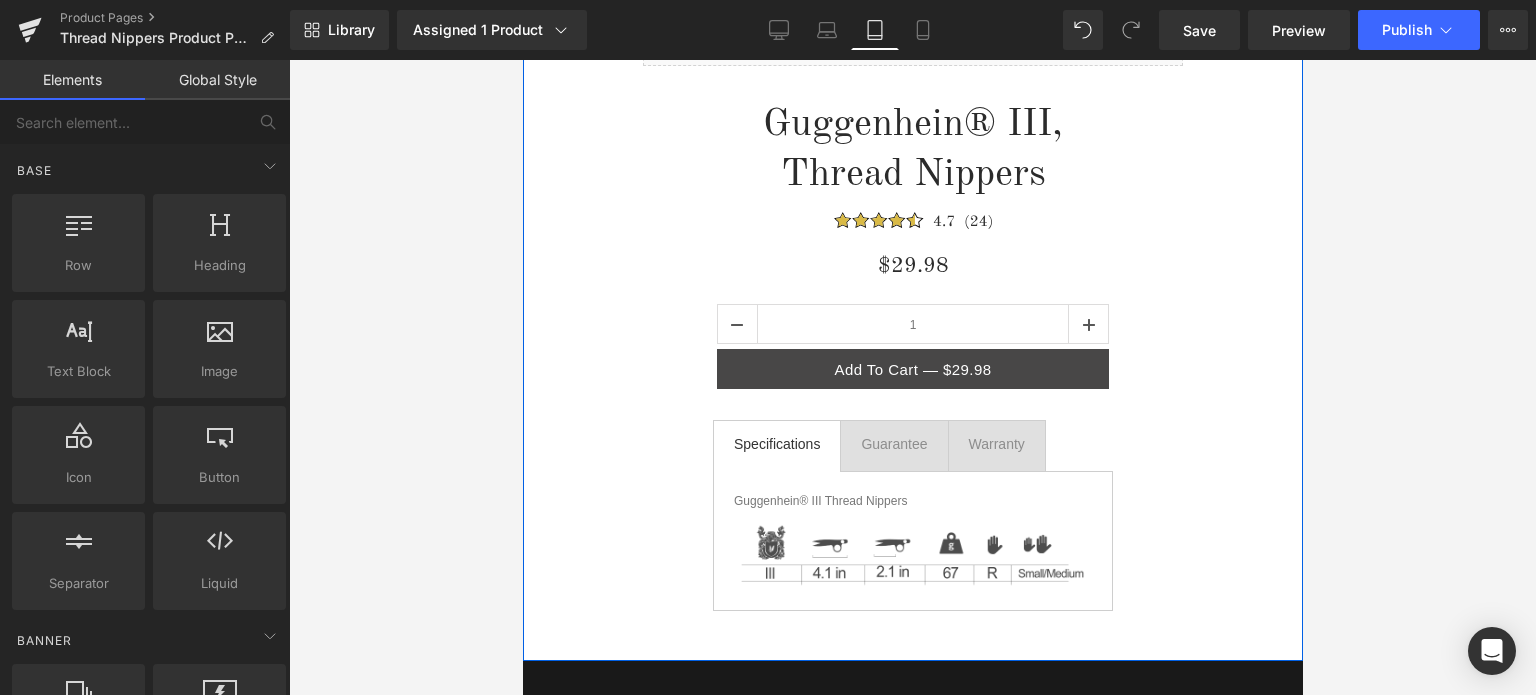 scroll, scrollTop: 89, scrollLeft: 0, axis: vertical 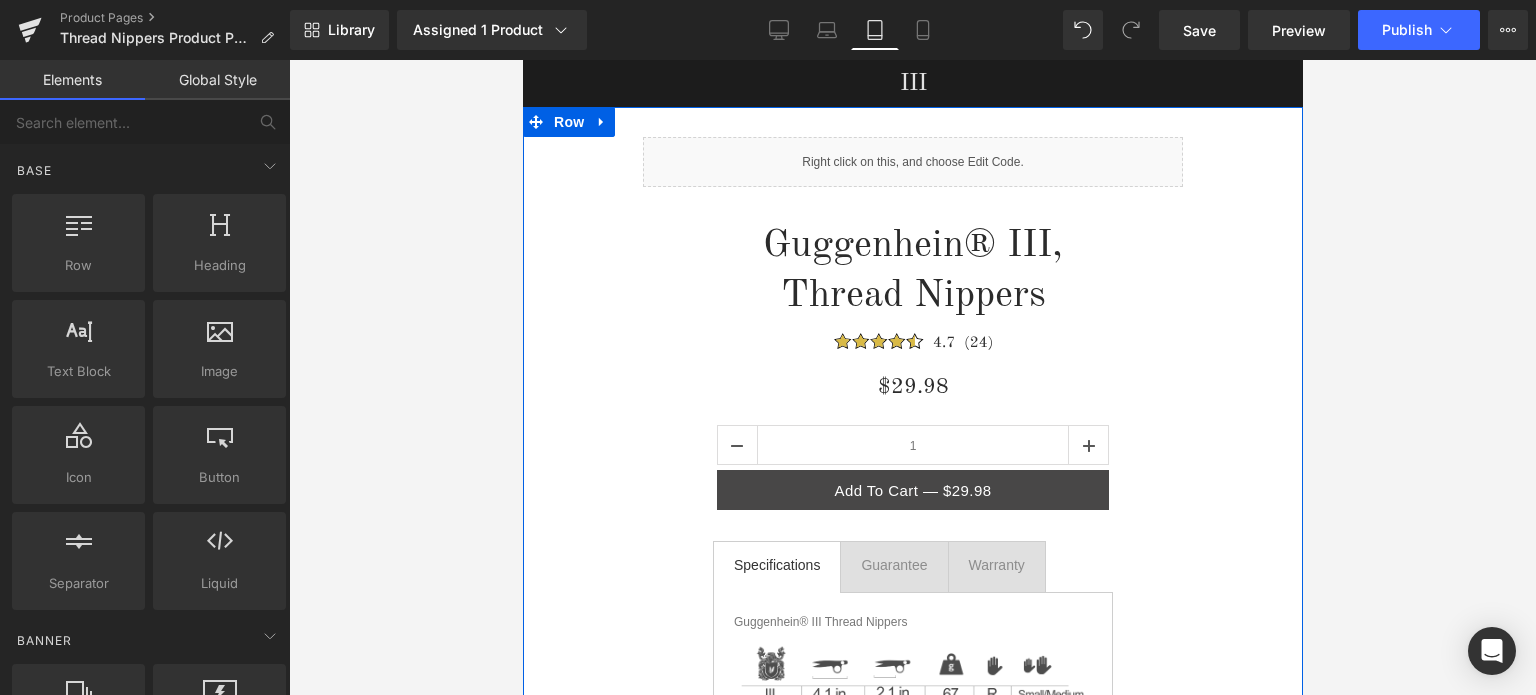 click on "Liquid" at bounding box center (912, 162) 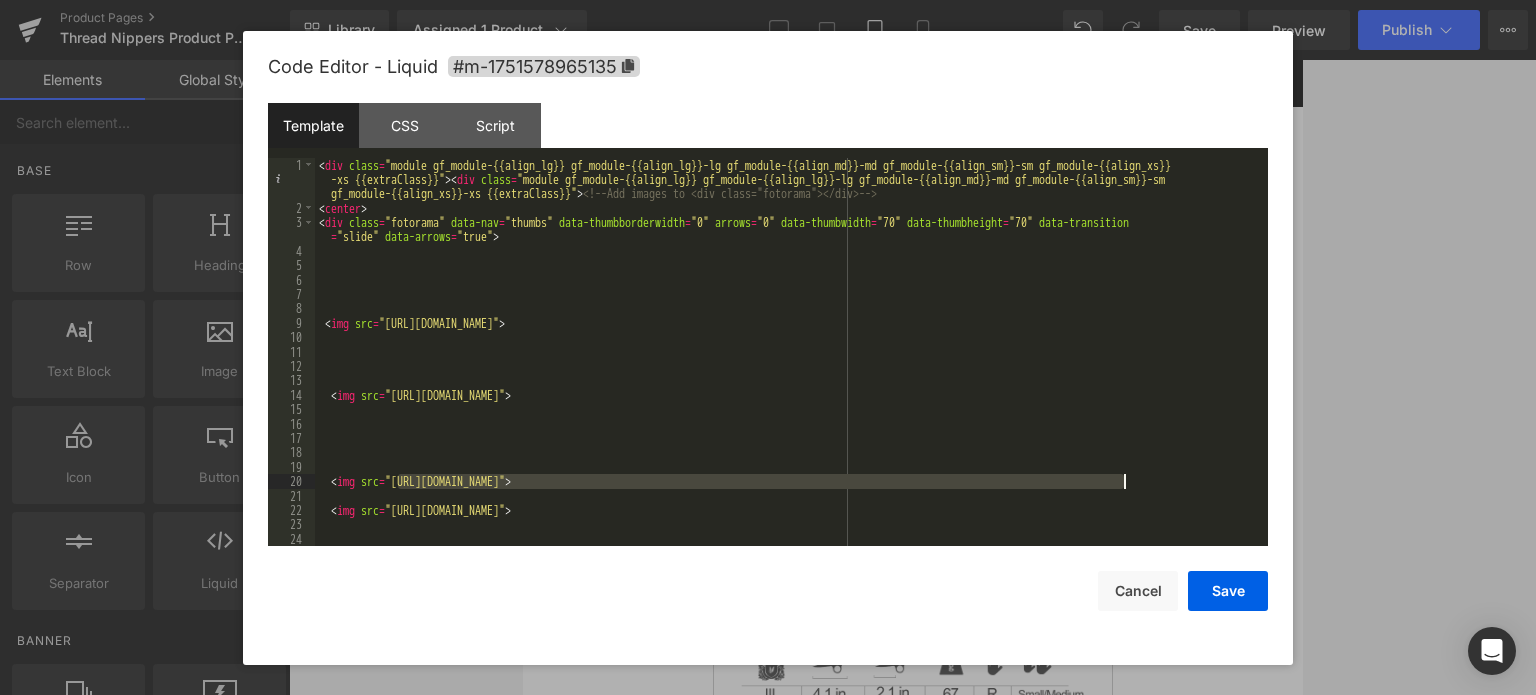 drag, startPoint x: 399, startPoint y: 479, endPoint x: 1122, endPoint y: 485, distance: 723.0249 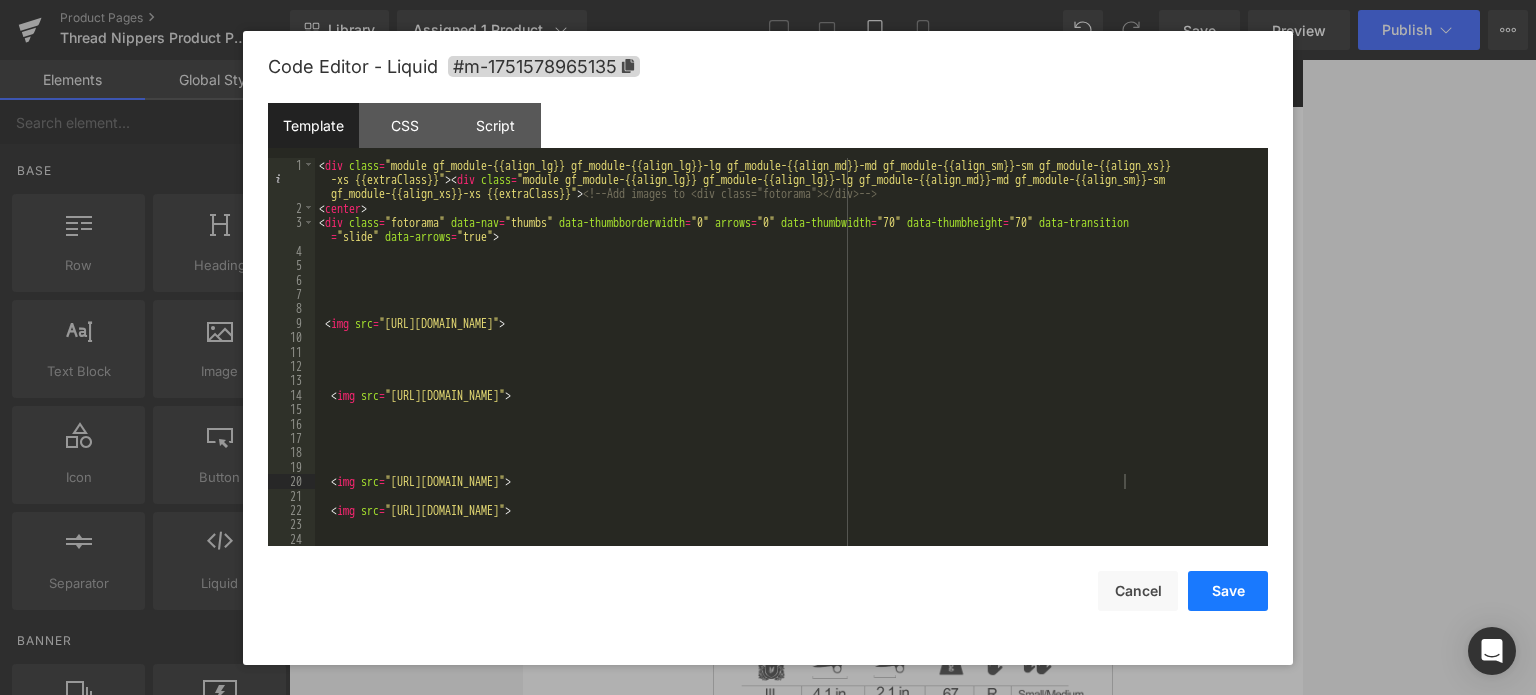 click on "Save" at bounding box center (1228, 591) 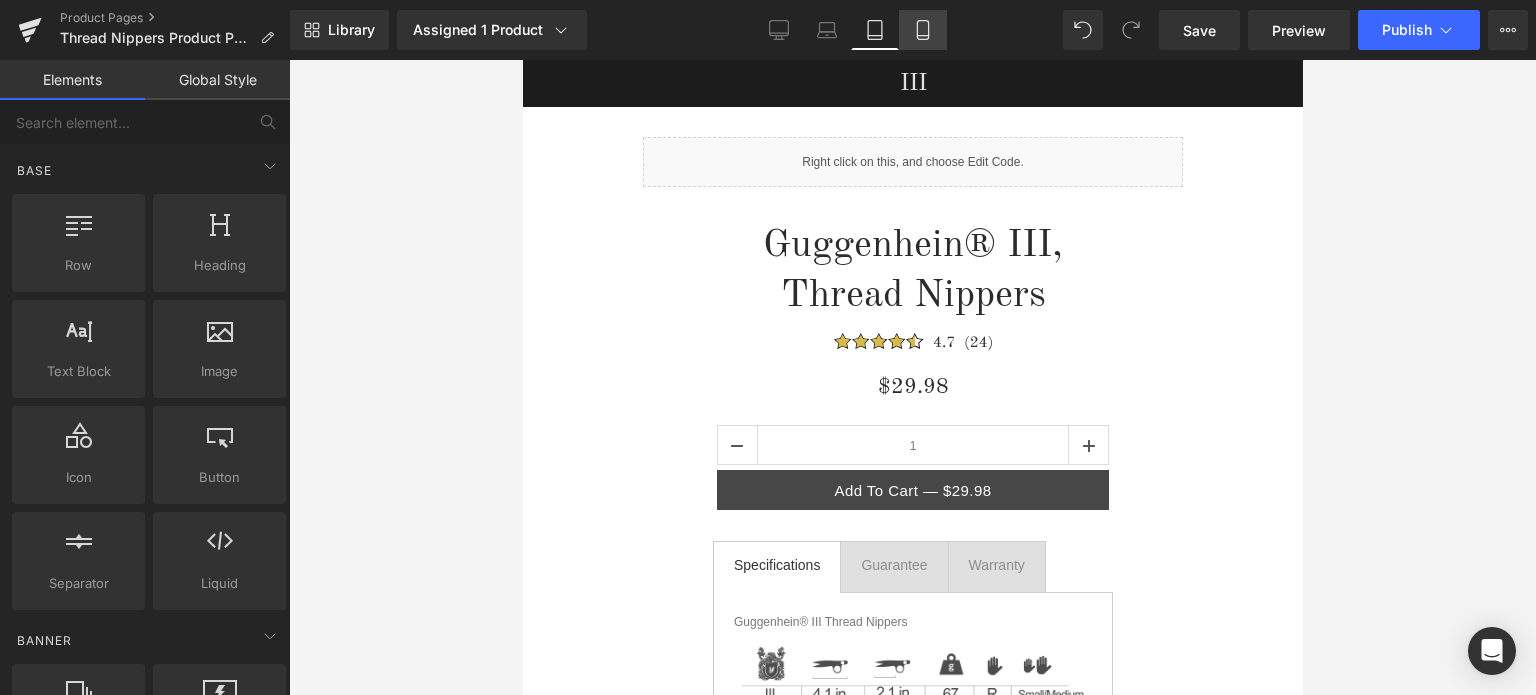 click 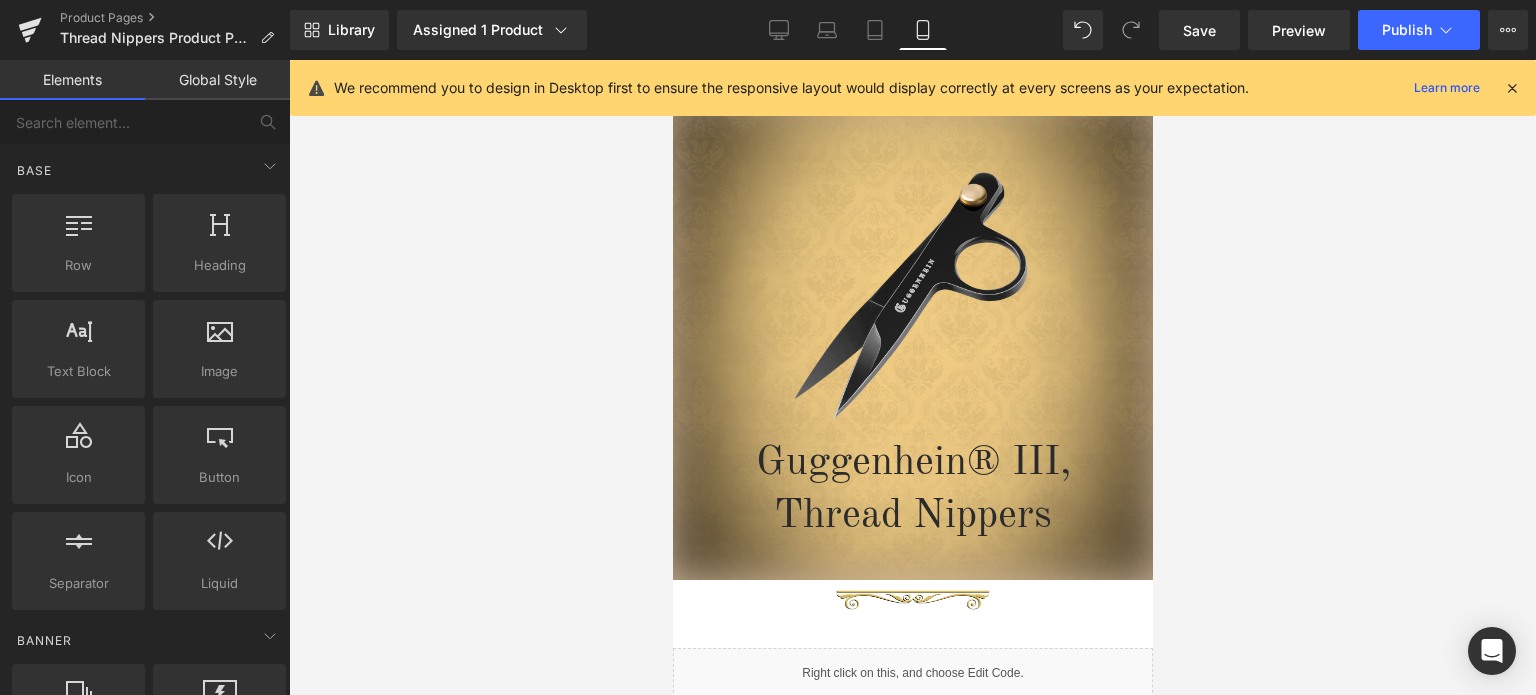 click at bounding box center (1512, 88) 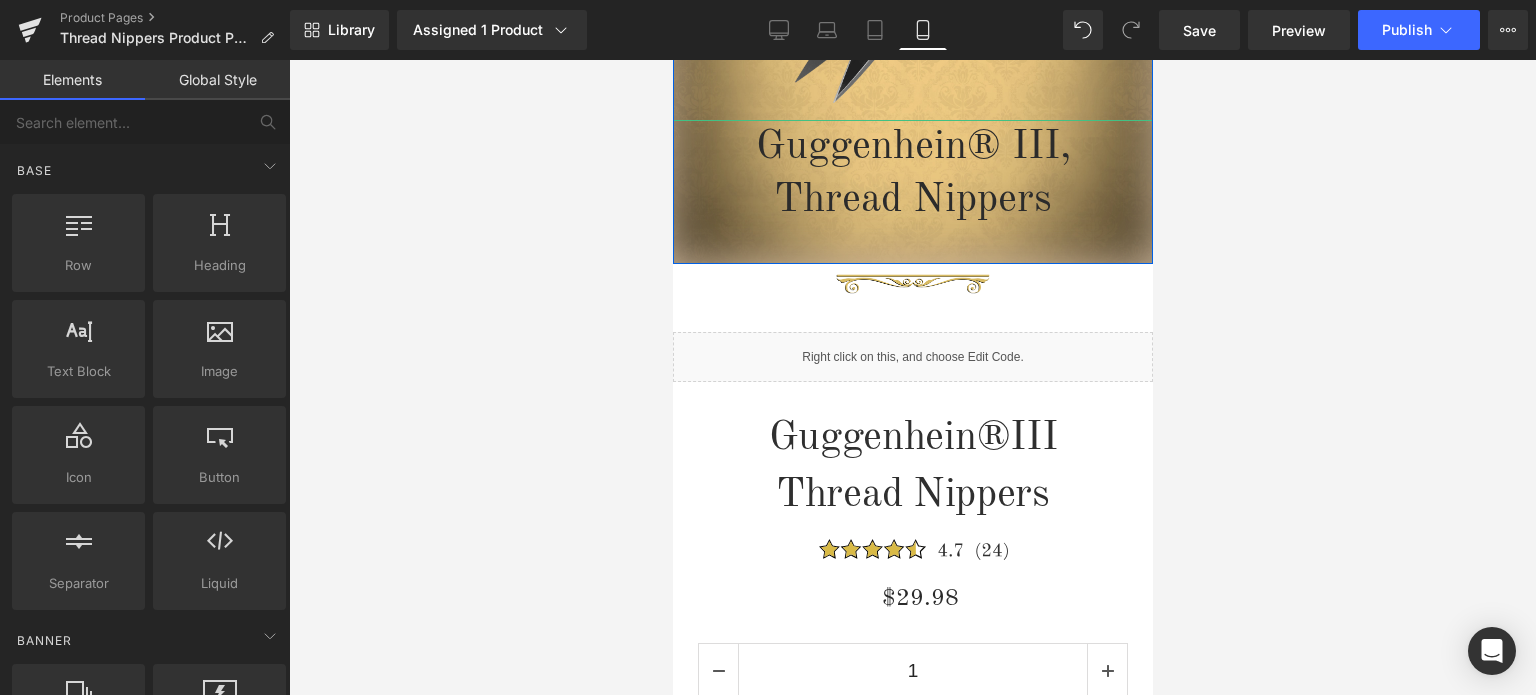 scroll, scrollTop: 589, scrollLeft: 0, axis: vertical 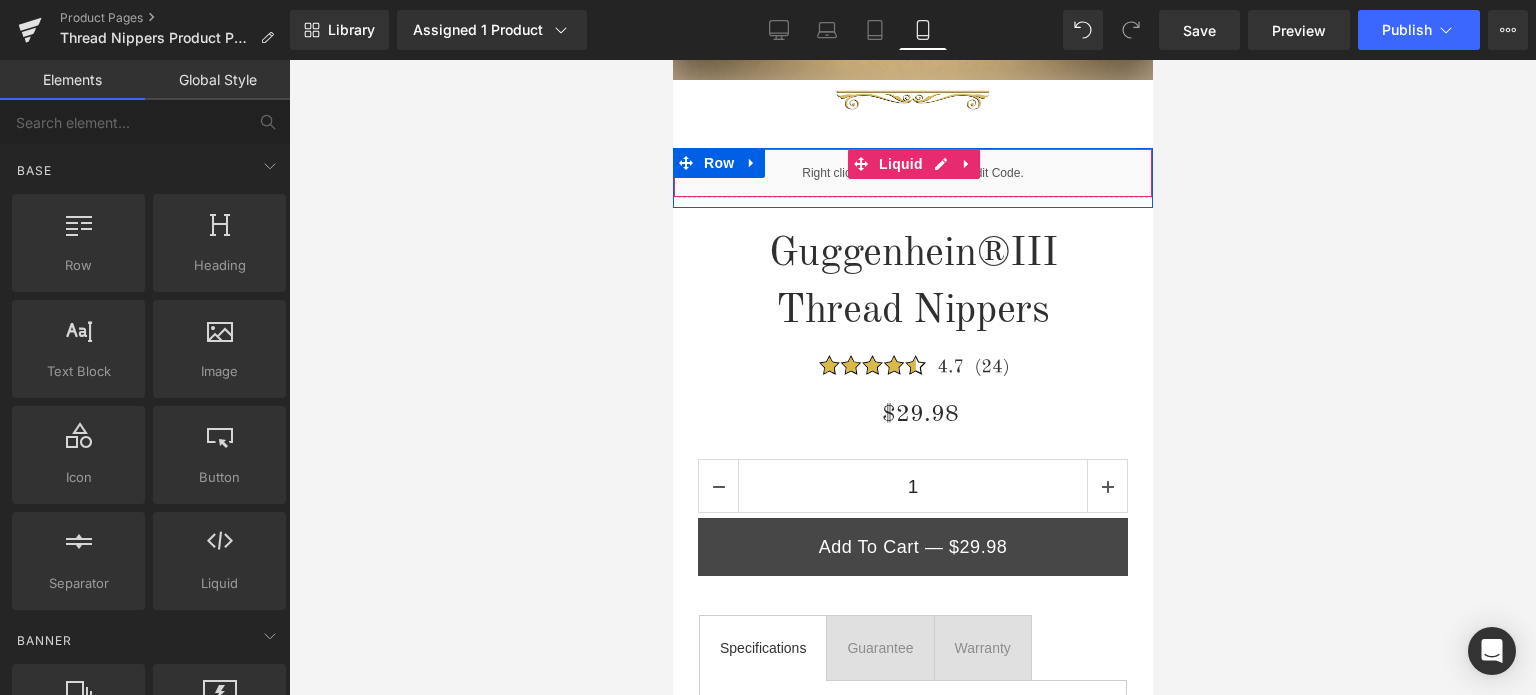 click on "Liquid" at bounding box center (912, 173) 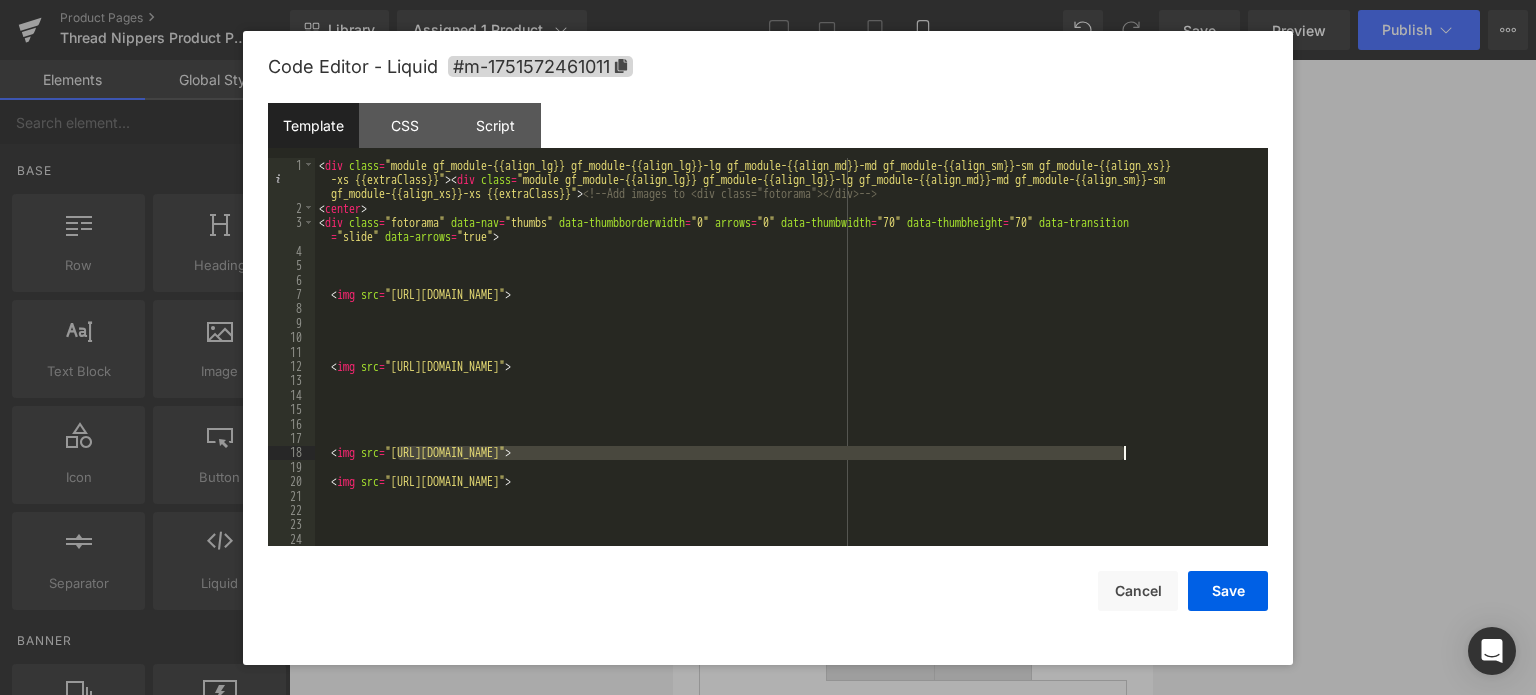 drag, startPoint x: 400, startPoint y: 455, endPoint x: 1124, endPoint y: 455, distance: 724 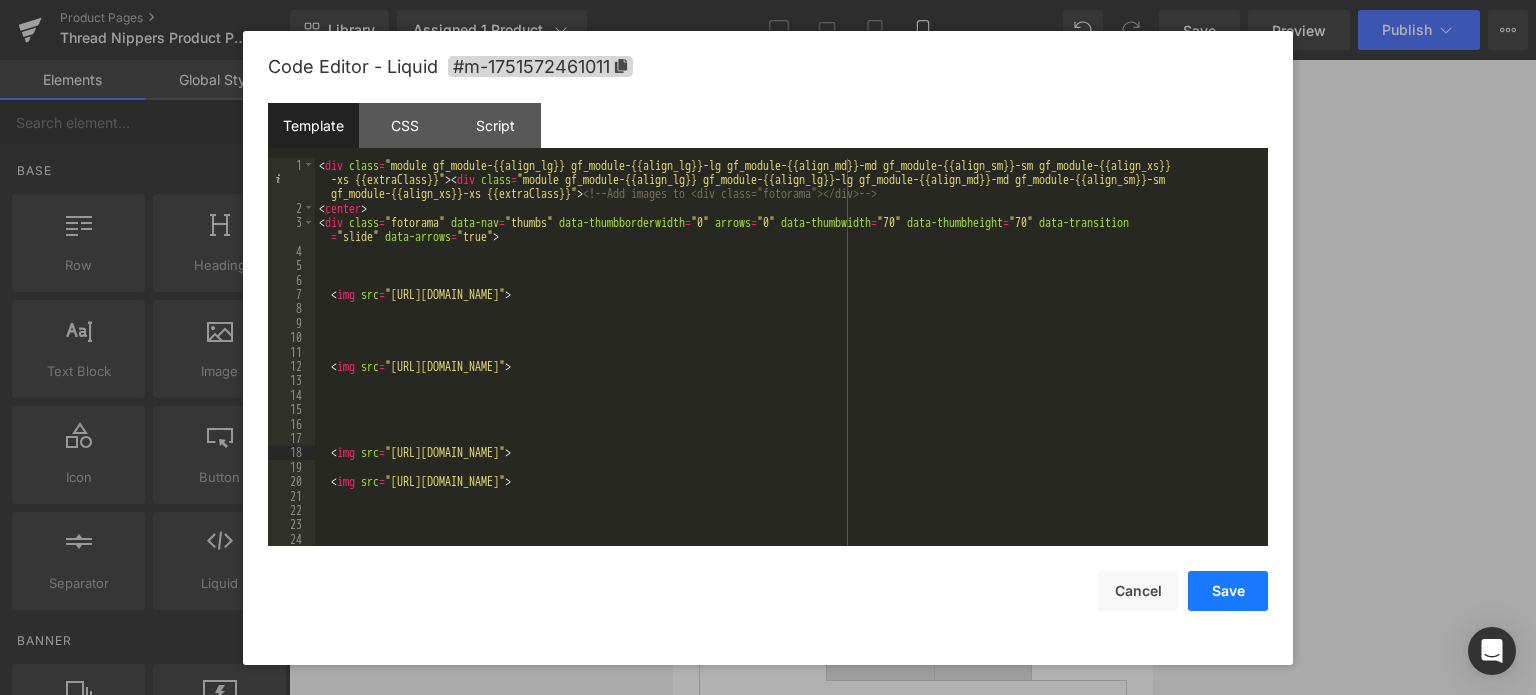 click on "Save" at bounding box center [1228, 591] 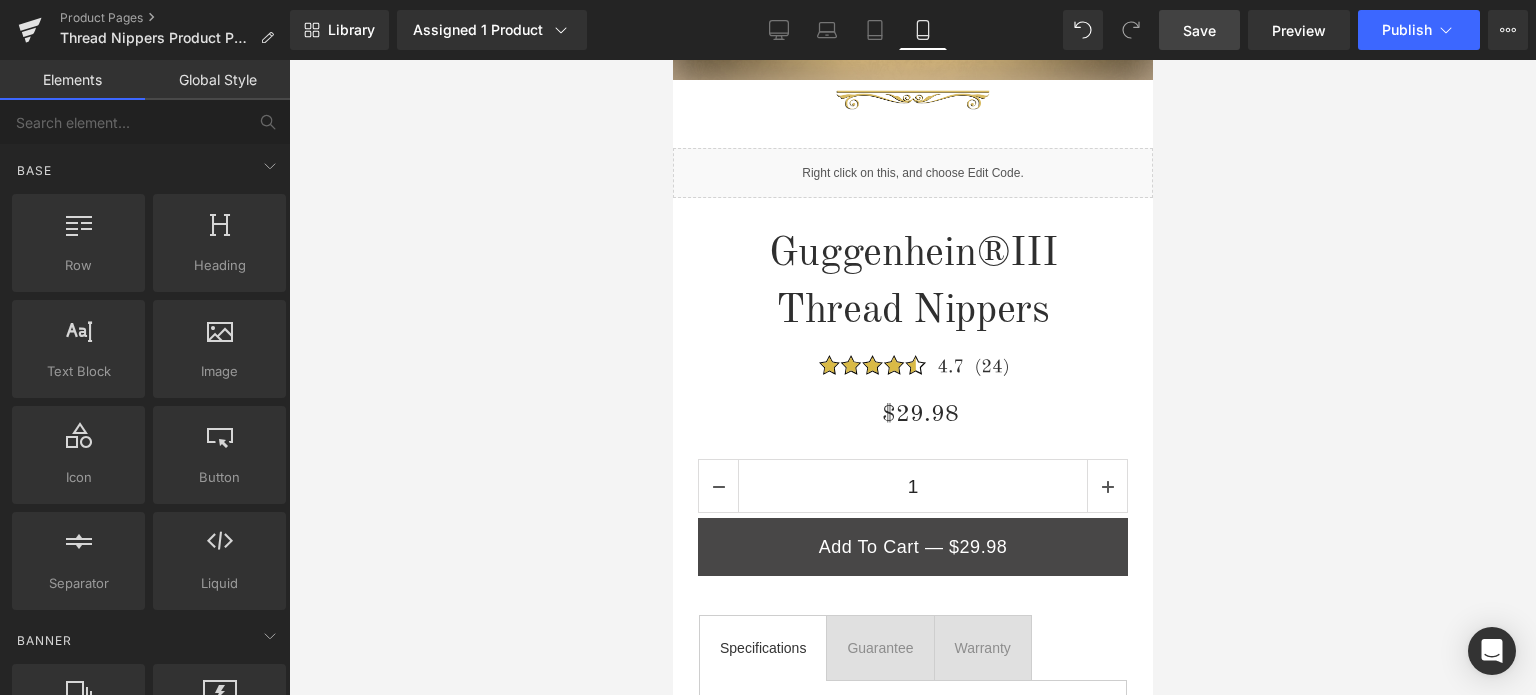 click on "Save" at bounding box center (1199, 30) 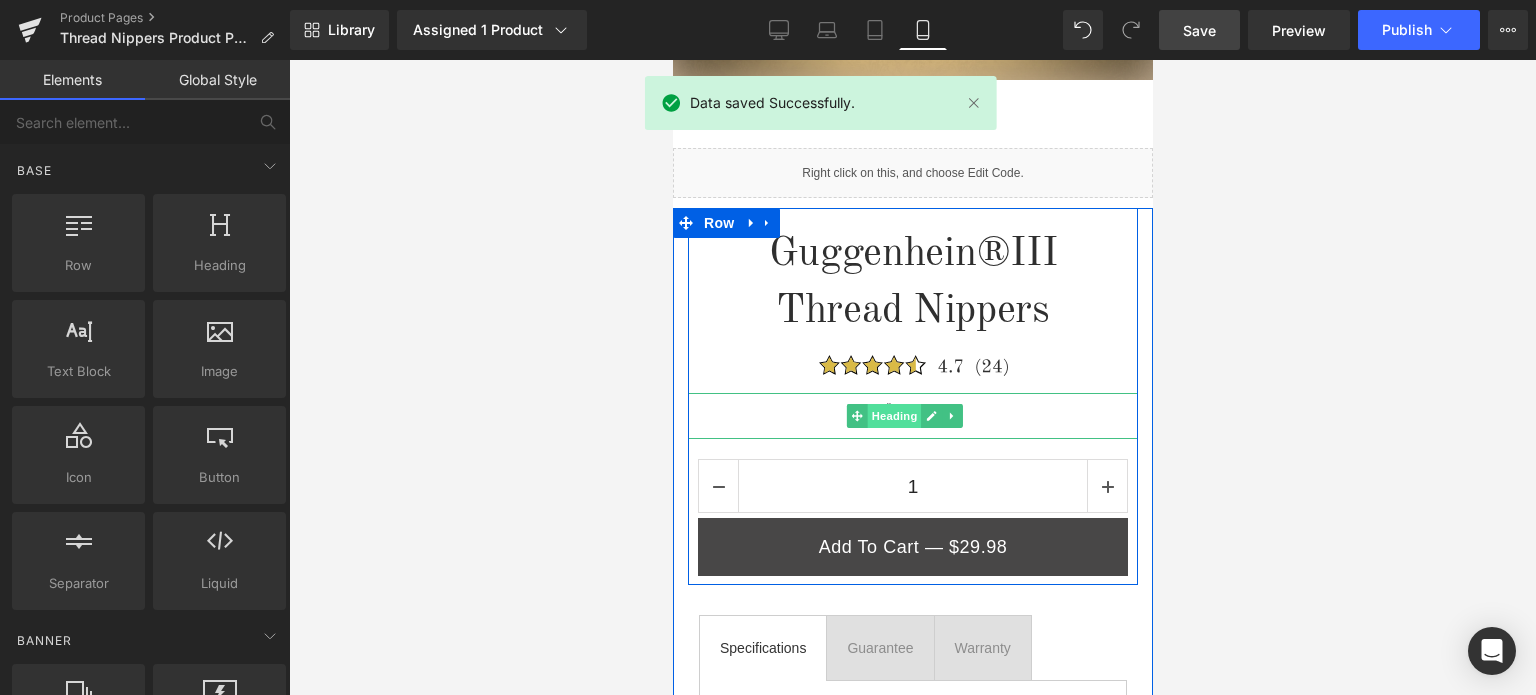 click on "Heading" at bounding box center [894, 416] 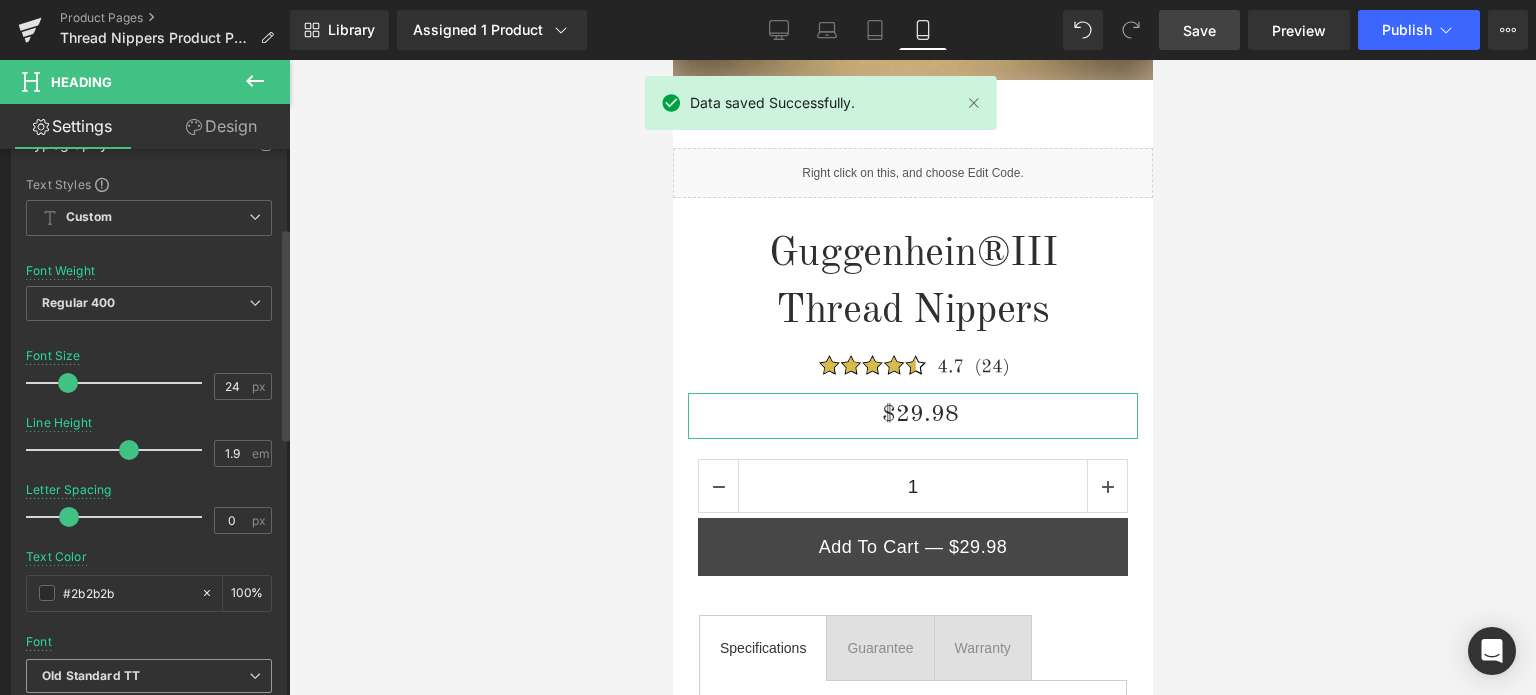 scroll, scrollTop: 300, scrollLeft: 0, axis: vertical 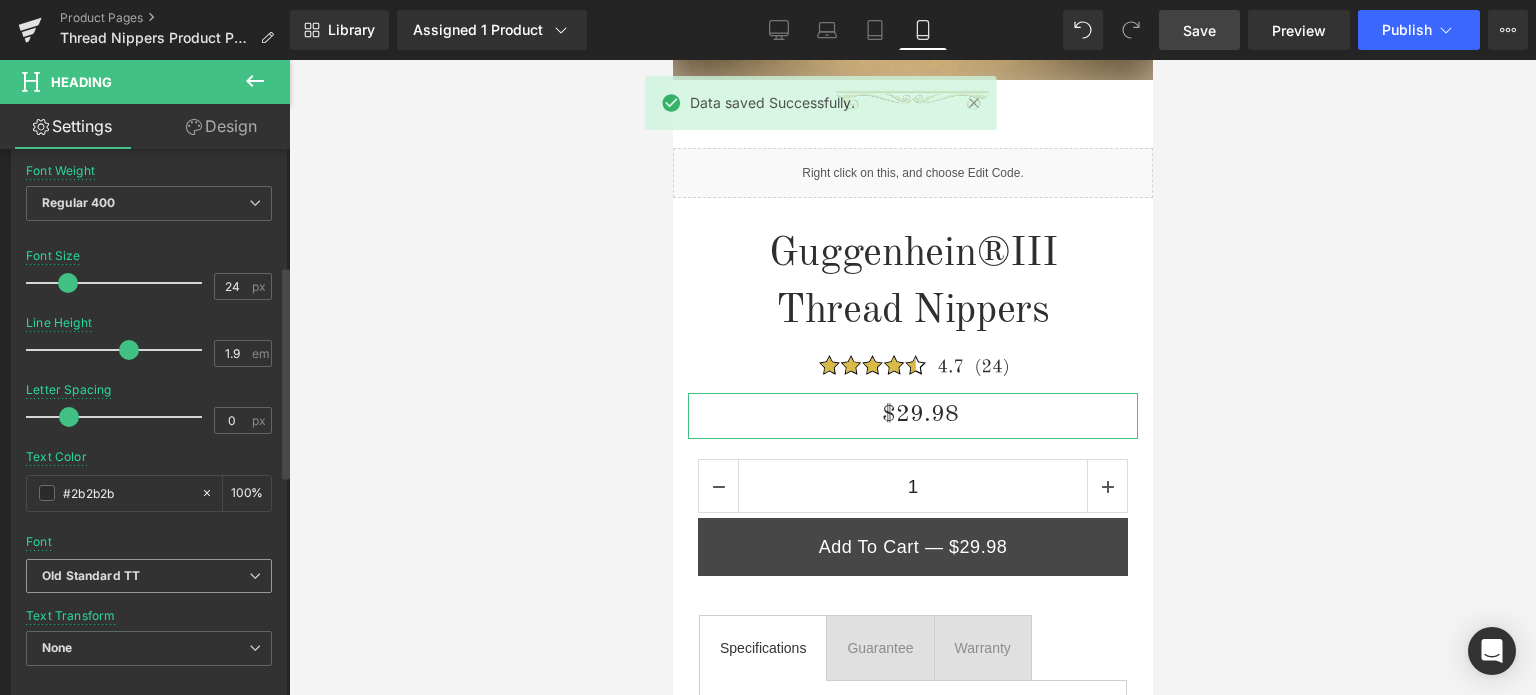 click on "Old Standard TT" at bounding box center [145, 576] 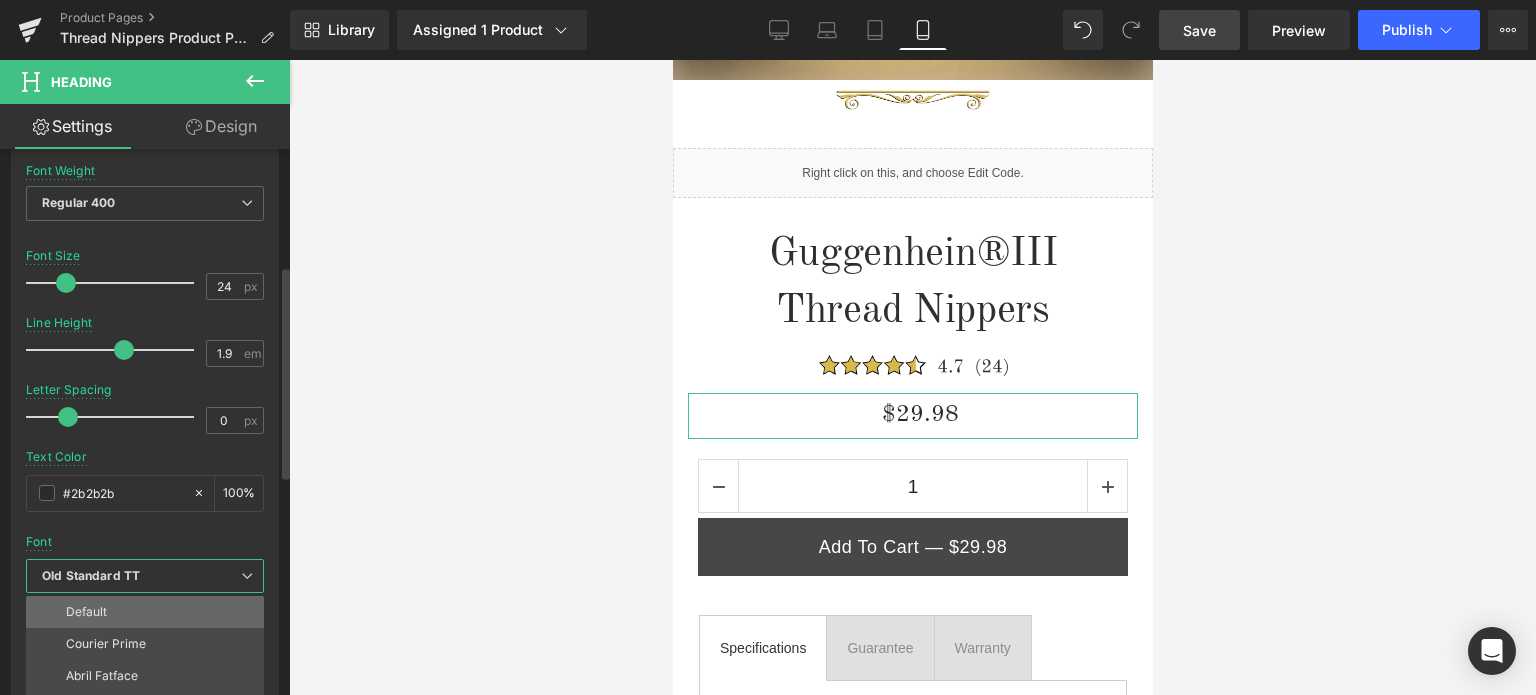 click on "Default" at bounding box center (149, 612) 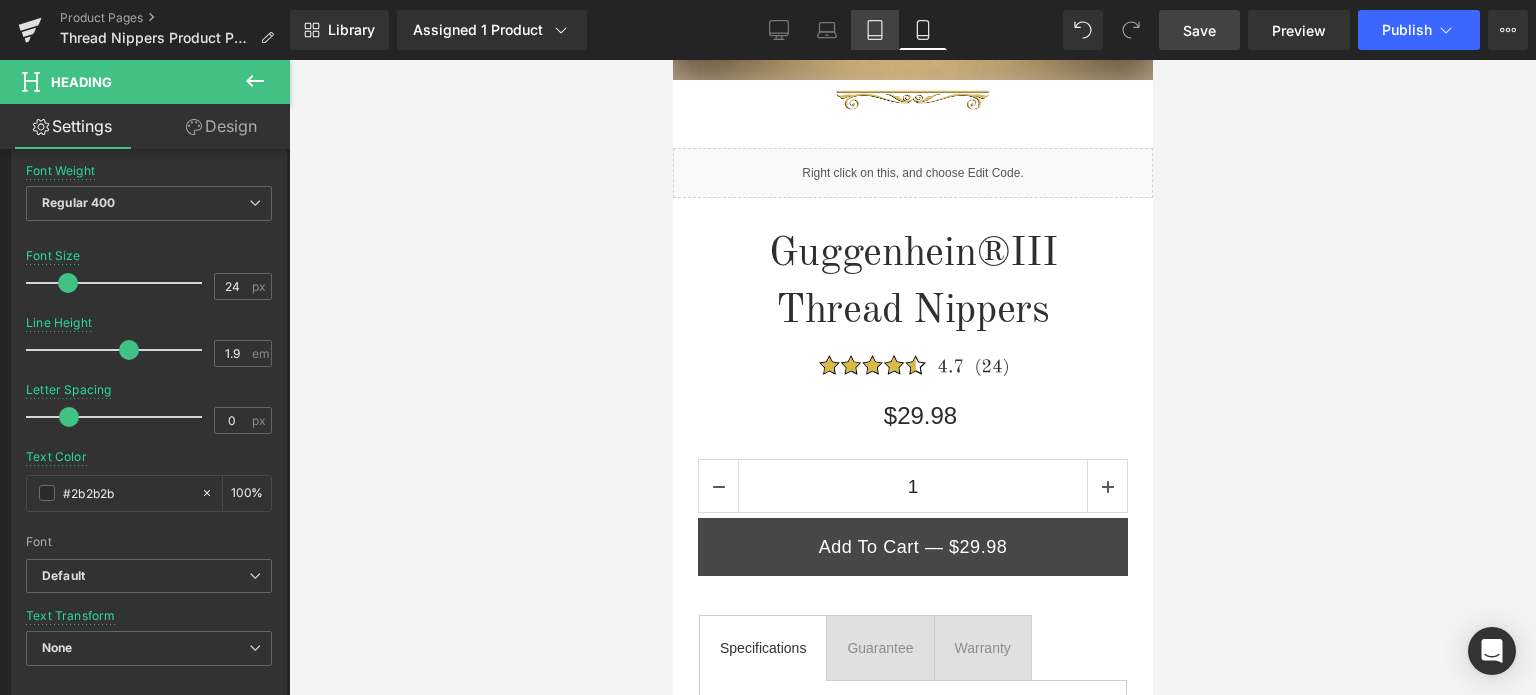 click 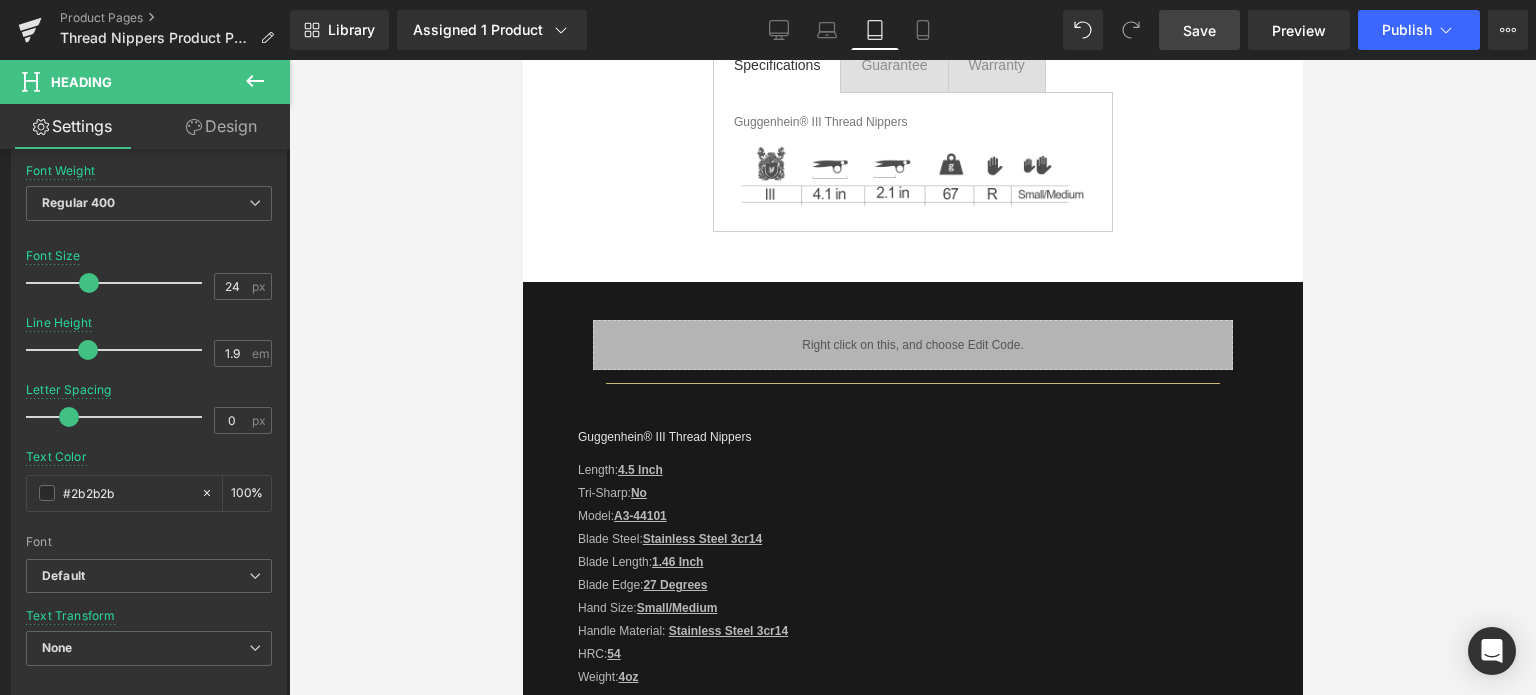 scroll, scrollTop: 0, scrollLeft: 0, axis: both 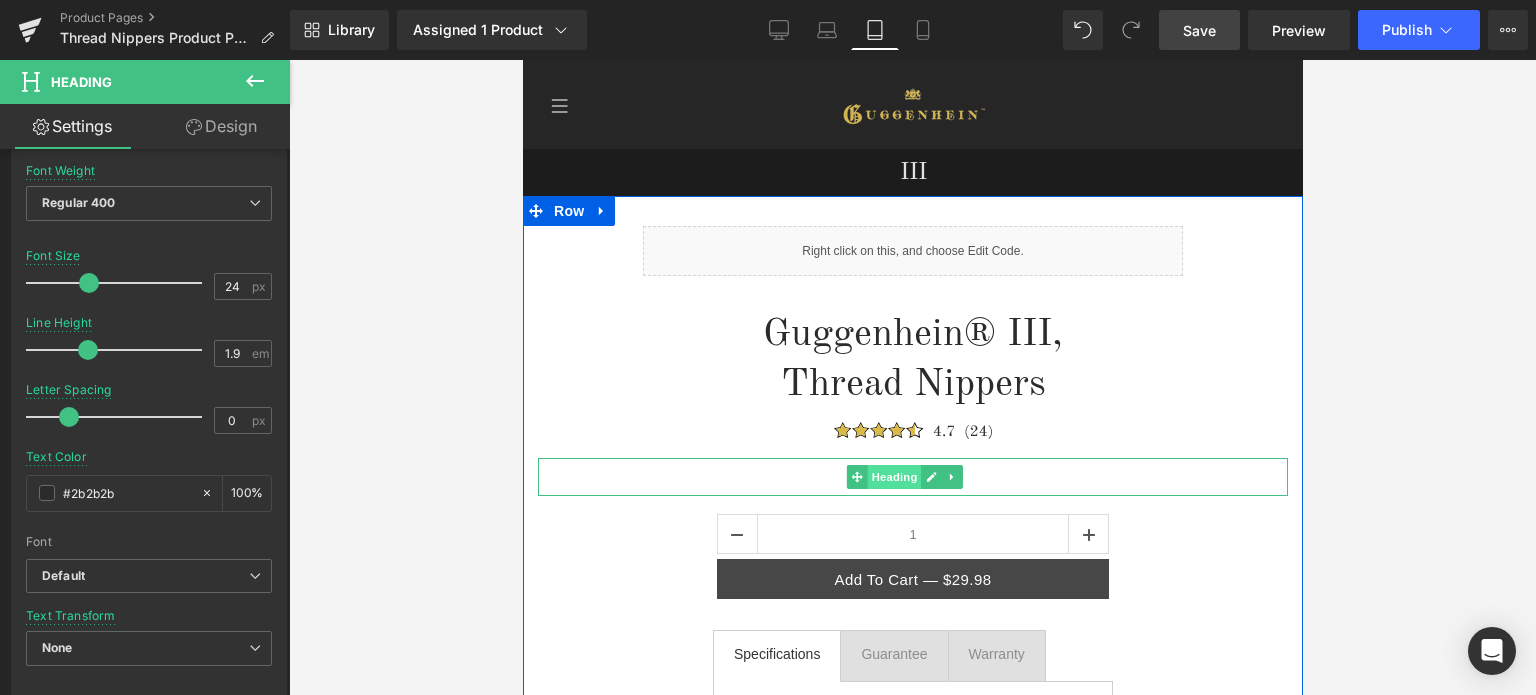 click on "Heading" at bounding box center [894, 477] 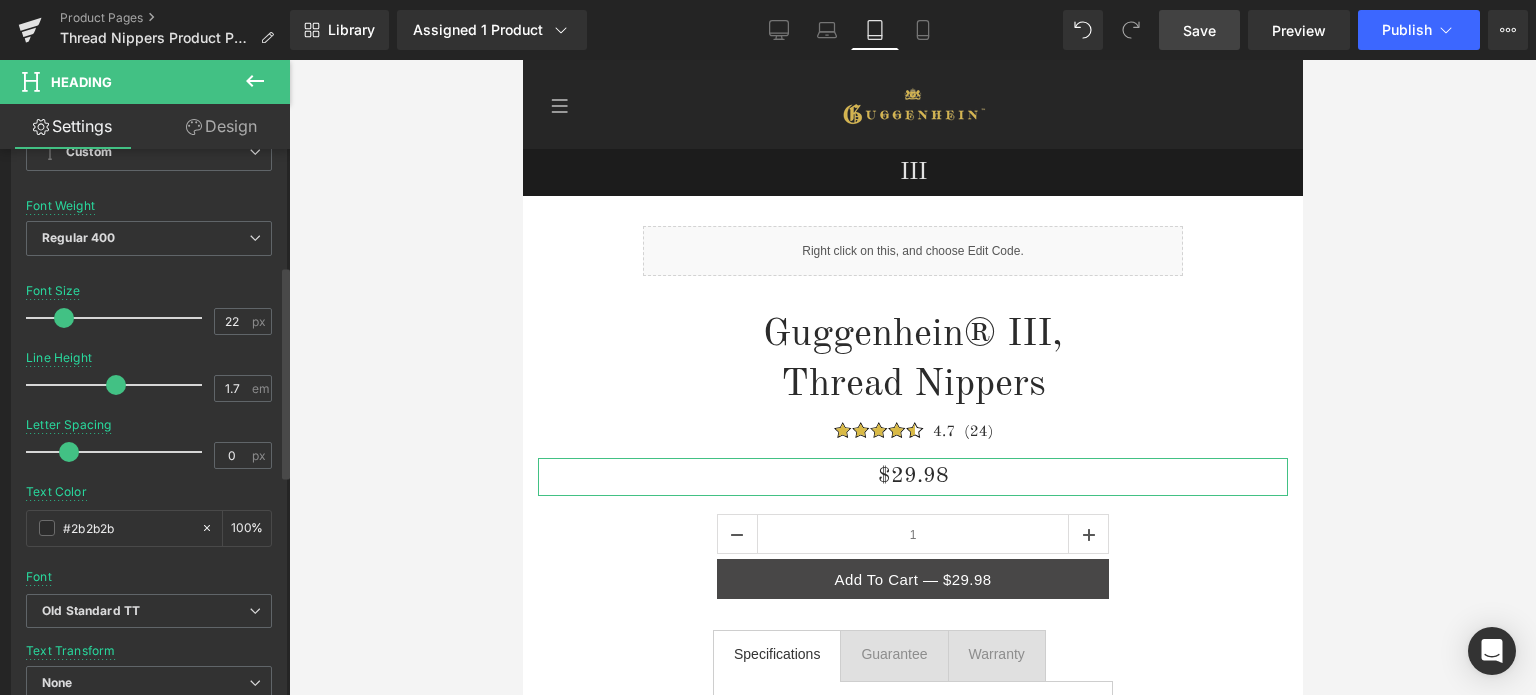 scroll, scrollTop: 300, scrollLeft: 0, axis: vertical 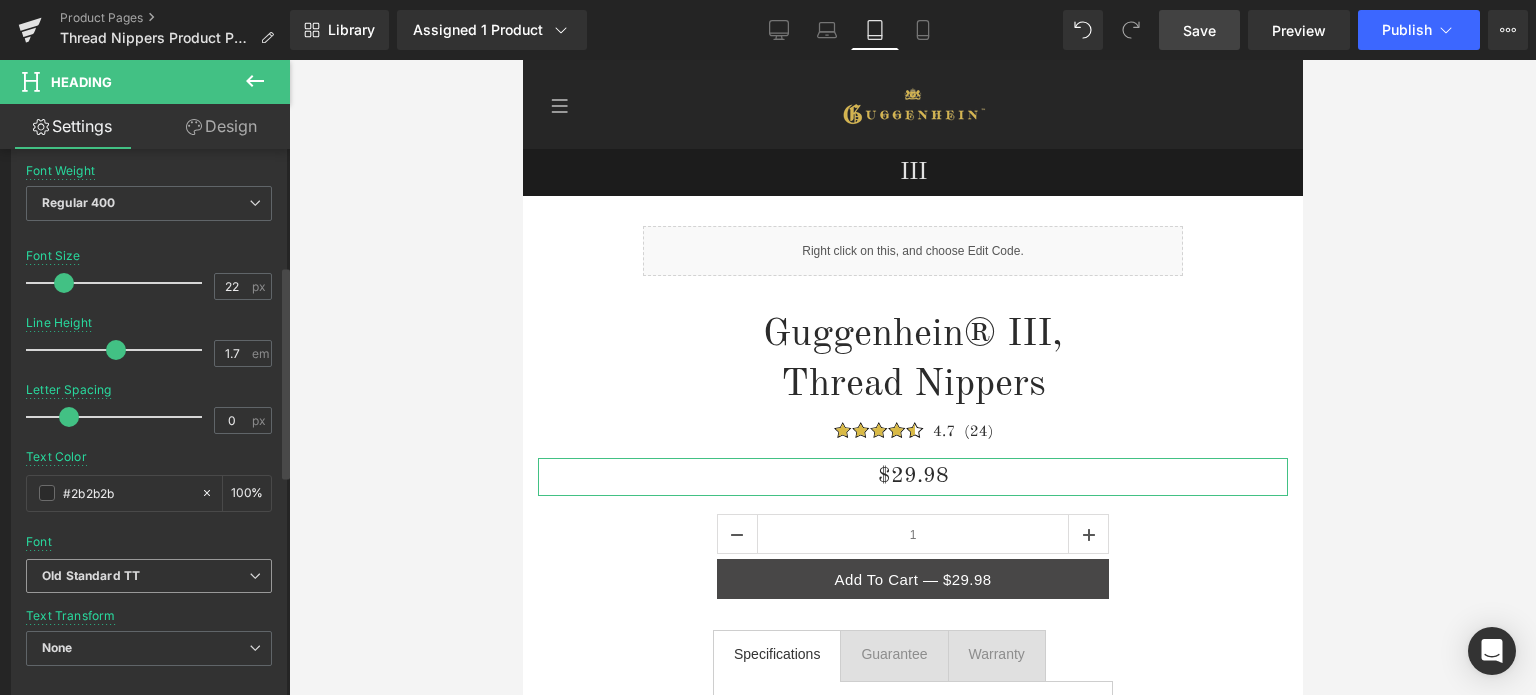 click on "Old Standard TT" at bounding box center (91, 576) 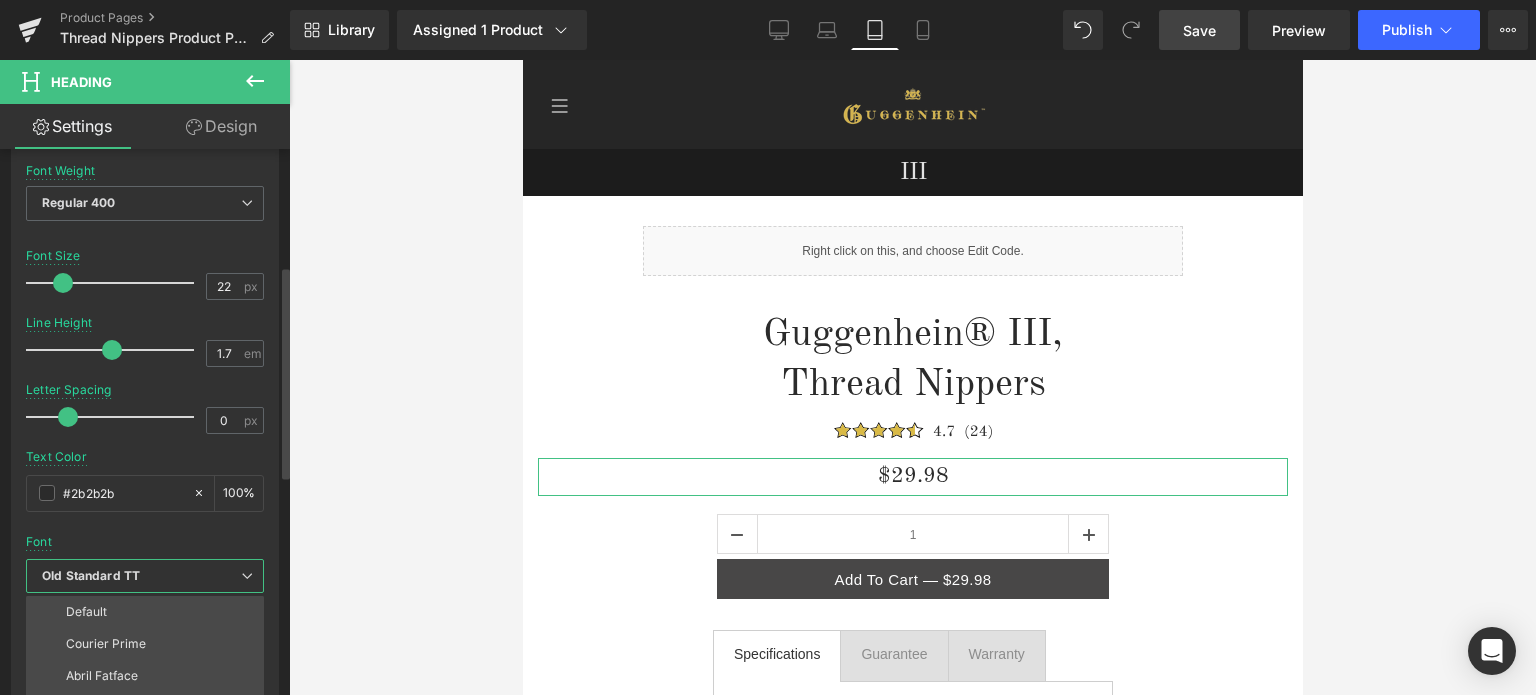 click on "Default" at bounding box center (149, 612) 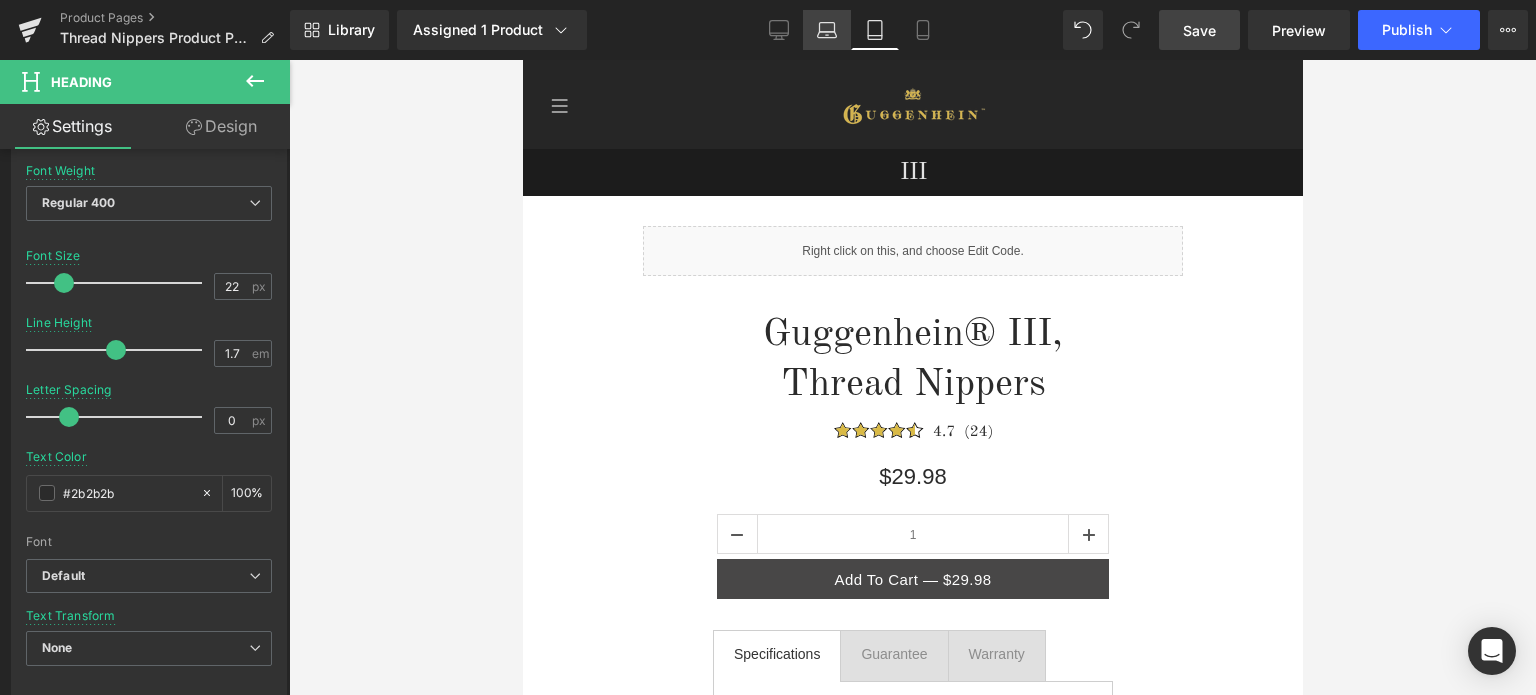 click 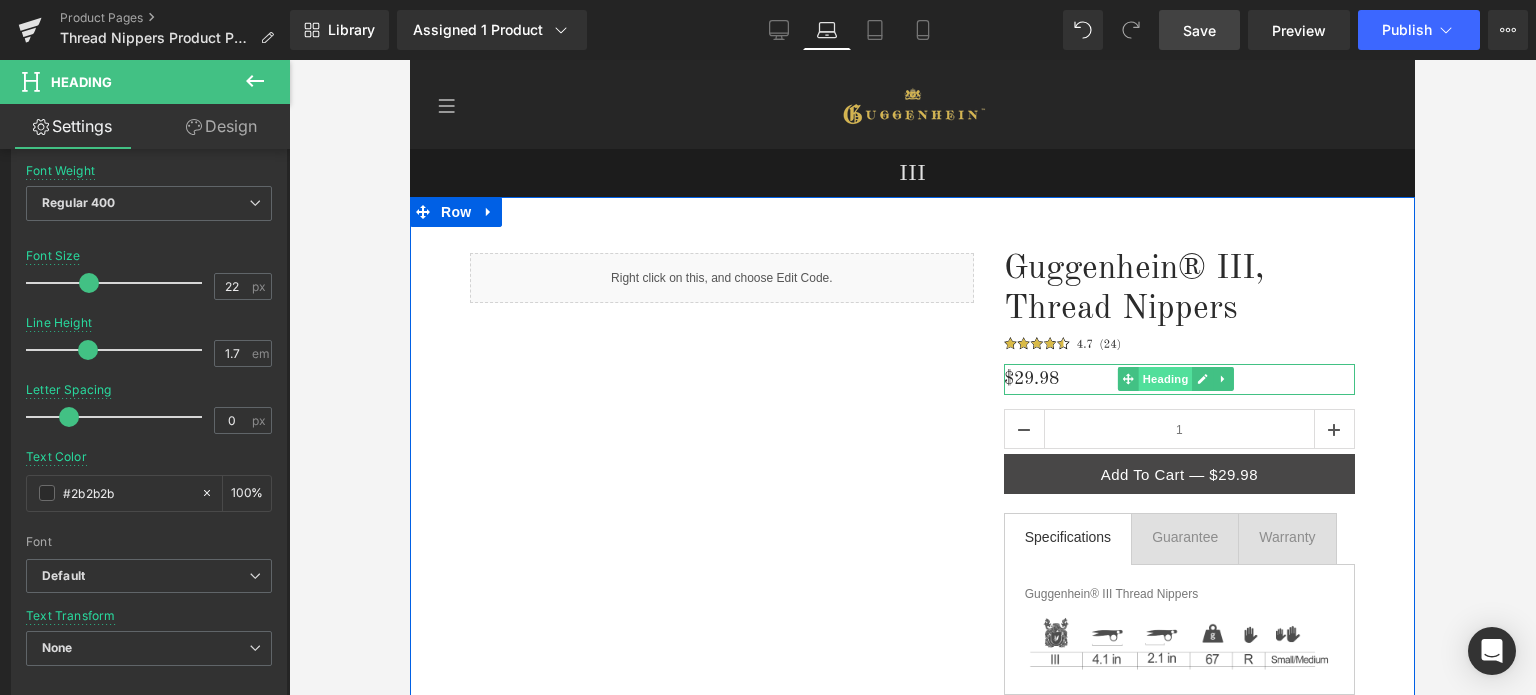 click on "Heading" at bounding box center (1166, 379) 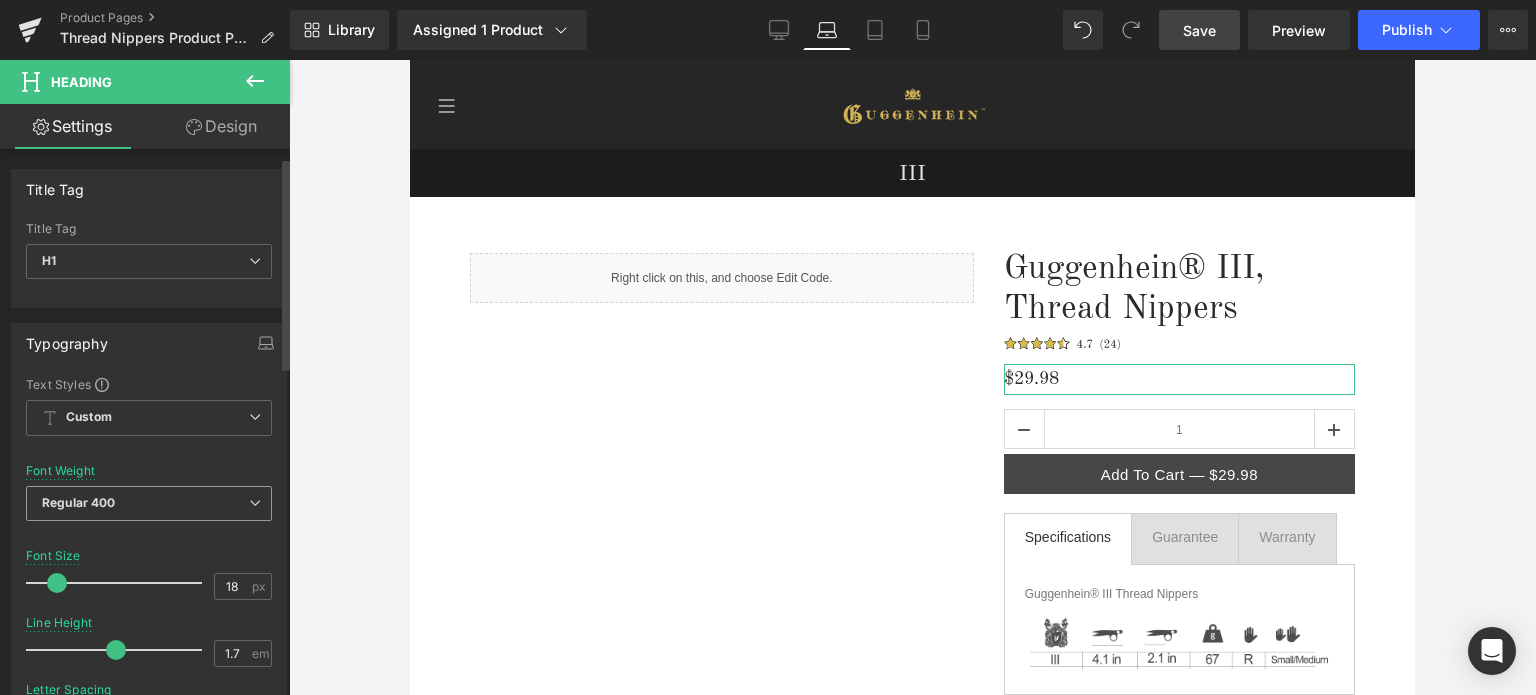 scroll, scrollTop: 300, scrollLeft: 0, axis: vertical 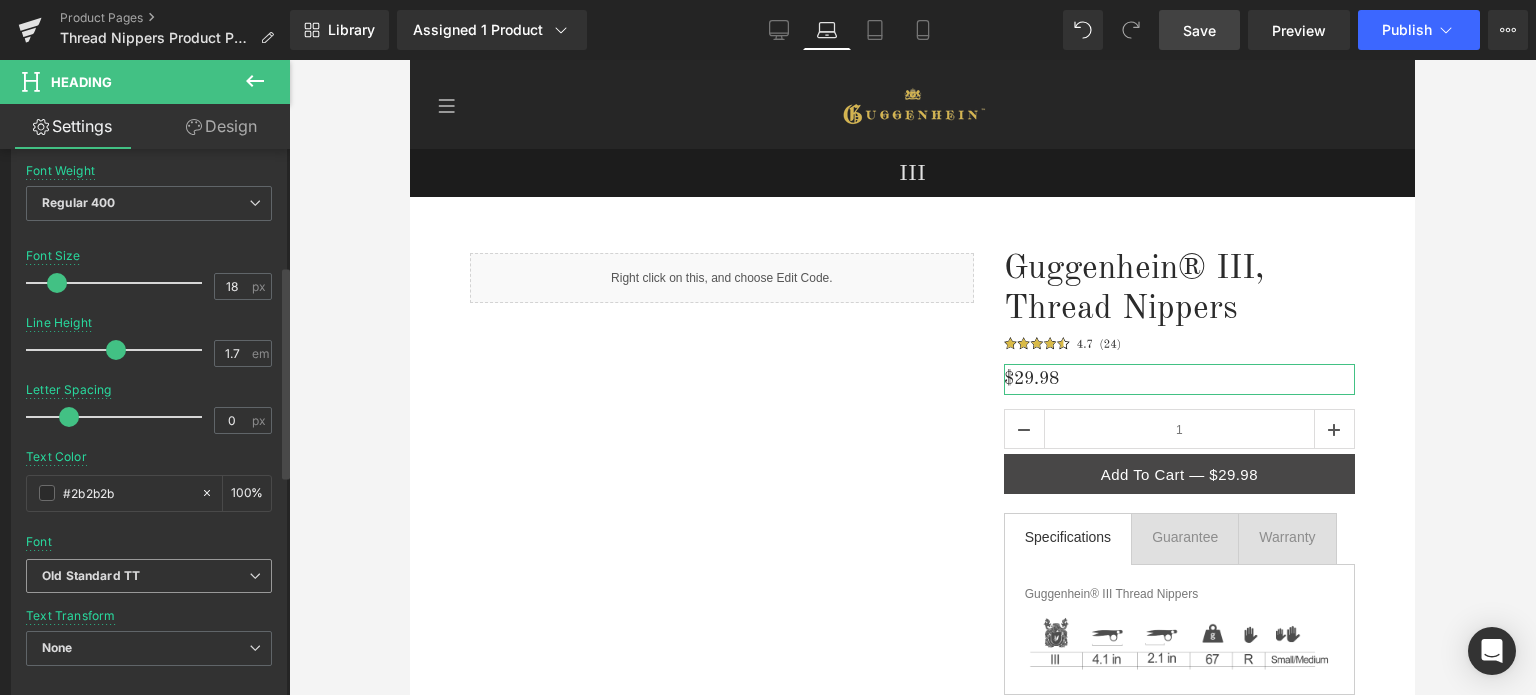 click on "Old Standard TT" at bounding box center [91, 576] 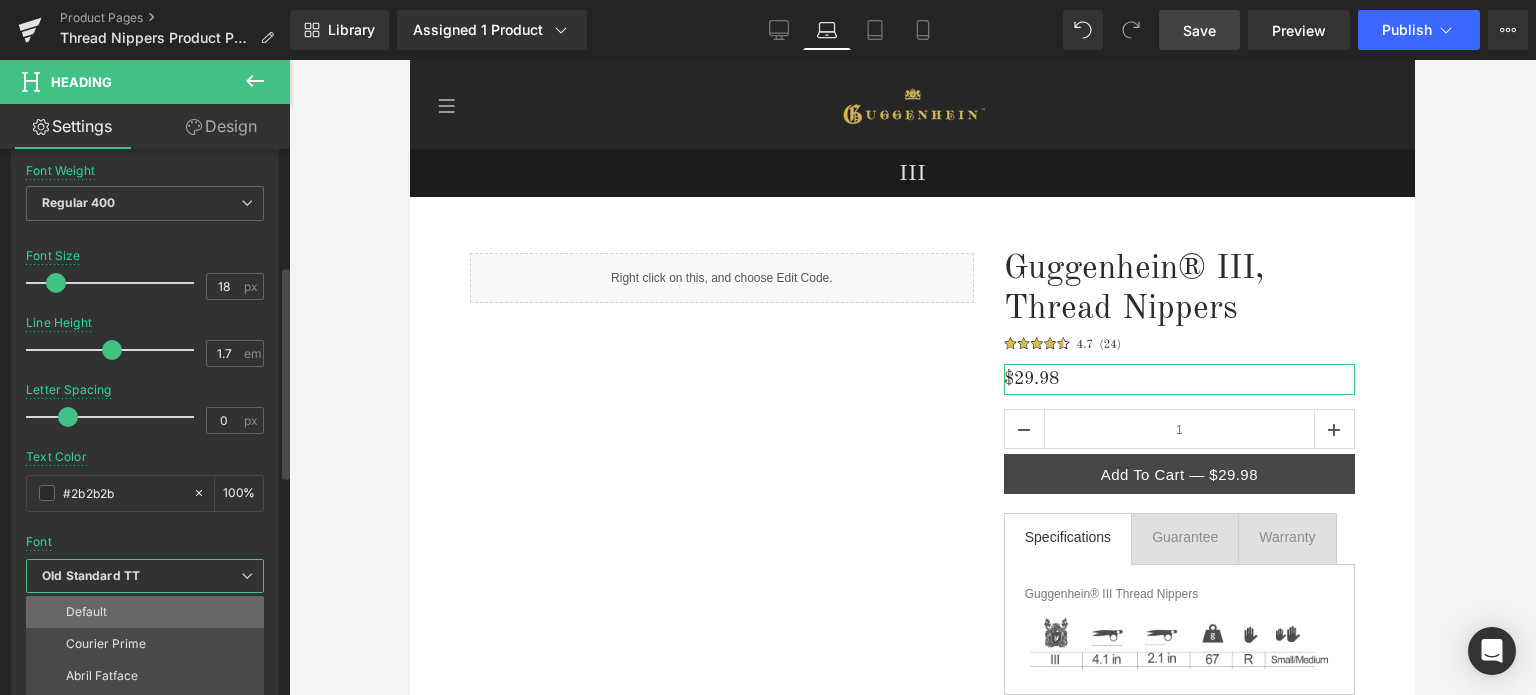 click on "Default" at bounding box center [149, 612] 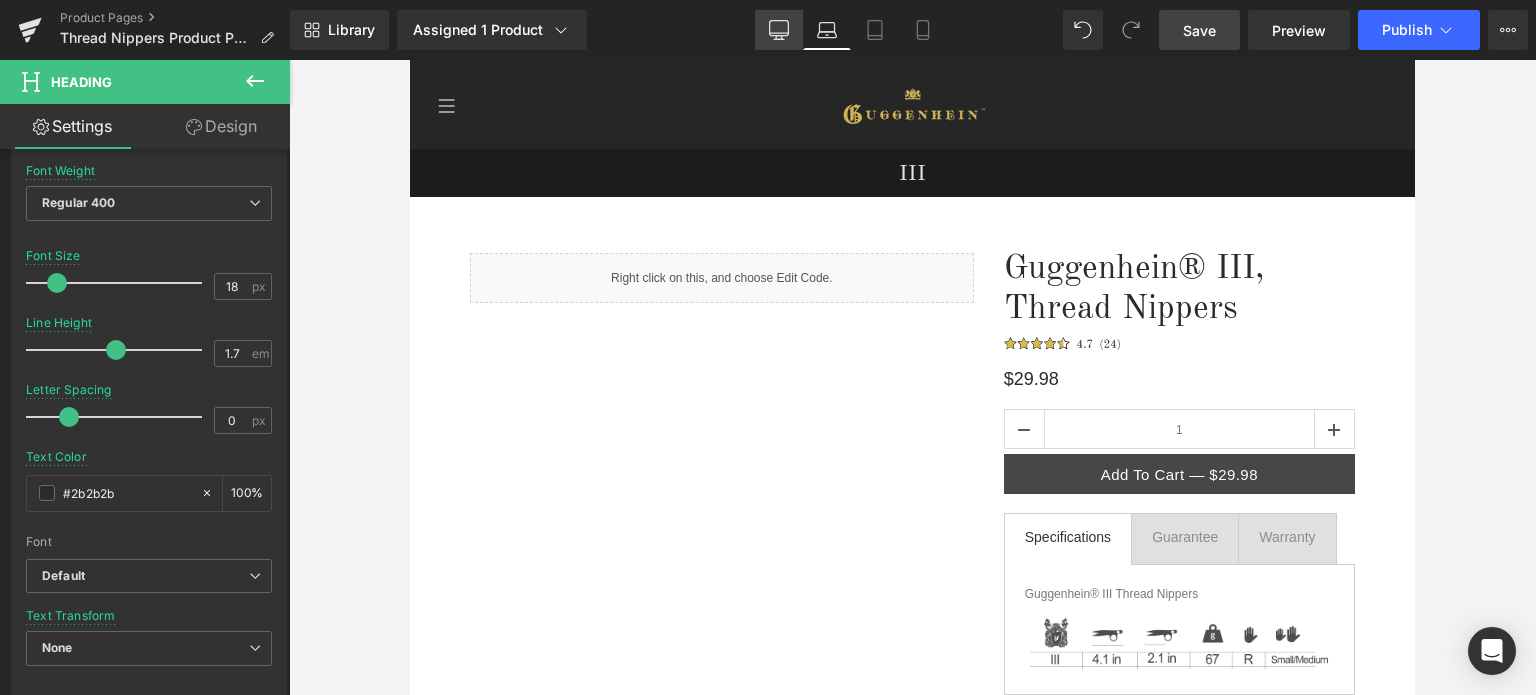 click 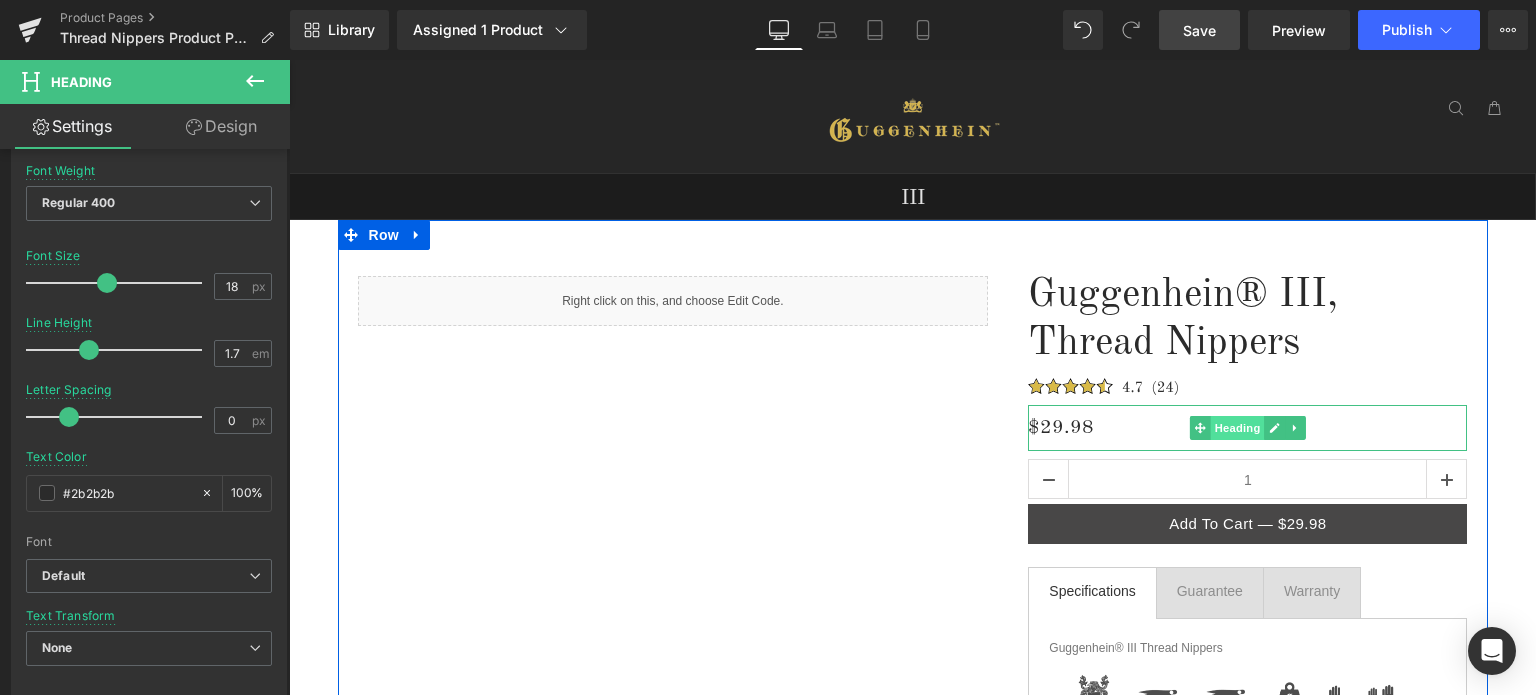 click on "Heading" at bounding box center [1238, 428] 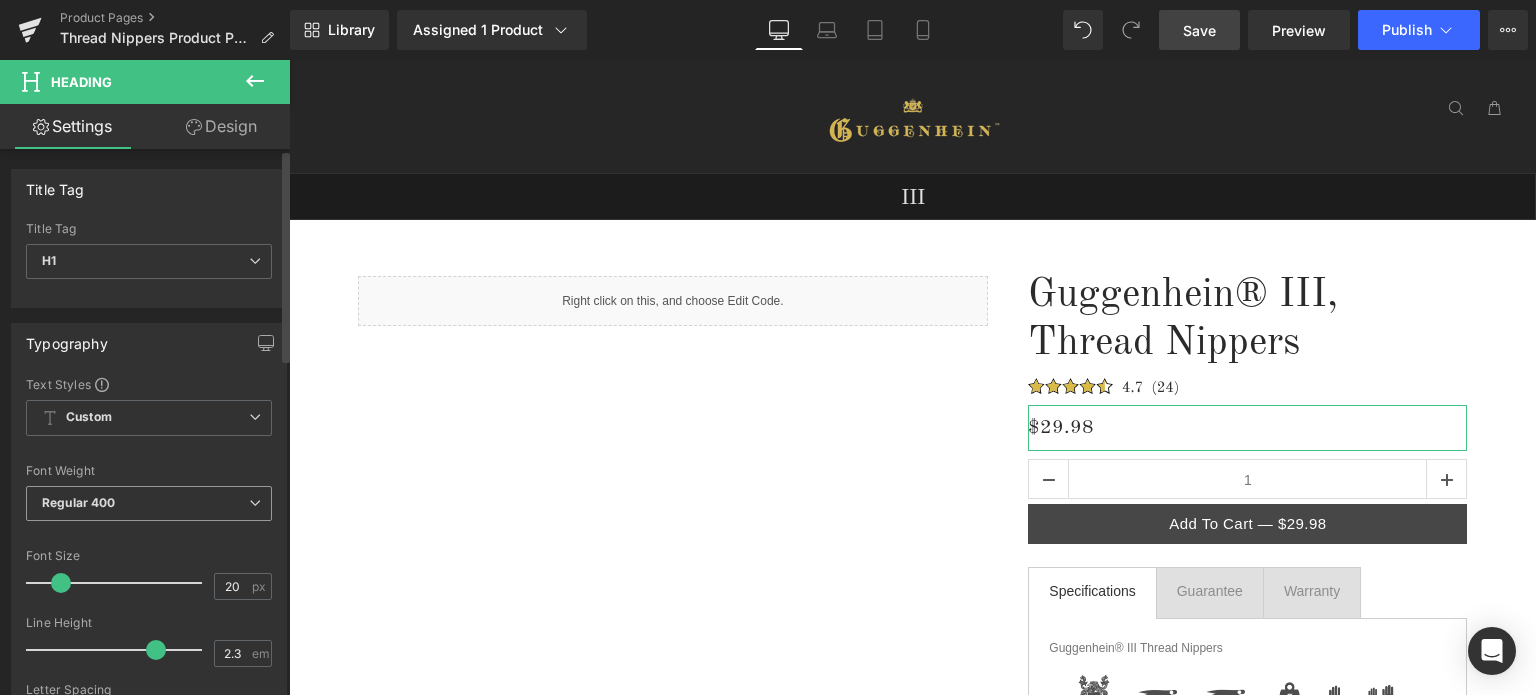 scroll, scrollTop: 300, scrollLeft: 0, axis: vertical 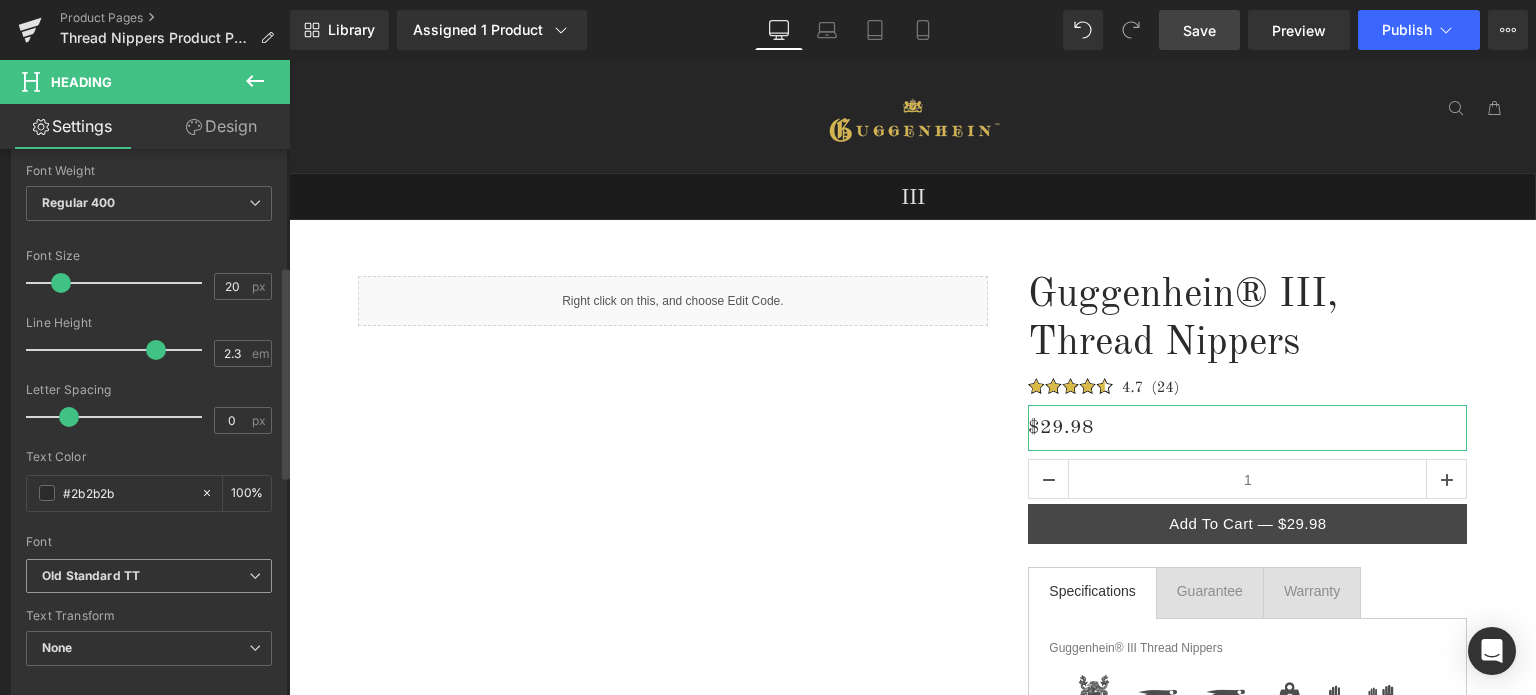 click on "Old Standard TT" at bounding box center [145, 576] 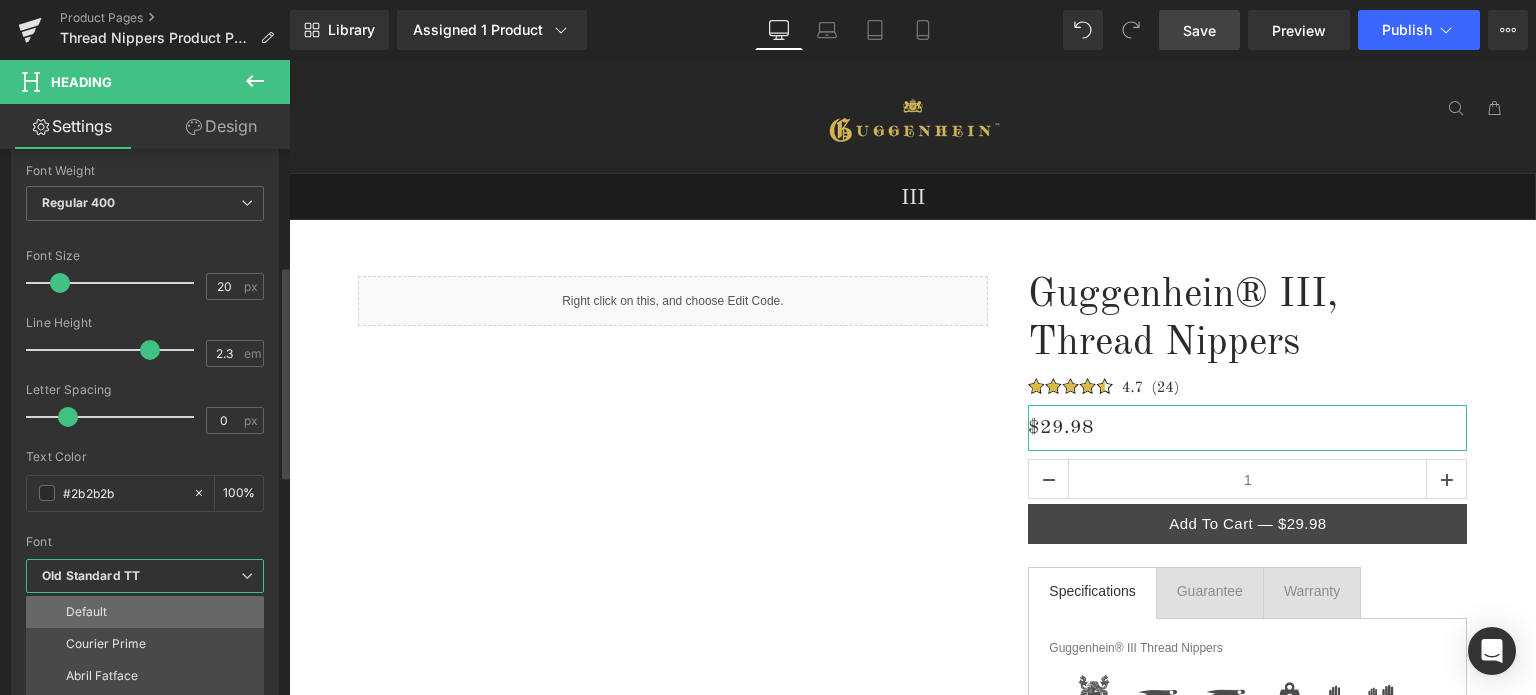 click on "Default" at bounding box center (149, 612) 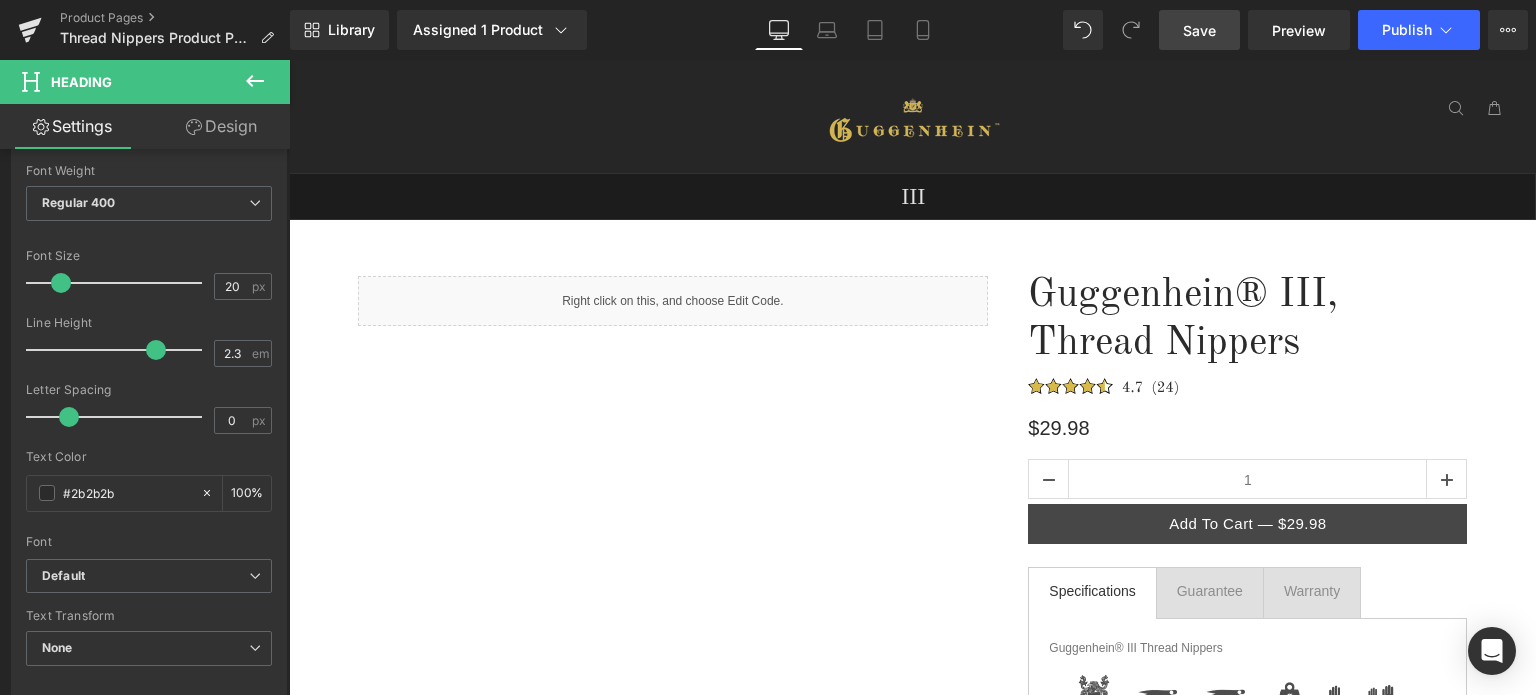 click on "Save" at bounding box center [1199, 30] 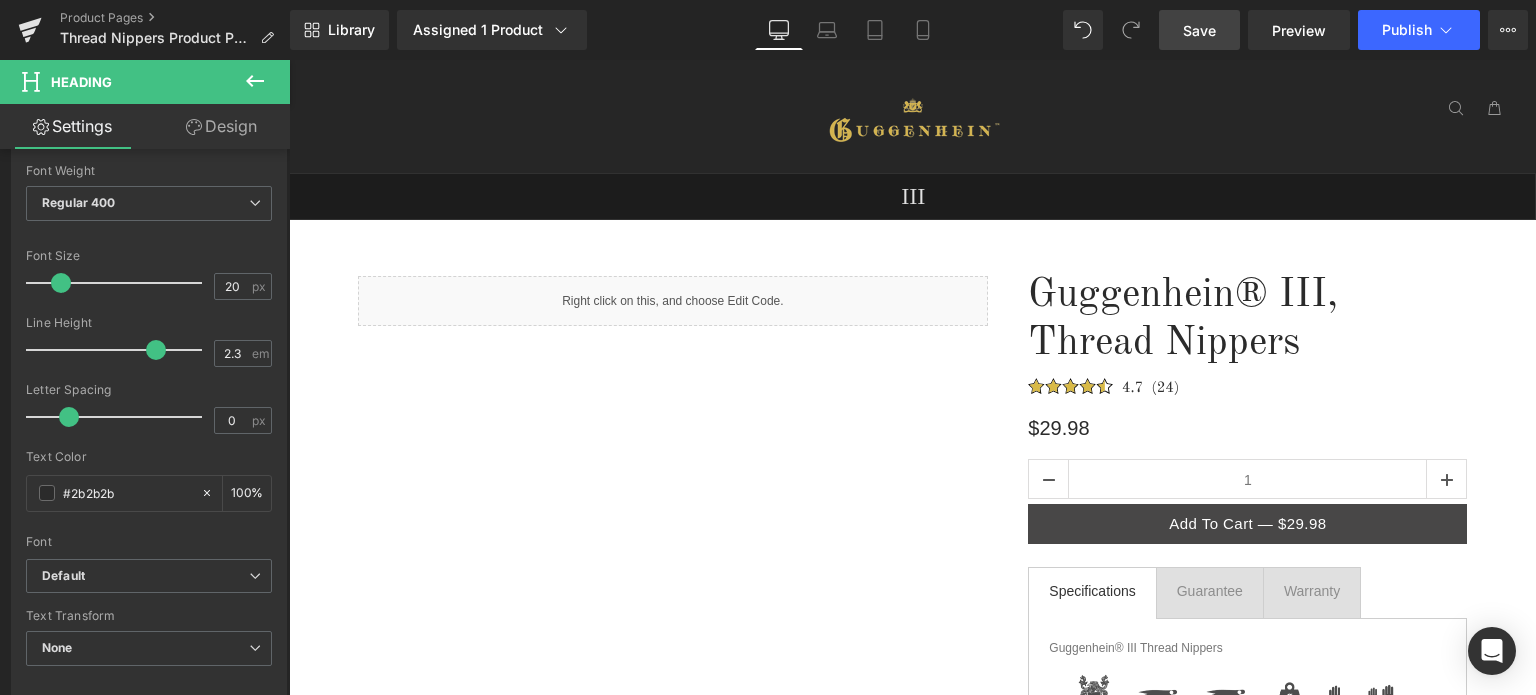 click on "Save" at bounding box center (1199, 30) 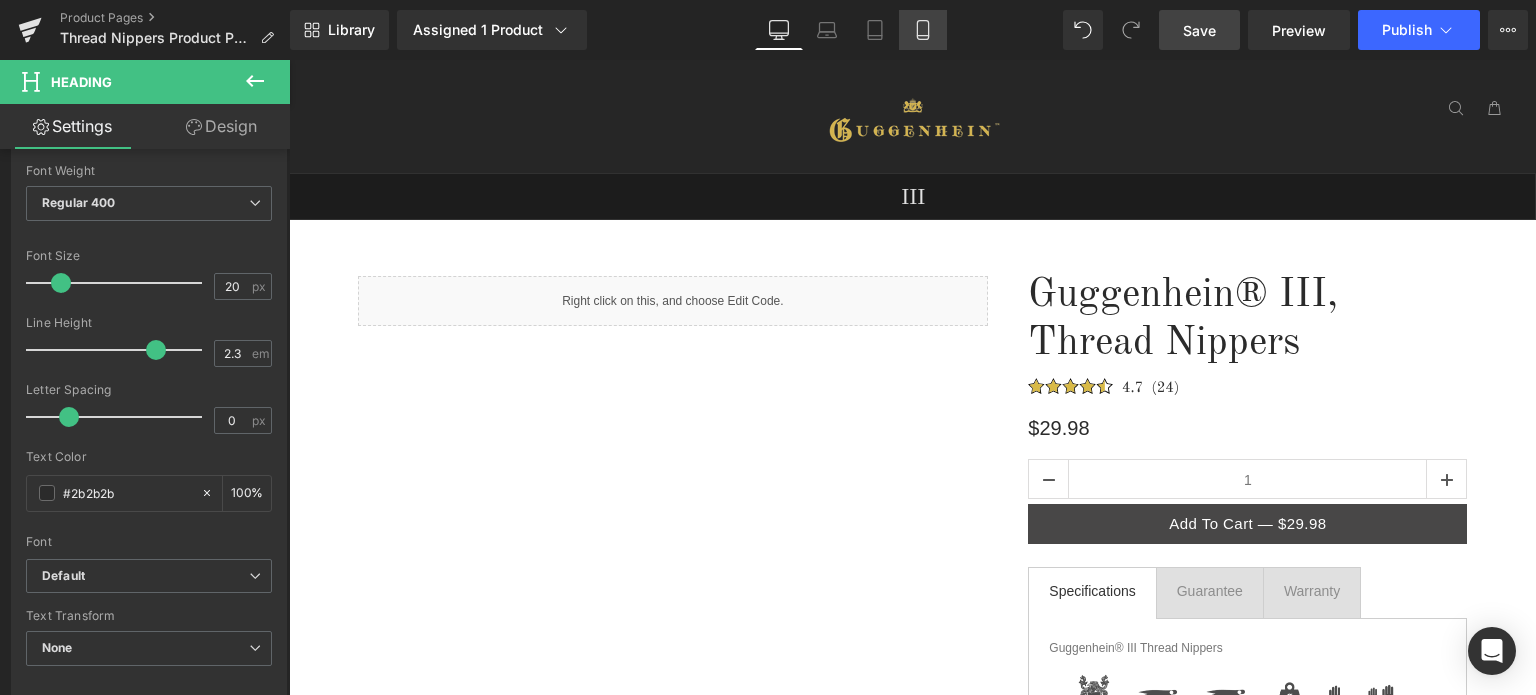 click 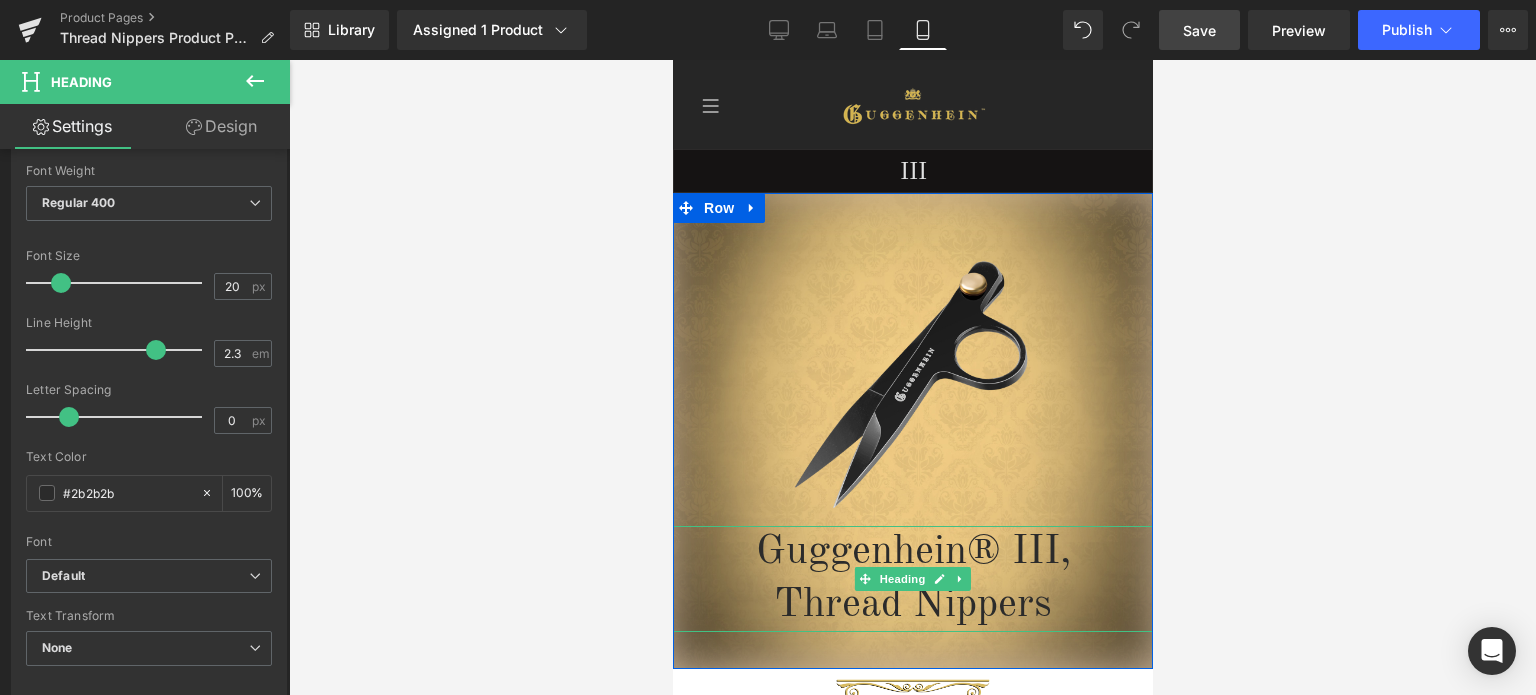 click on "Guggenhein® III," at bounding box center (912, 552) 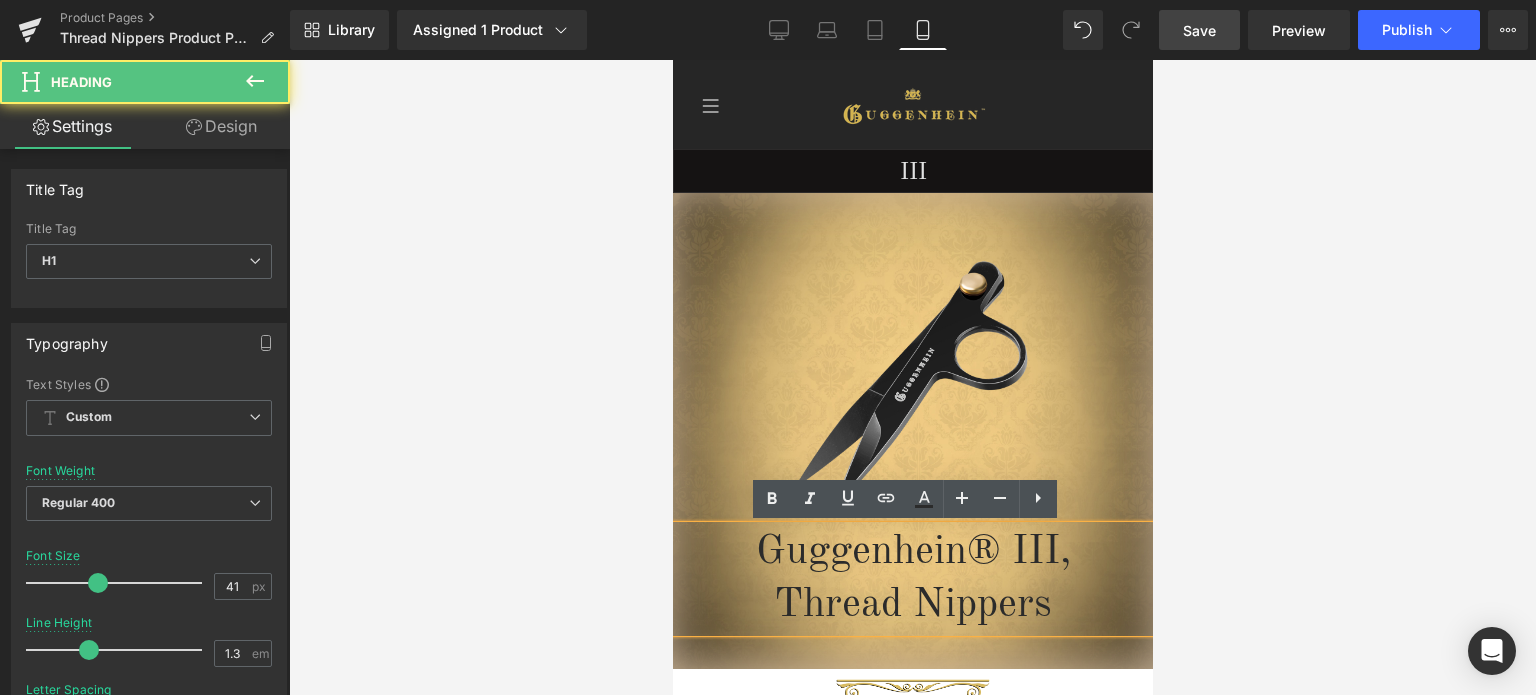 click on "Guggenhein® III," at bounding box center (912, 552) 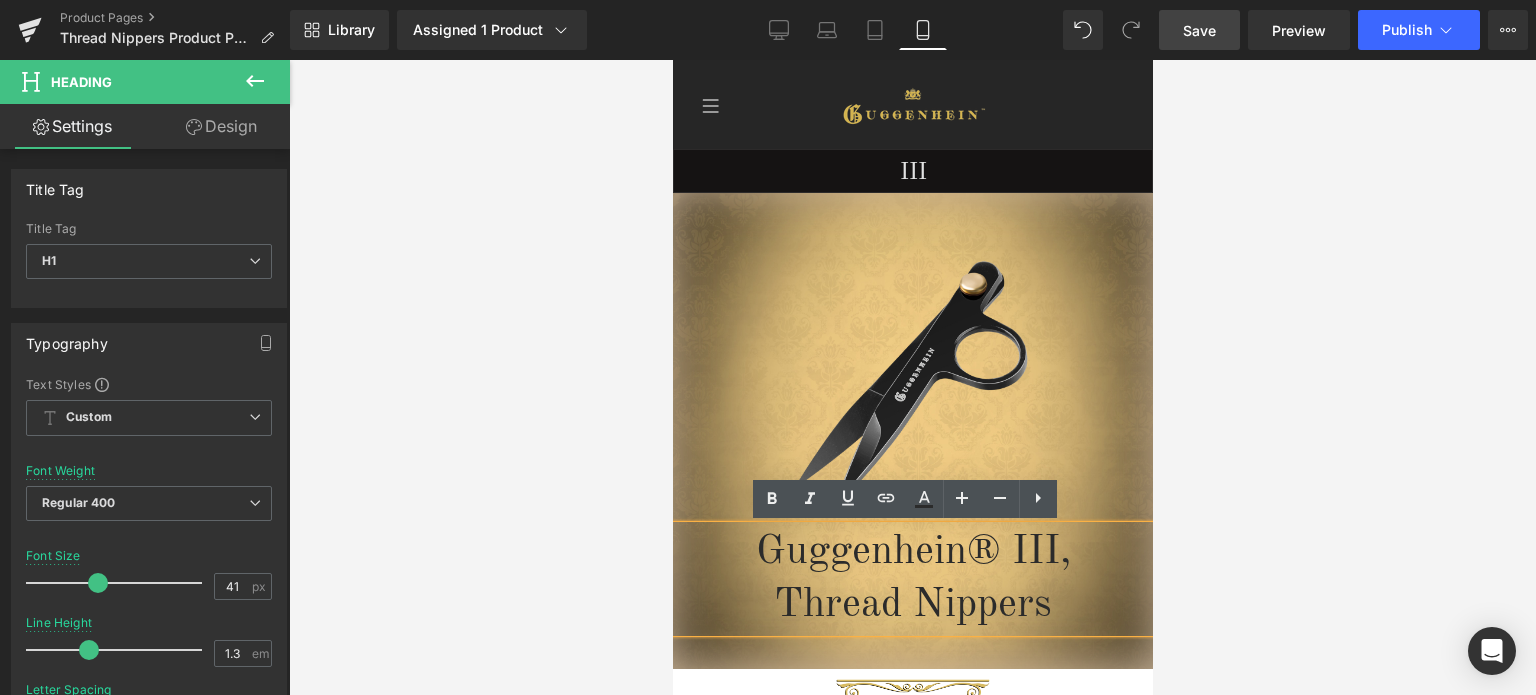 type 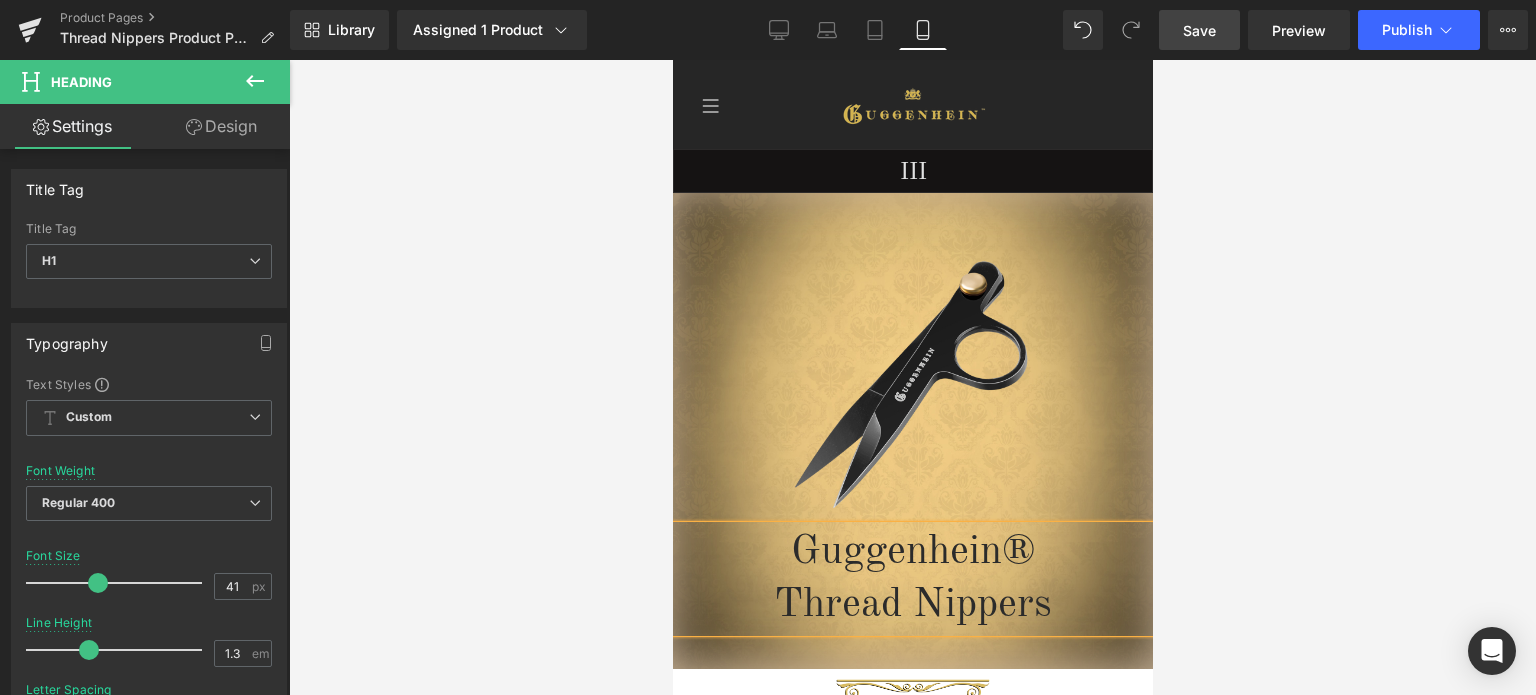 click on "Save" at bounding box center [1199, 30] 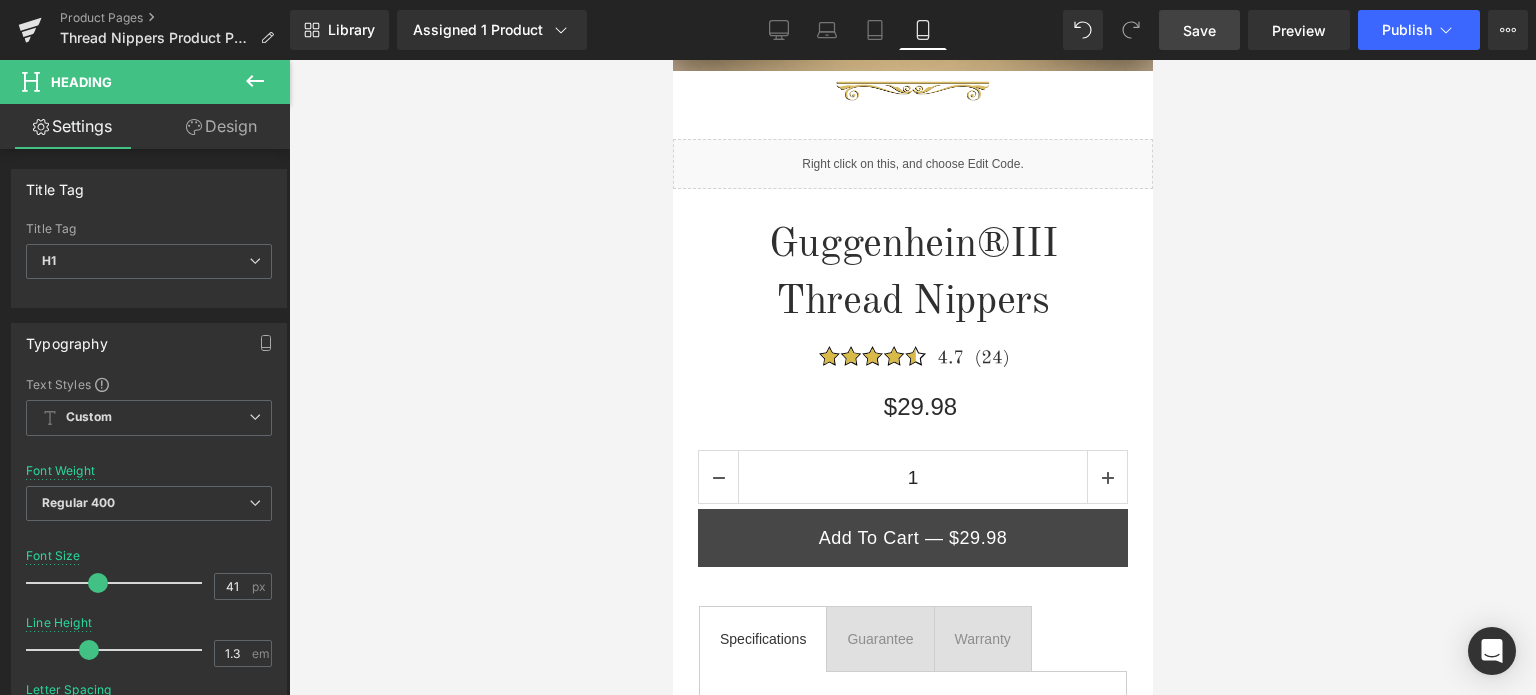 scroll, scrollTop: 600, scrollLeft: 0, axis: vertical 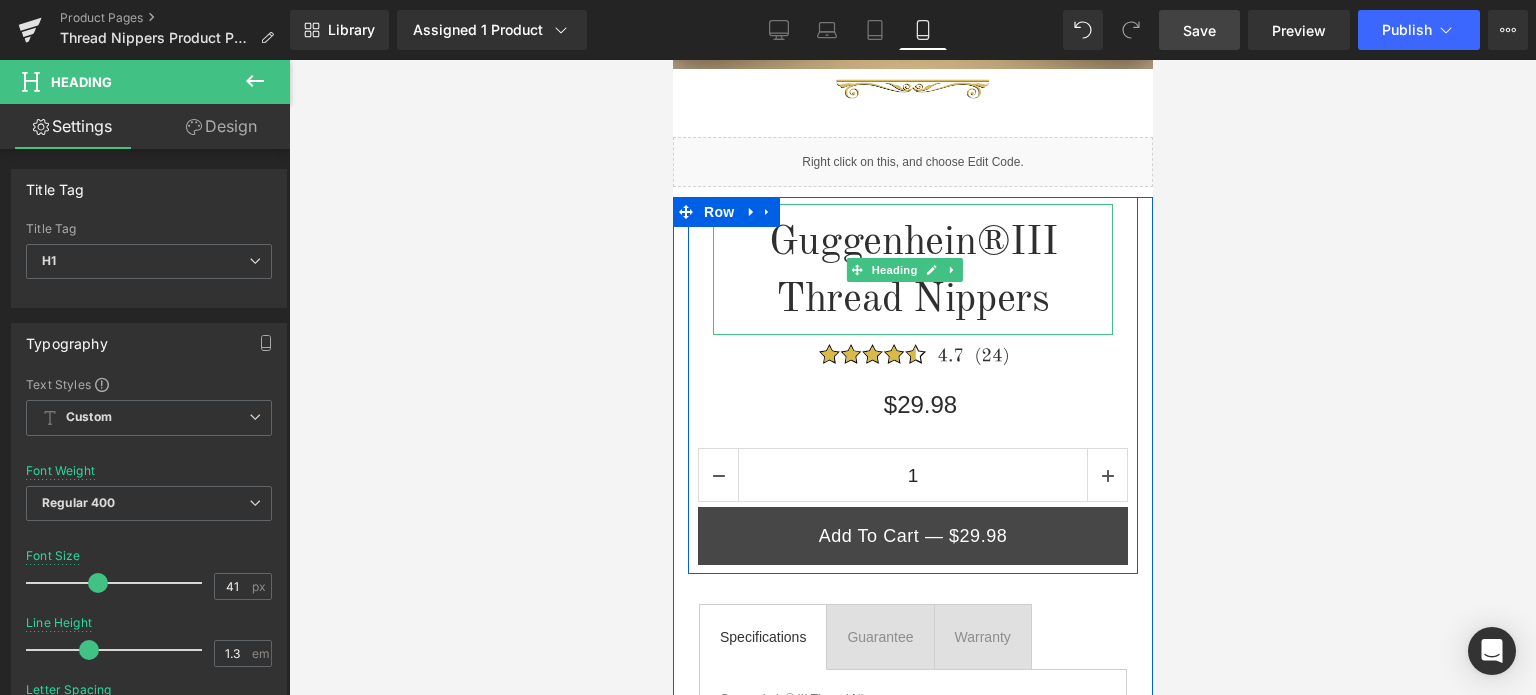 click on "III" at bounding box center [1032, 243] 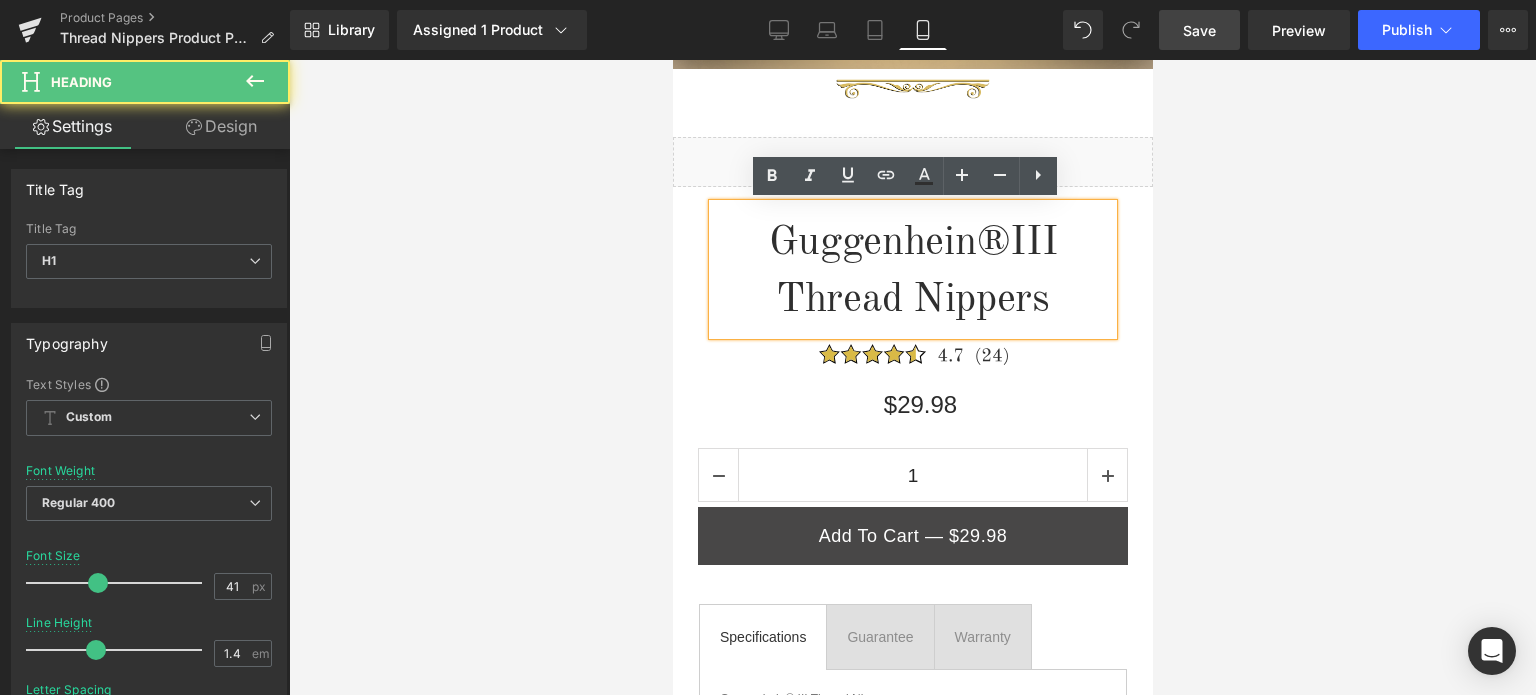 click on "III" at bounding box center (1032, 243) 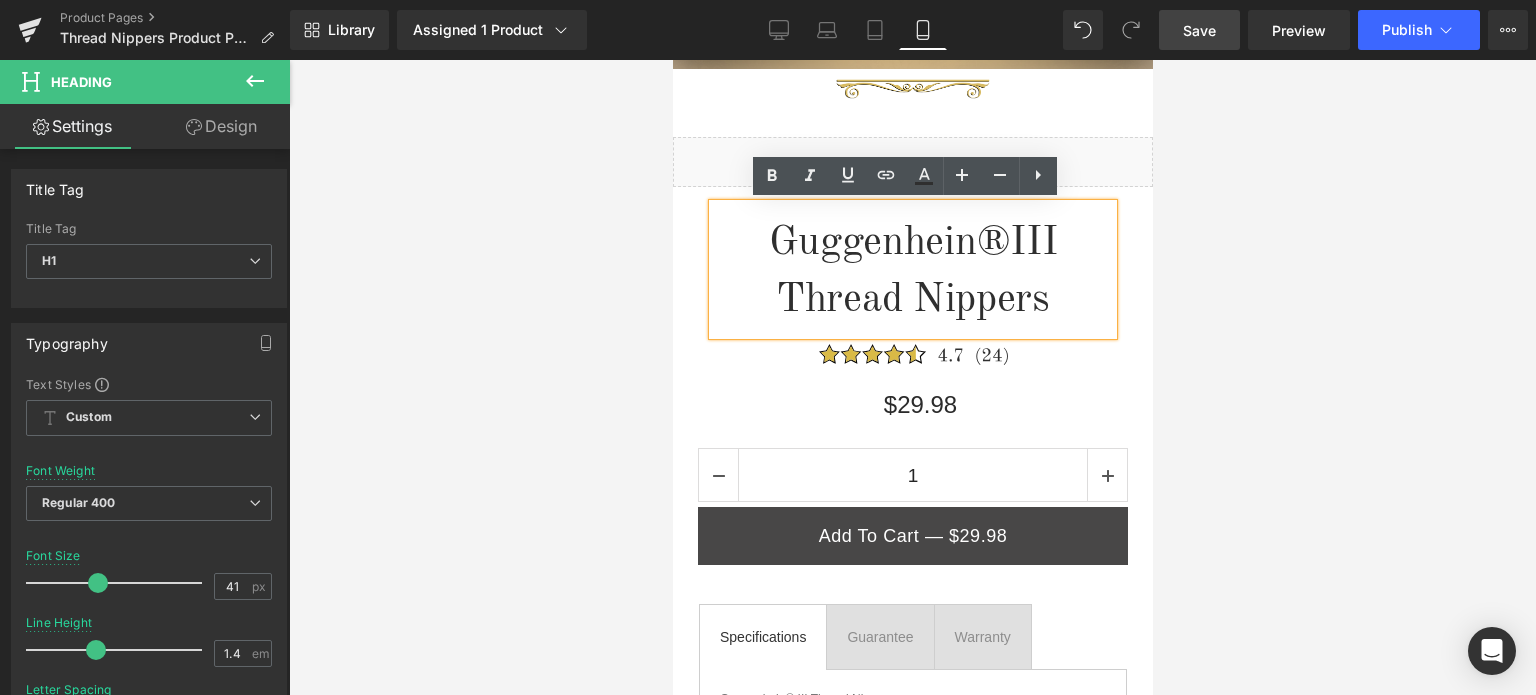 type 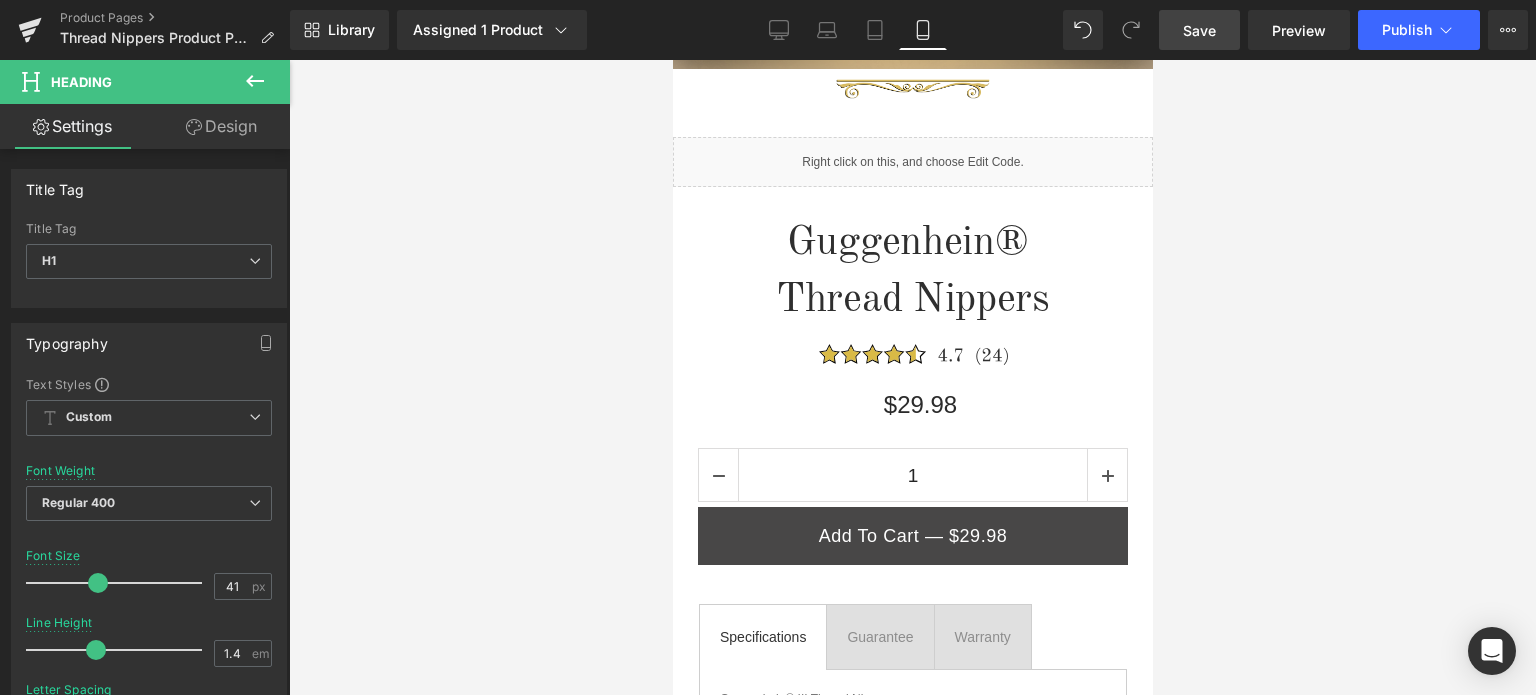 click on "Save" at bounding box center (1199, 30) 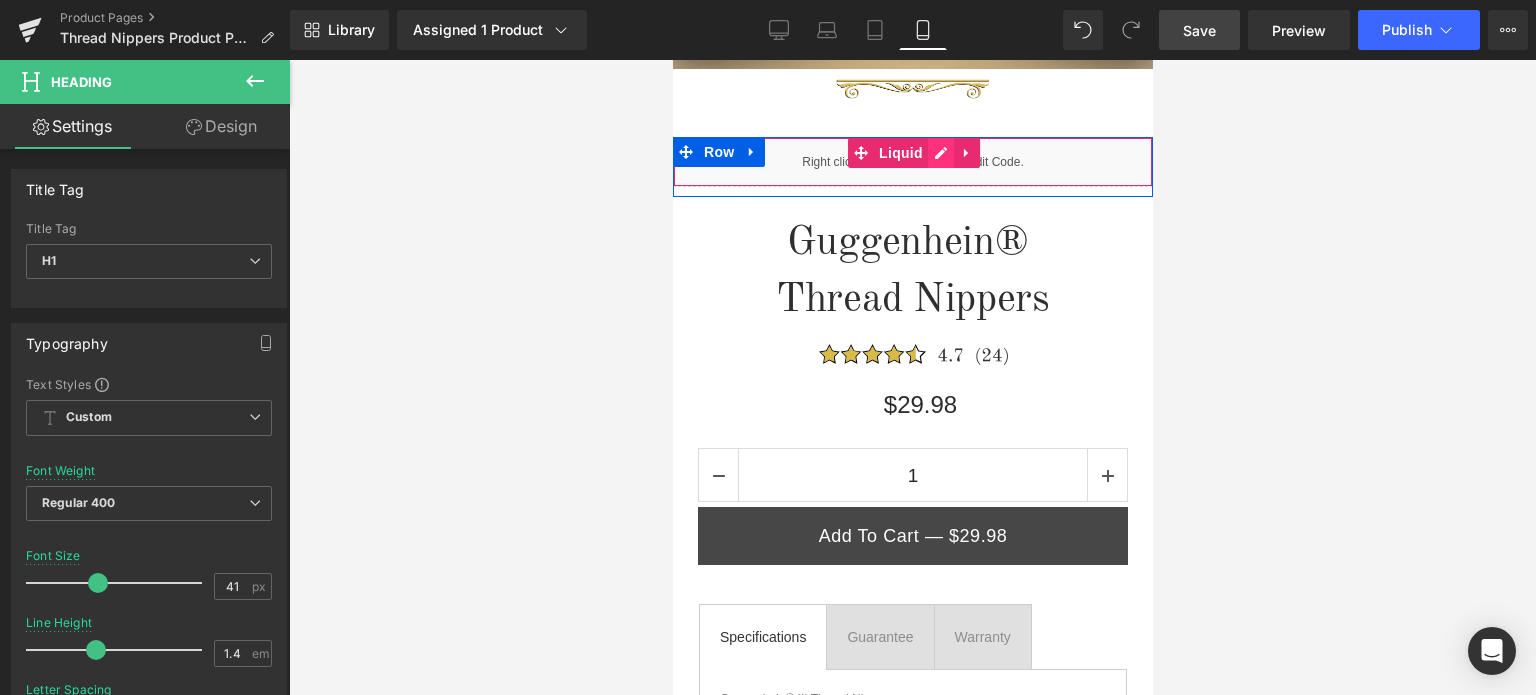 click on "Liquid" at bounding box center [912, 162] 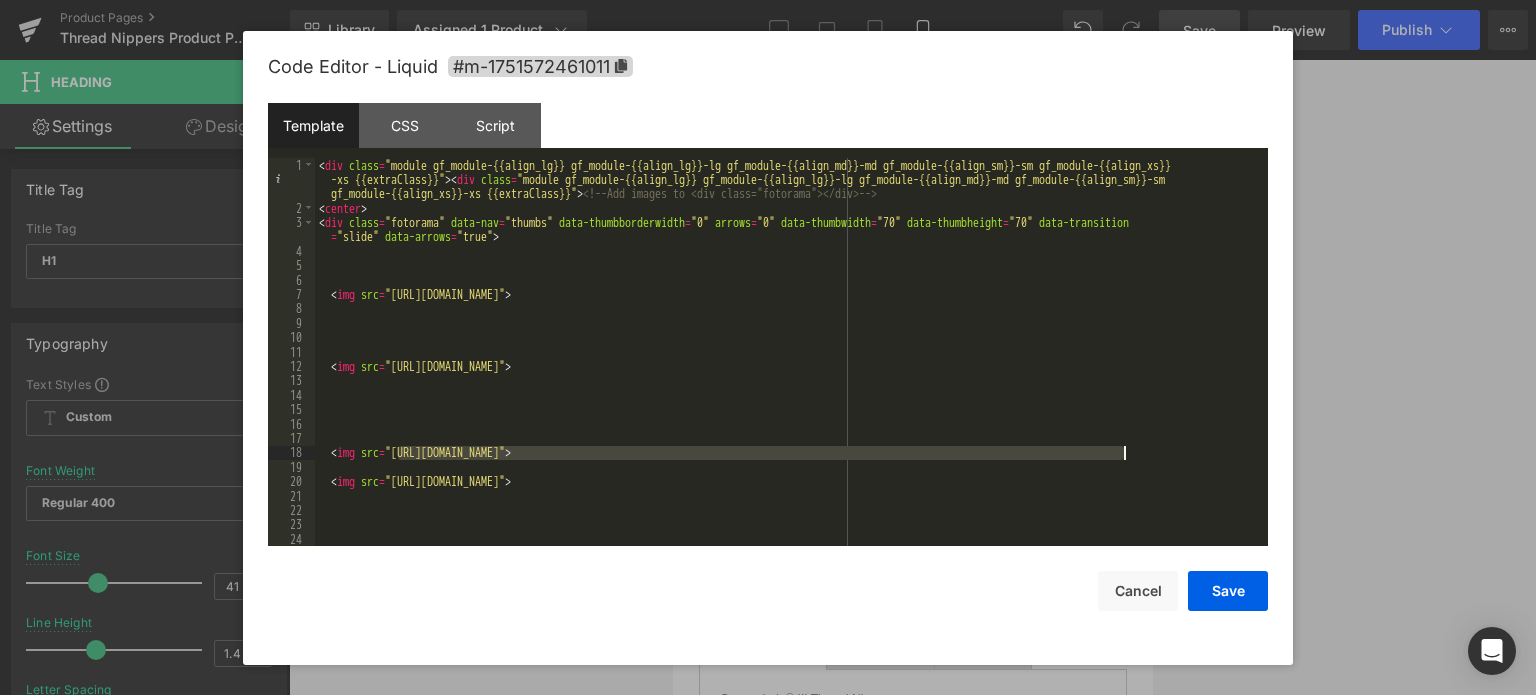 drag, startPoint x: 399, startPoint y: 451, endPoint x: 1122, endPoint y: 448, distance: 723.0062 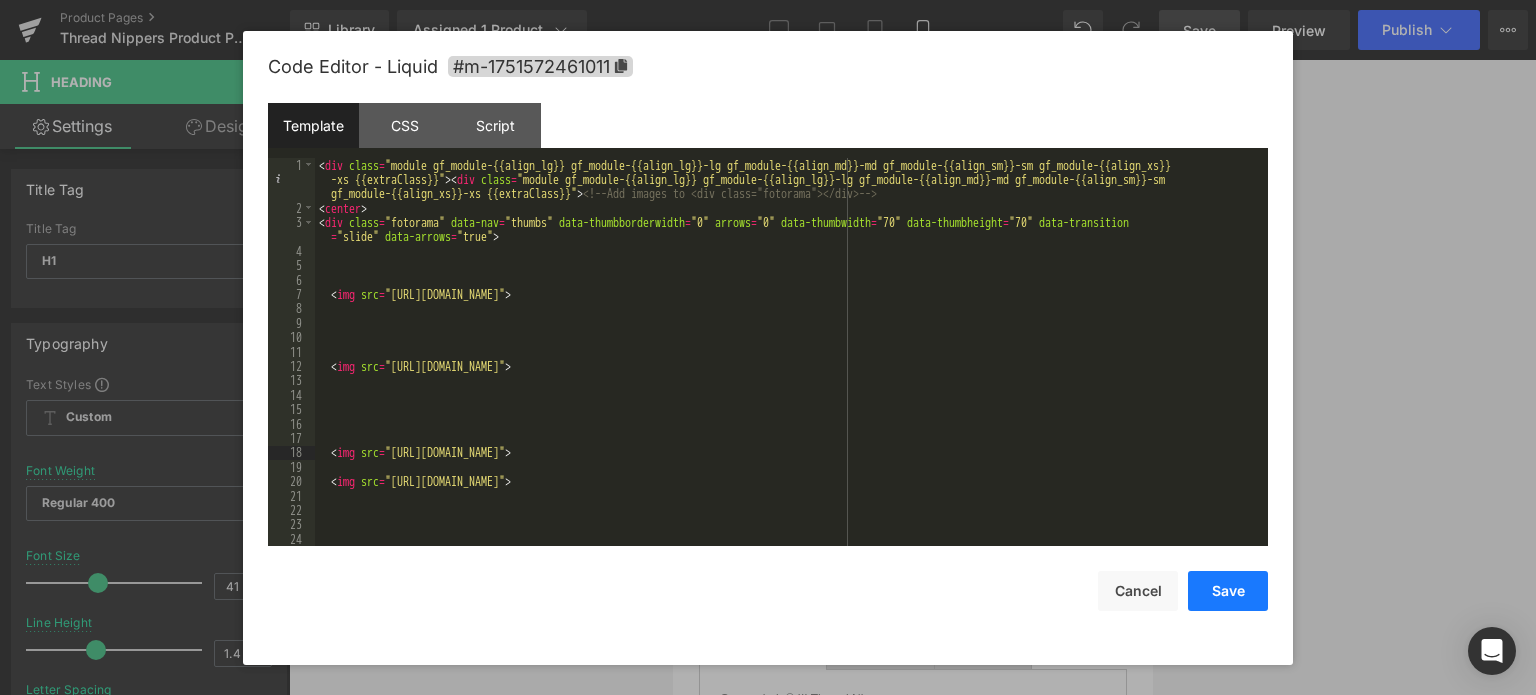 click on "Save" at bounding box center (1228, 591) 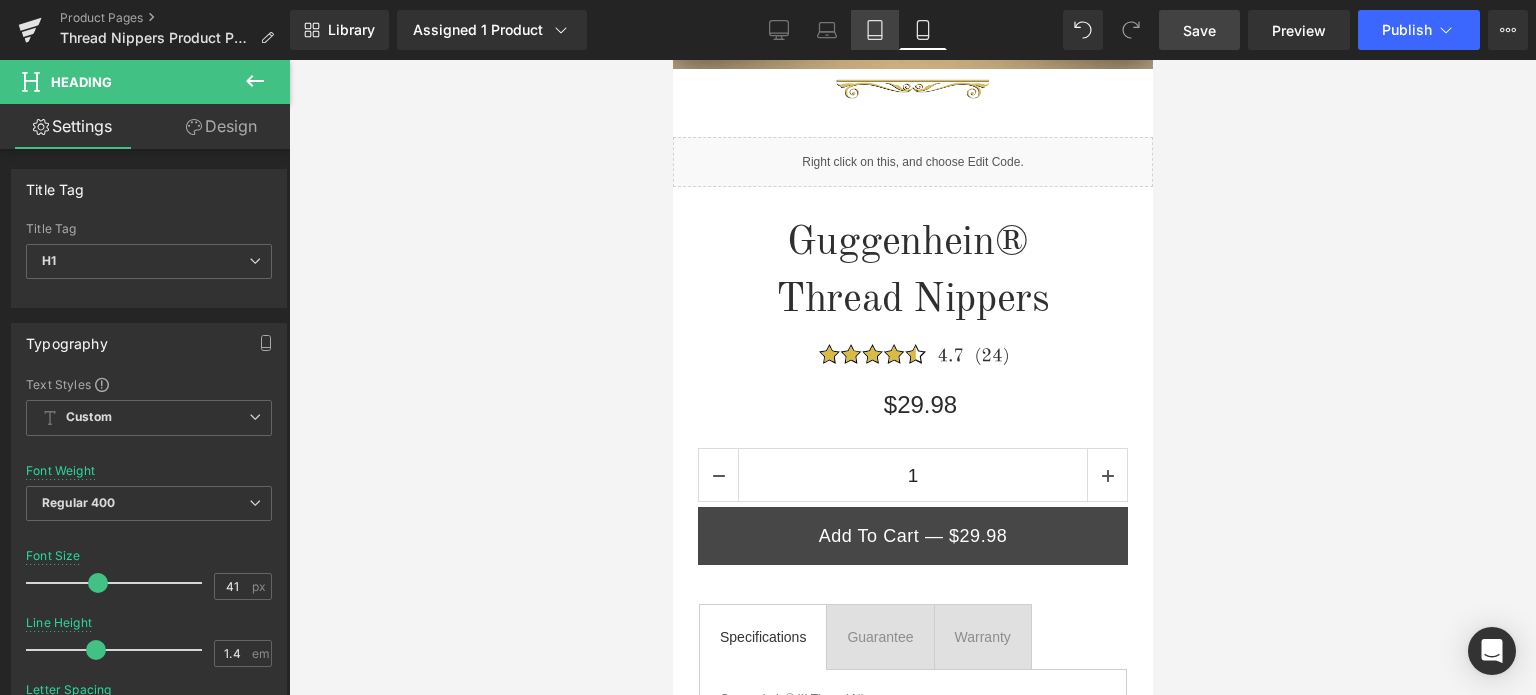 click 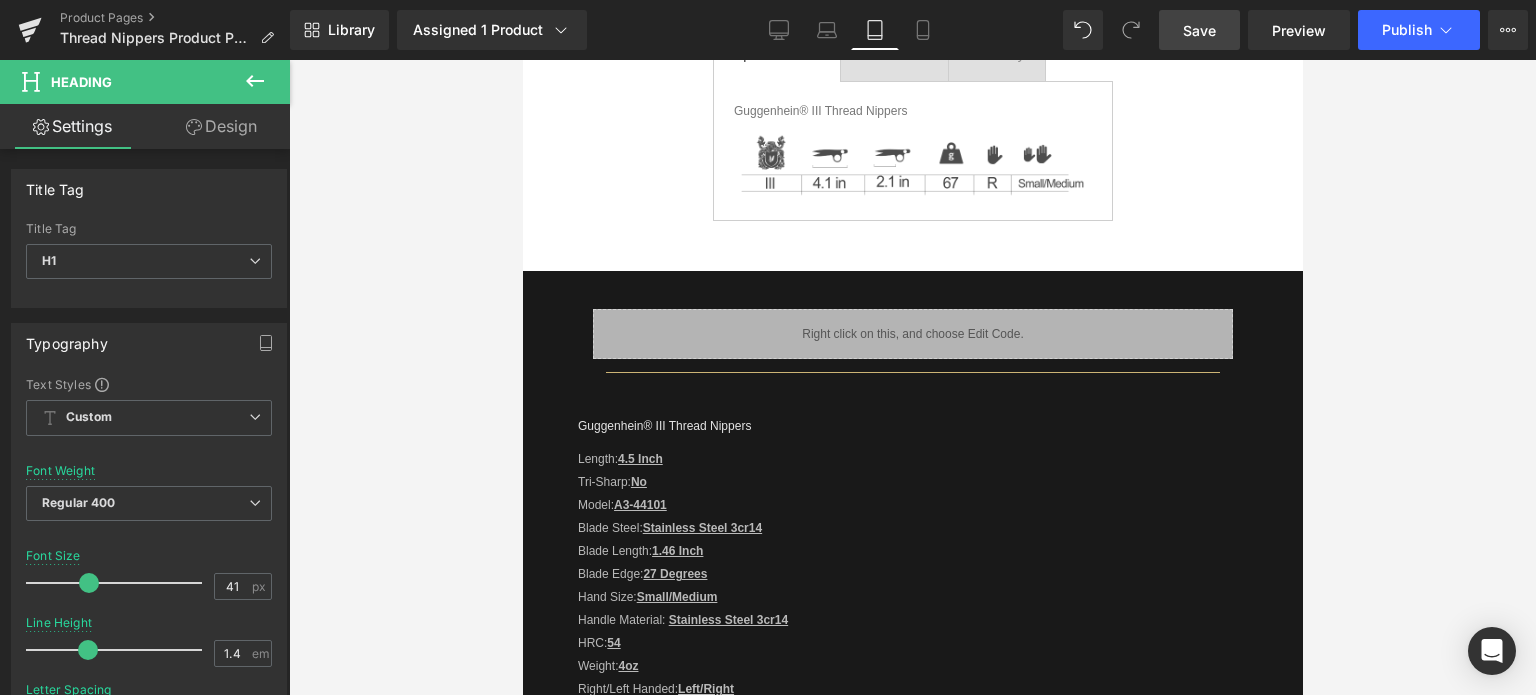 scroll, scrollTop: 0, scrollLeft: 0, axis: both 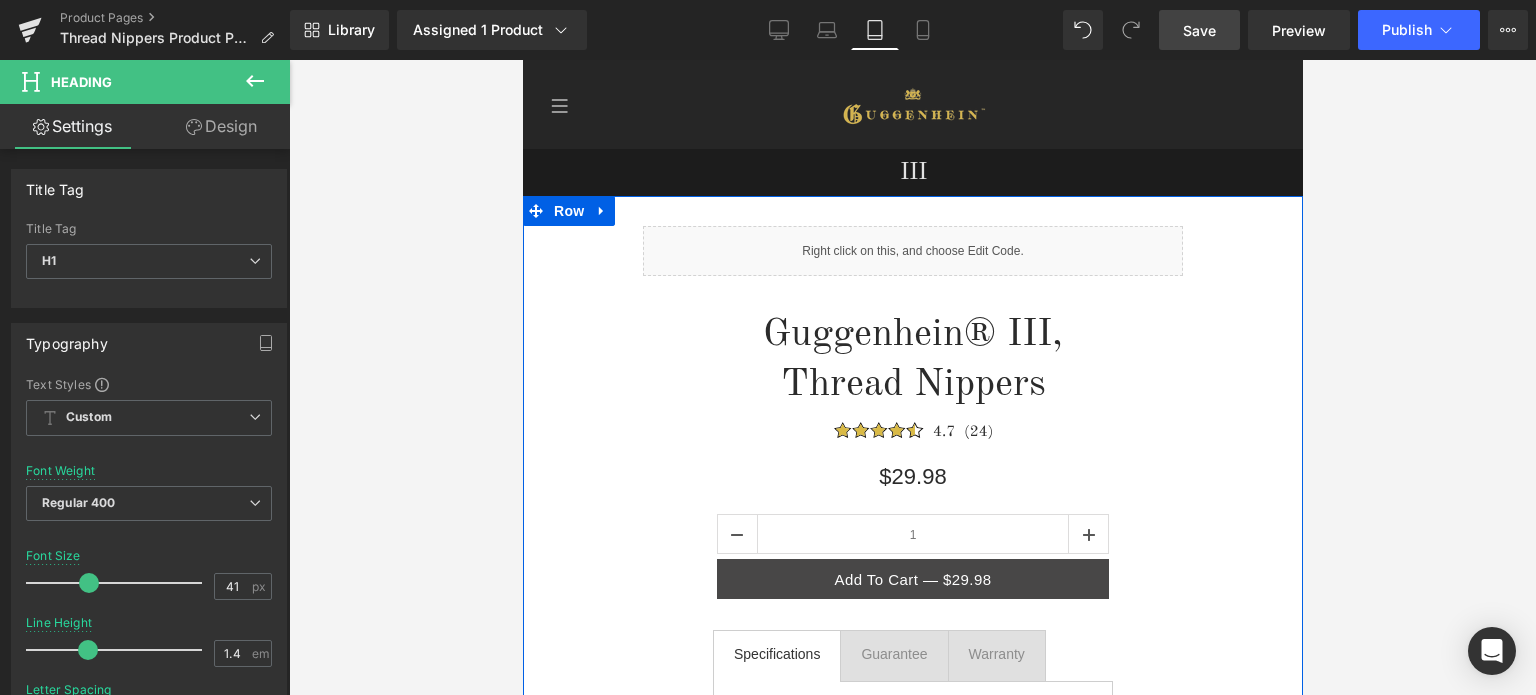 click on "Liquid" at bounding box center [912, 251] 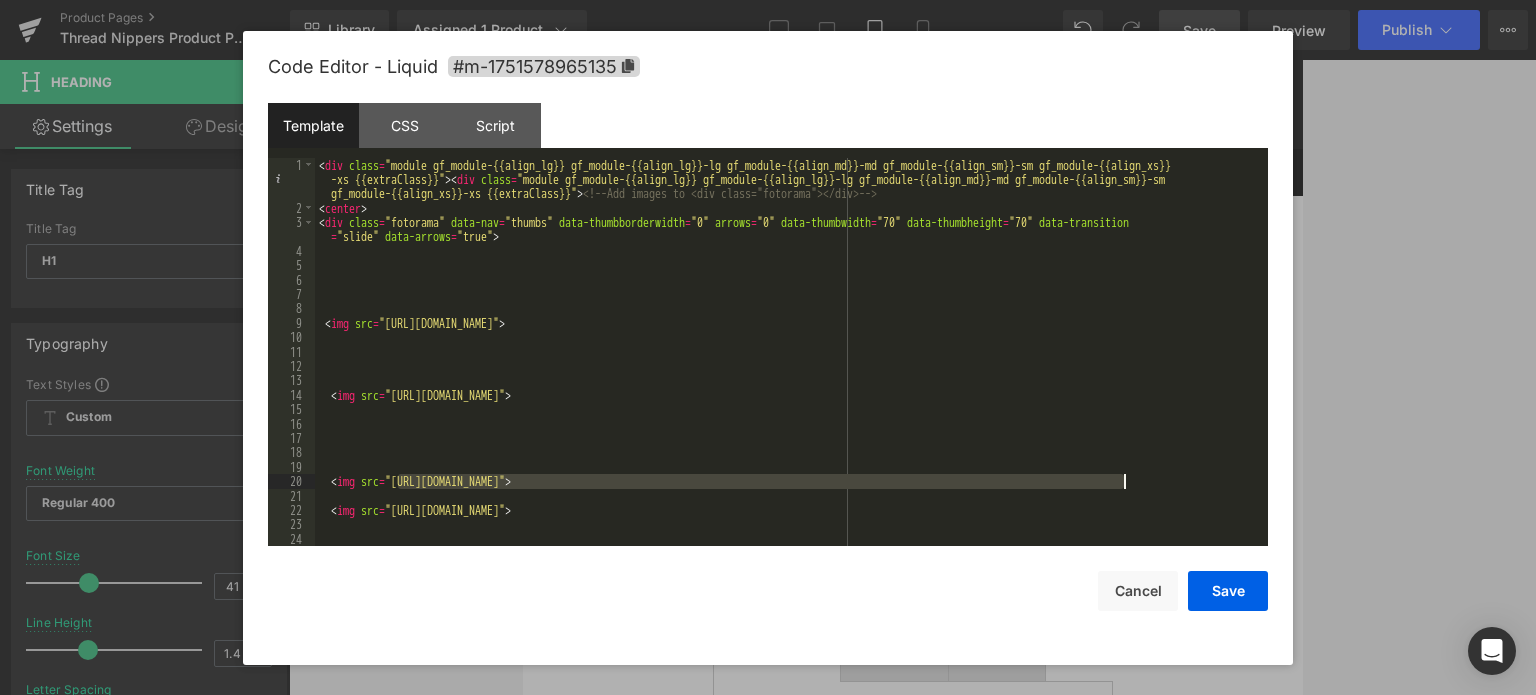 drag, startPoint x: 401, startPoint y: 483, endPoint x: 1122, endPoint y: 480, distance: 721.0062 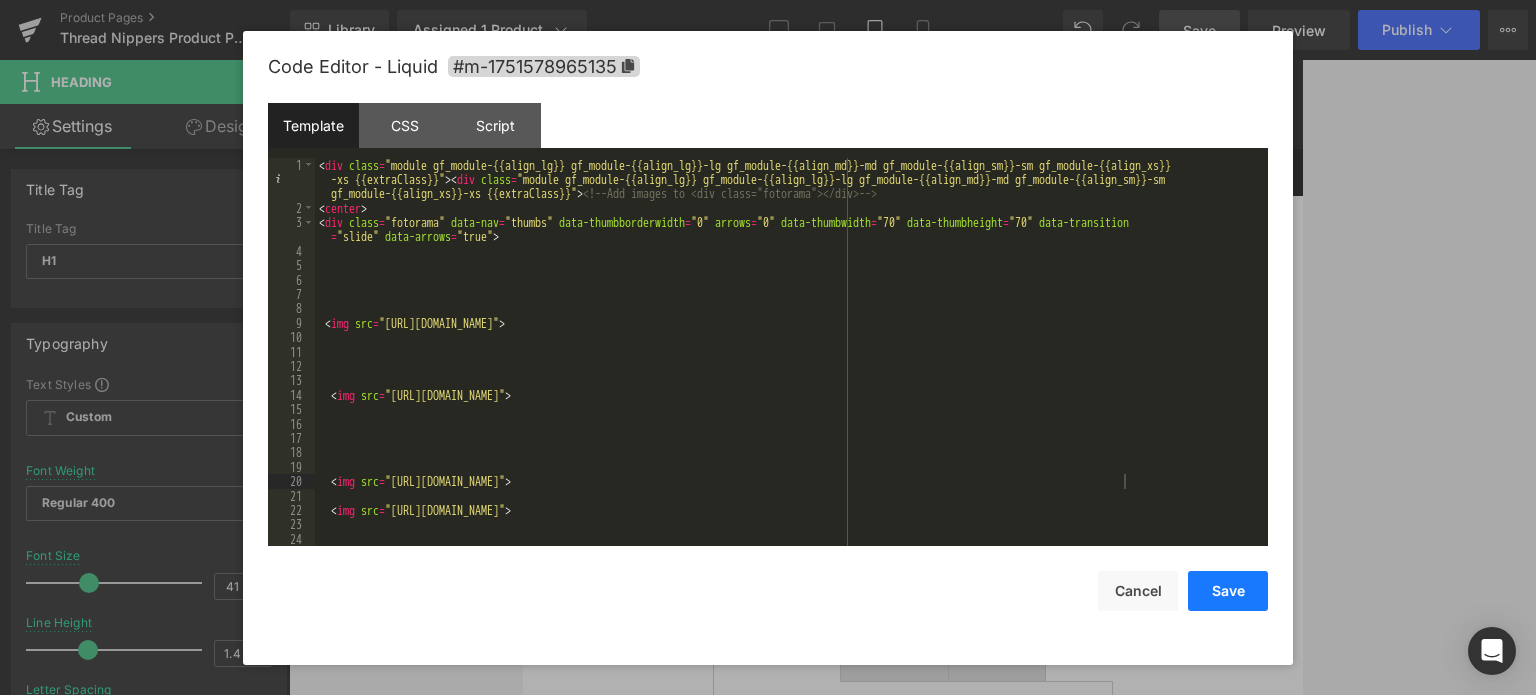 click on "Save" at bounding box center (1228, 591) 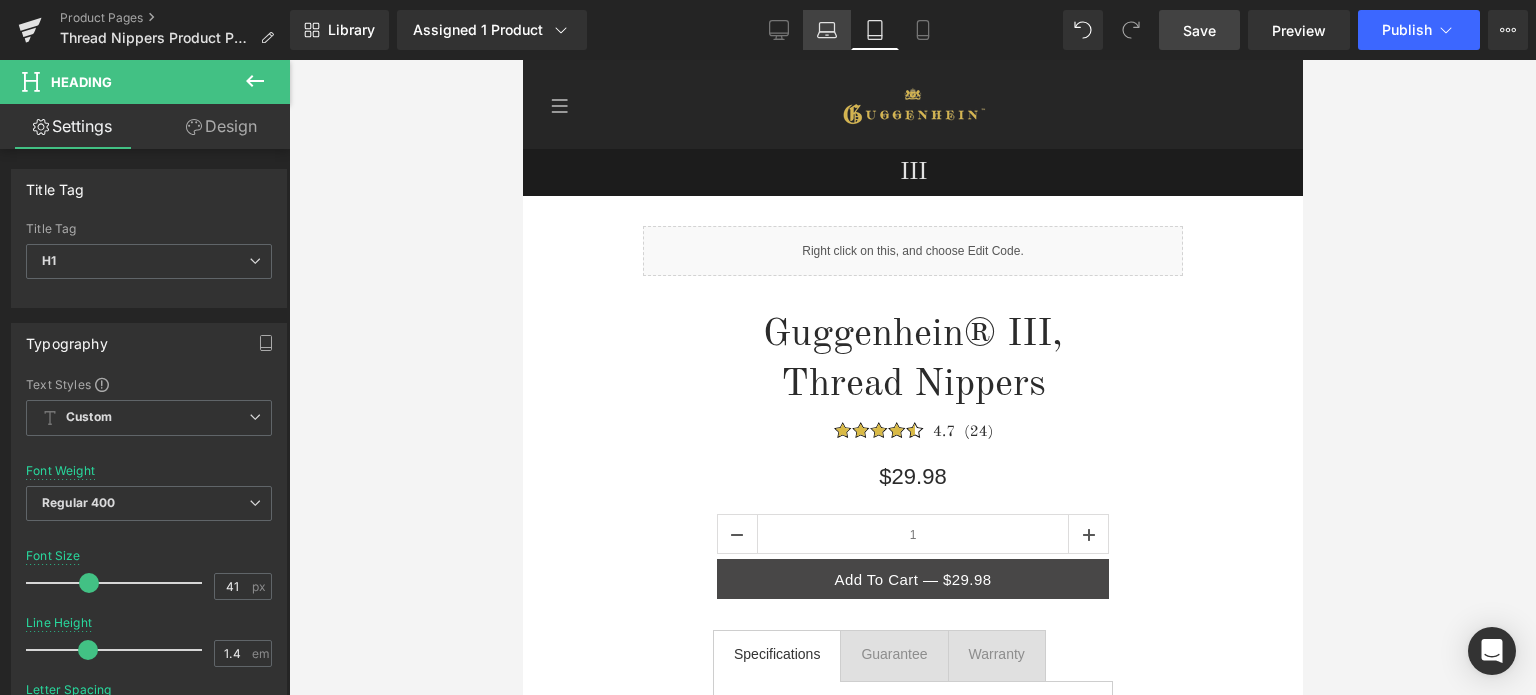 click 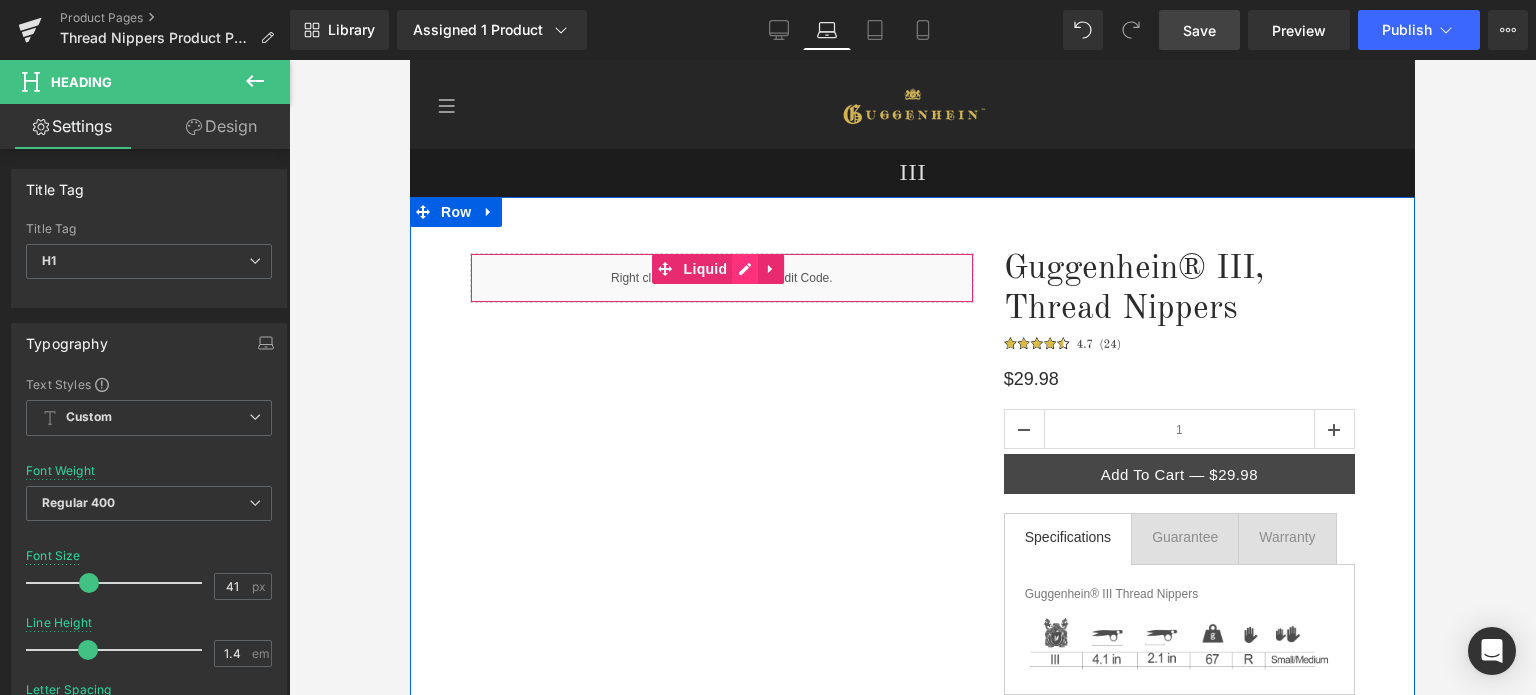 click on "Liquid" at bounding box center [722, 278] 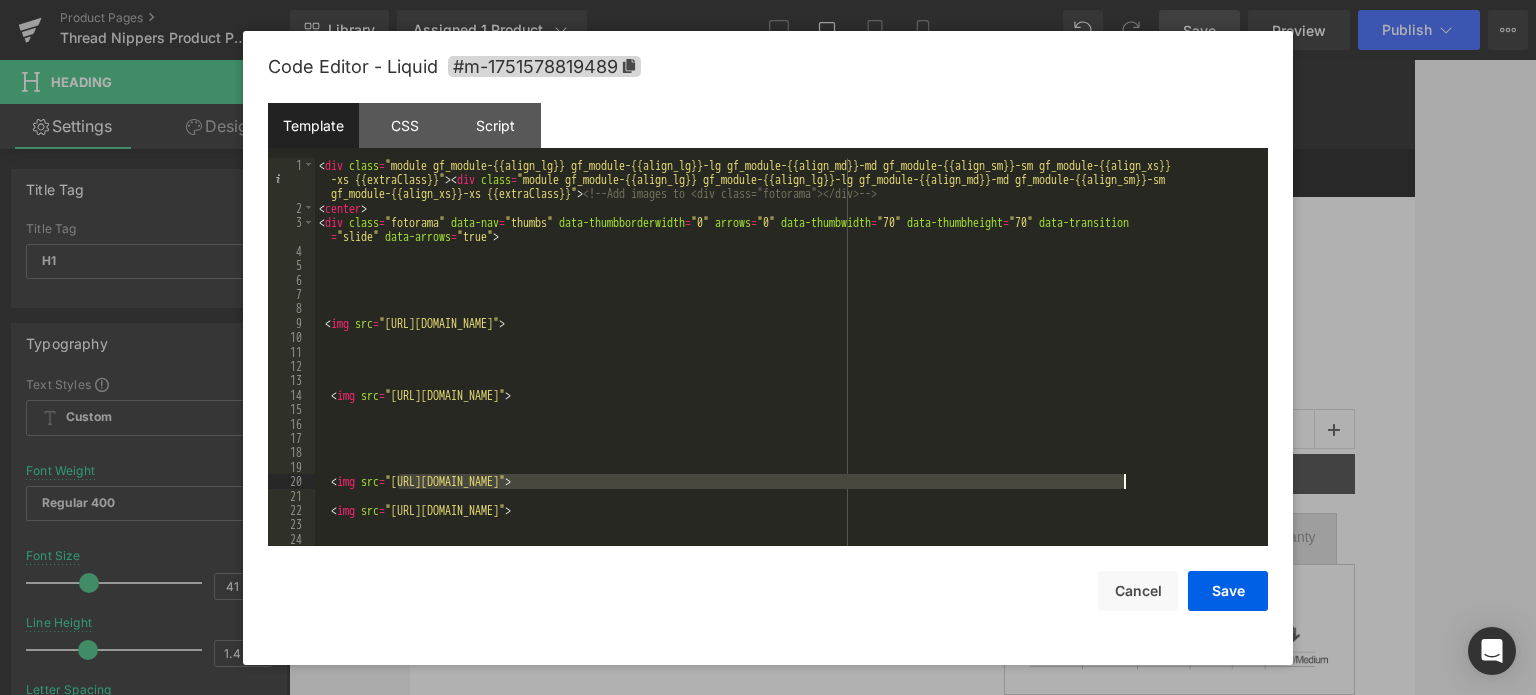 drag, startPoint x: 399, startPoint y: 482, endPoint x: 1126, endPoint y: 480, distance: 727.00275 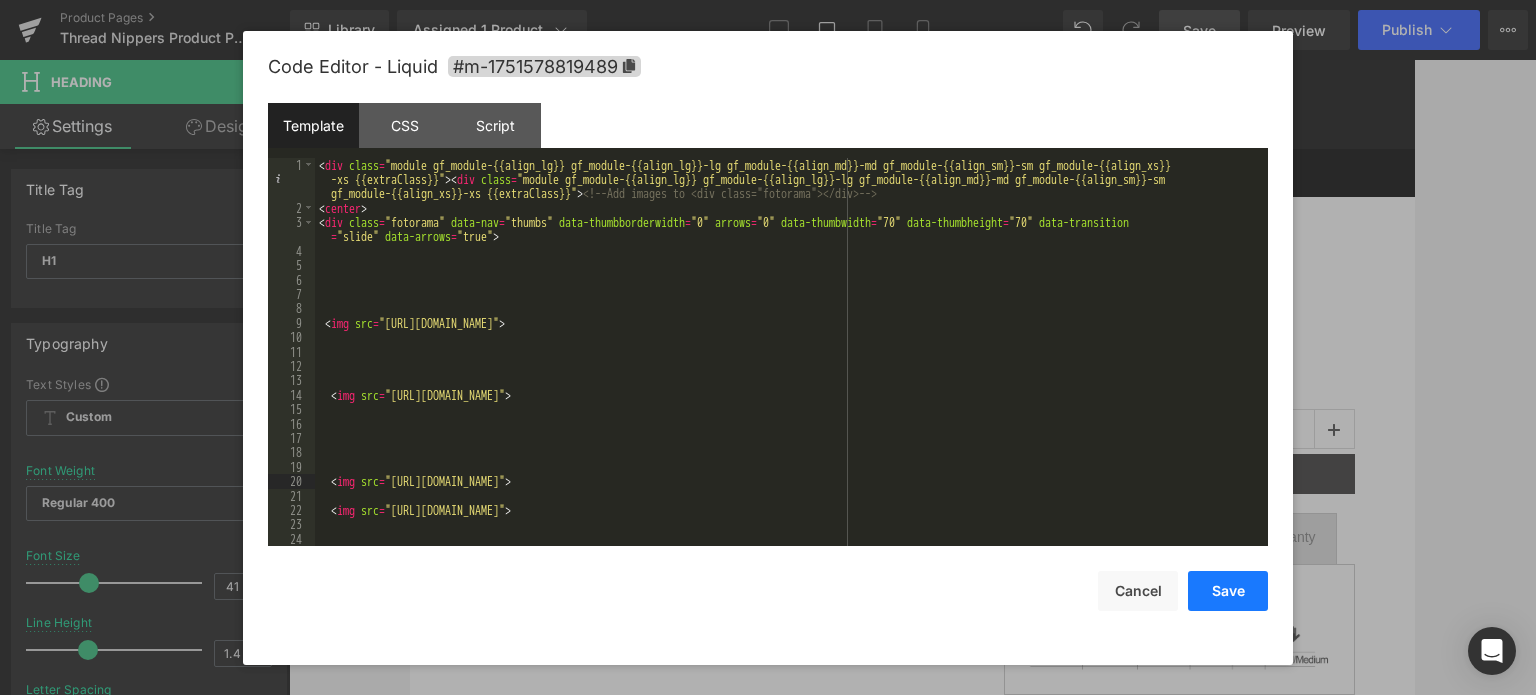 click on "Save" at bounding box center (1228, 591) 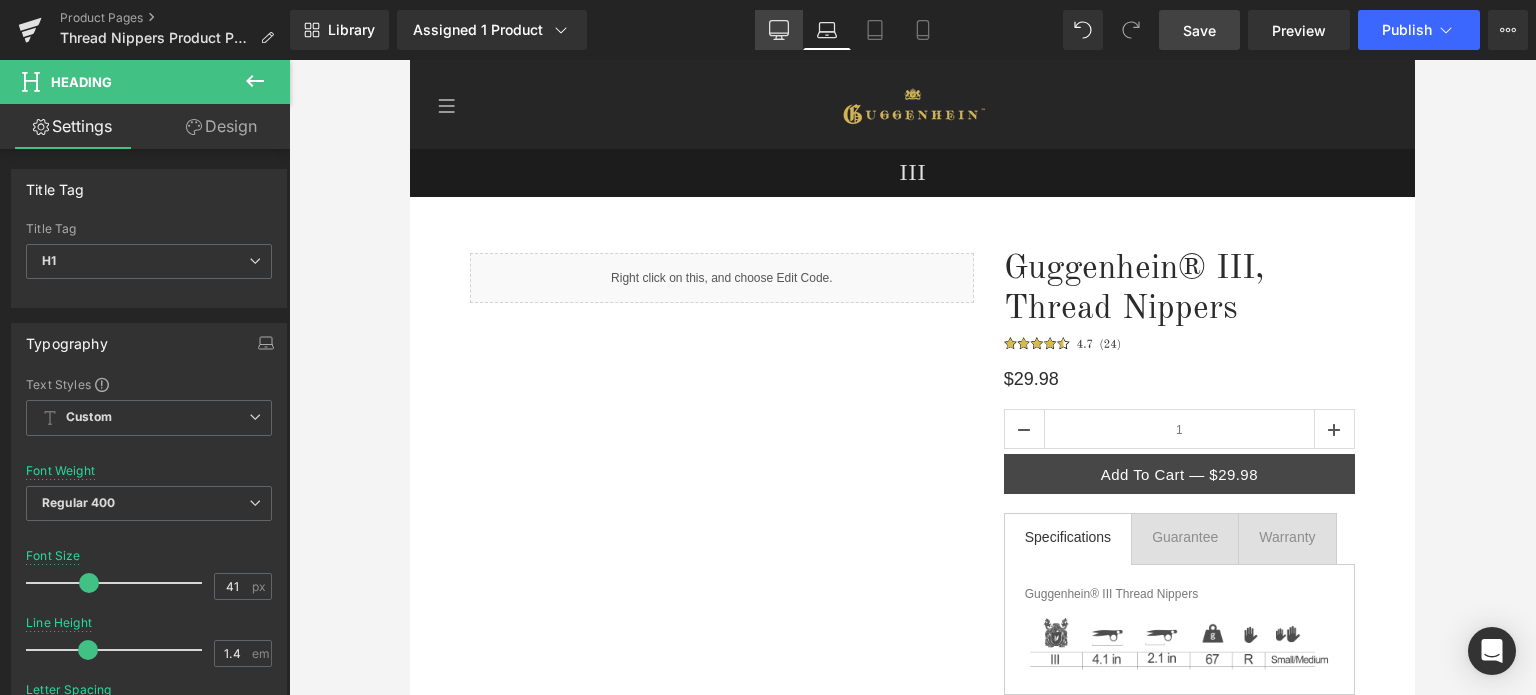 click 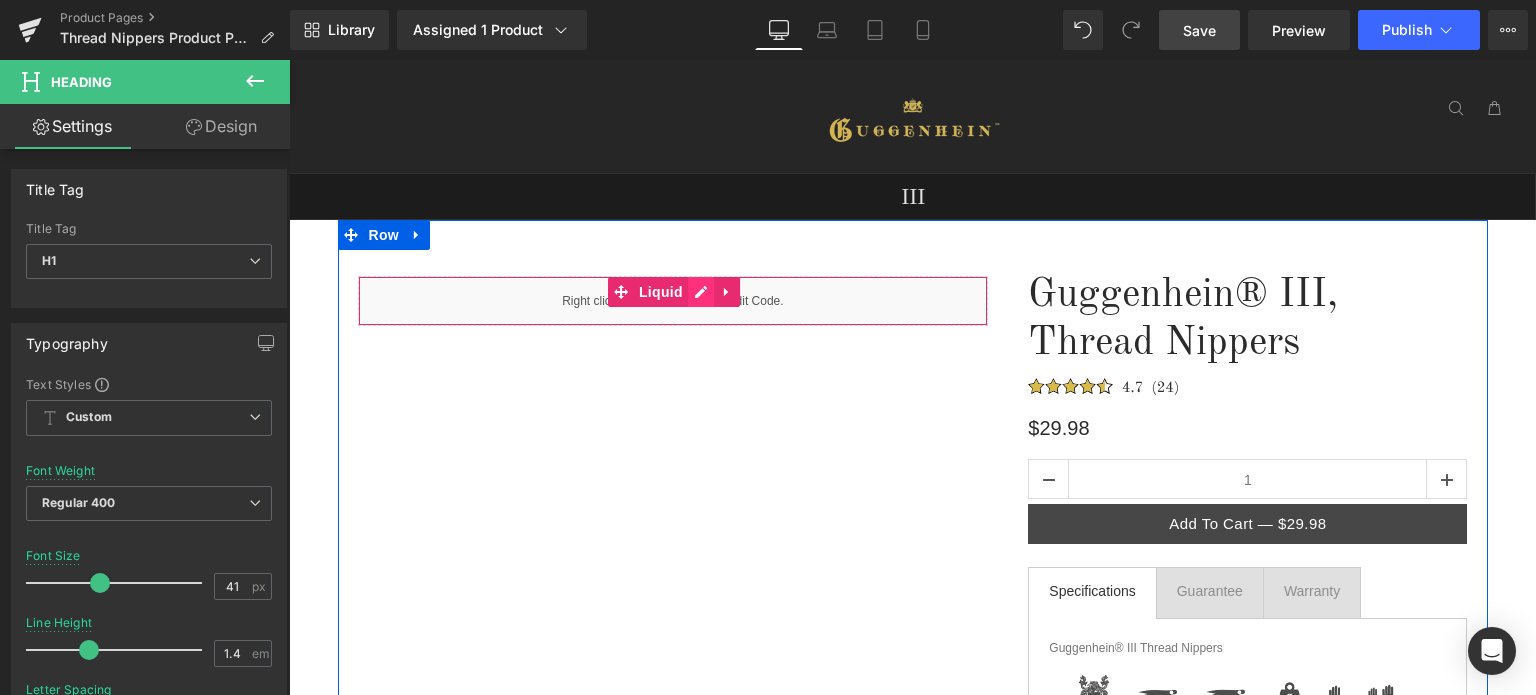 click on "Liquid" at bounding box center (673, 301) 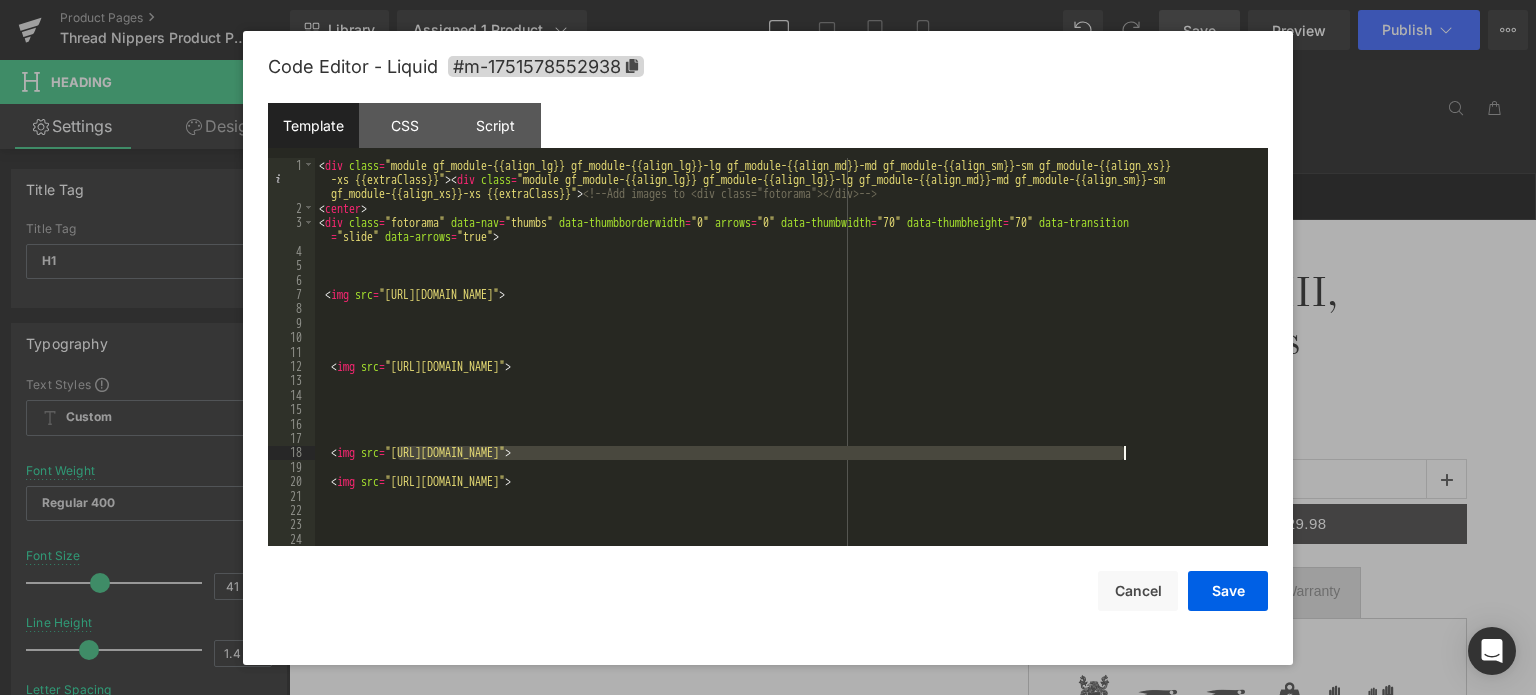drag, startPoint x: 400, startPoint y: 452, endPoint x: 1122, endPoint y: 456, distance: 722.0111 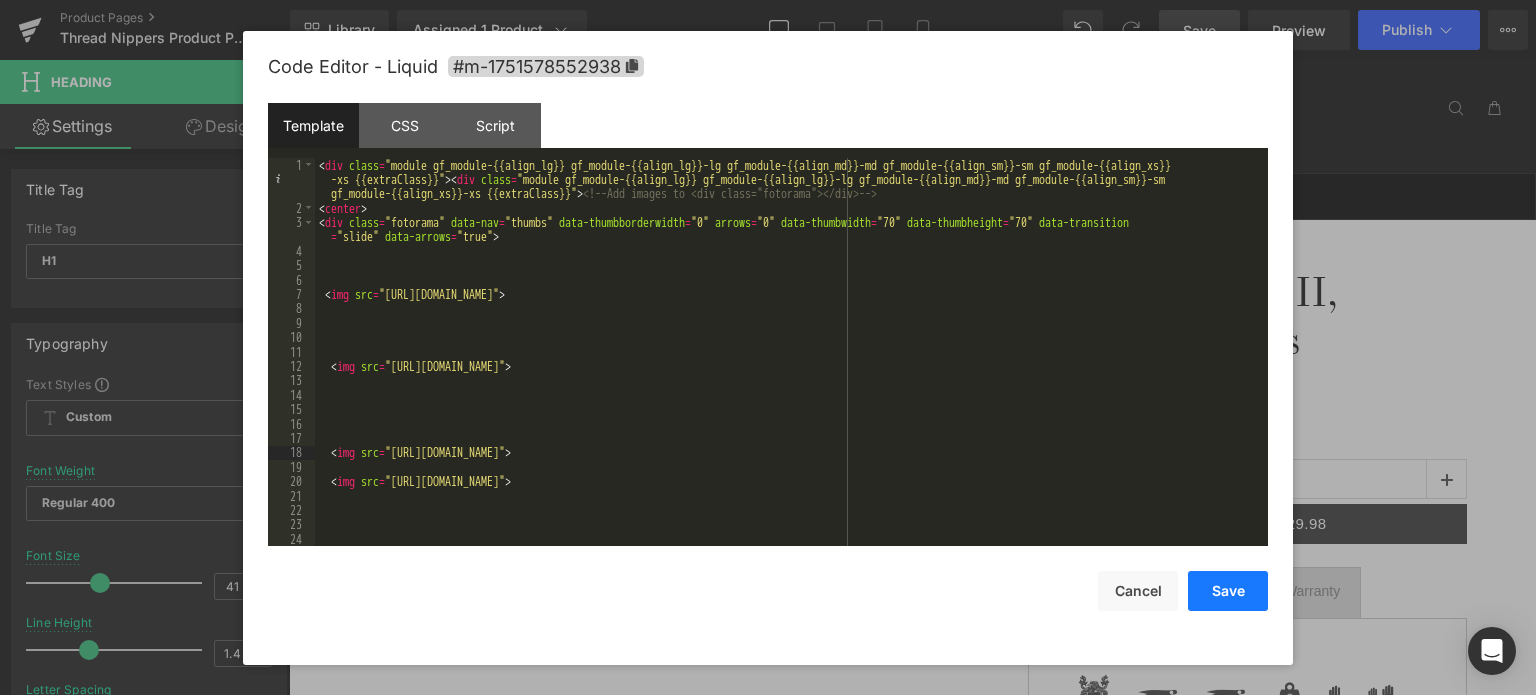 click on "Save" at bounding box center (1228, 591) 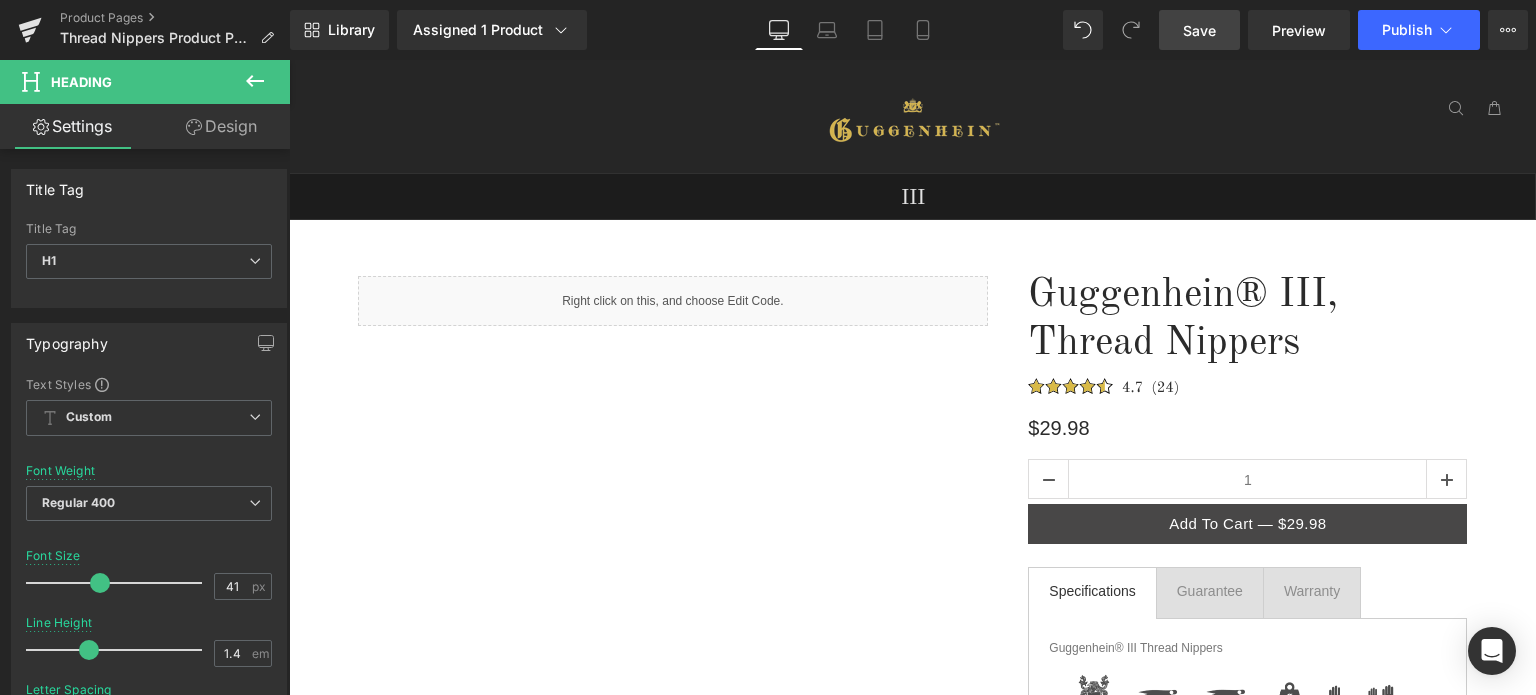 click on "Save" at bounding box center [1199, 30] 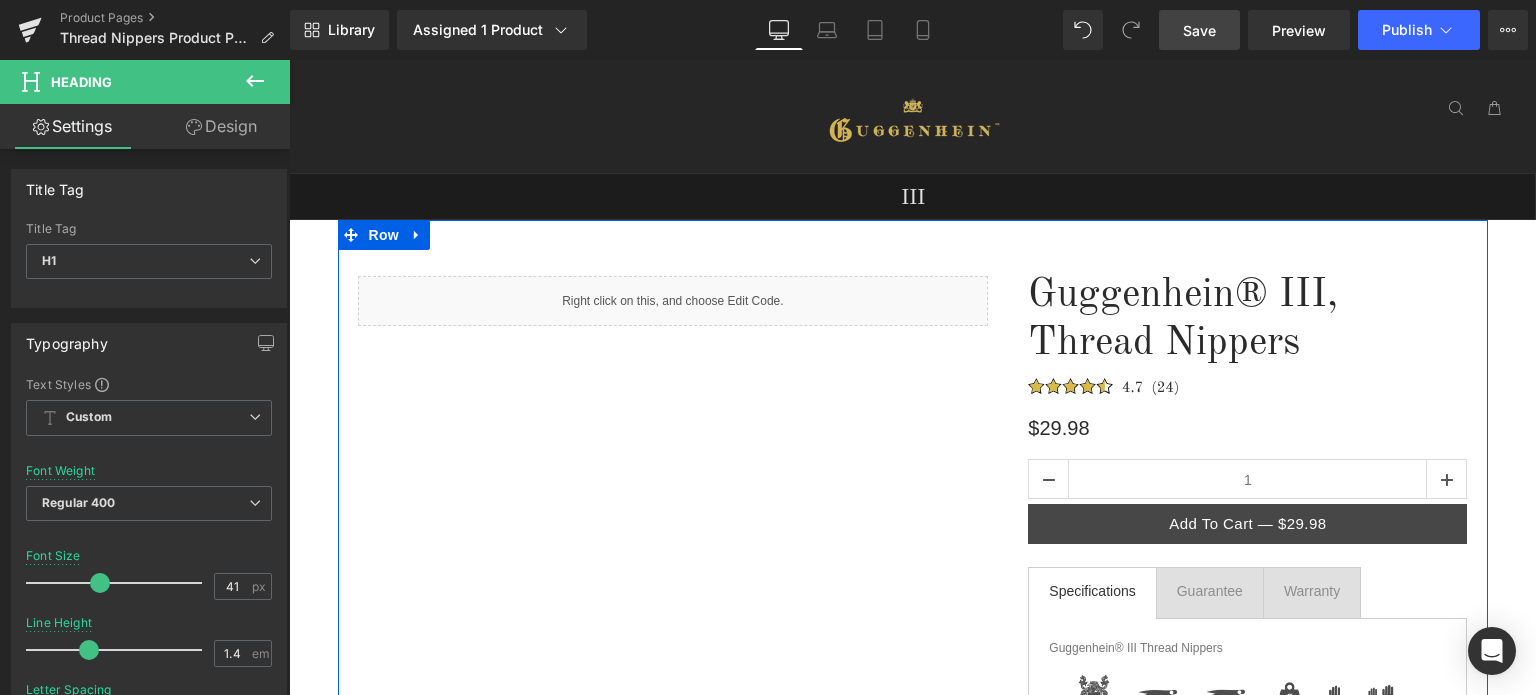click on "Liquid" at bounding box center [673, 301] 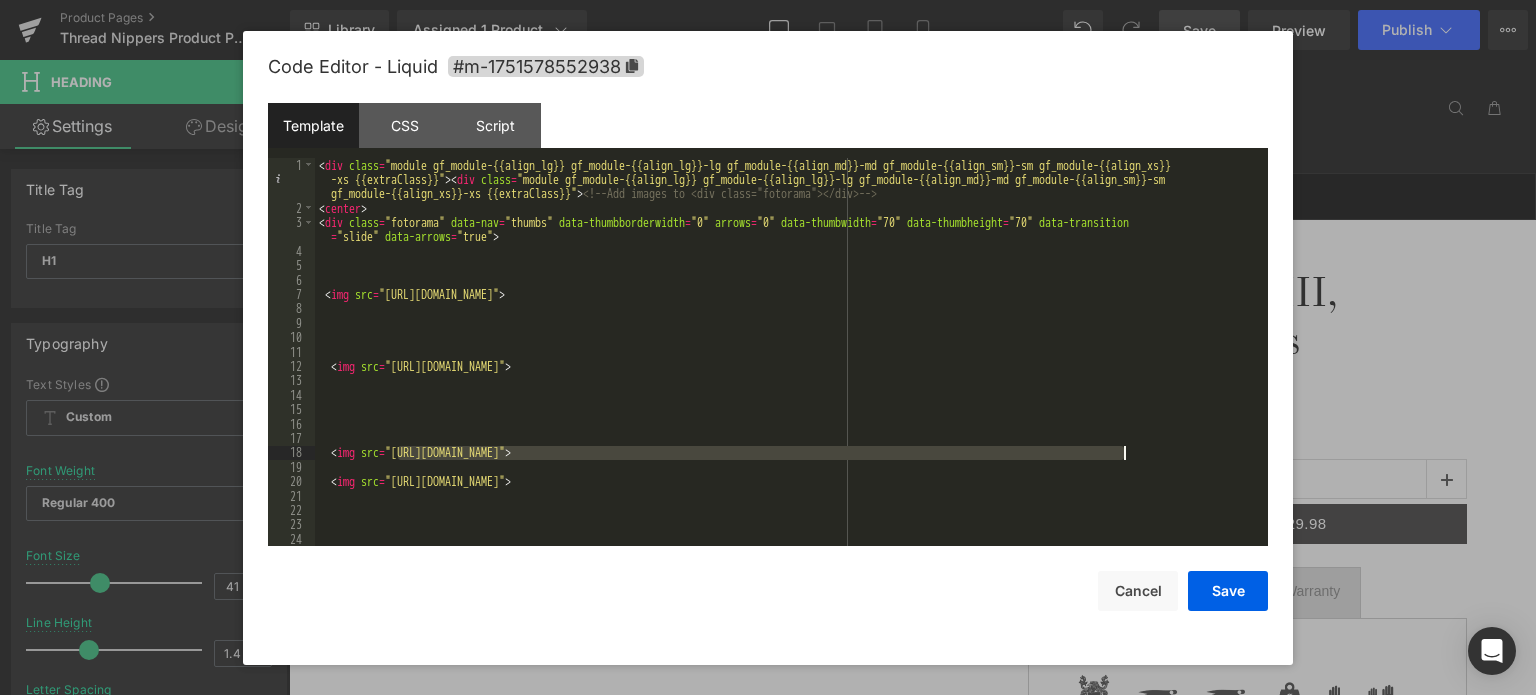drag, startPoint x: 400, startPoint y: 454, endPoint x: 1122, endPoint y: 457, distance: 722.0062 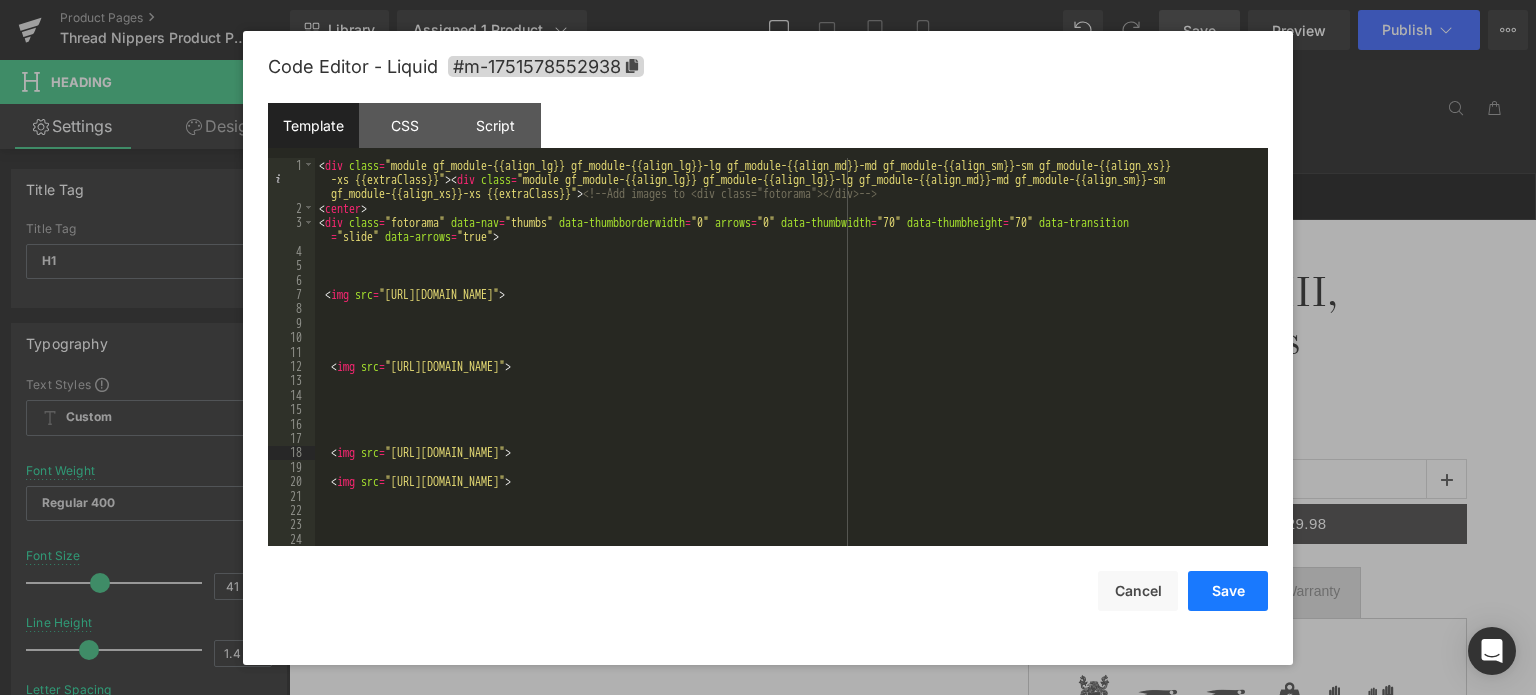 click on "Save" at bounding box center [1228, 591] 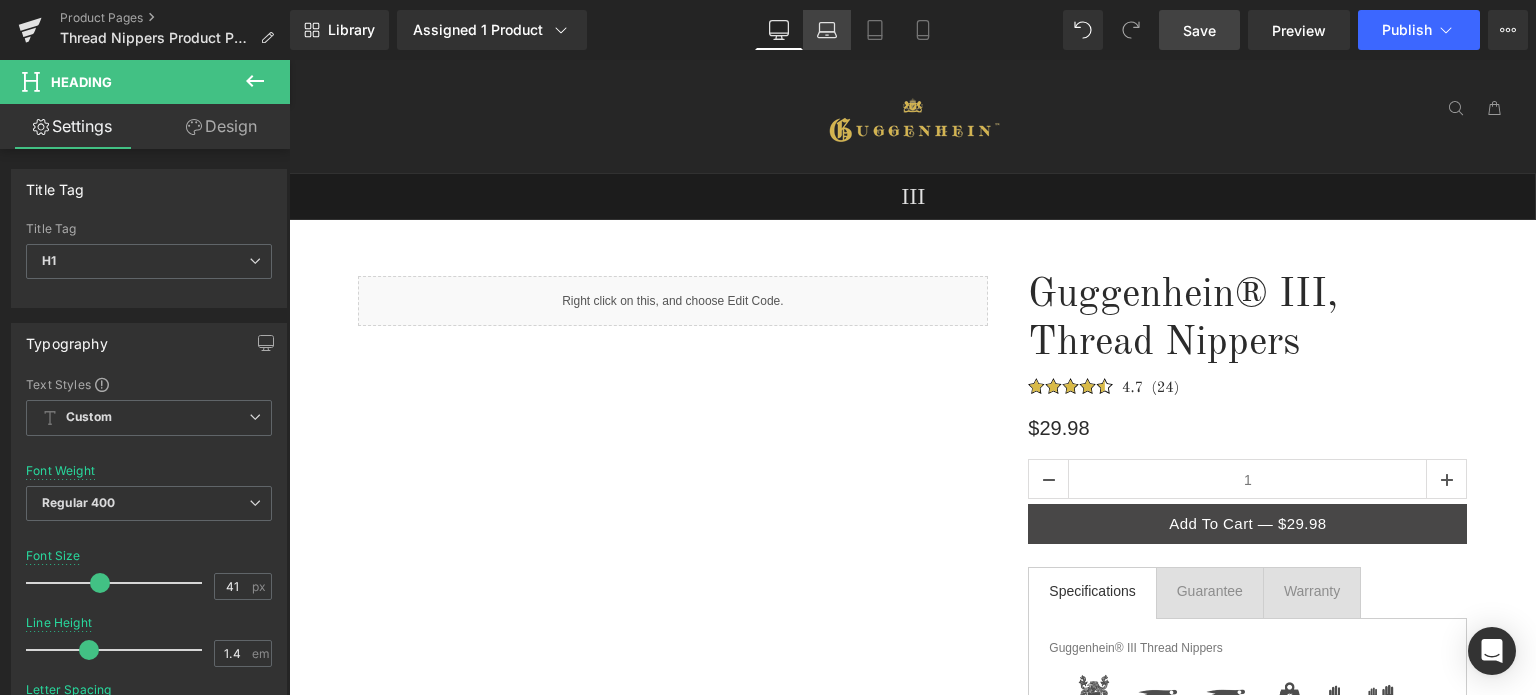 click 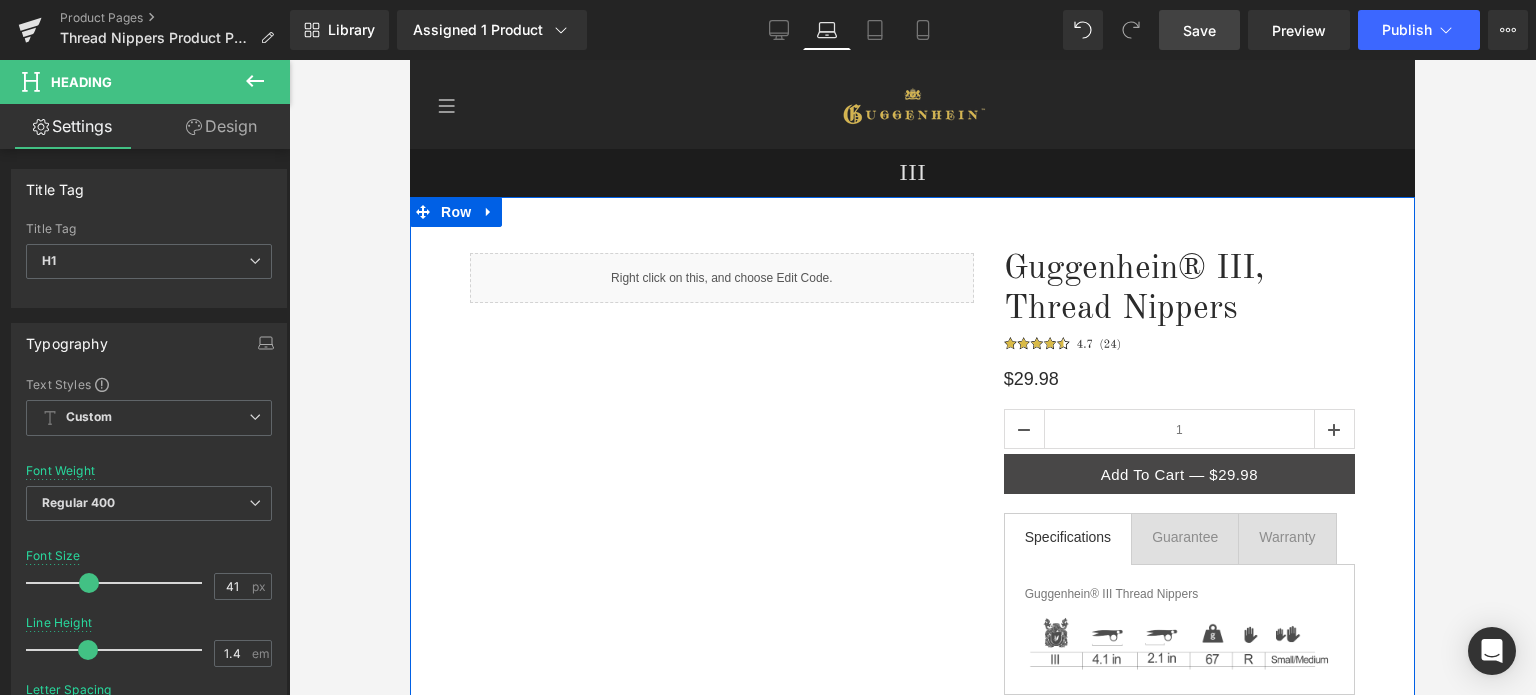 click on "Liquid" at bounding box center [722, 278] 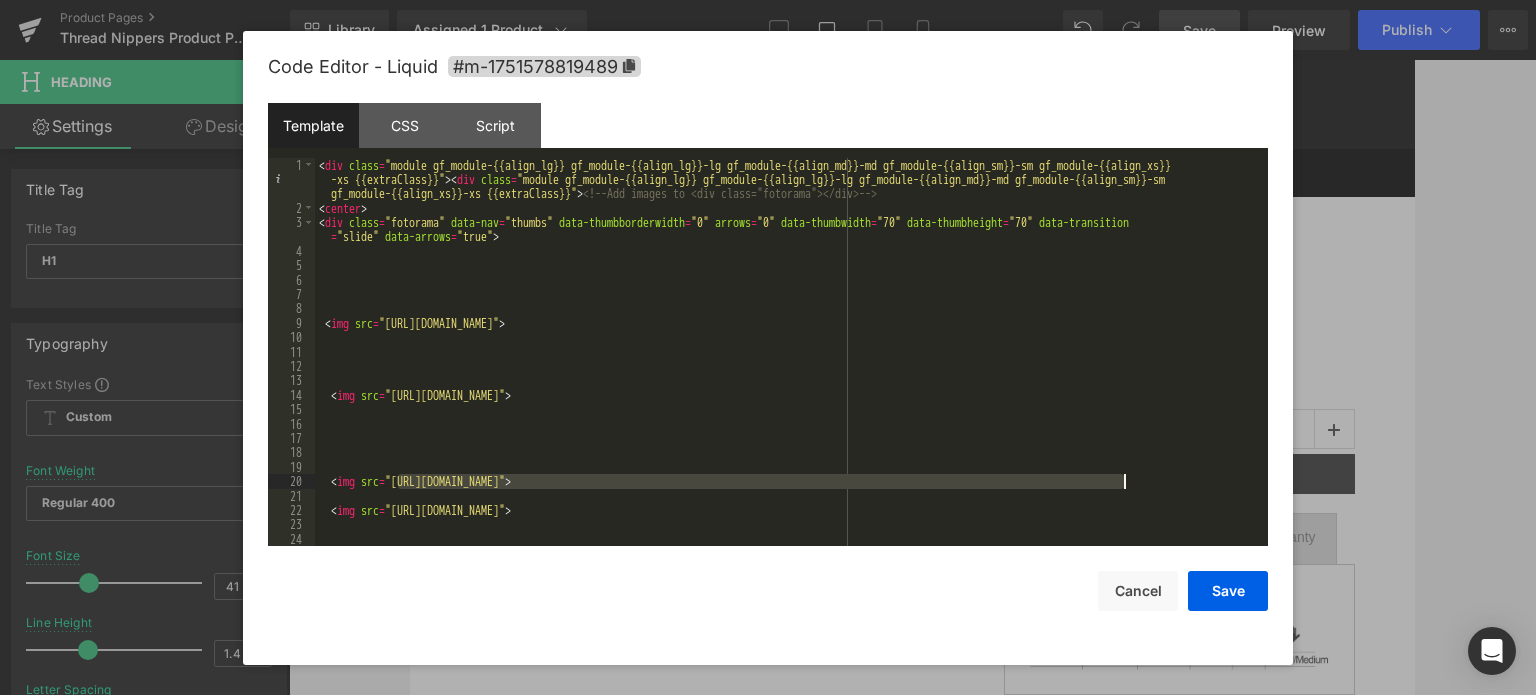 drag, startPoint x: 430, startPoint y: 483, endPoint x: 1124, endPoint y: 481, distance: 694.00287 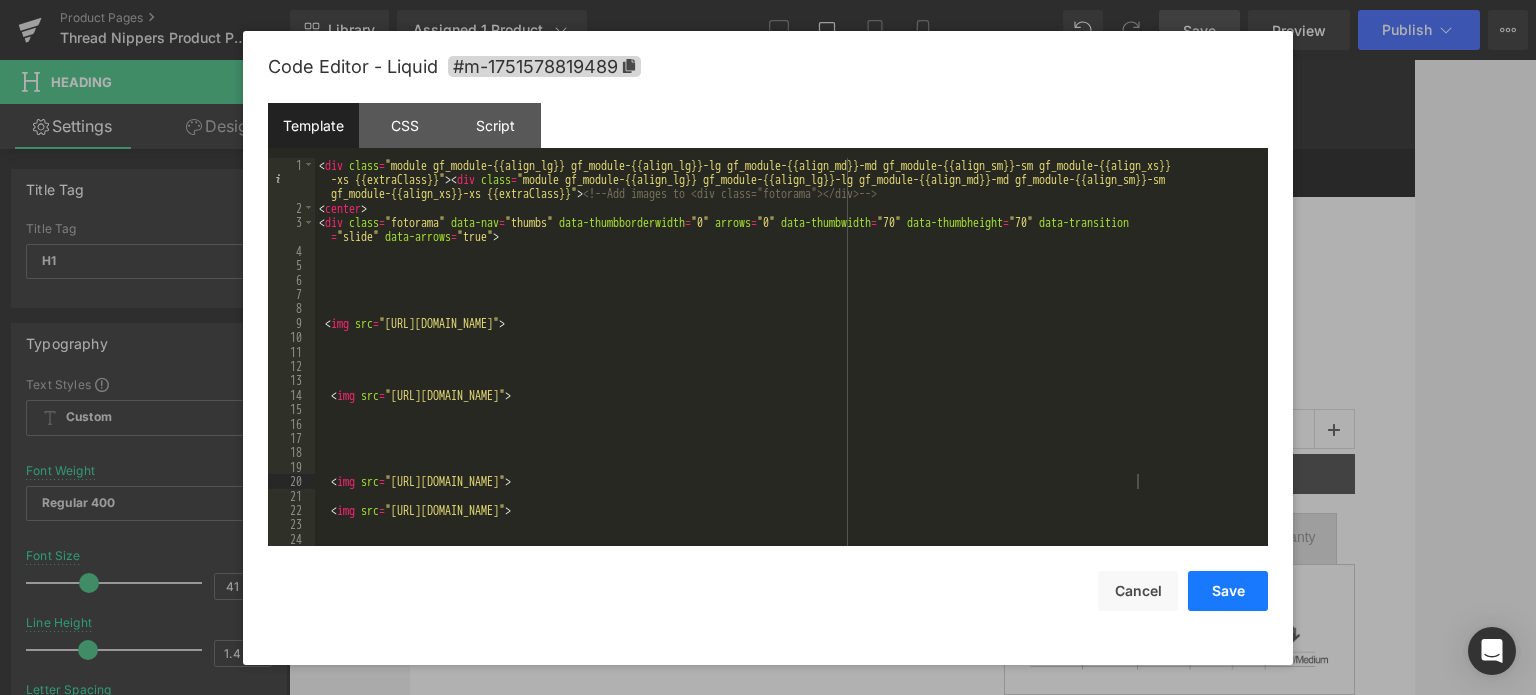 click on "Save" at bounding box center [1228, 591] 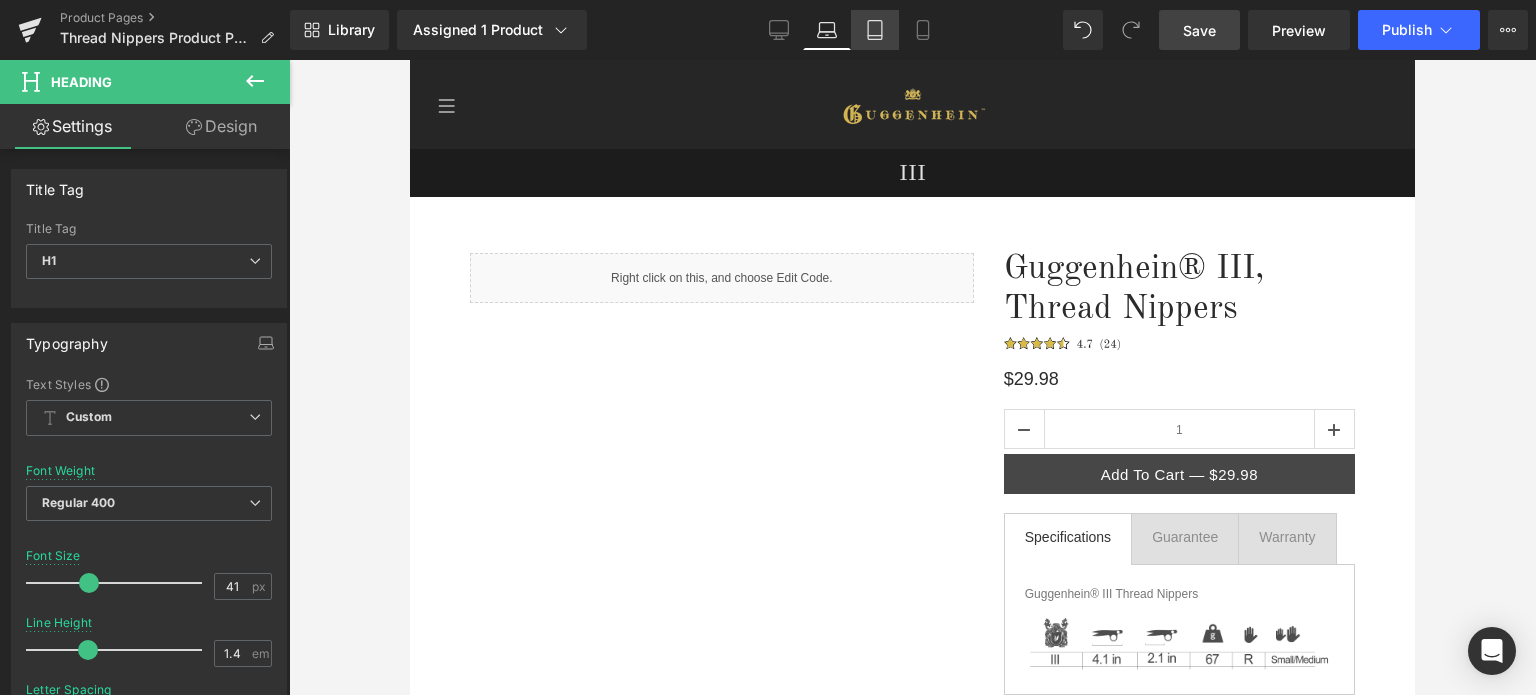 click 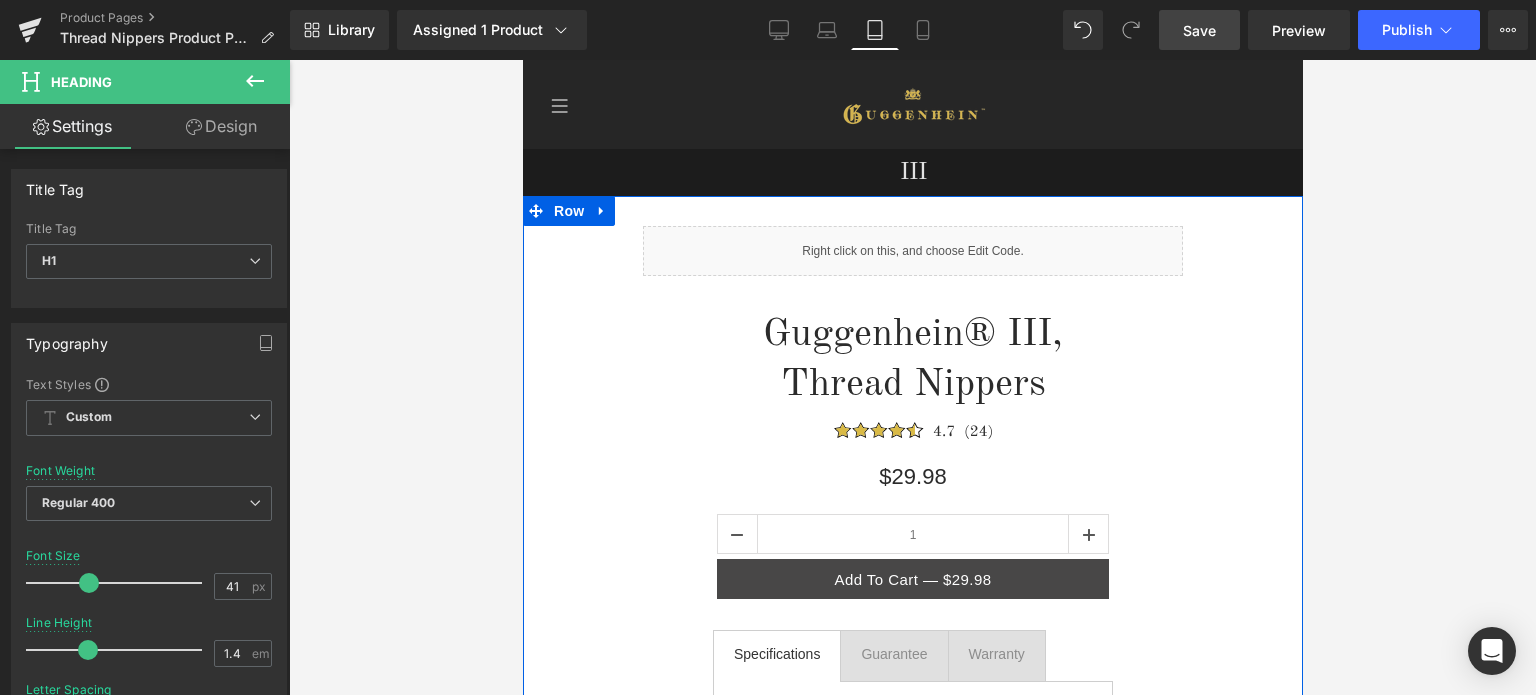 click on "Liquid" at bounding box center (912, 251) 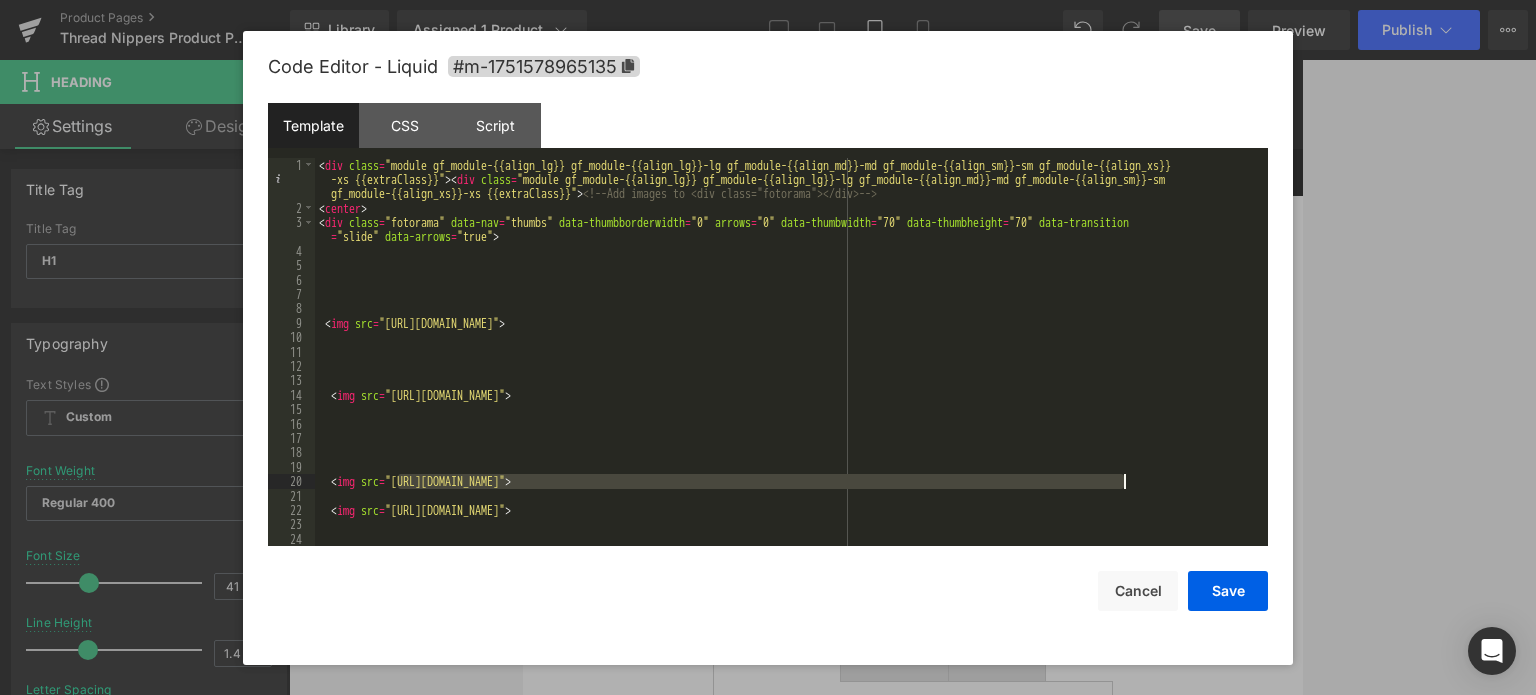 drag, startPoint x: 401, startPoint y: 479, endPoint x: 1122, endPoint y: 477, distance: 721.00275 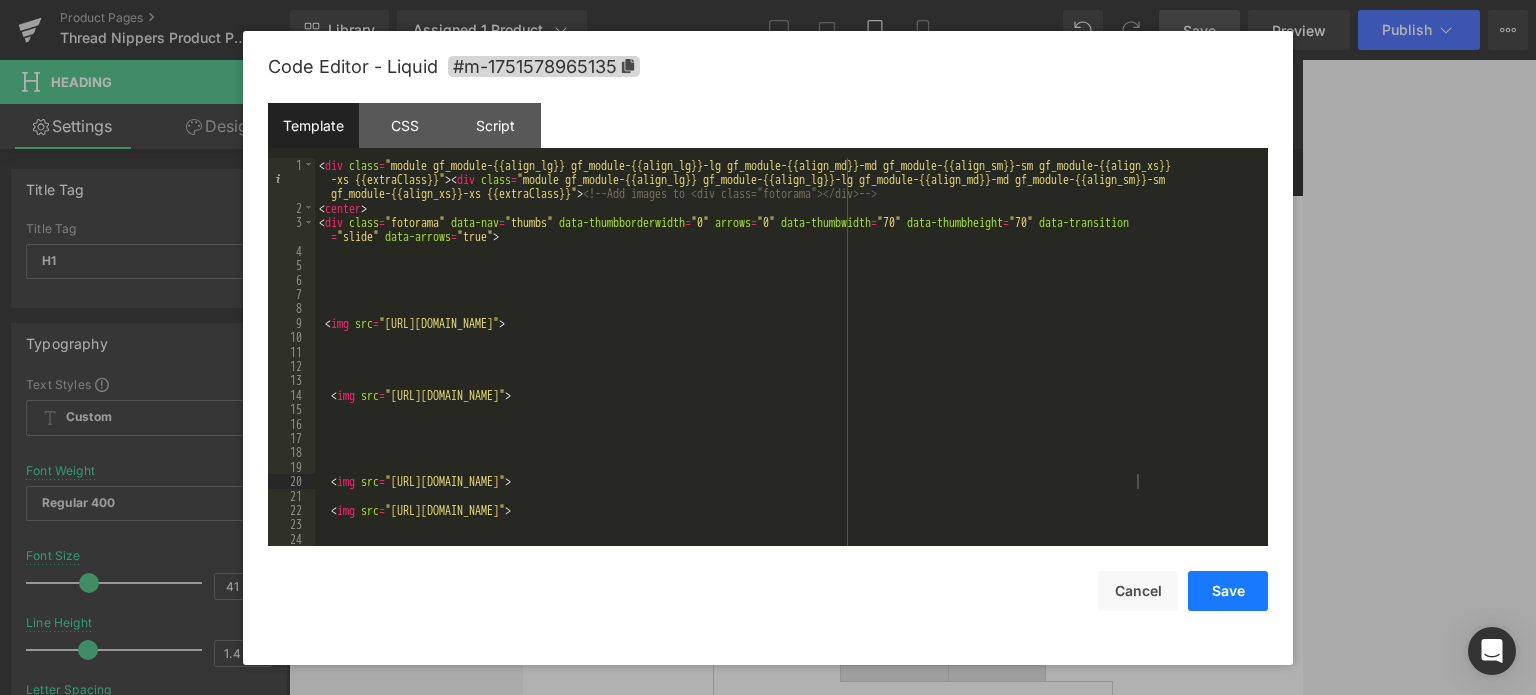 click on "Save" at bounding box center (1228, 591) 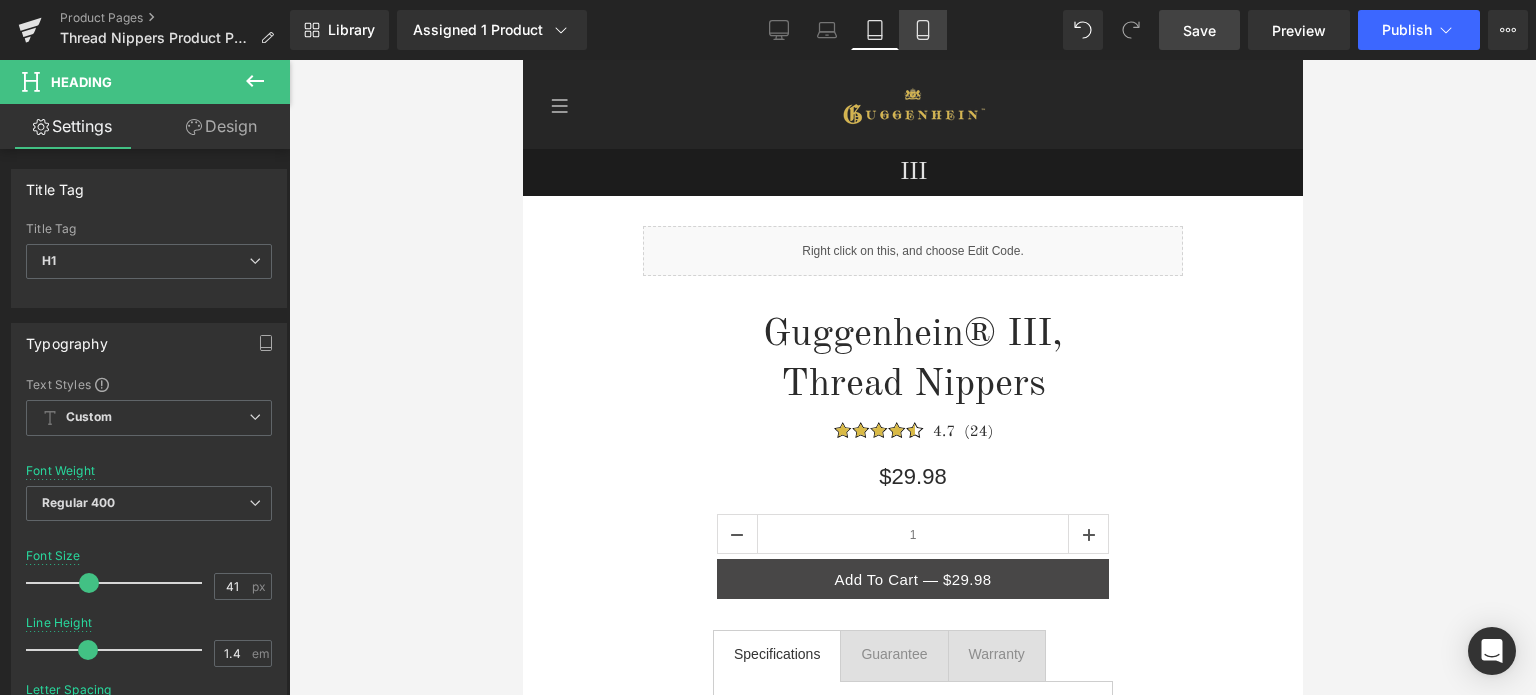 click 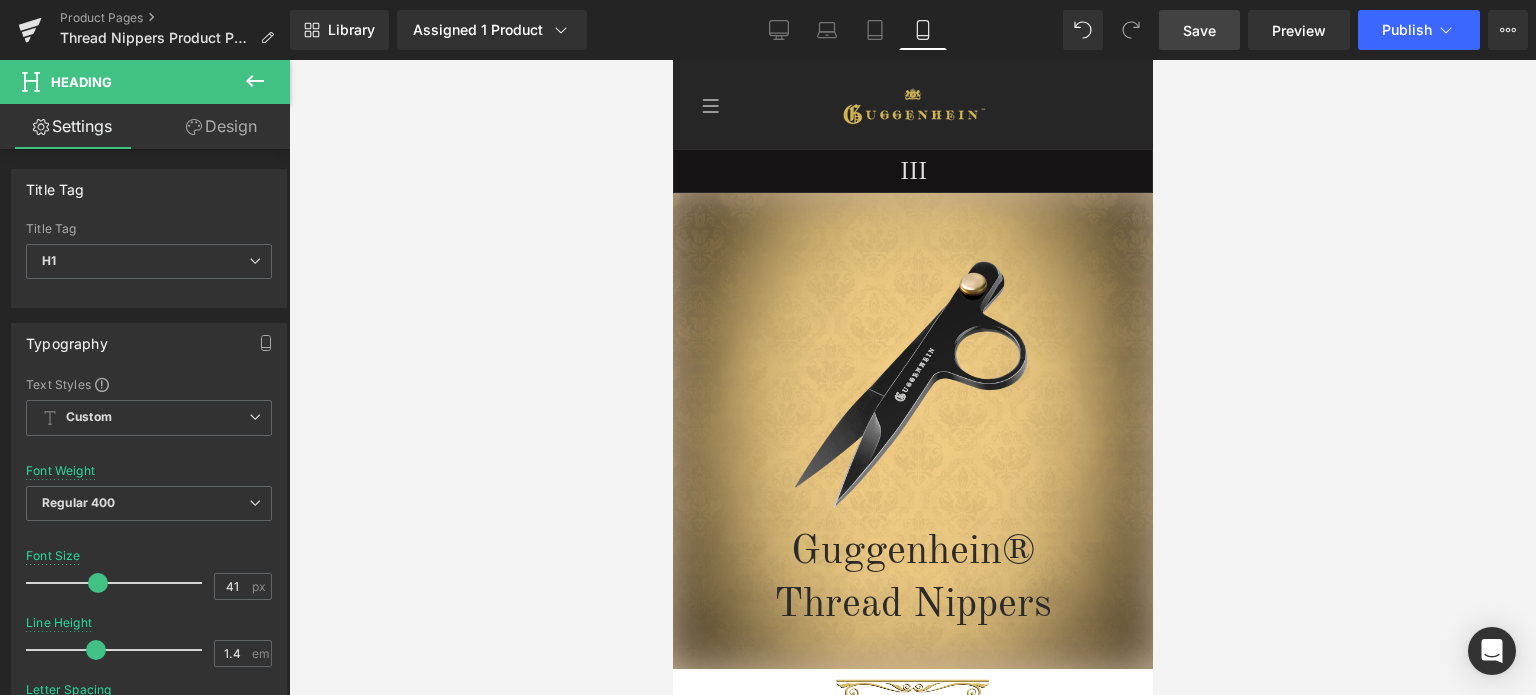 scroll, scrollTop: 528, scrollLeft: 0, axis: vertical 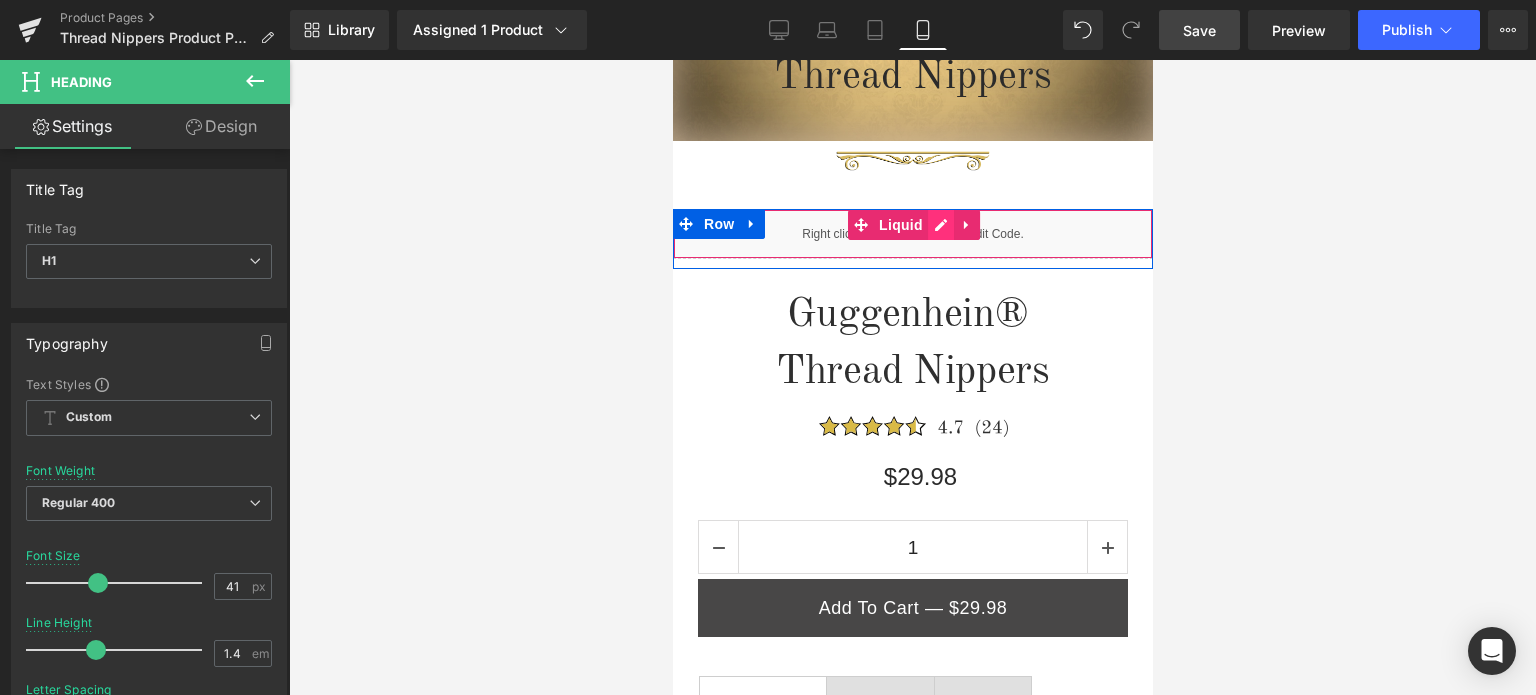 click on "Liquid" at bounding box center (912, 234) 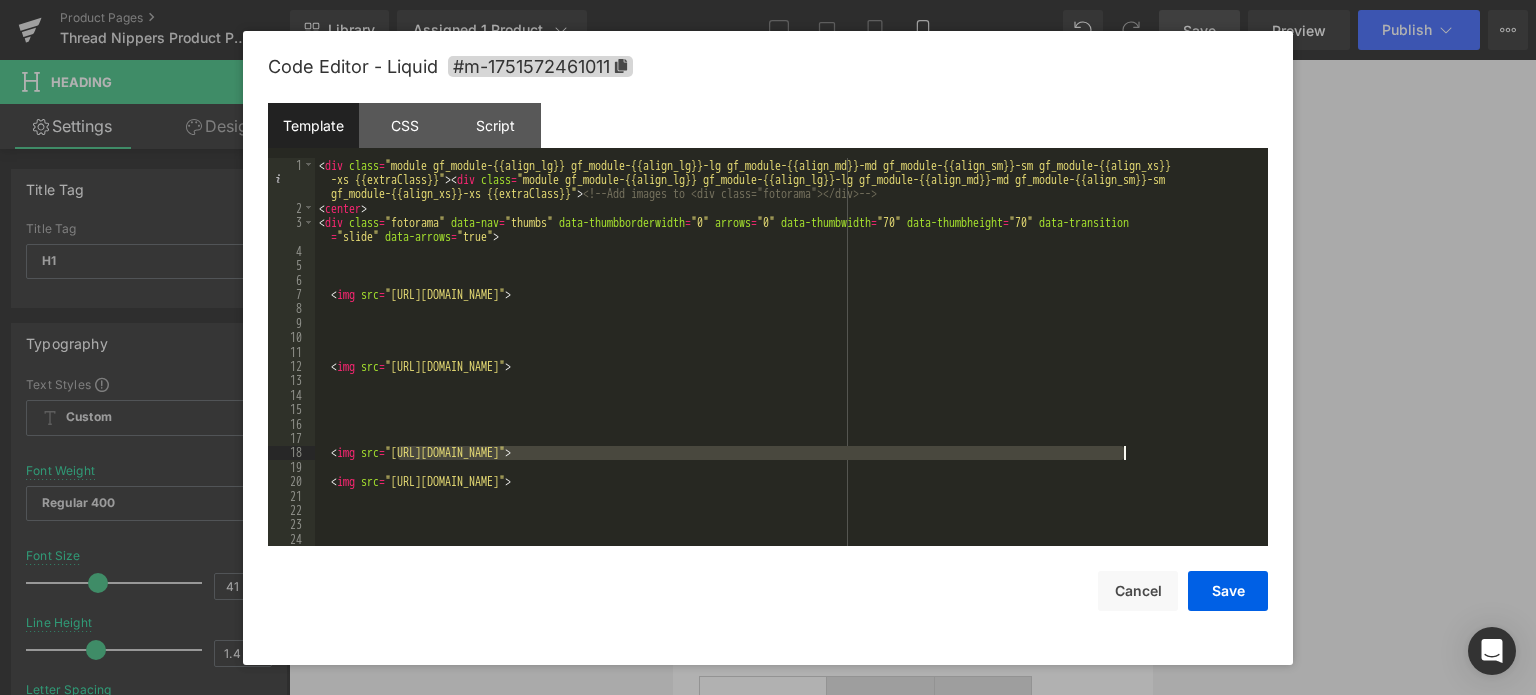 drag, startPoint x: 401, startPoint y: 454, endPoint x: 1125, endPoint y: 451, distance: 724.0062 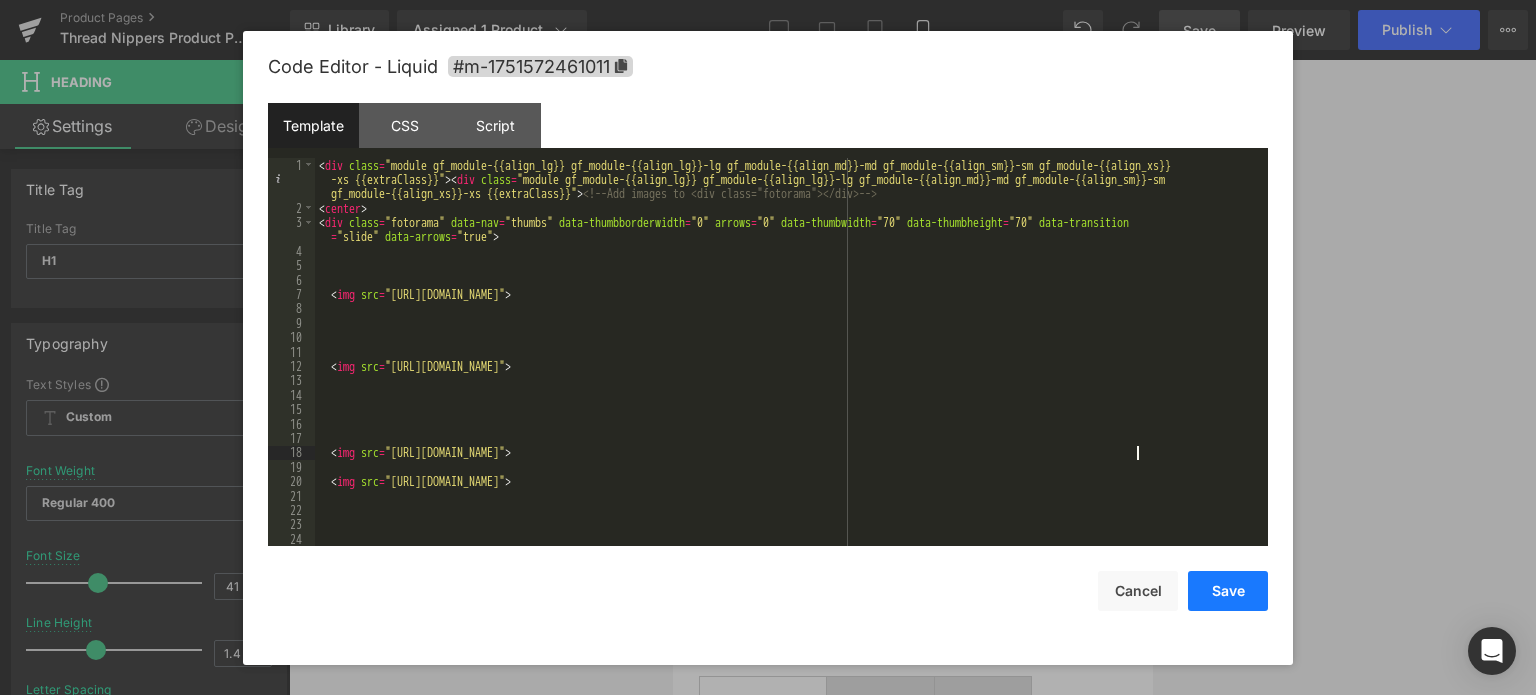 click on "Save" at bounding box center (1228, 591) 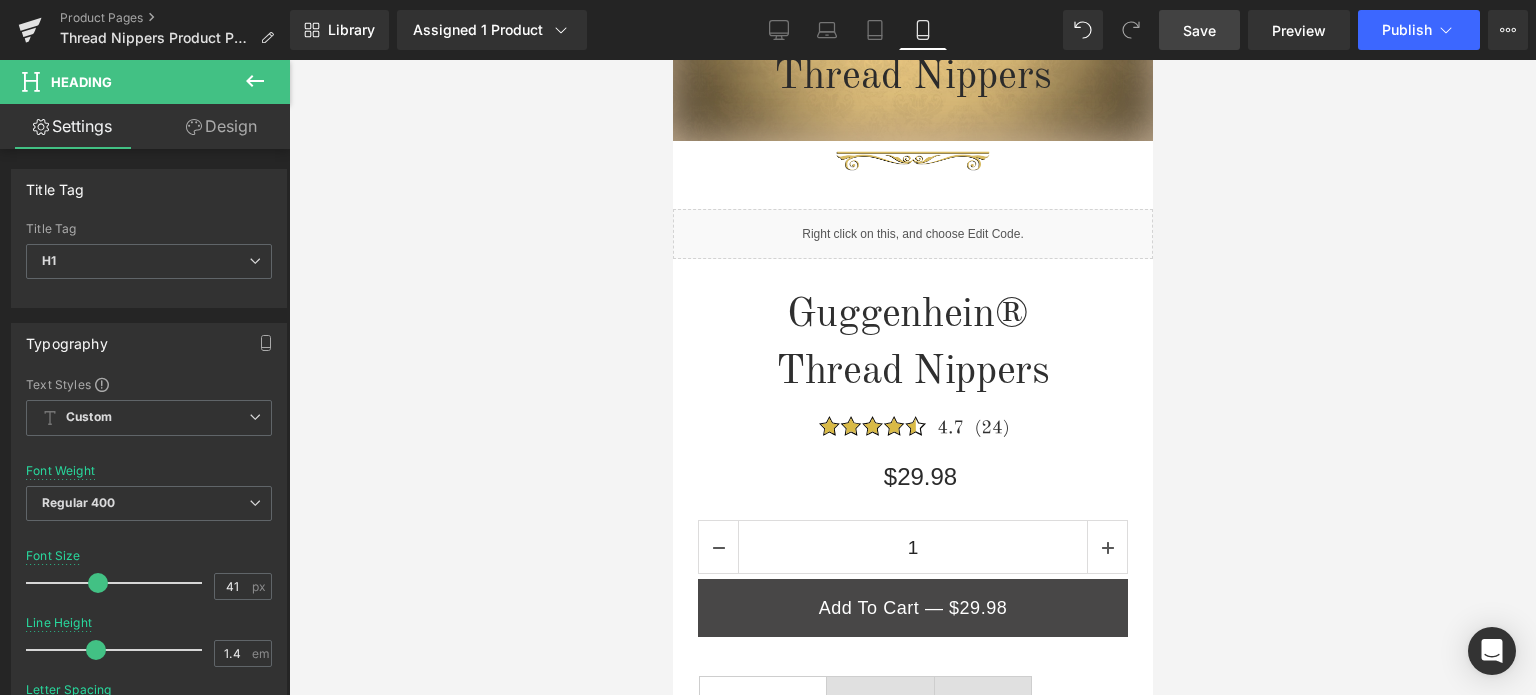 click on "Save" at bounding box center (1199, 30) 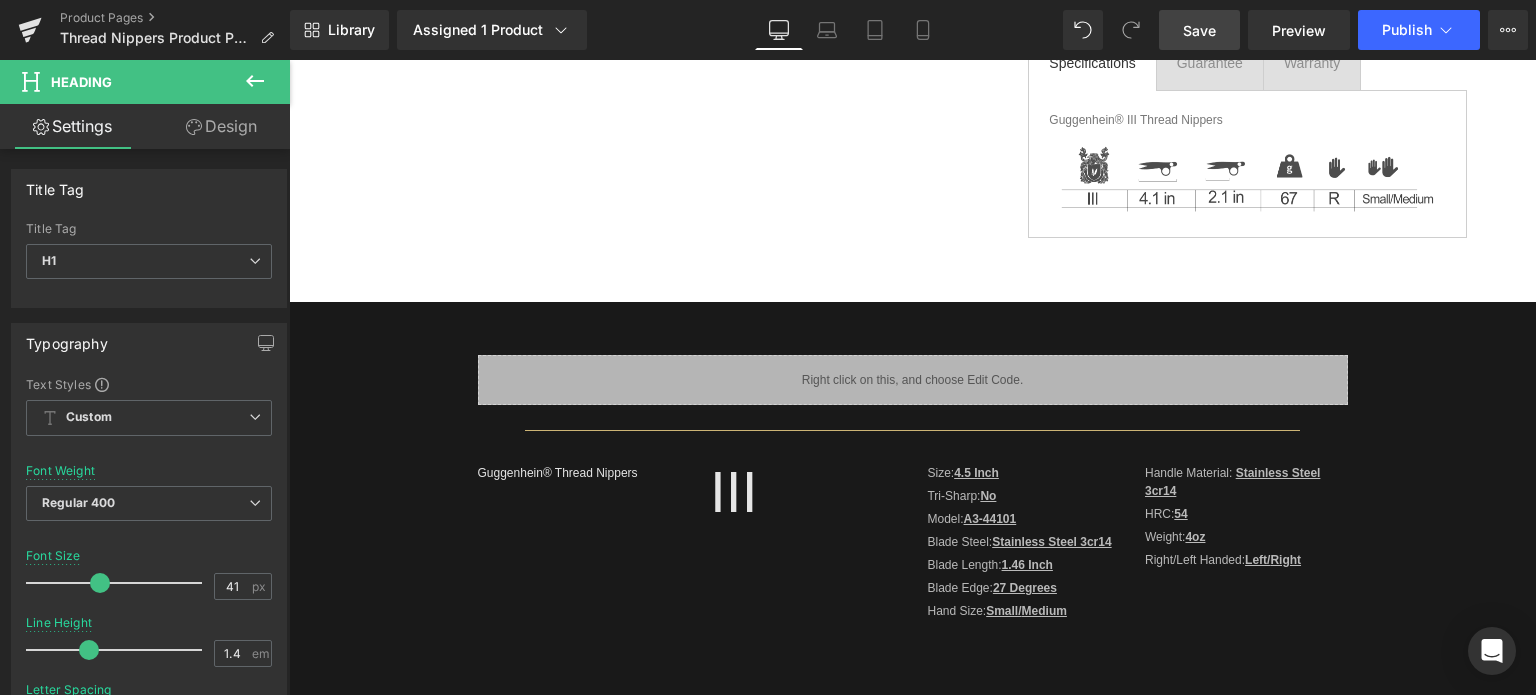scroll, scrollTop: 0, scrollLeft: 0, axis: both 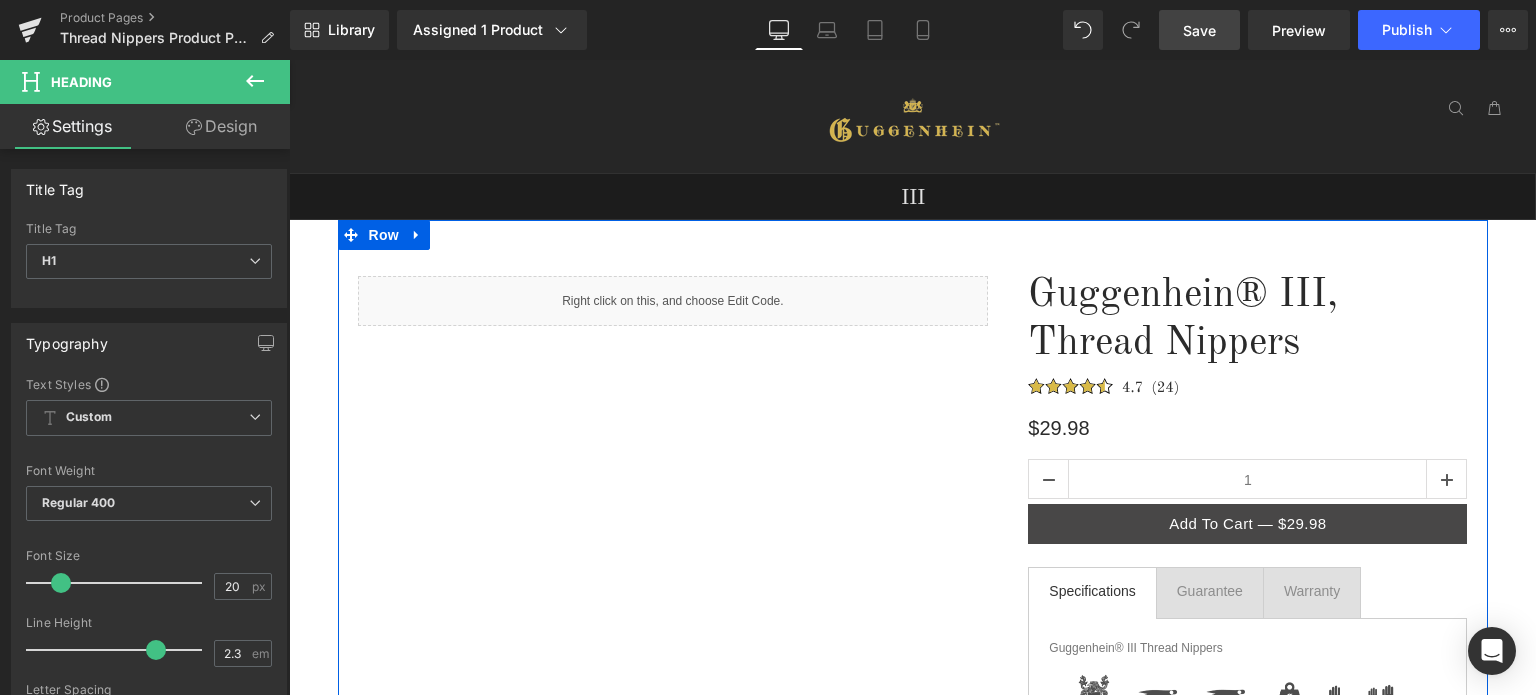 click on "Guggenhein® III,  Thread Nippers Heading         Image         $29.98 Heading
1
(P) Quantity
Add To Cart — $29.98
(P) Cart Button
Product
Specifications
Text Block
Guarantee
Text Block
Warranty Text Block
Guggenhein® III Thread Nippers
Text Block
Image" at bounding box center (1247, 519) 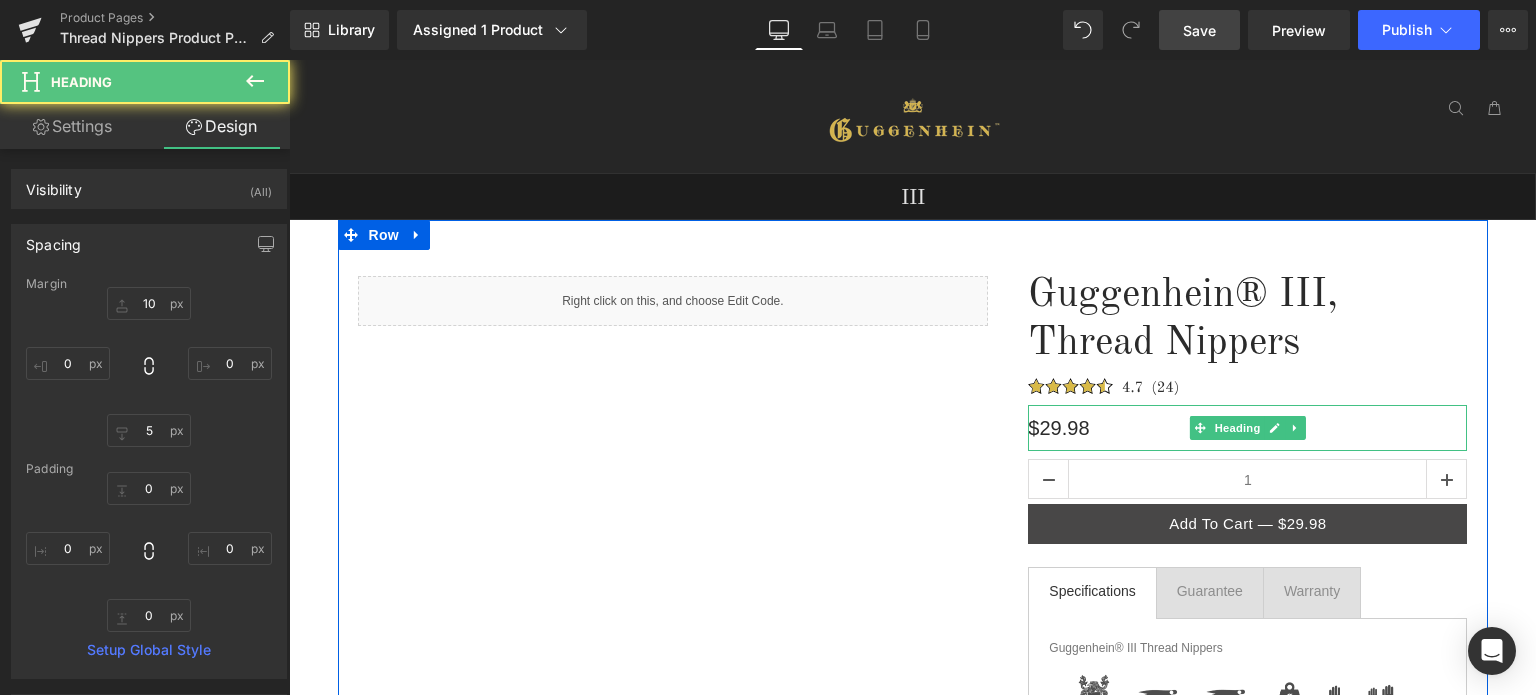 click on "$29.98" at bounding box center [1247, 428] 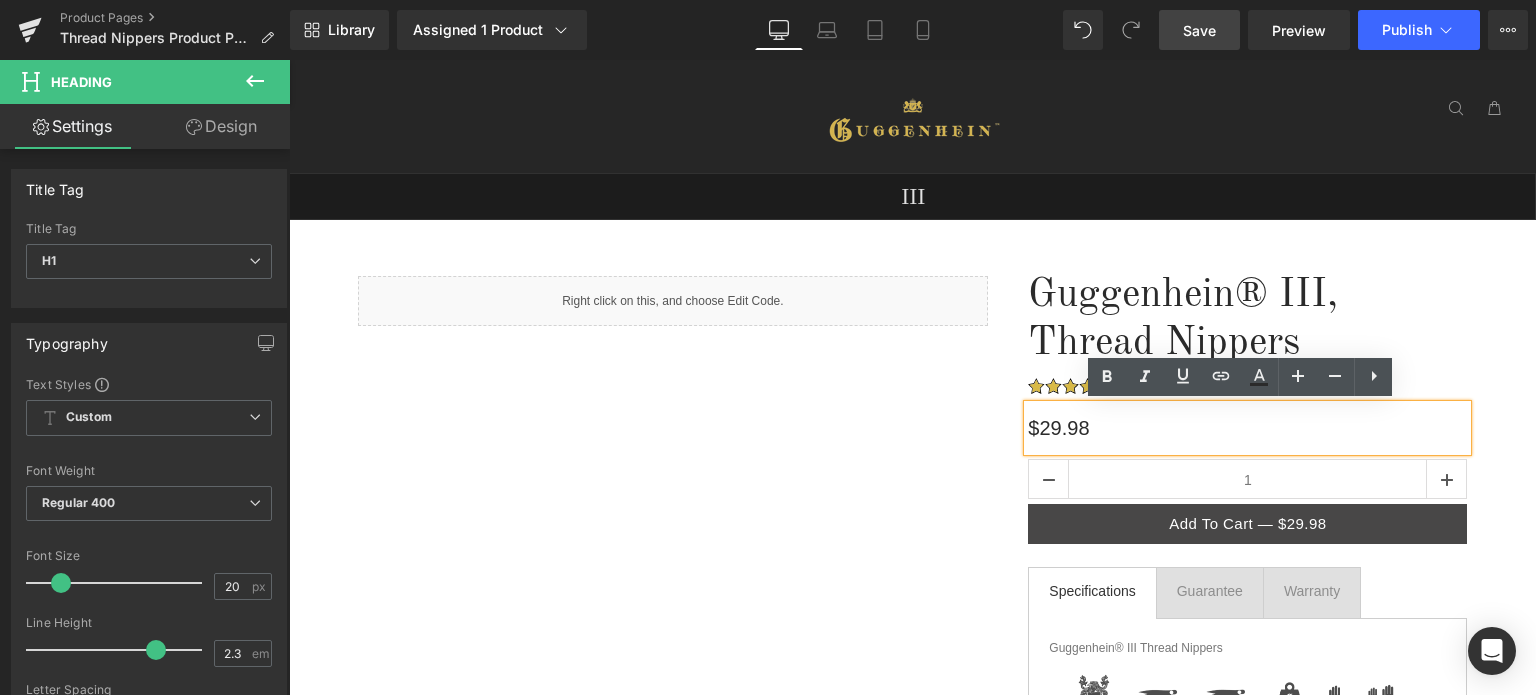 click on "III Heading         Row         III Heading         Row         III Heading         Row         III Heading         Row         Image         Guggenhein®  Thread Nippers Heading         Row         Image         Row         Liquid         Row         Guggenhein®   Thread Nippers Heading         Image         $29.98 Heading
1
(P) Quantity
Add To Cart — $29.98
(P) Cart Button
Product         Row
Specifications
Text Block
Guarantee
Text Block
Warranty Text Block" at bounding box center [912, 1101] 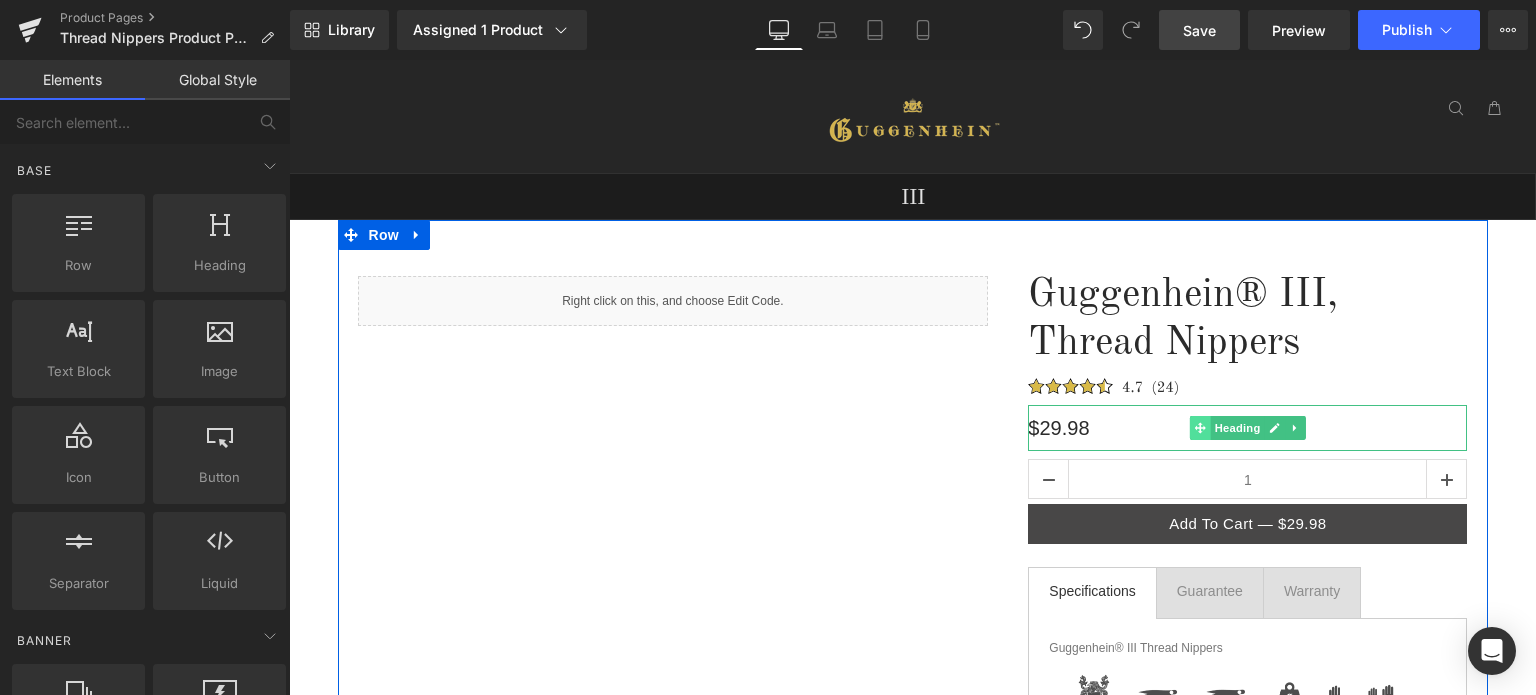 click on "Heading" at bounding box center (1238, 428) 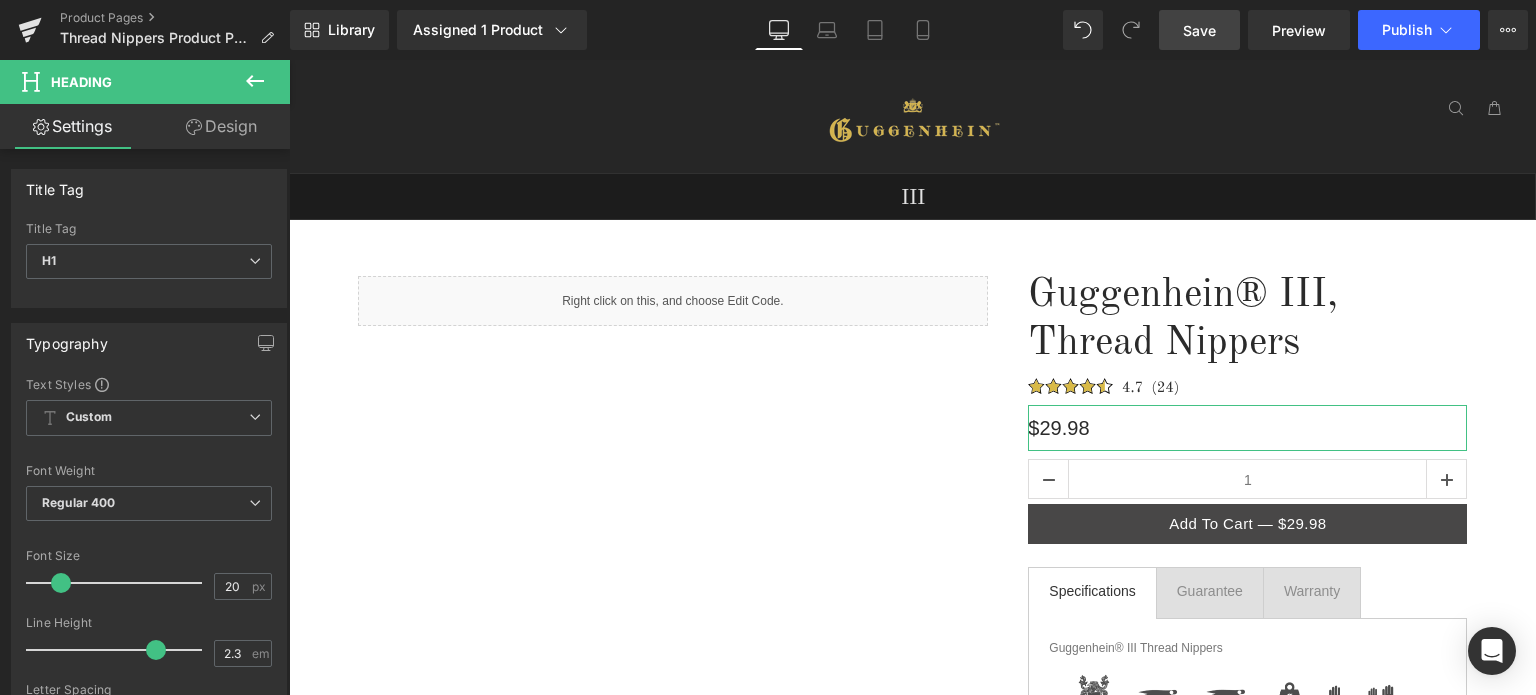 click on "Design" at bounding box center [221, 126] 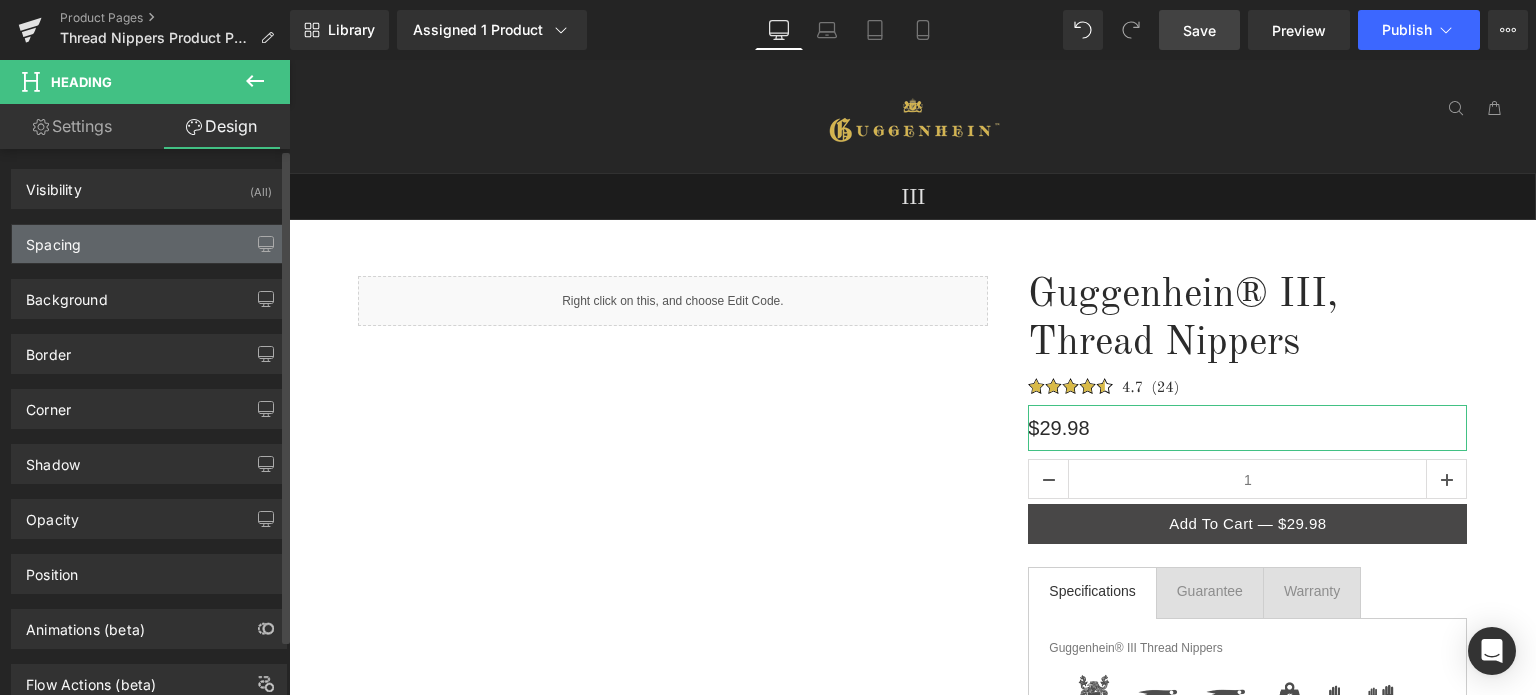 click on "Spacing" at bounding box center (149, 244) 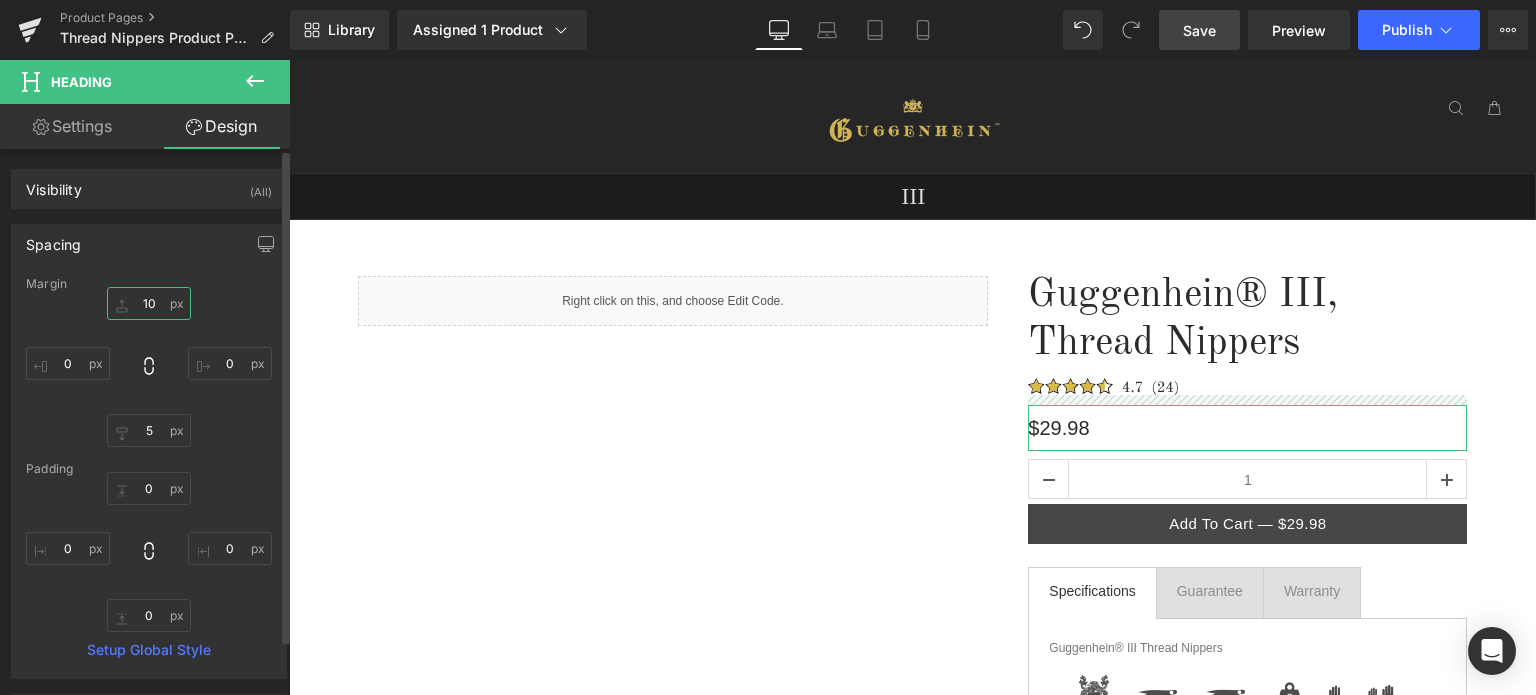 click on "10" at bounding box center [149, 303] 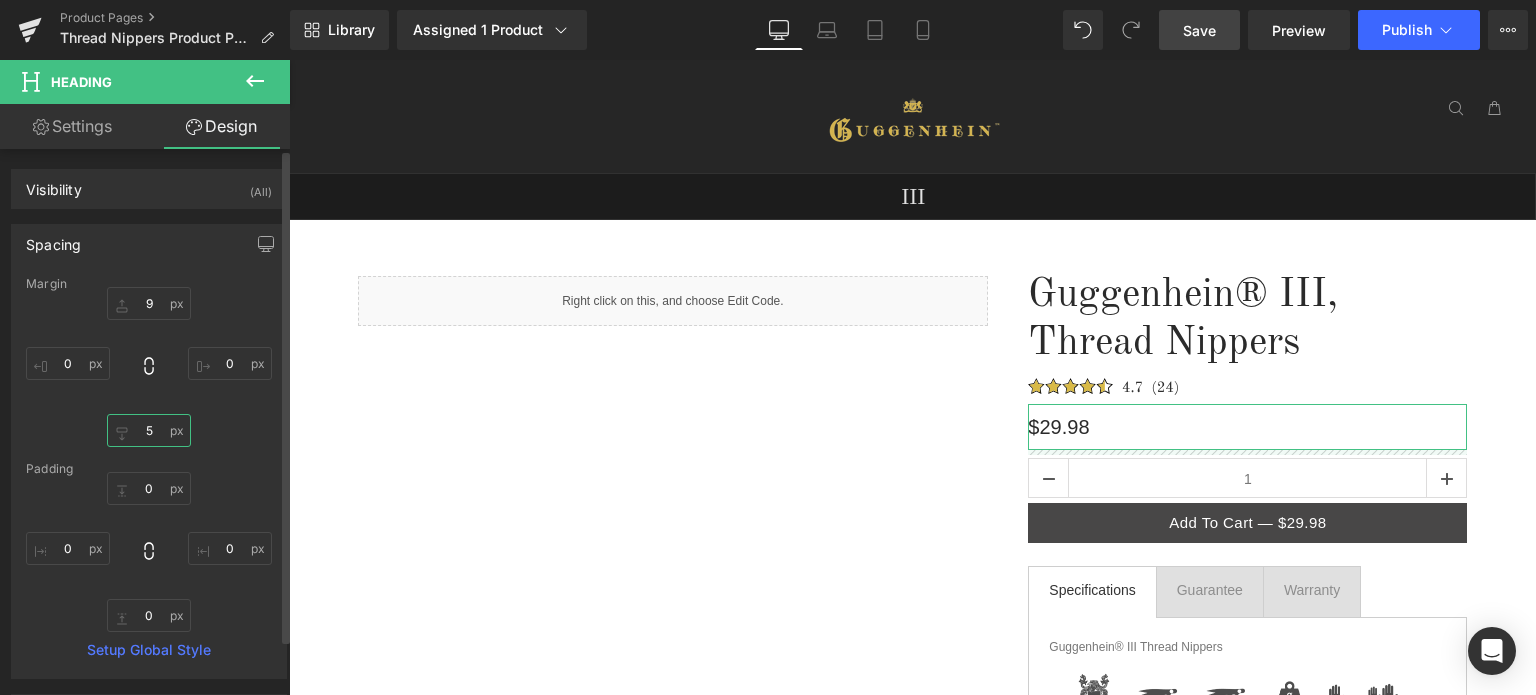 click on "5" at bounding box center [149, 430] 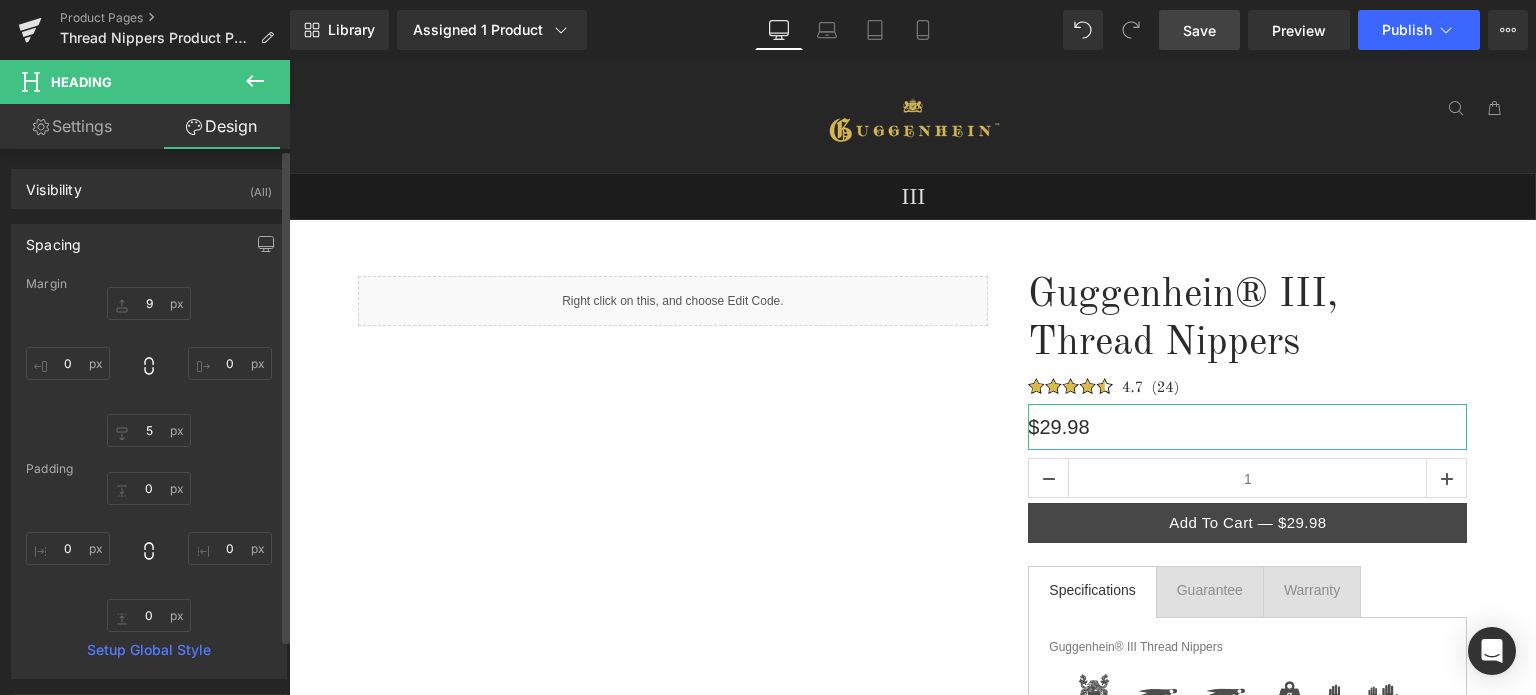 drag, startPoint x: 208, startPoint y: 441, endPoint x: 219, endPoint y: 435, distance: 12.529964 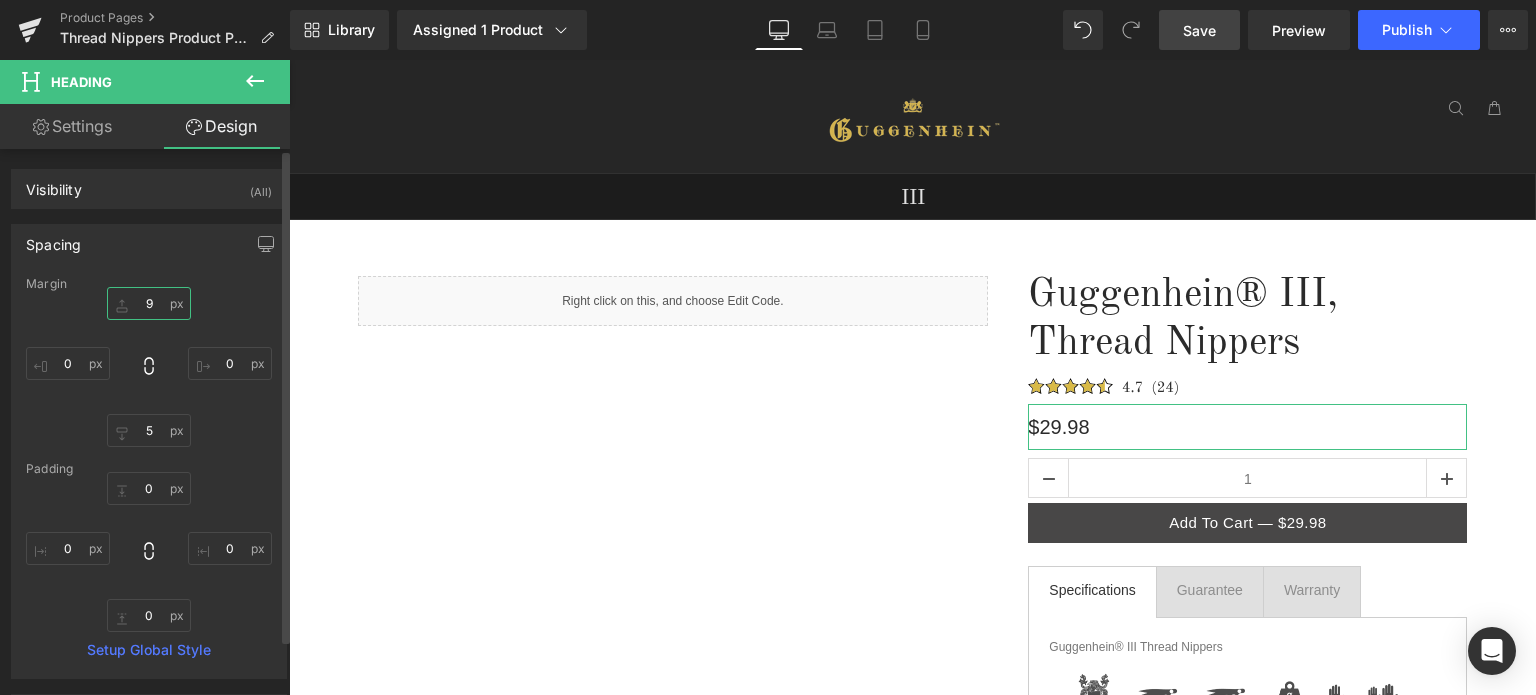click on "9" at bounding box center (149, 303) 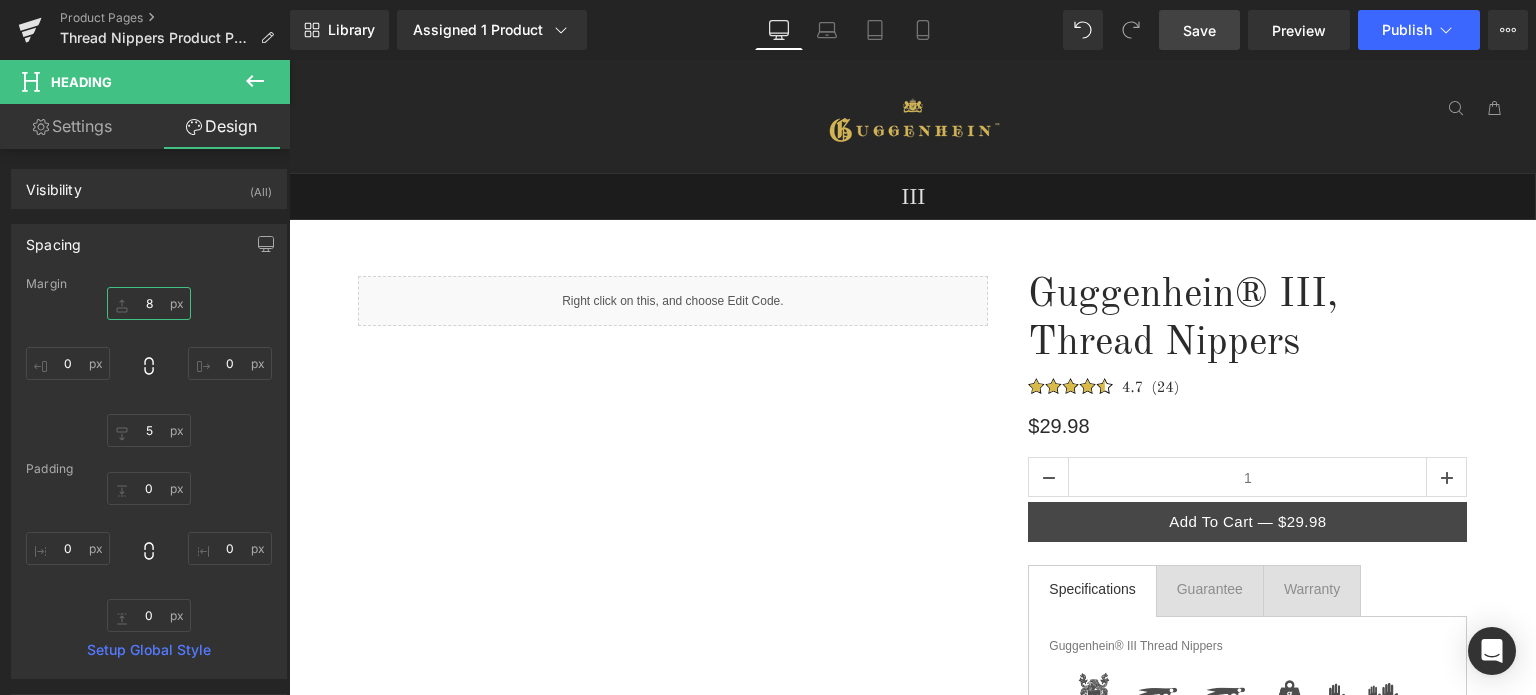type on "8" 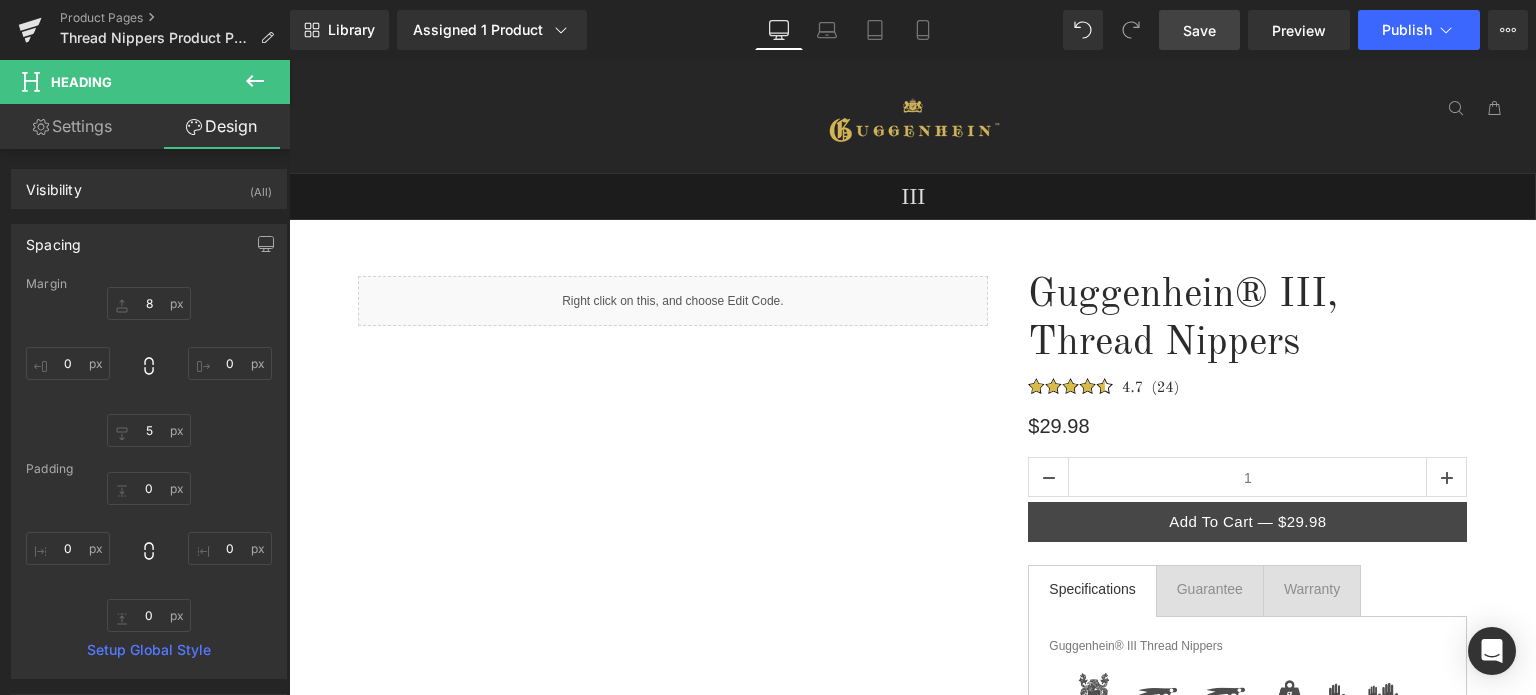 click on "Save" at bounding box center (1199, 30) 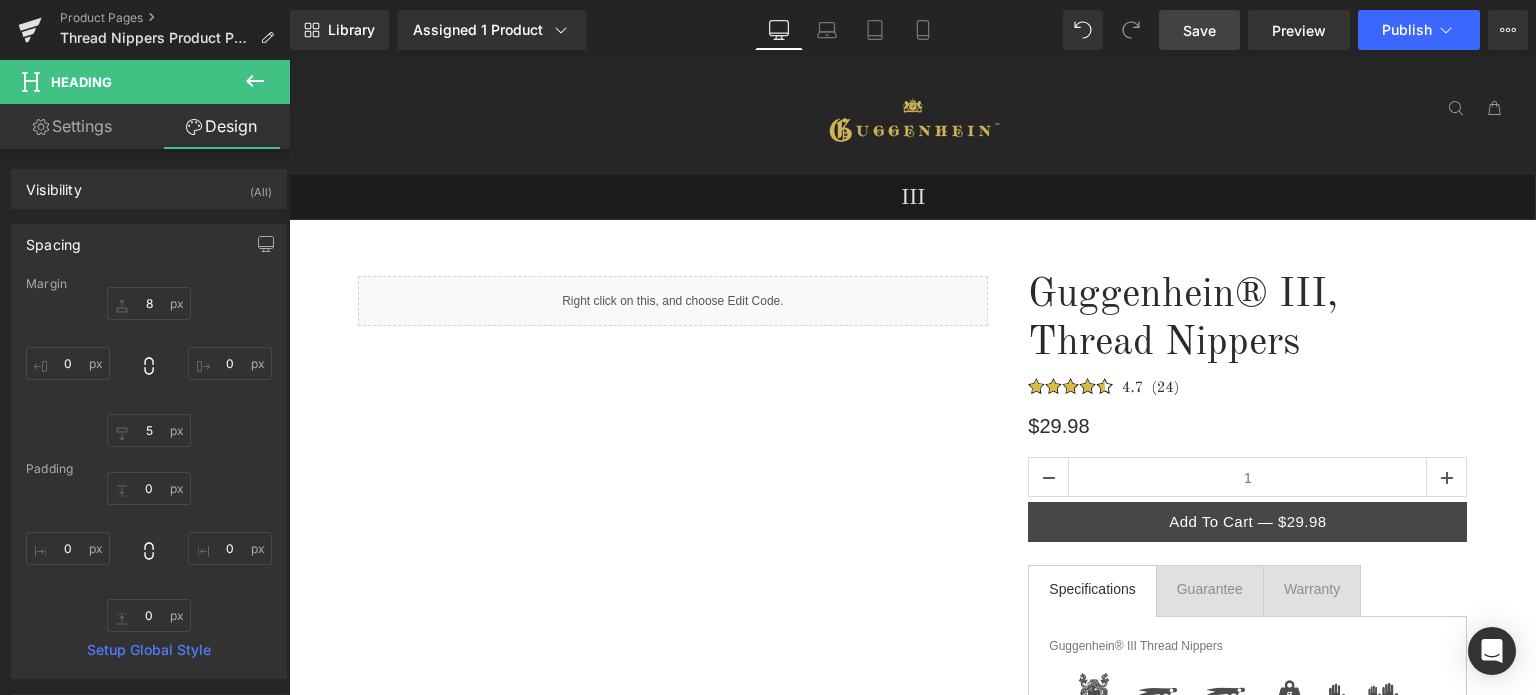 click on "Save" at bounding box center (1199, 30) 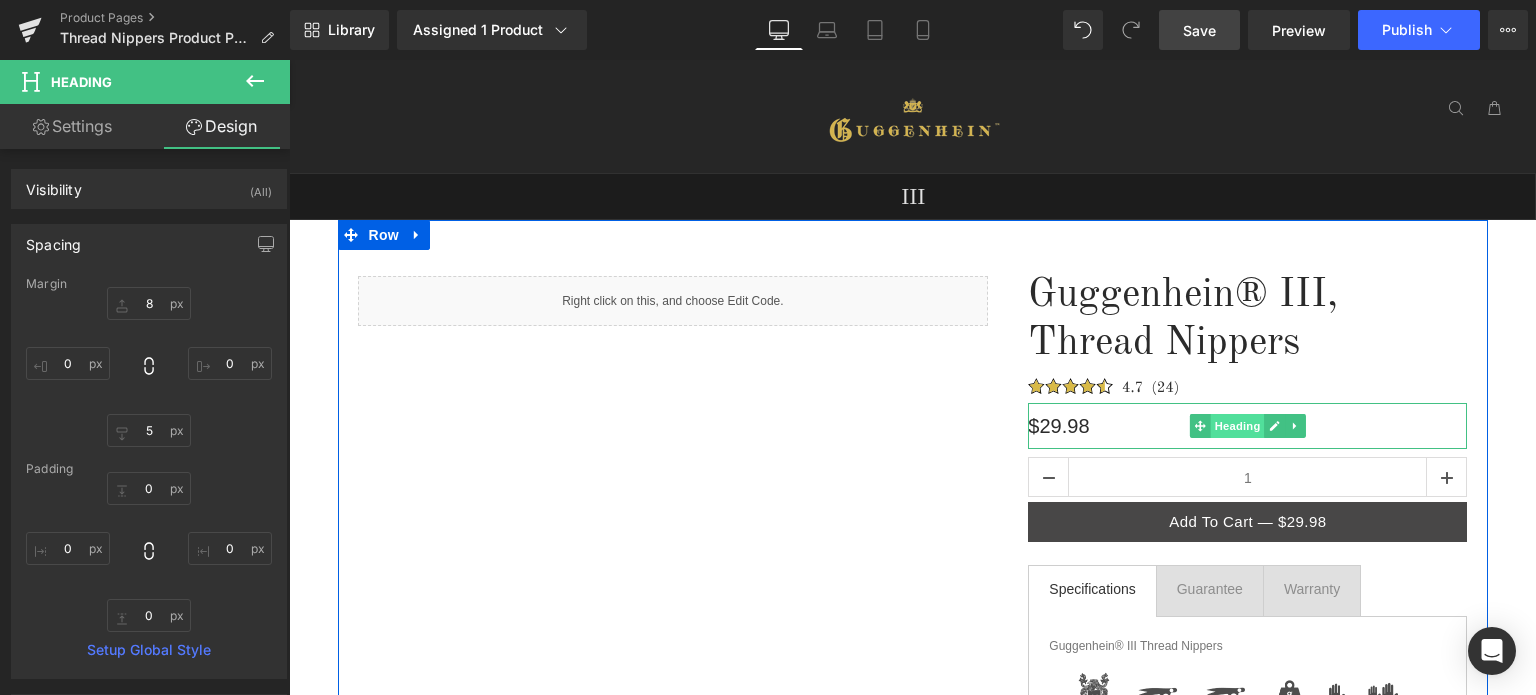 click on "Heading" at bounding box center [1238, 426] 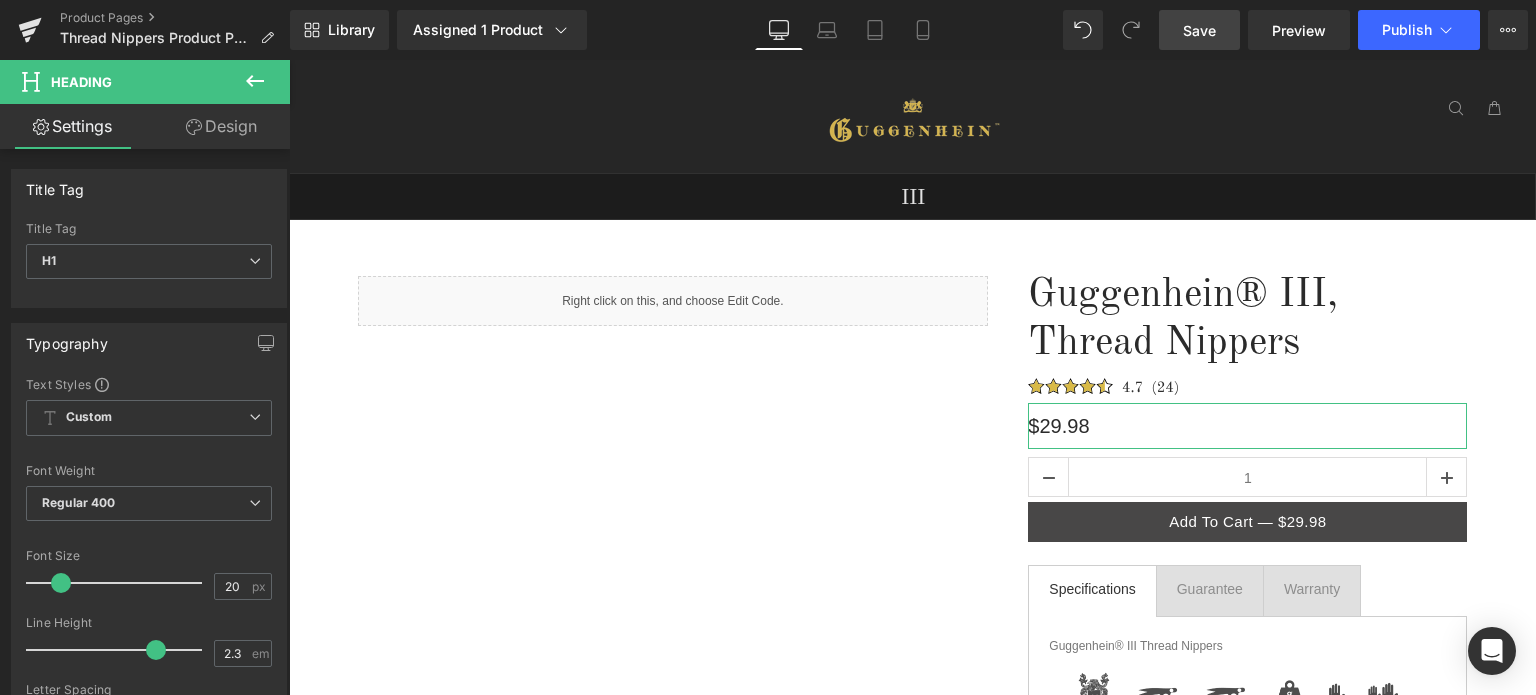 click on "Design" at bounding box center (221, 126) 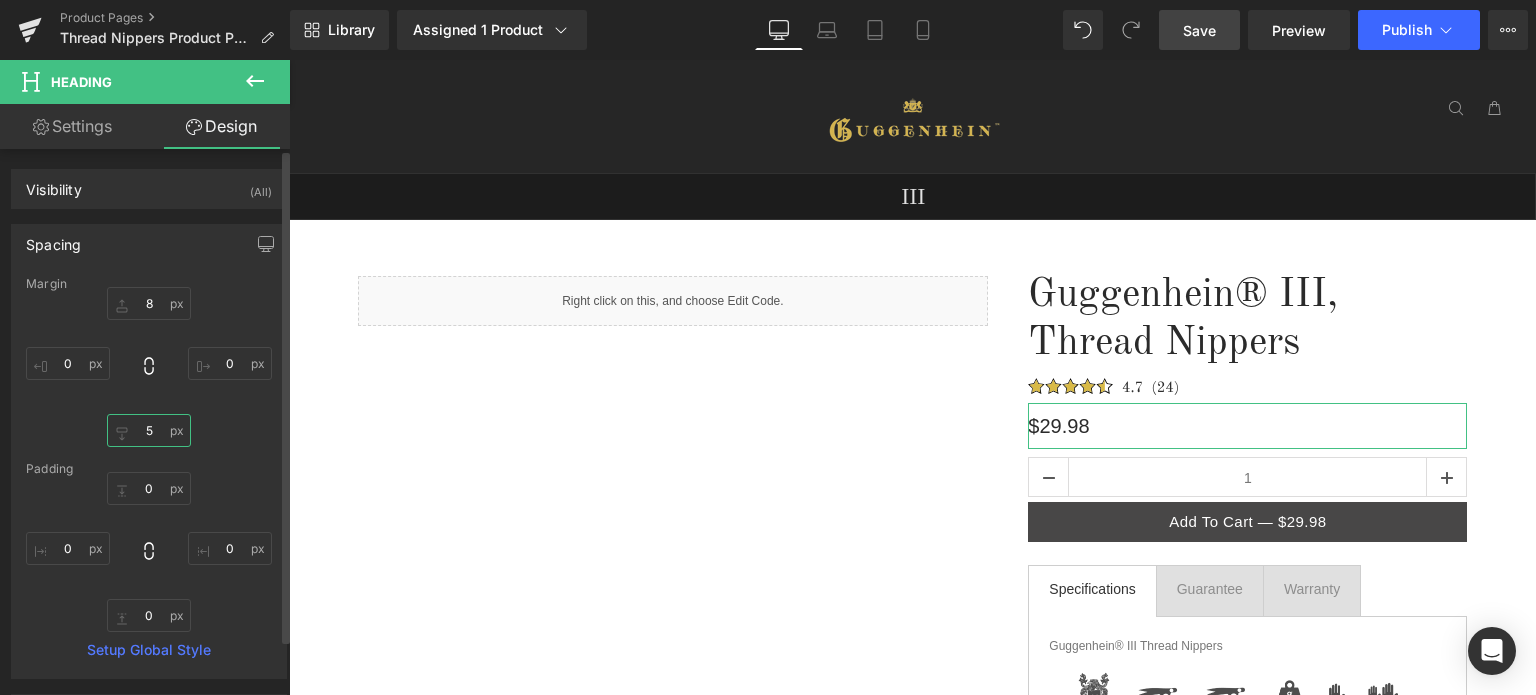 click at bounding box center (149, 430) 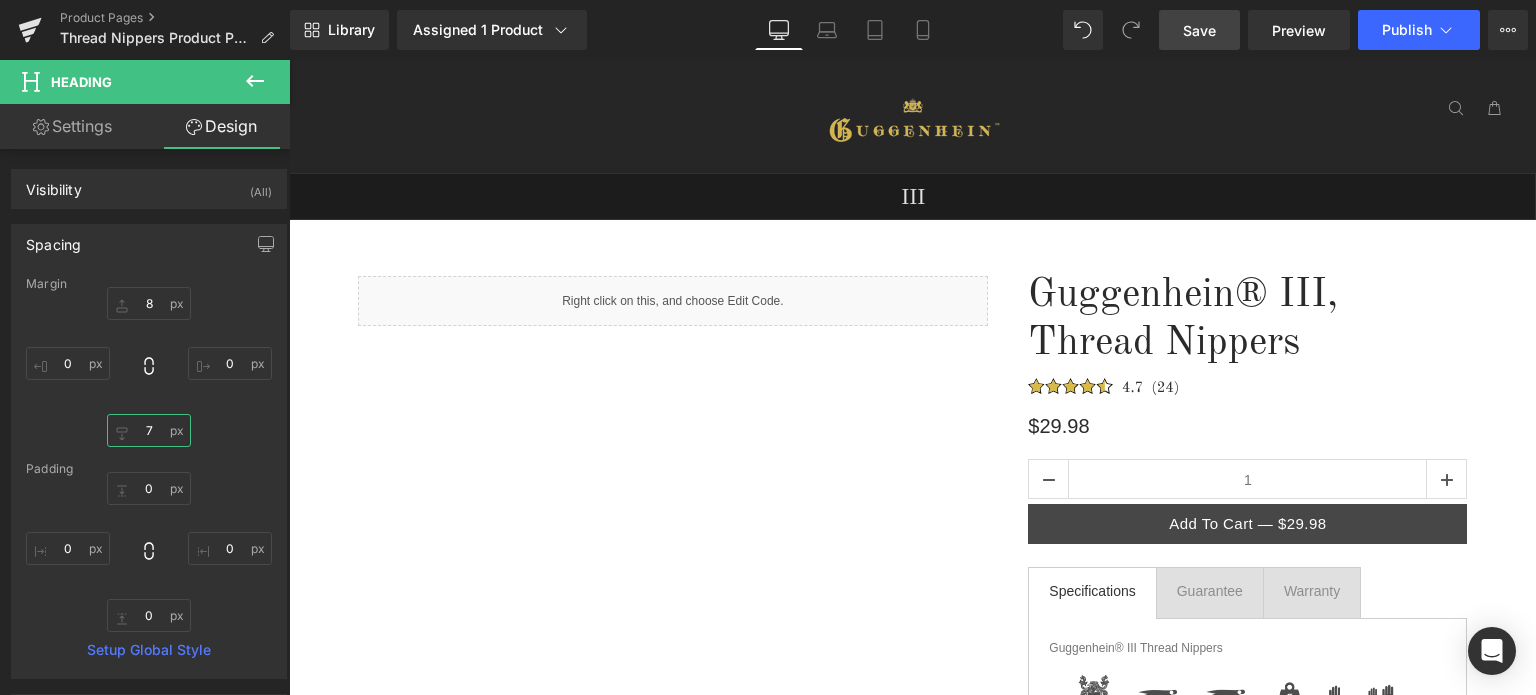 type on "7" 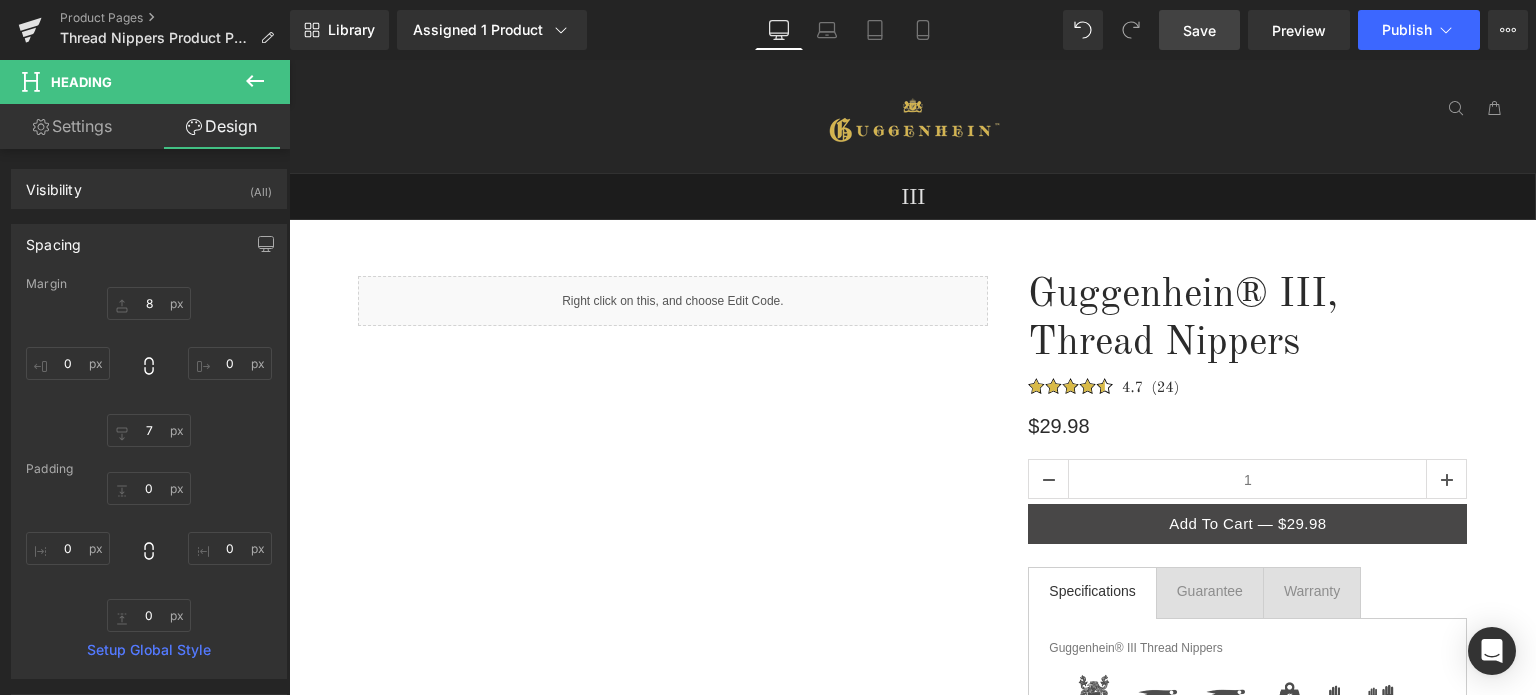 click on "Save" at bounding box center [1199, 30] 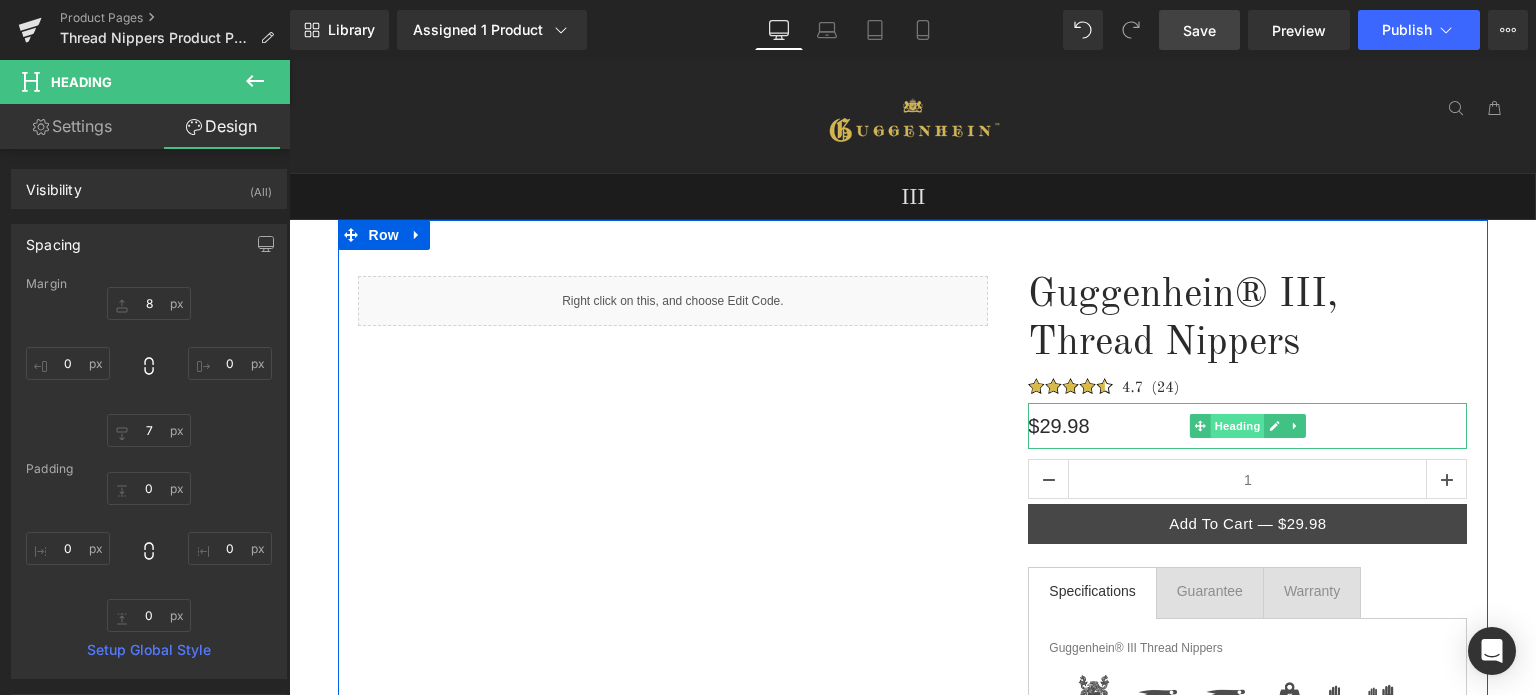 click on "Heading" at bounding box center [1238, 426] 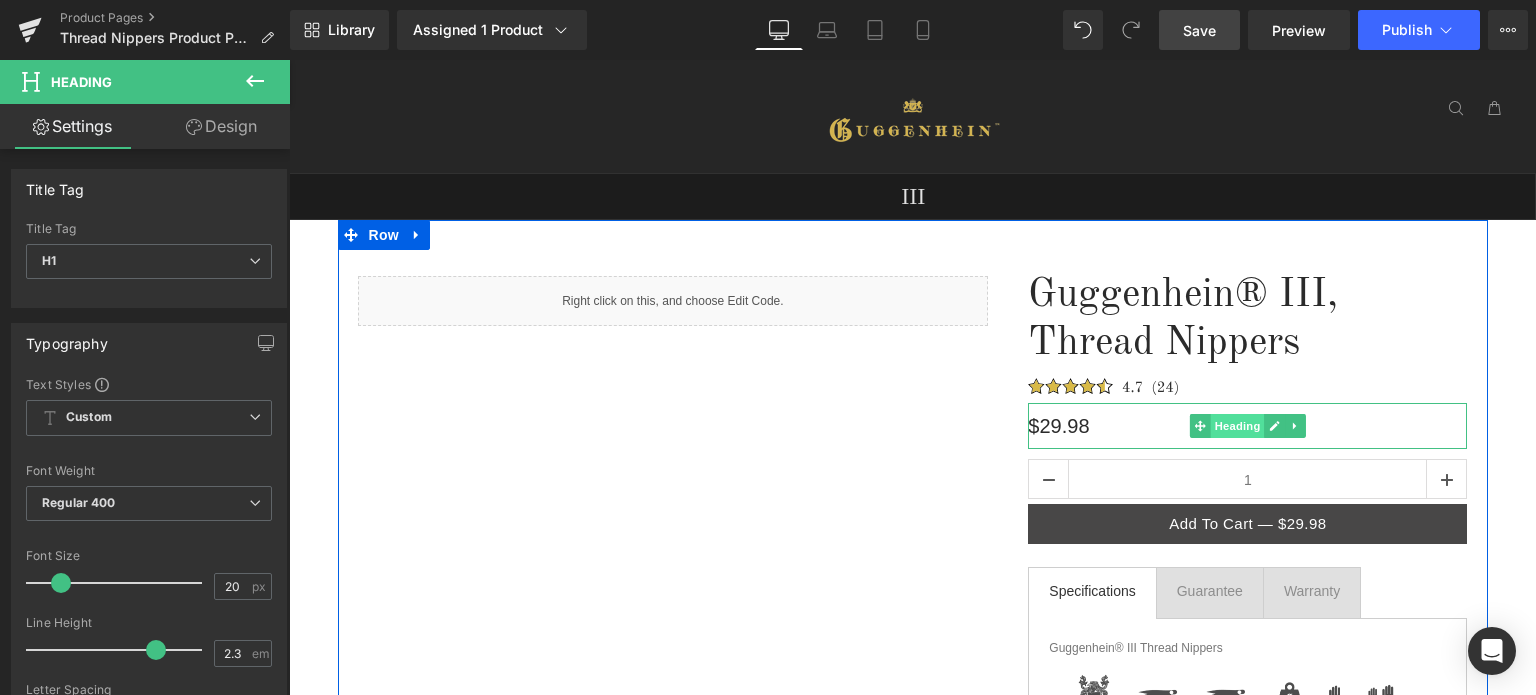 click on "Heading" at bounding box center (1238, 426) 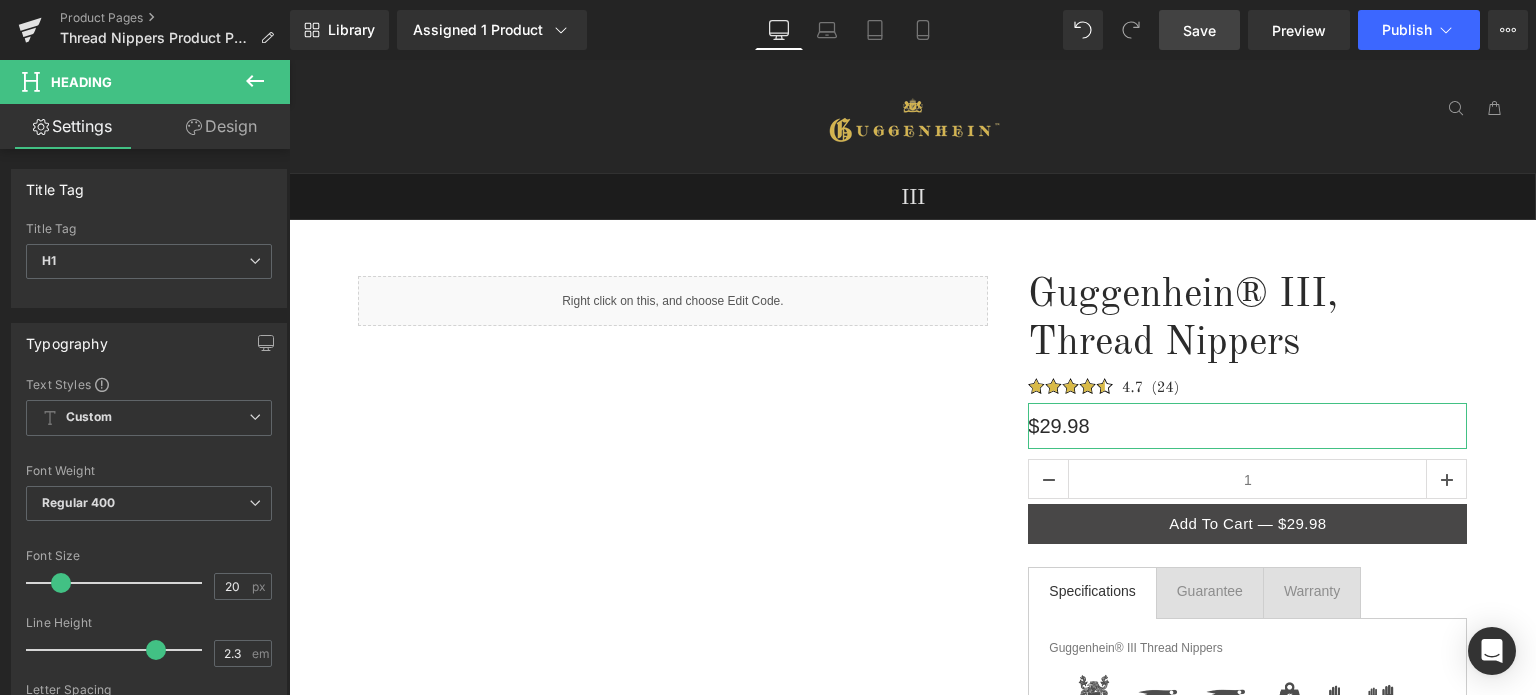 click on "Design" at bounding box center [221, 126] 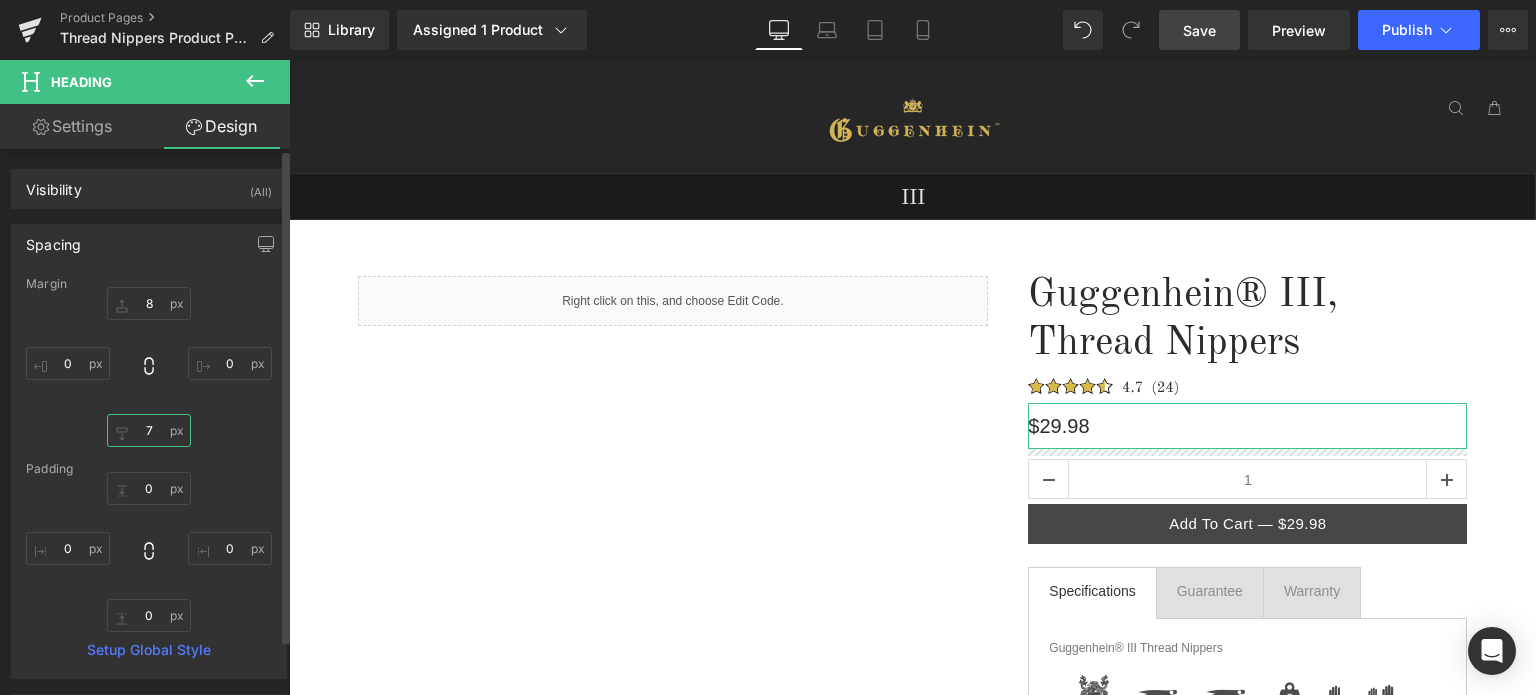 click at bounding box center [149, 430] 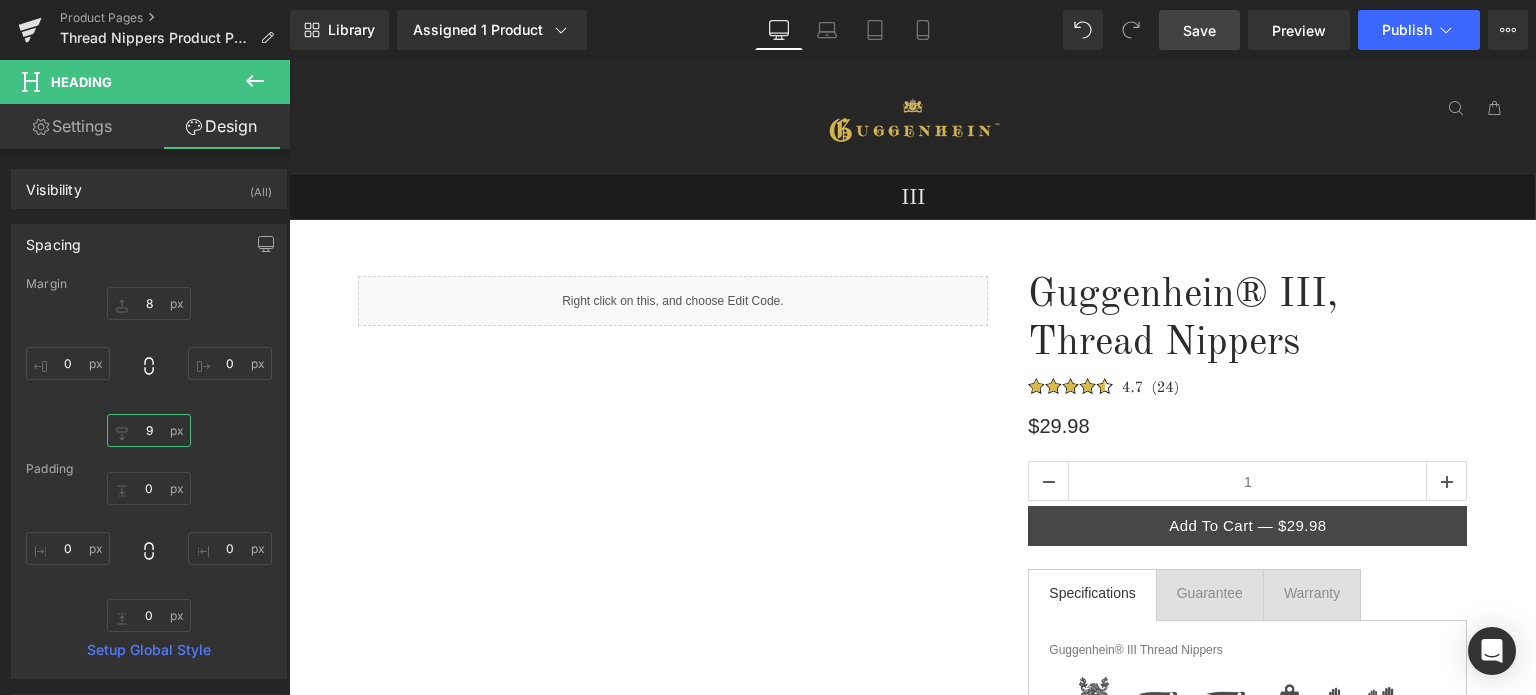 type on "9" 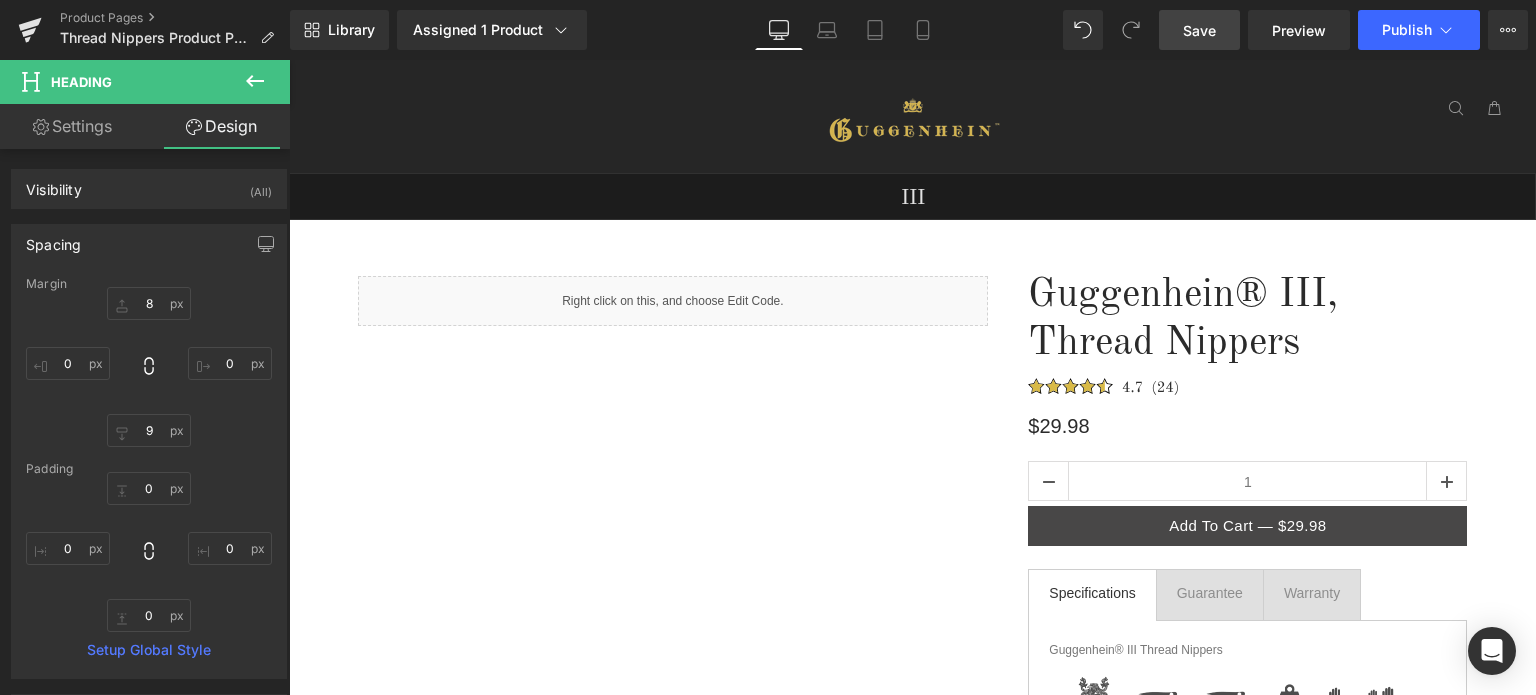 click on "Save" at bounding box center [1199, 30] 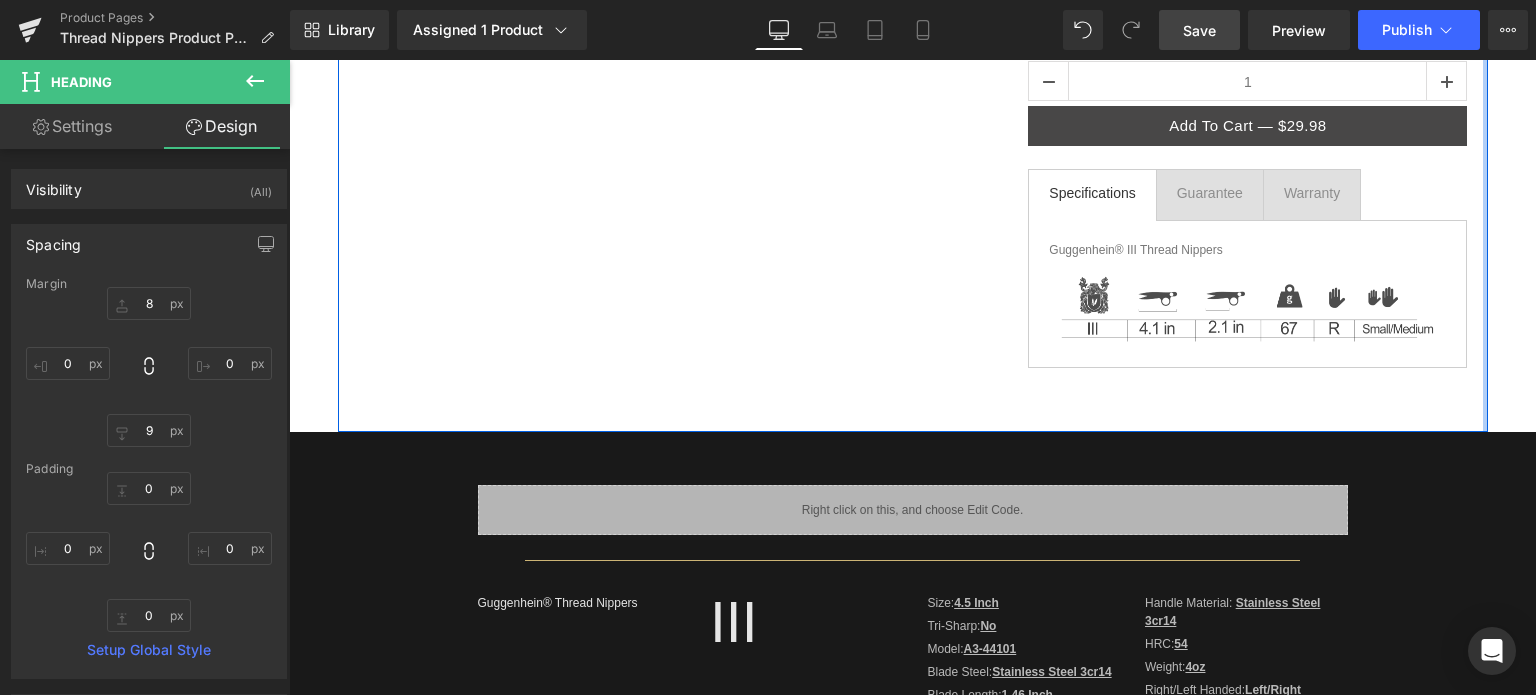 scroll, scrollTop: 700, scrollLeft: 0, axis: vertical 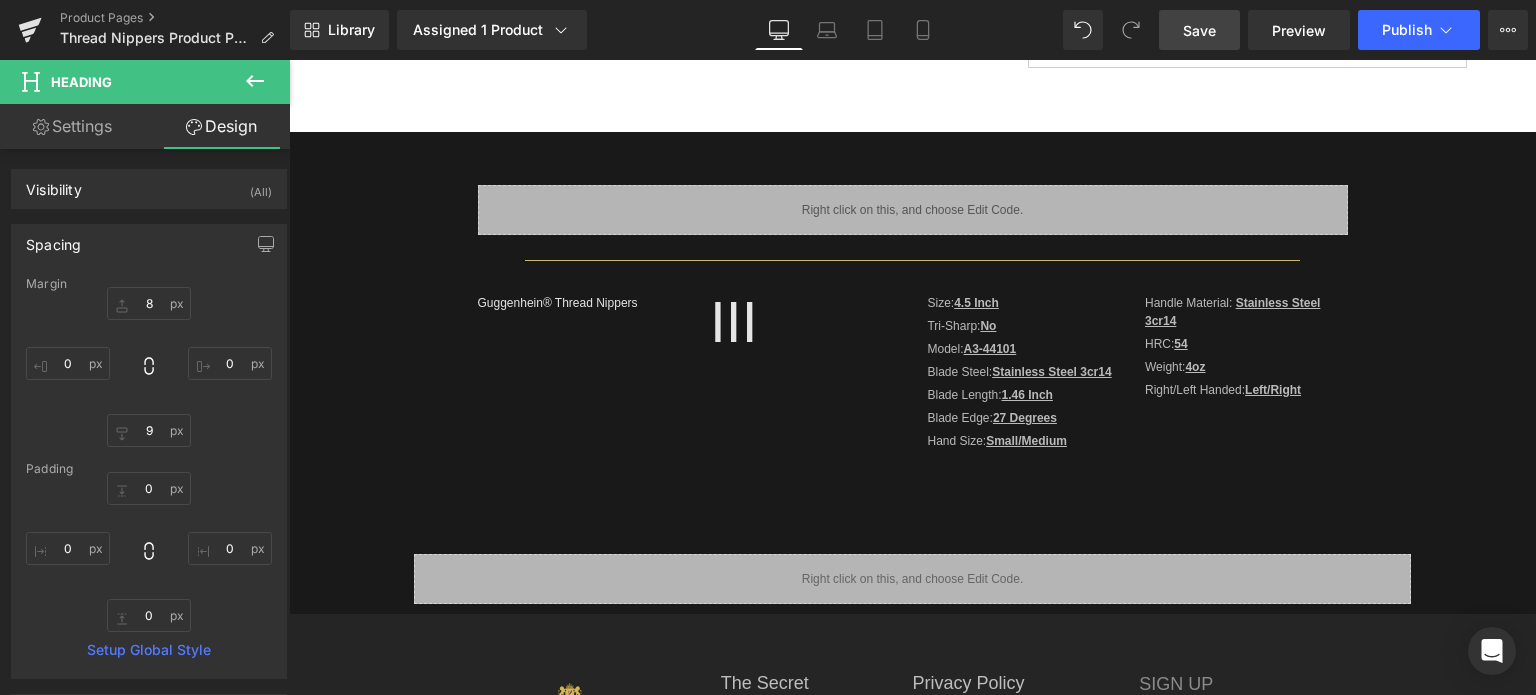 click 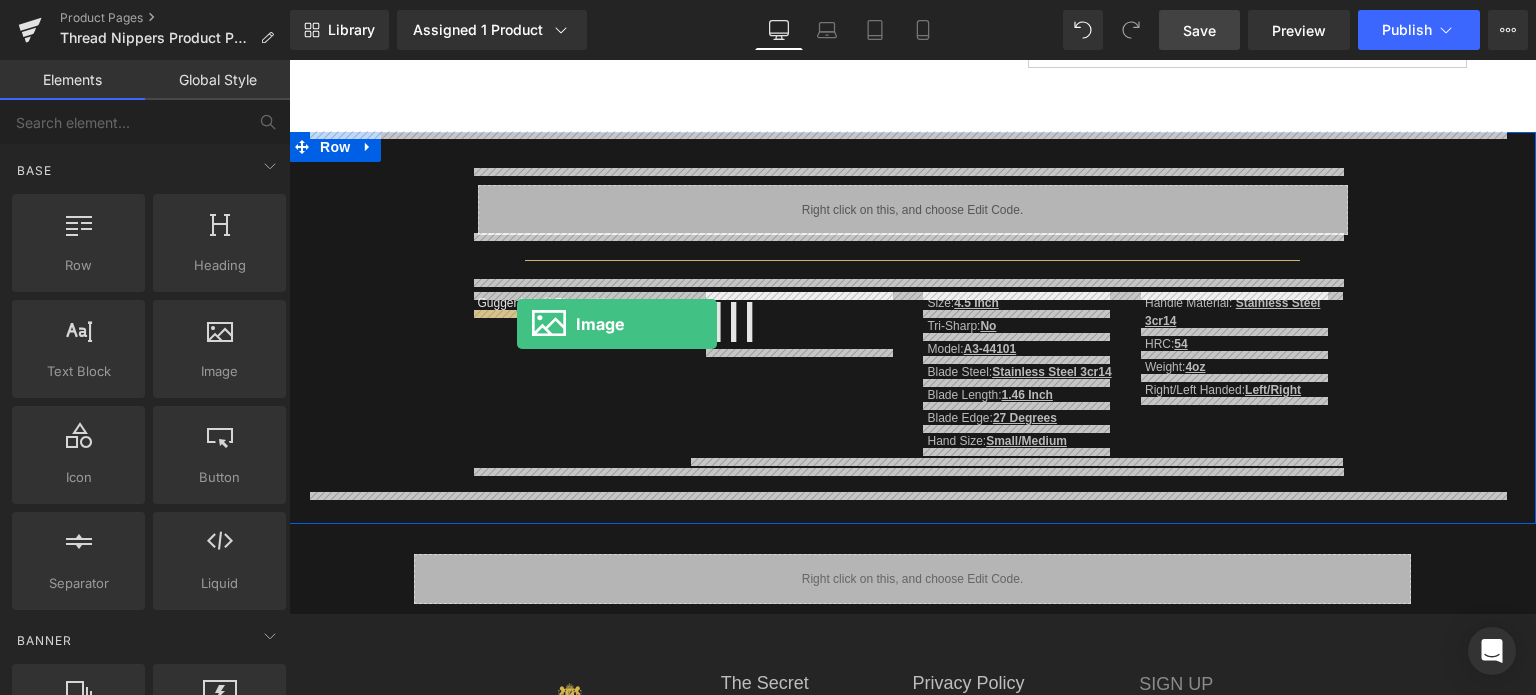 drag, startPoint x: 498, startPoint y: 419, endPoint x: 517, endPoint y: 324, distance: 96.88137 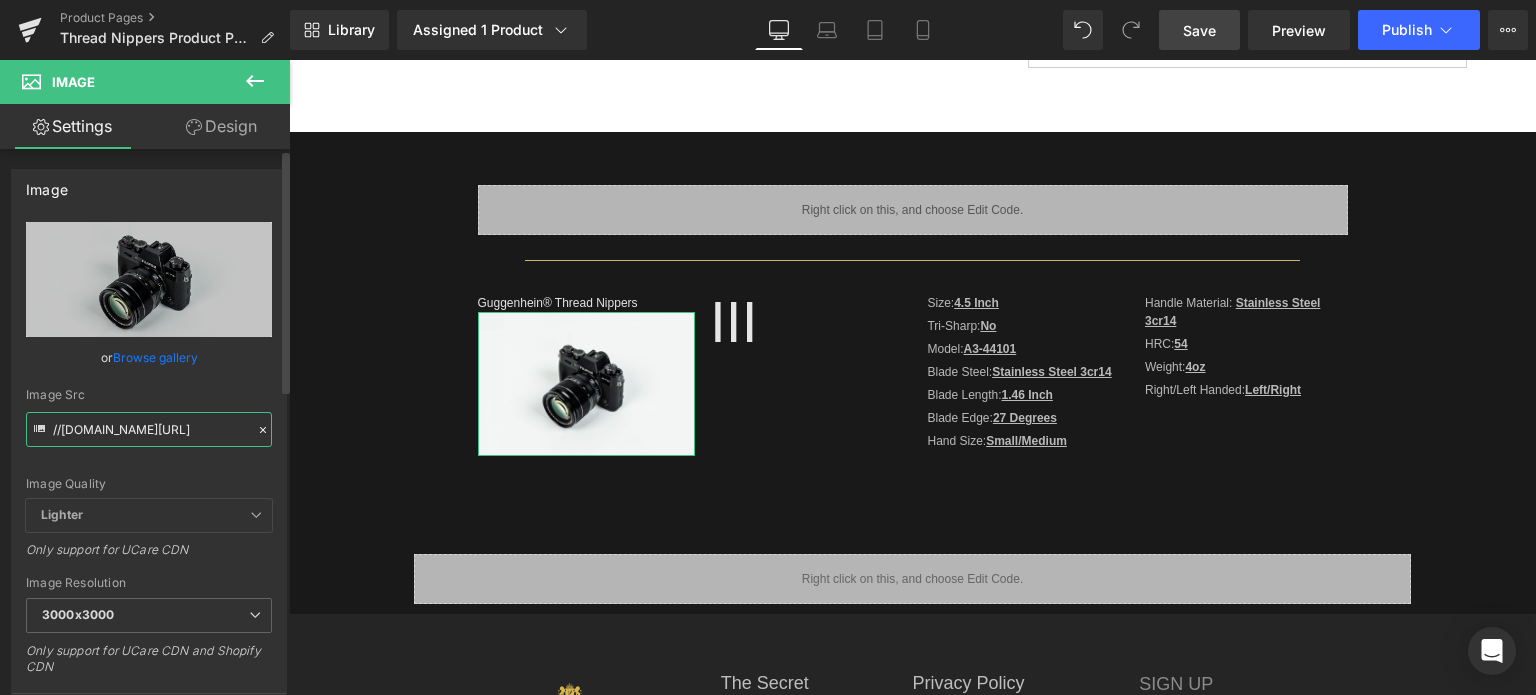 click on "//[DOMAIN_NAME][URL]" at bounding box center [149, 429] 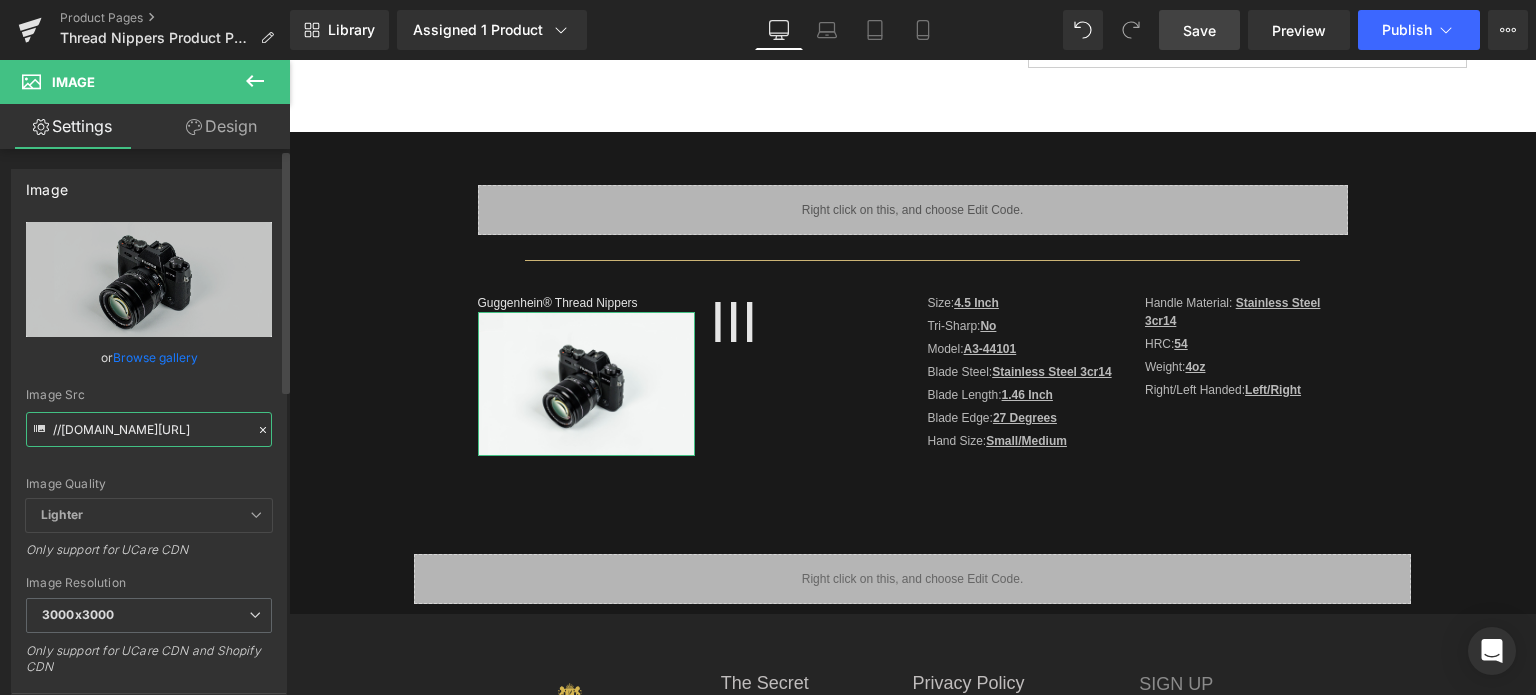 paste on "[URL][DOMAIN_NAME]" 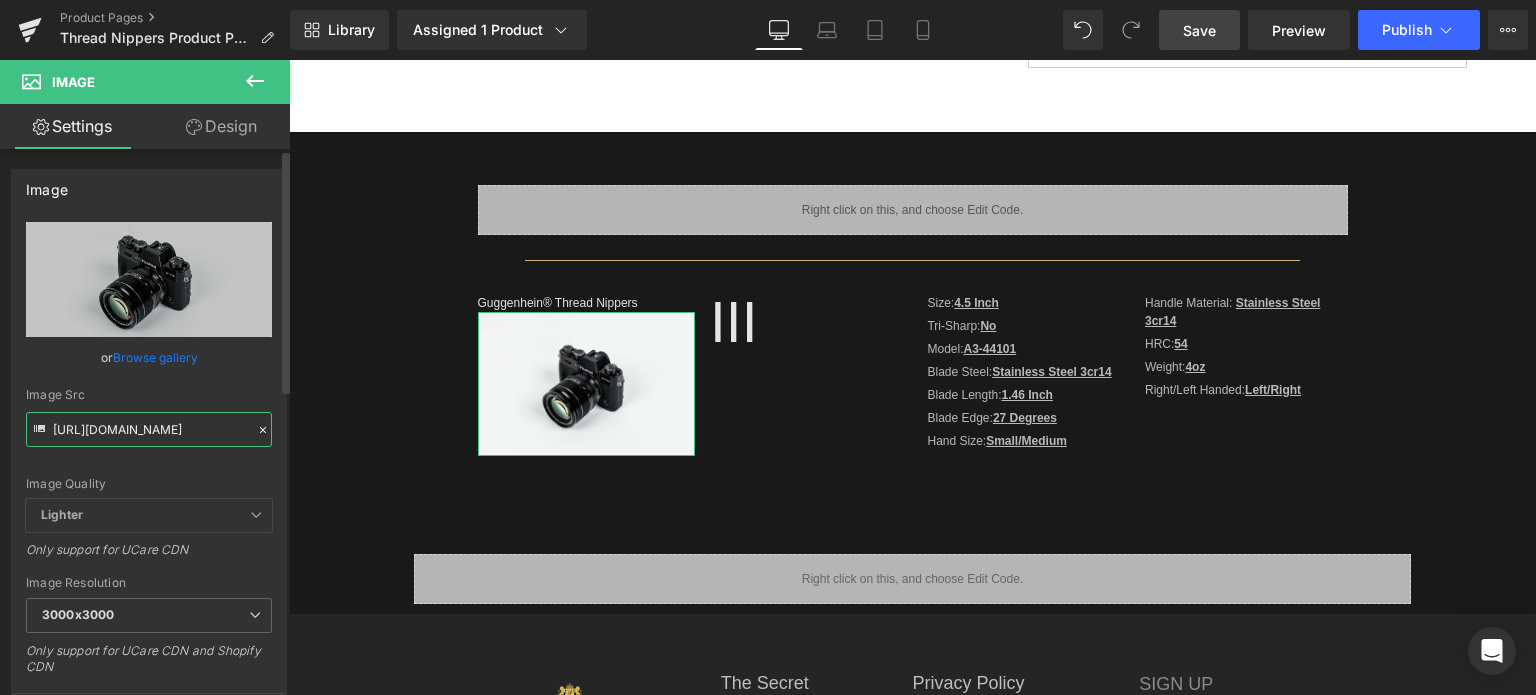 scroll, scrollTop: 0, scrollLeft: 501, axis: horizontal 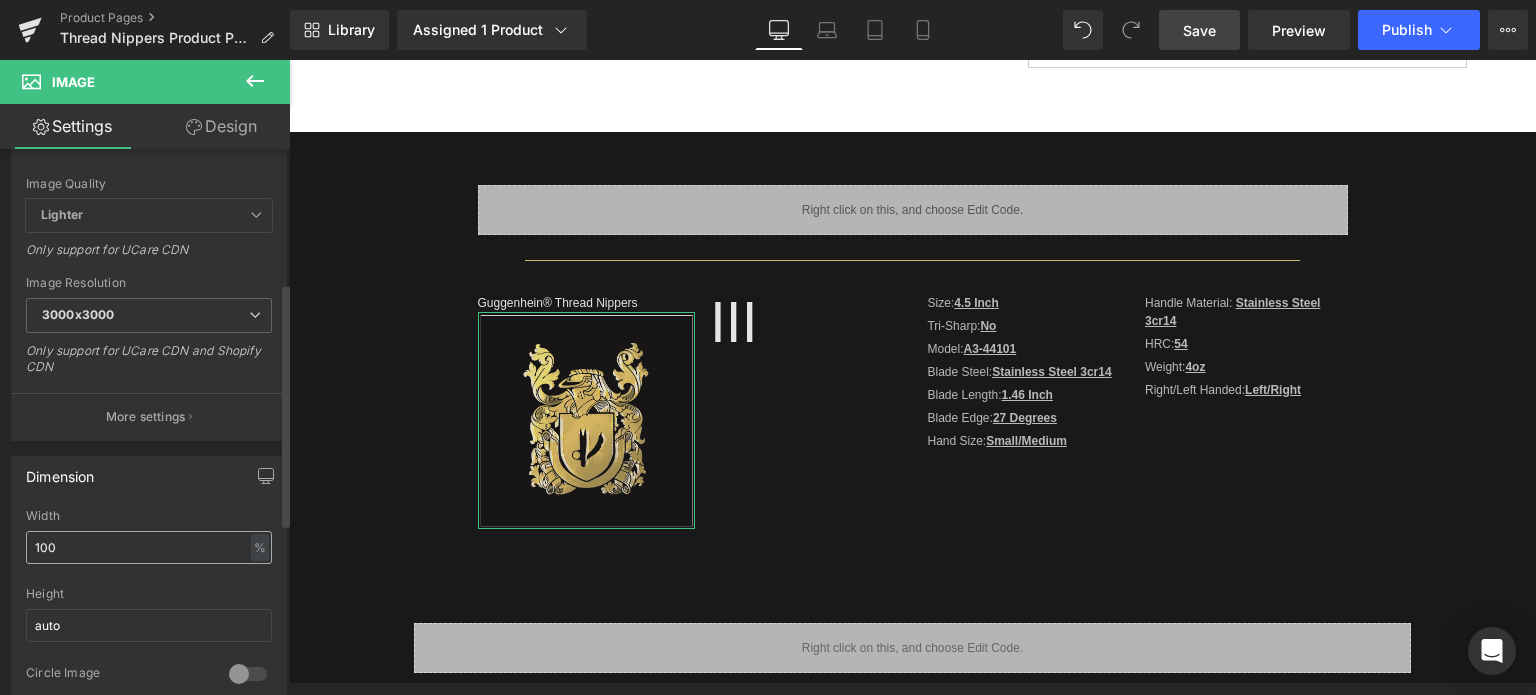 type on "[URL][DOMAIN_NAME]" 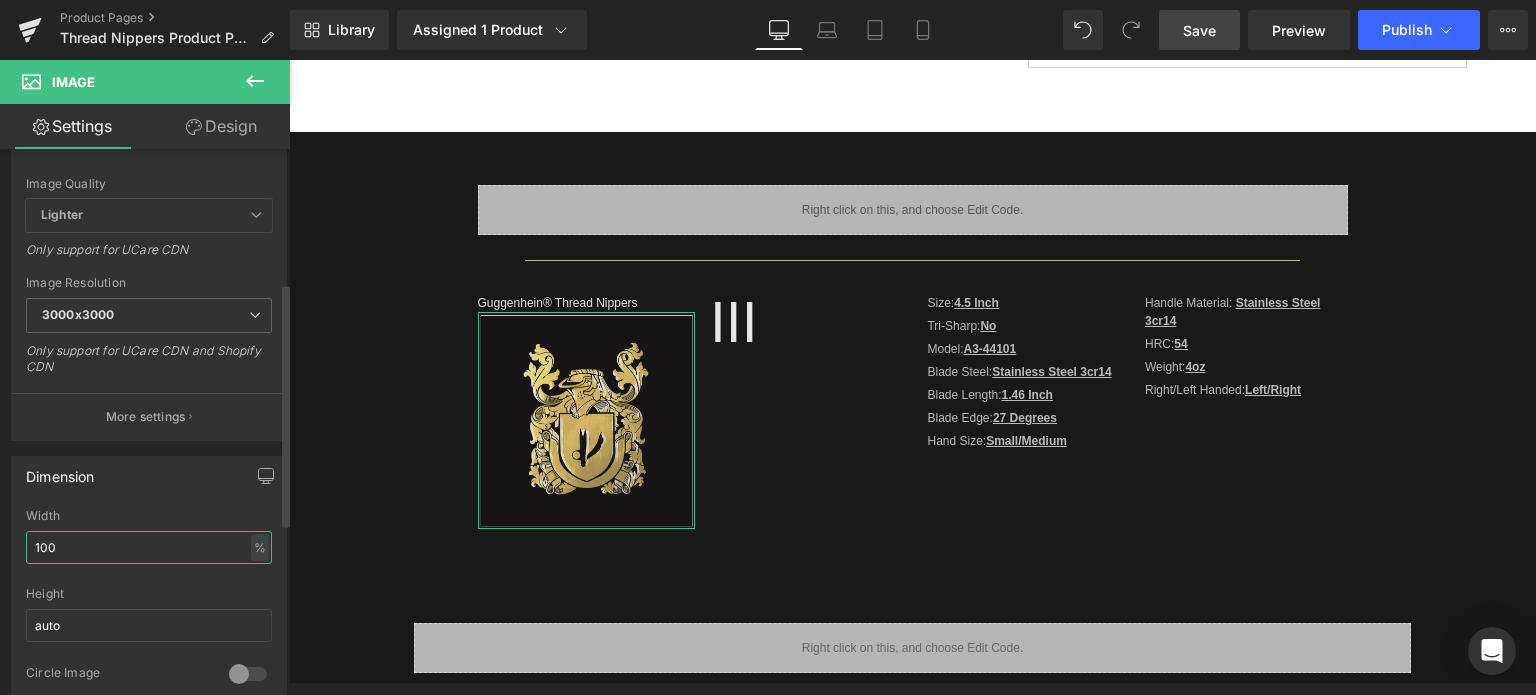 scroll, scrollTop: 0, scrollLeft: 0, axis: both 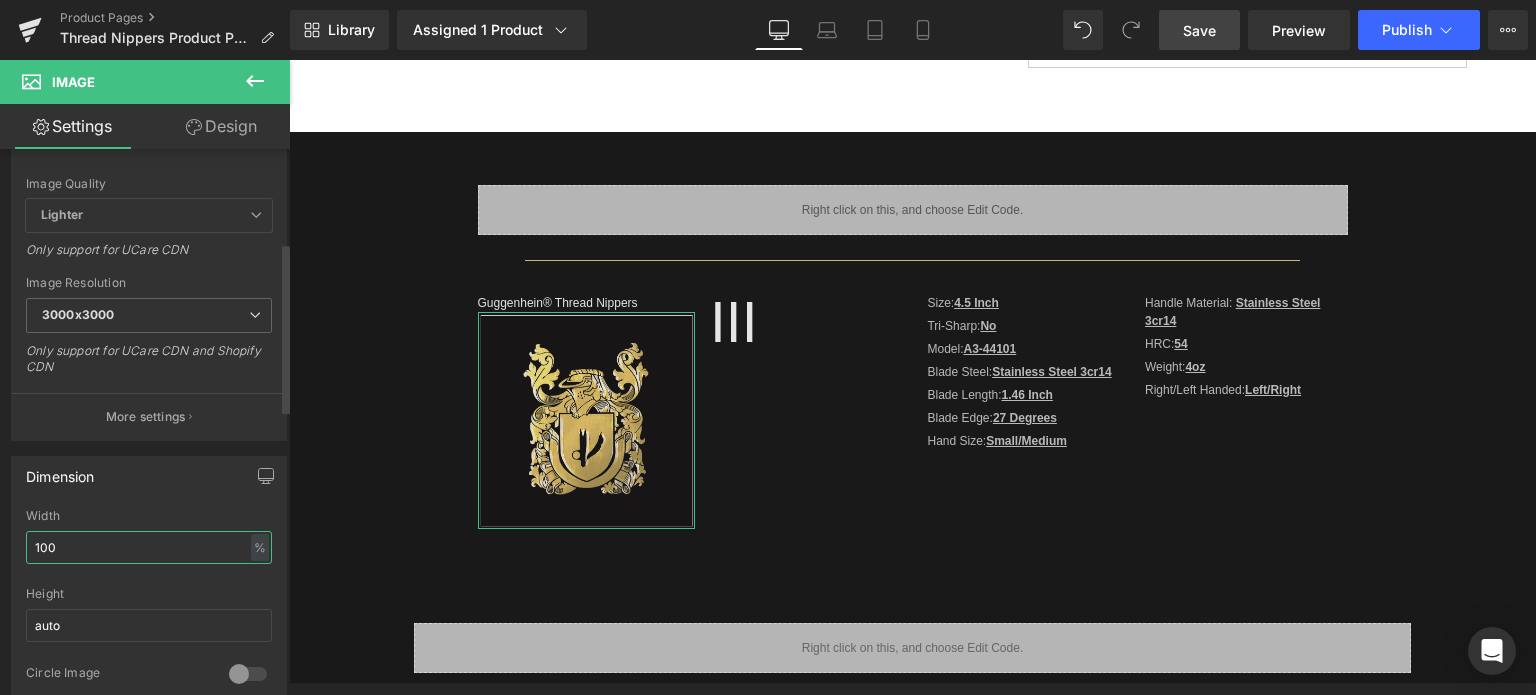 drag, startPoint x: 63, startPoint y: 550, endPoint x: 26, endPoint y: 549, distance: 37.01351 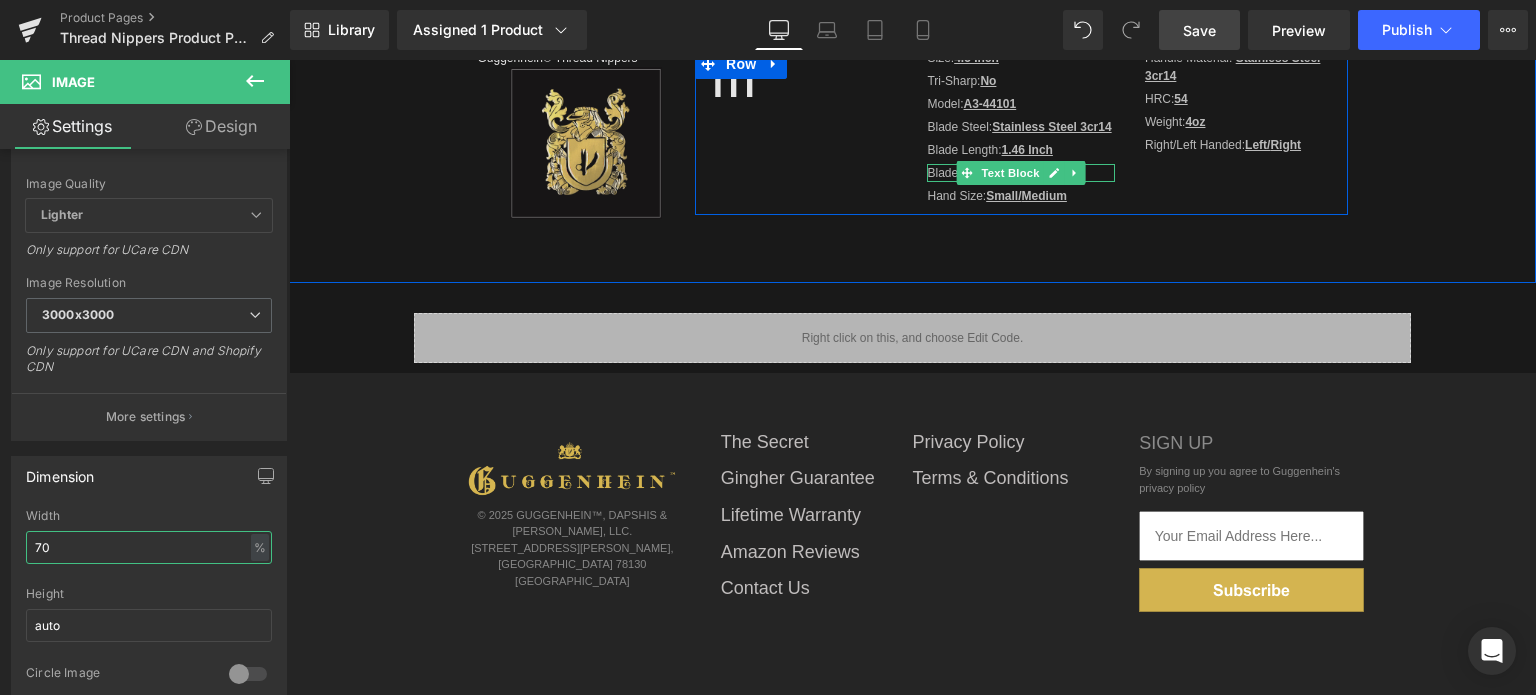 scroll, scrollTop: 1100, scrollLeft: 0, axis: vertical 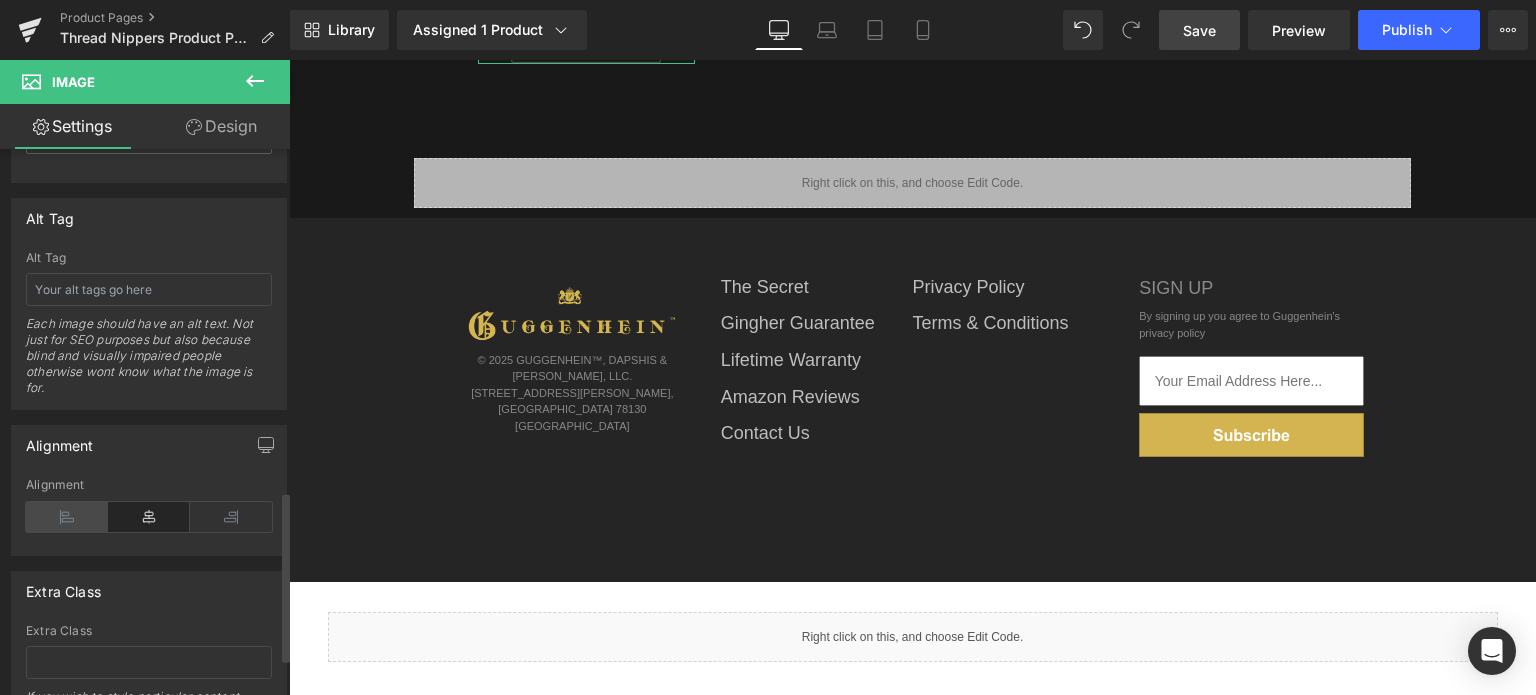 drag, startPoint x: 56, startPoint y: 510, endPoint x: 66, endPoint y: 503, distance: 12.206555 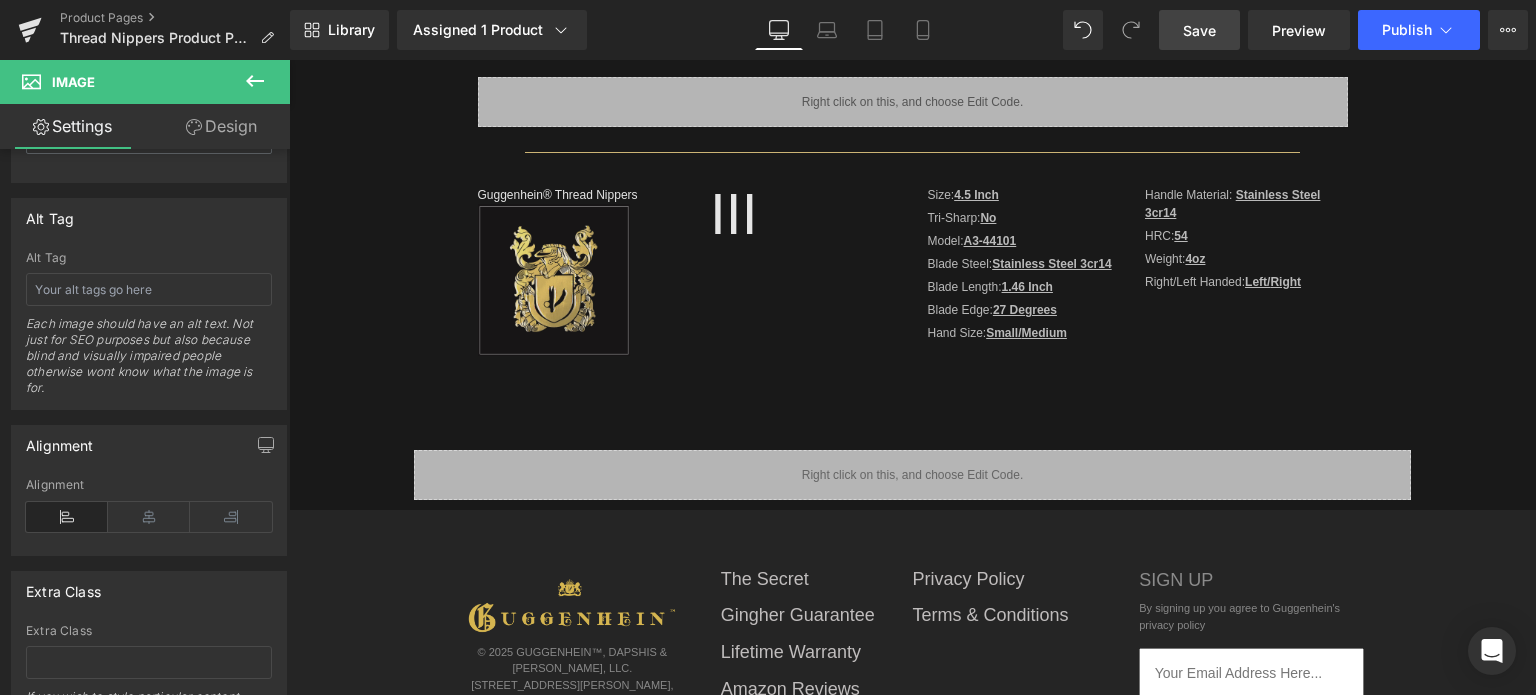 scroll, scrollTop: 700, scrollLeft: 0, axis: vertical 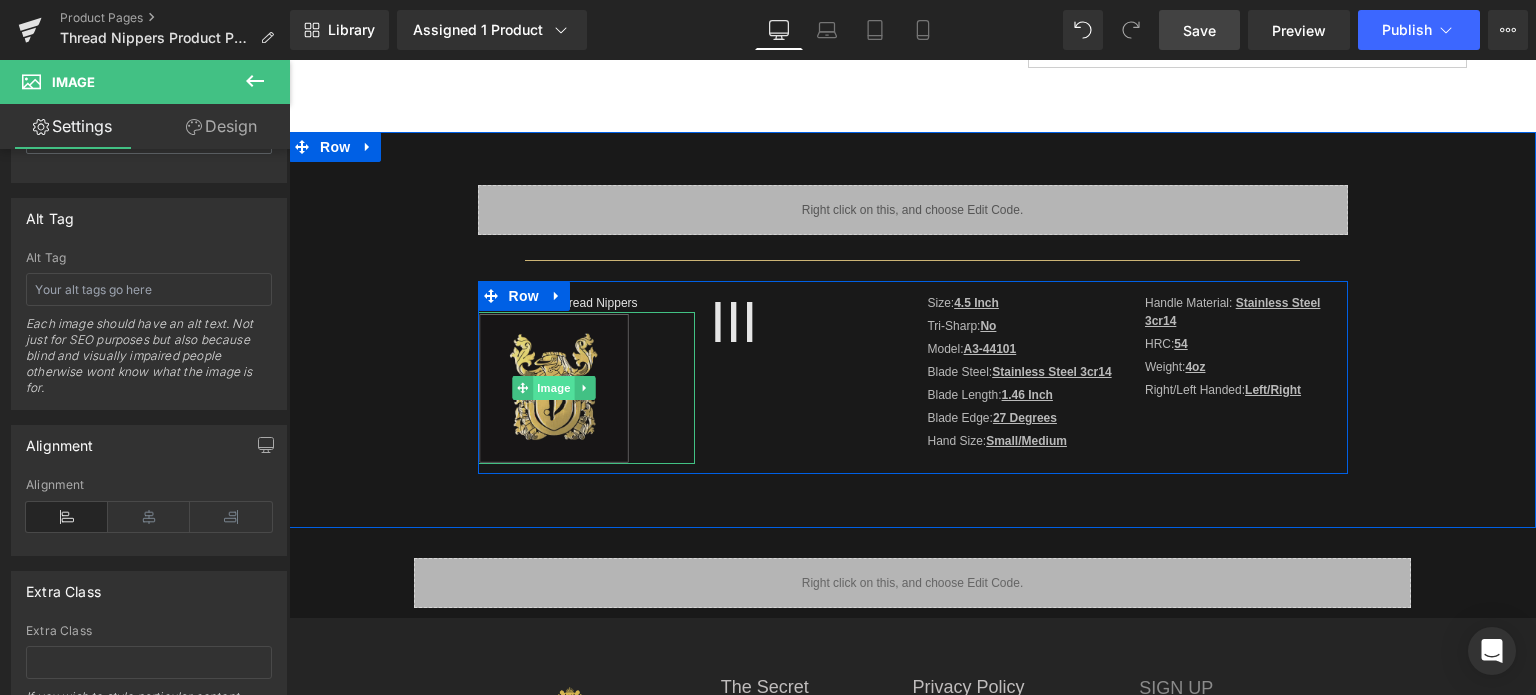 click on "Image" at bounding box center [554, 388] 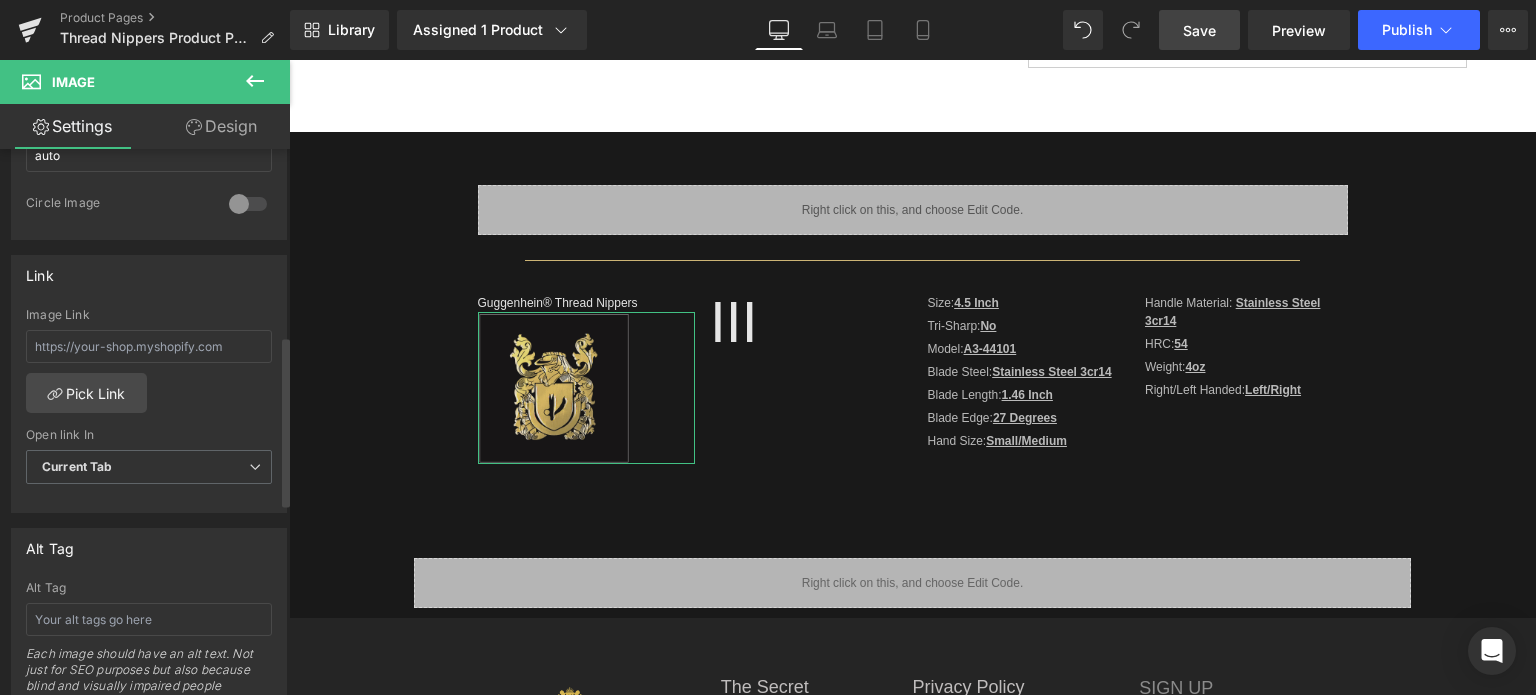 scroll, scrollTop: 600, scrollLeft: 0, axis: vertical 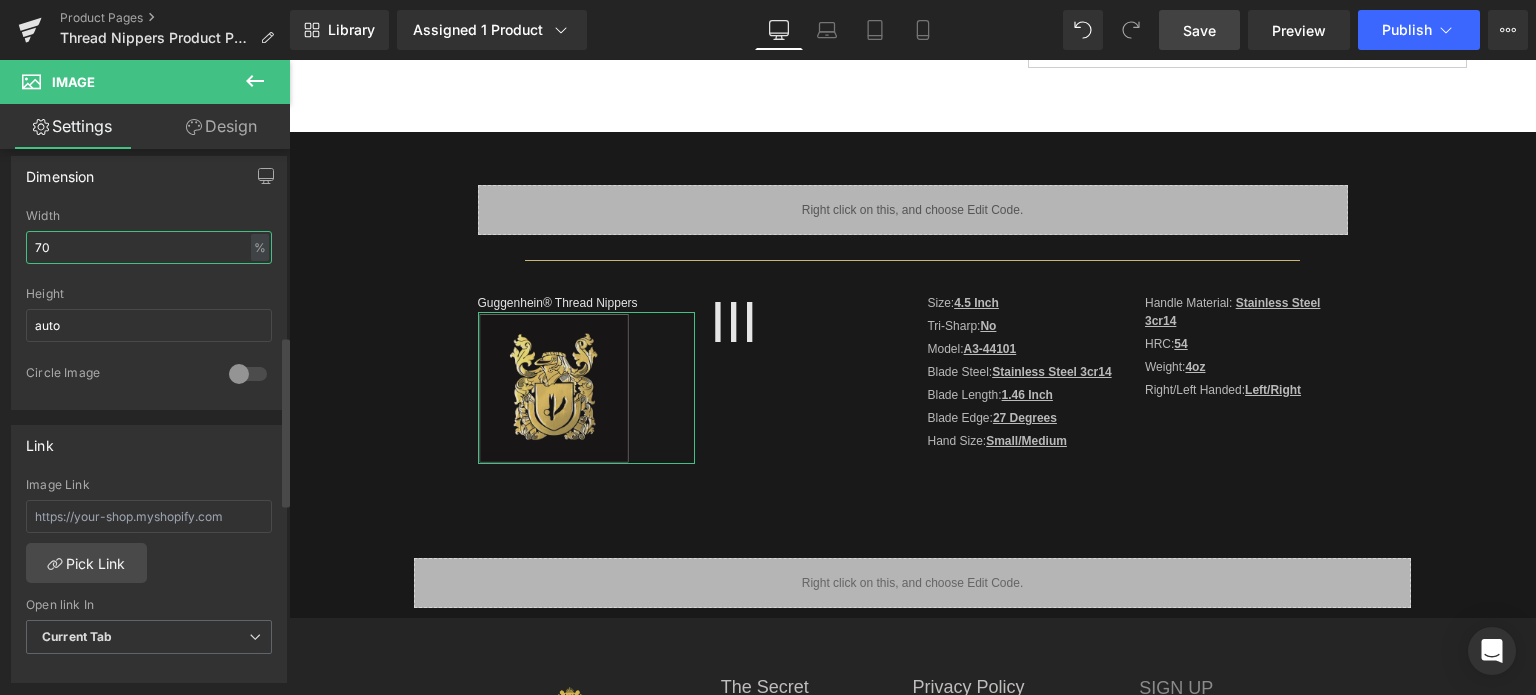 drag, startPoint x: 41, startPoint y: 240, endPoint x: 53, endPoint y: 242, distance: 12.165525 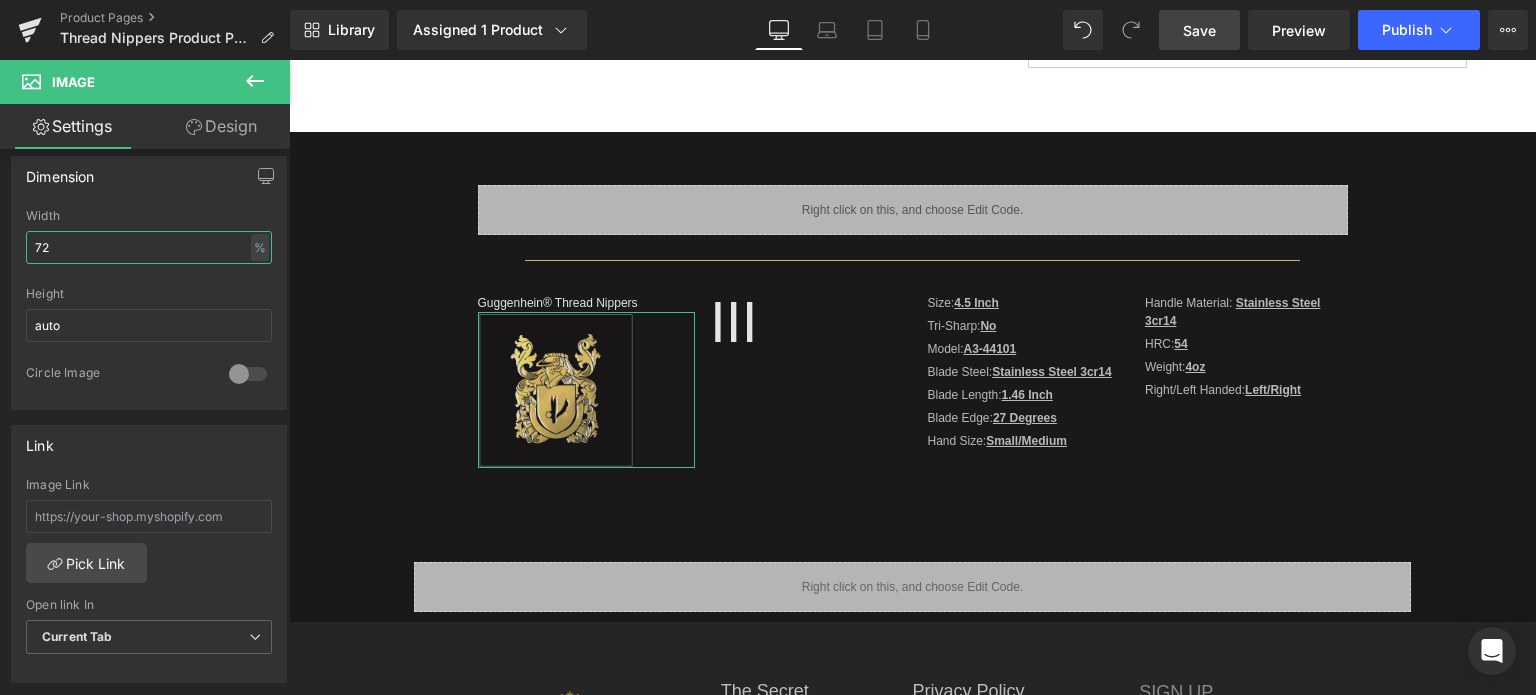 type on "72" 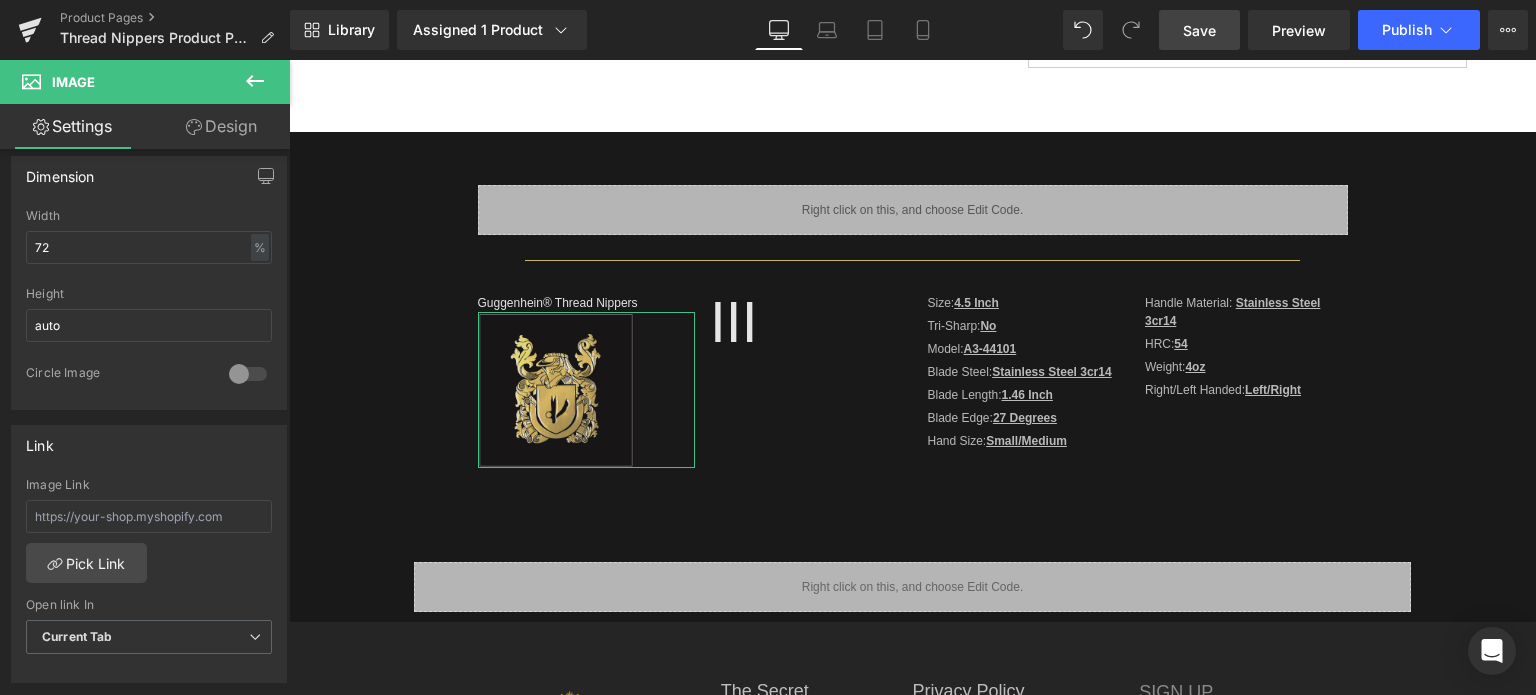 click on "Design" at bounding box center [221, 126] 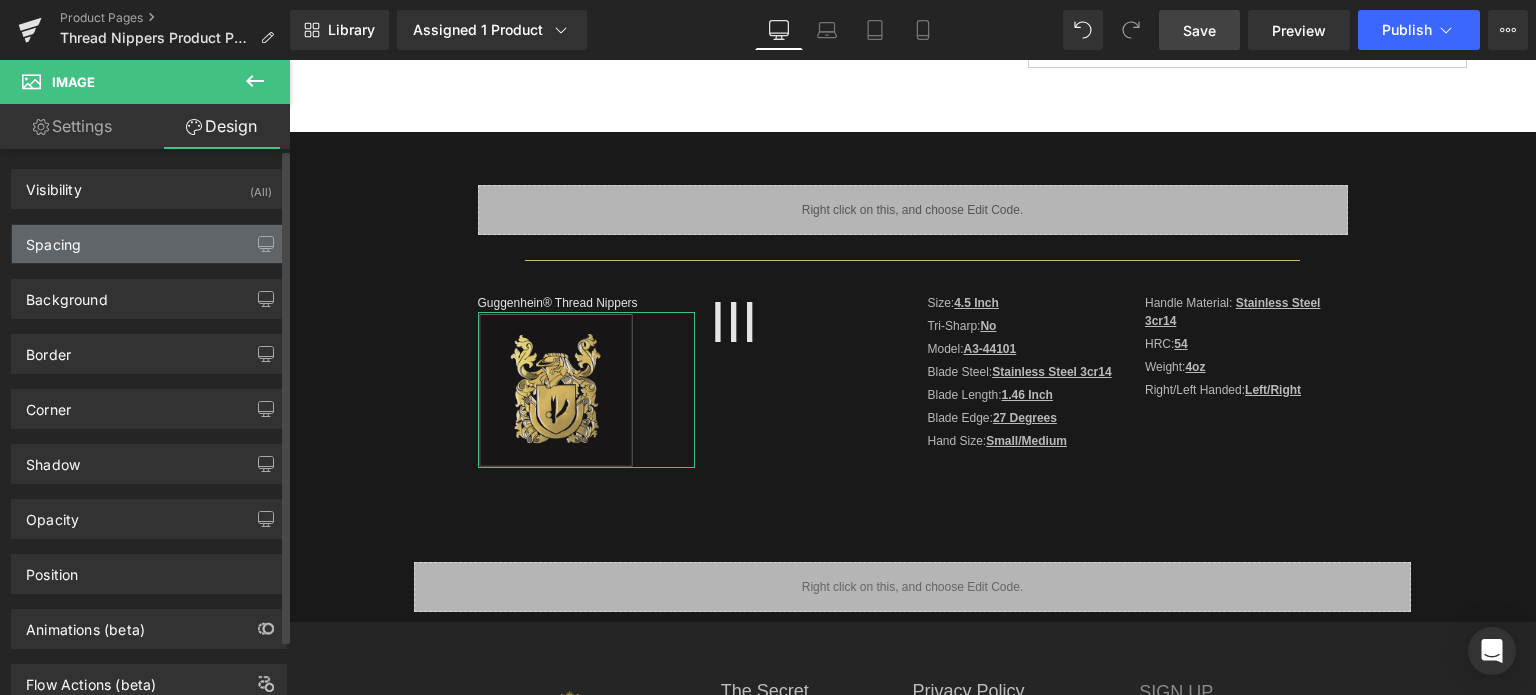 click on "Spacing" at bounding box center (149, 244) 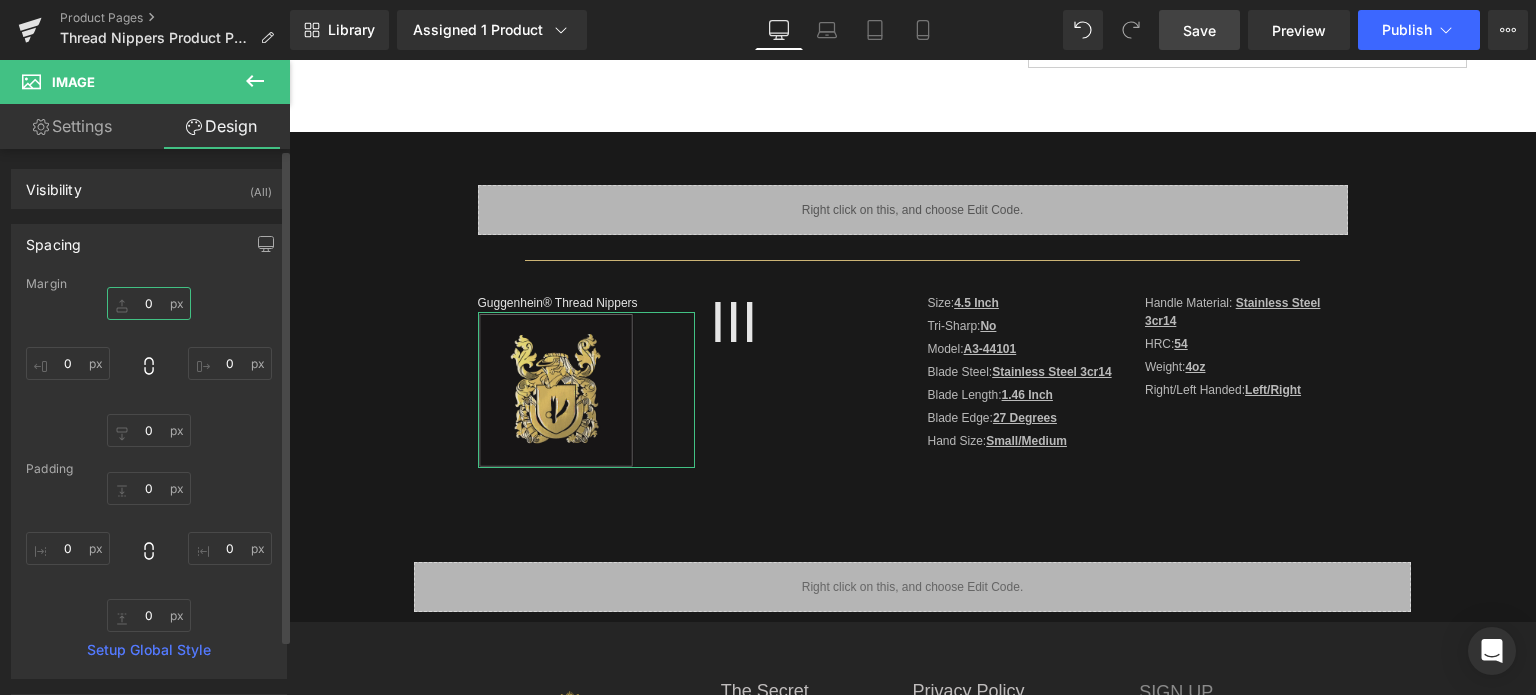 click at bounding box center (149, 303) 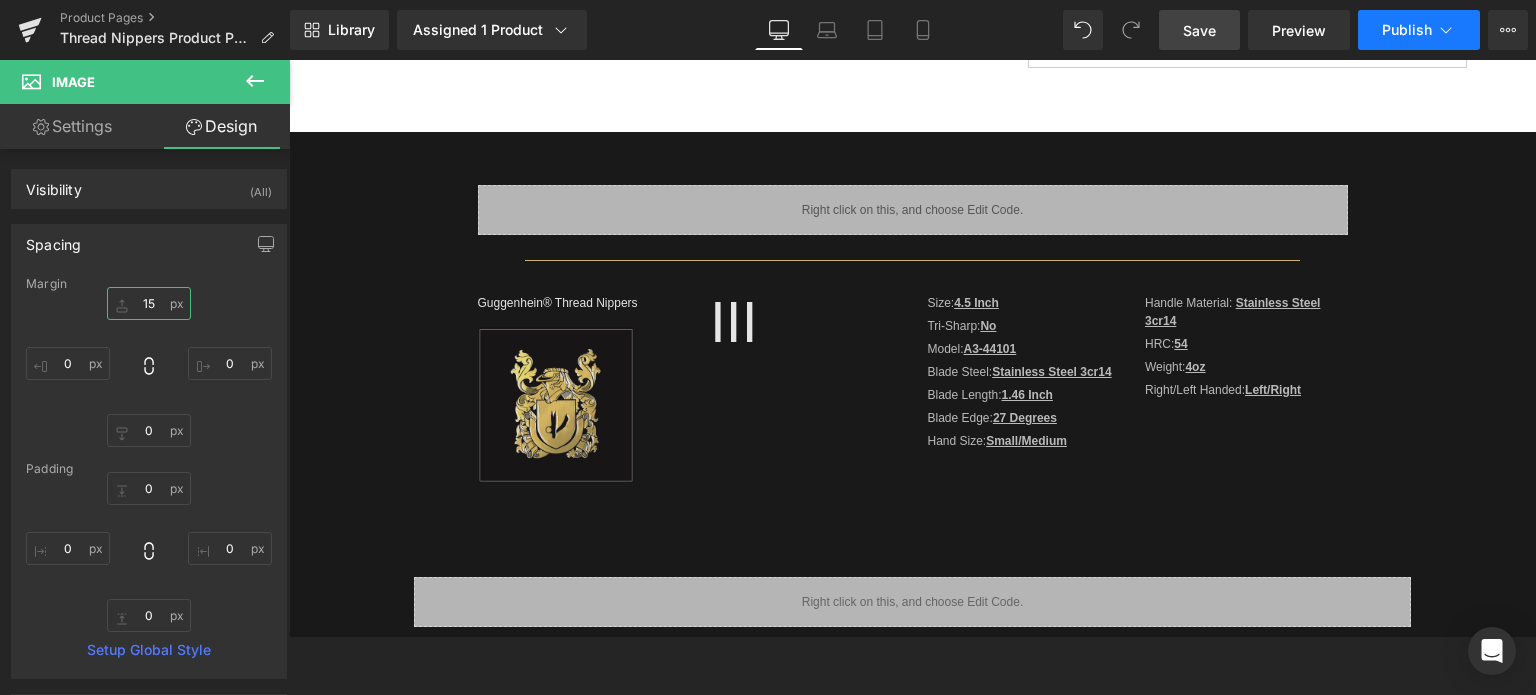 type on "15" 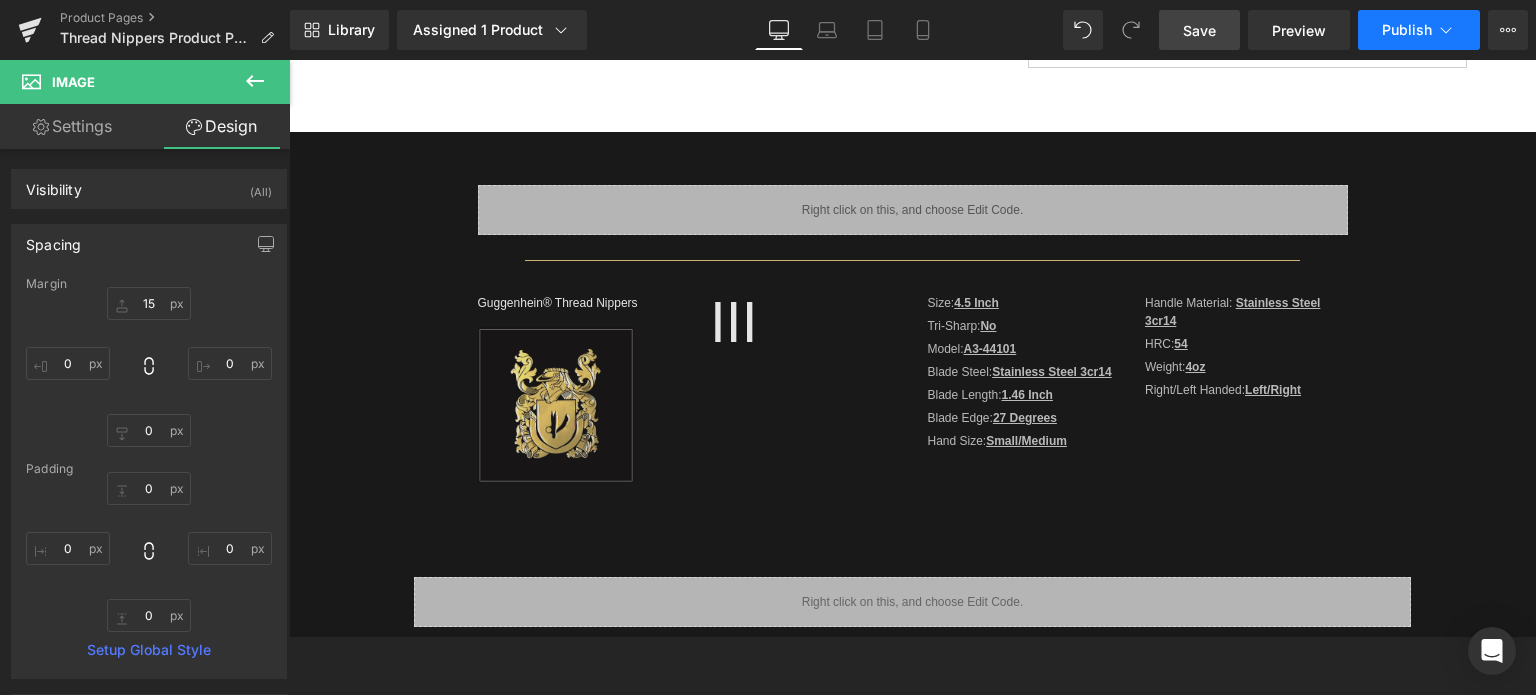 click on "Publish" at bounding box center [1407, 30] 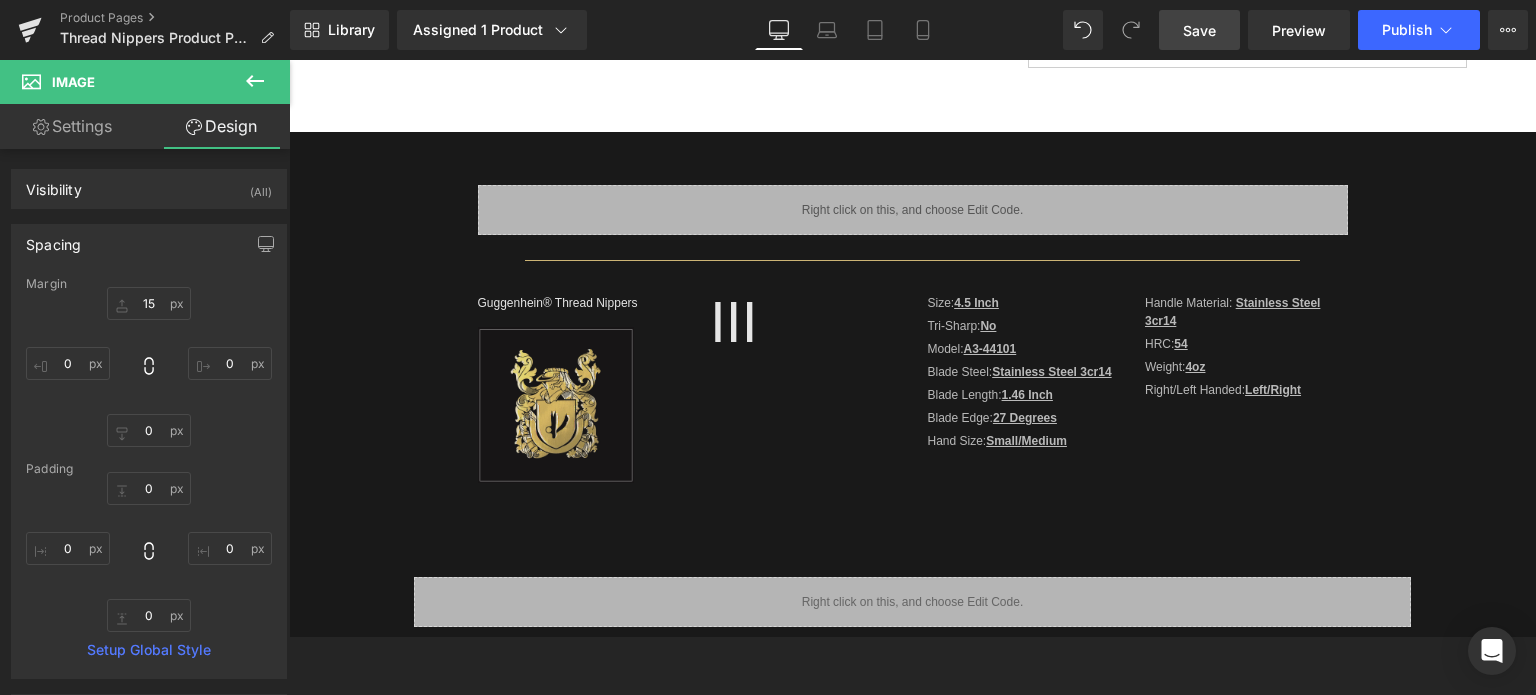 click on "Save" at bounding box center [1199, 30] 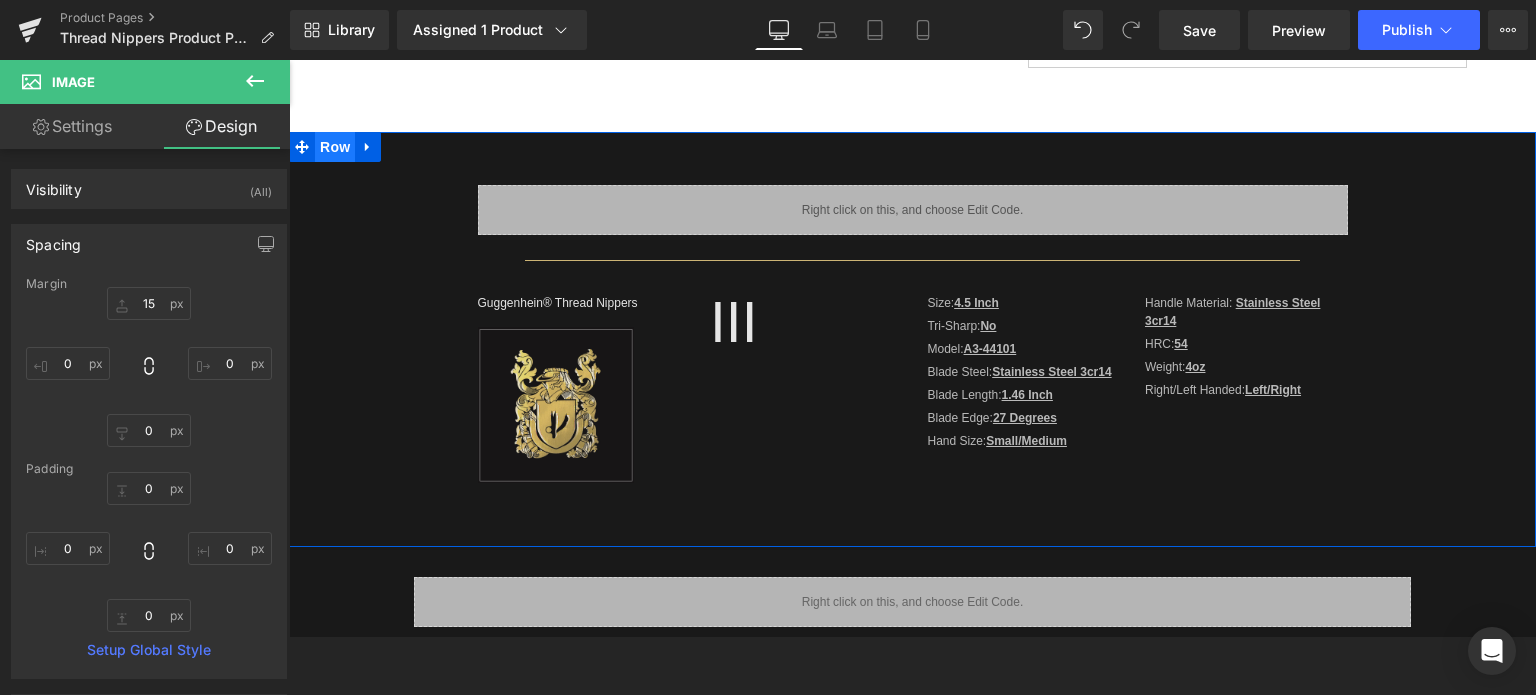 click on "Row" at bounding box center (335, 147) 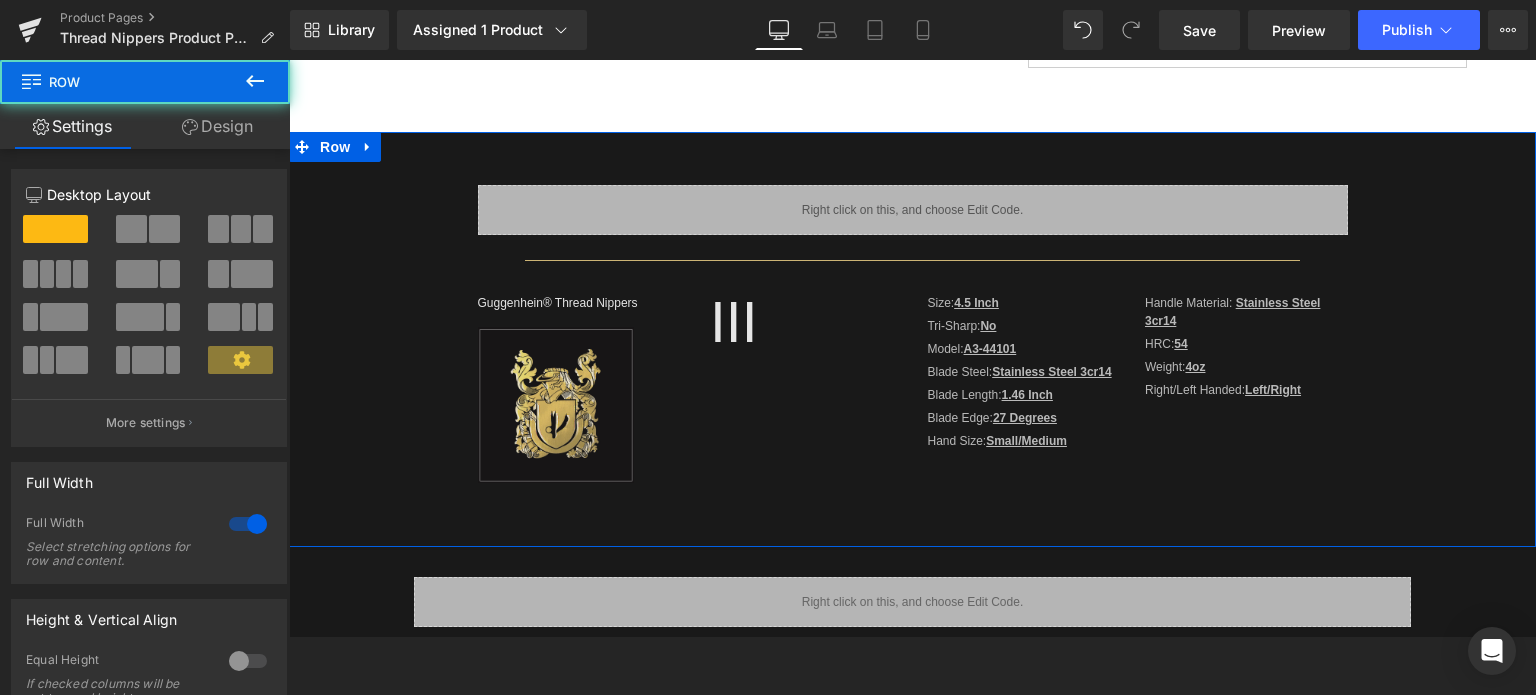 click on "Design" at bounding box center [217, 126] 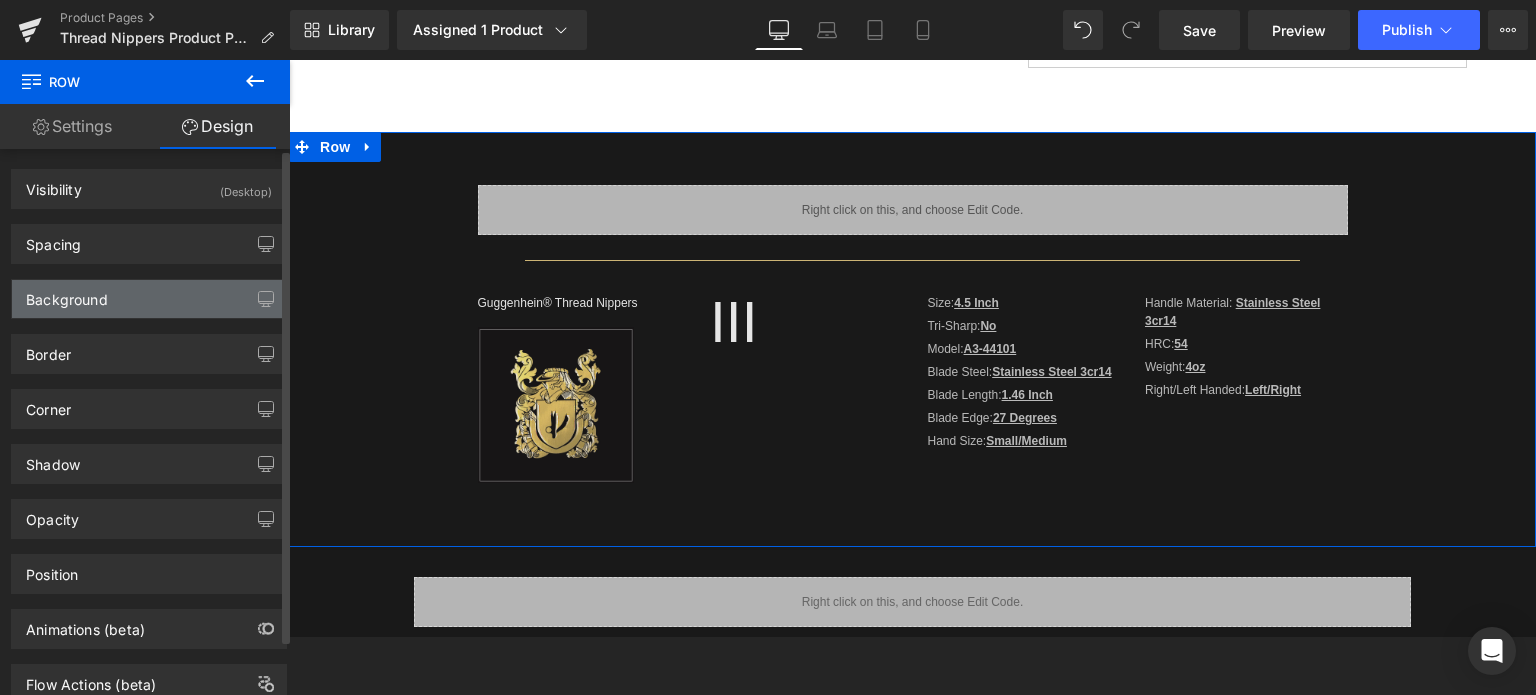 click on "Background" at bounding box center [149, 299] 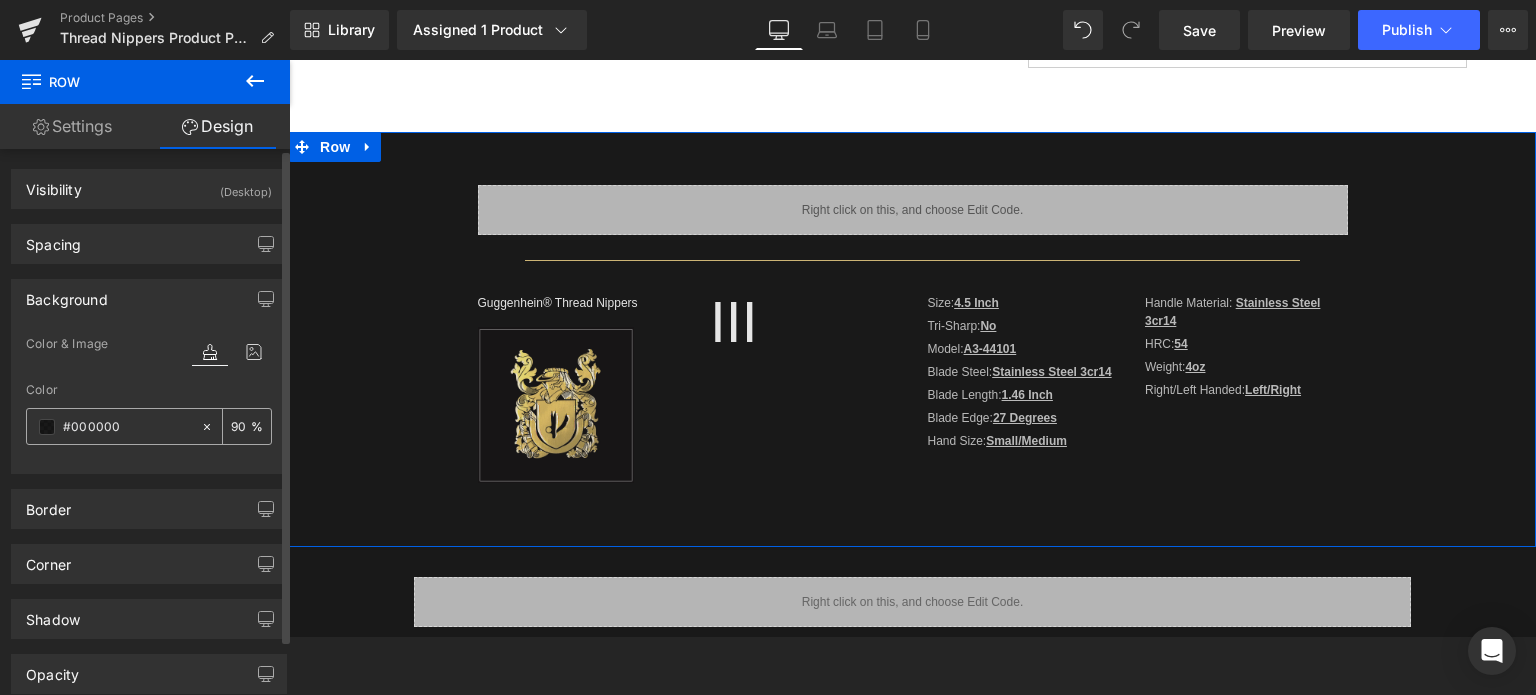 click at bounding box center [47, 427] 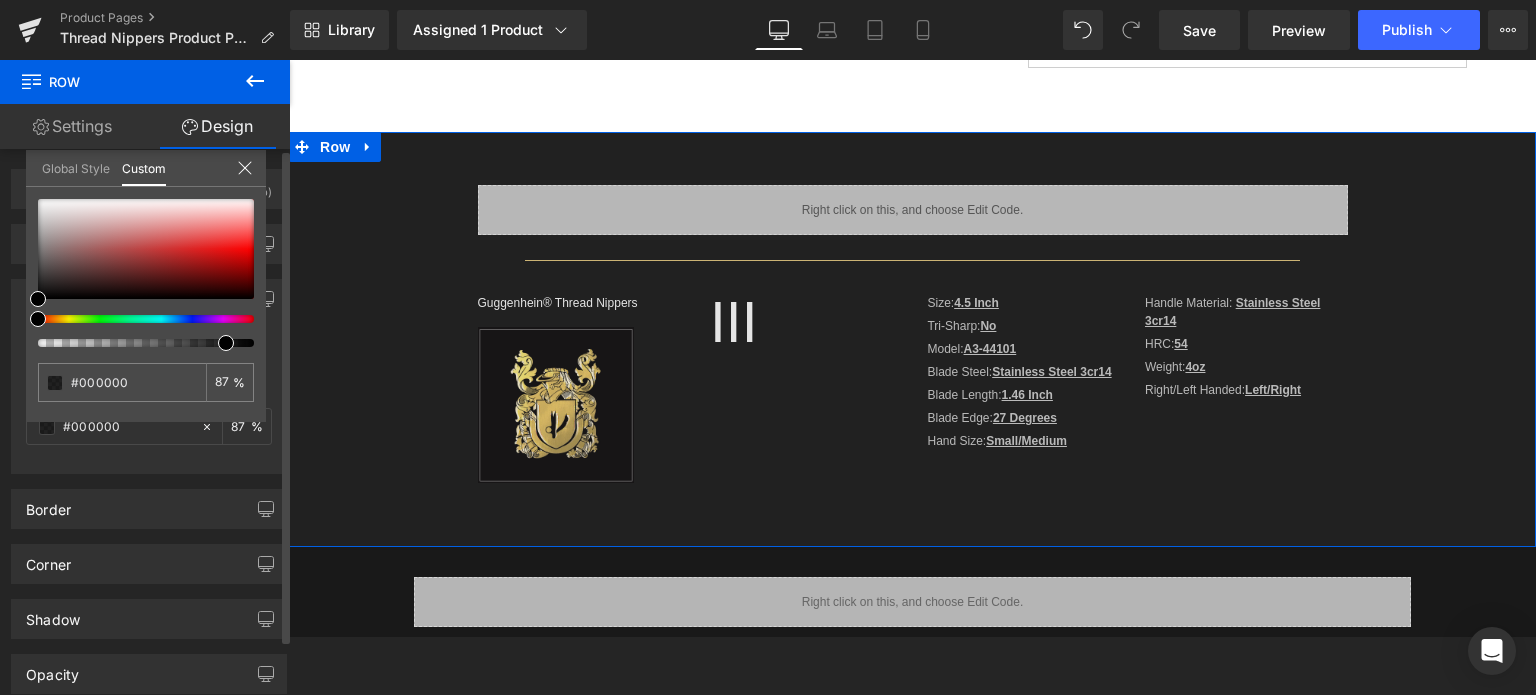 drag, startPoint x: 230, startPoint y: 342, endPoint x: 216, endPoint y: 343, distance: 14.035668 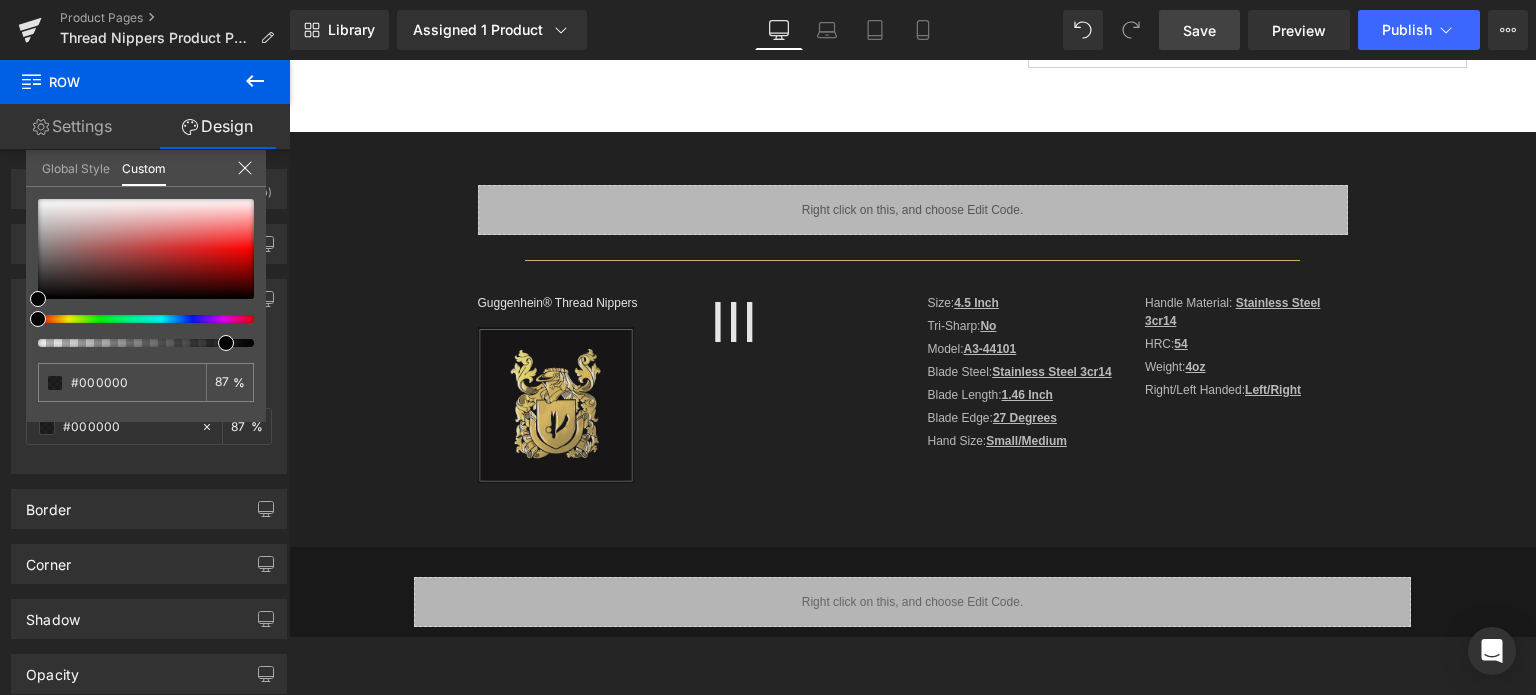 click on "Save" at bounding box center [1199, 30] 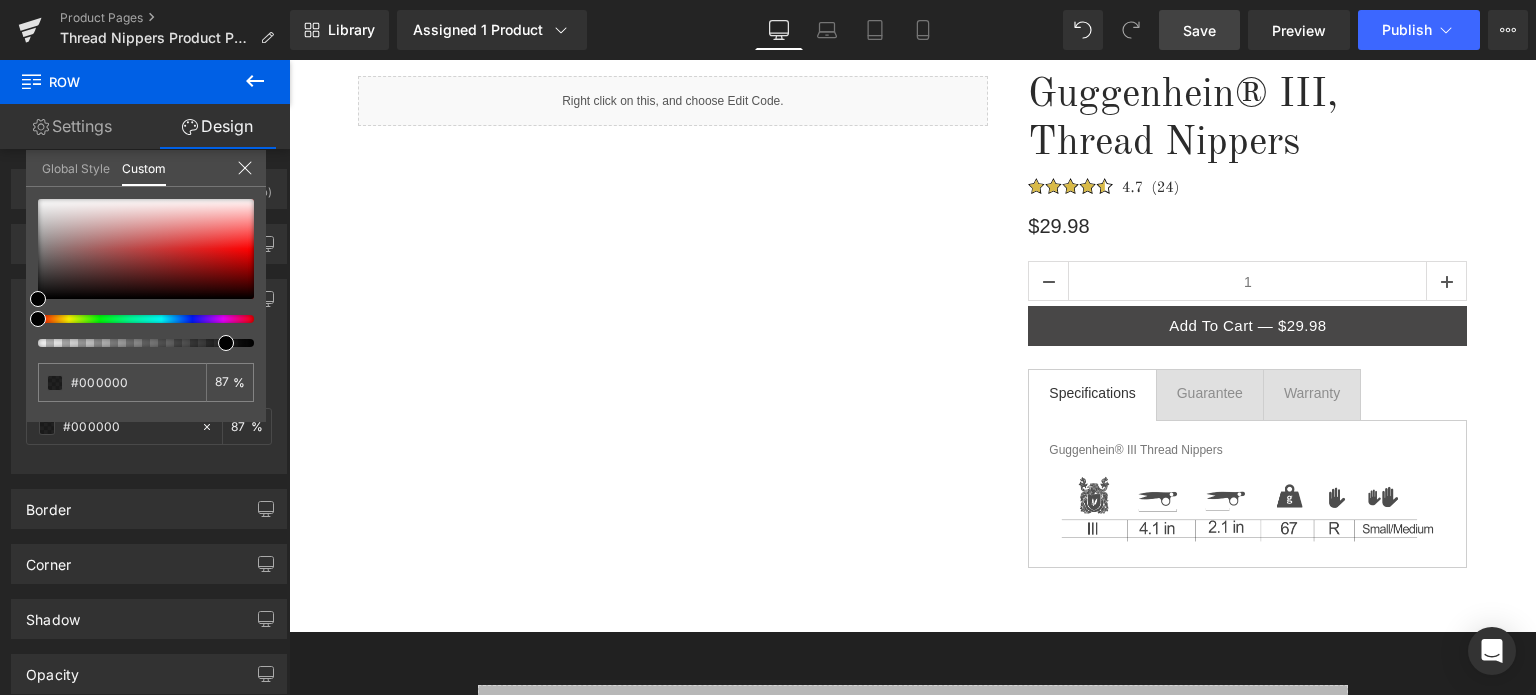 click on "Guggenhein
0
SHOPPING CART
CLOSE
No Products in the Cart
. . .
TOTAL:
$0.00
PROCEED TO CHECKOUT  X" at bounding box center [912, 882] 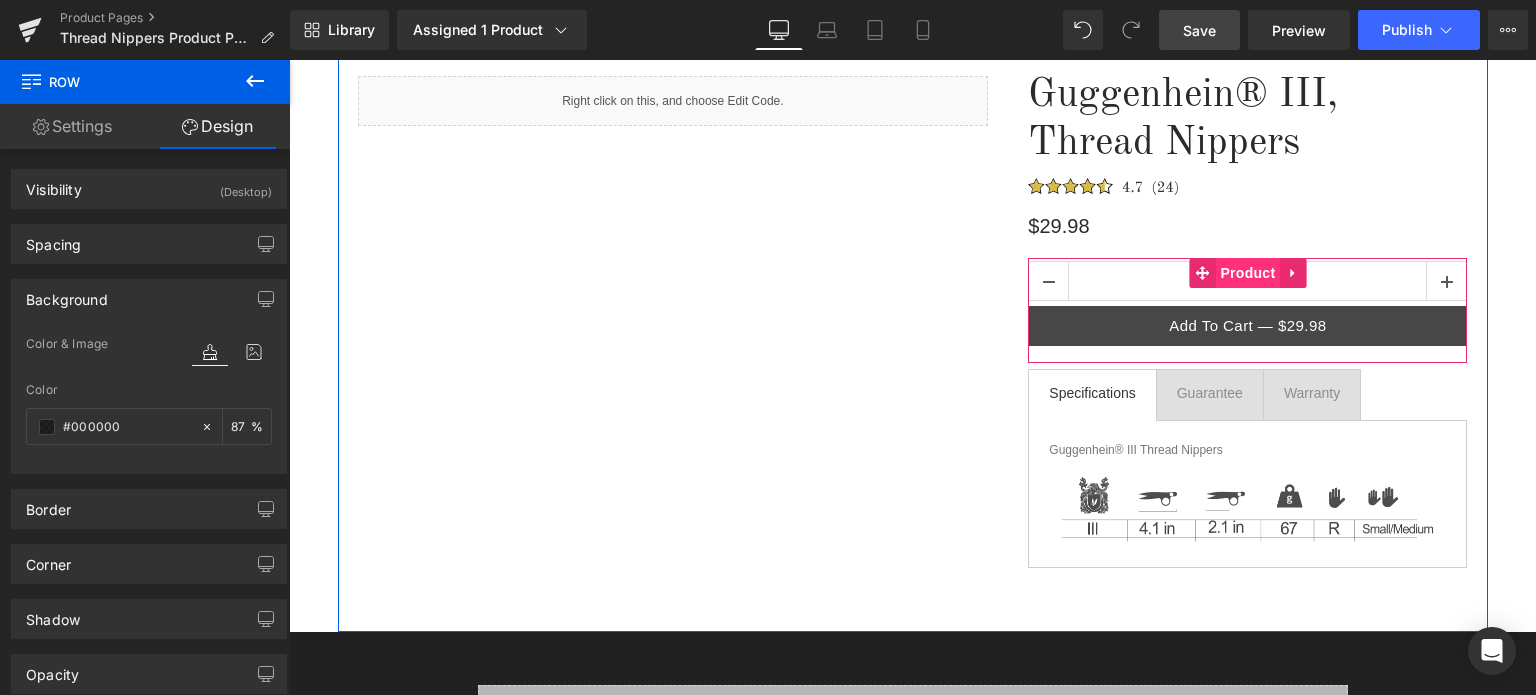 click on "Product" at bounding box center [1247, 273] 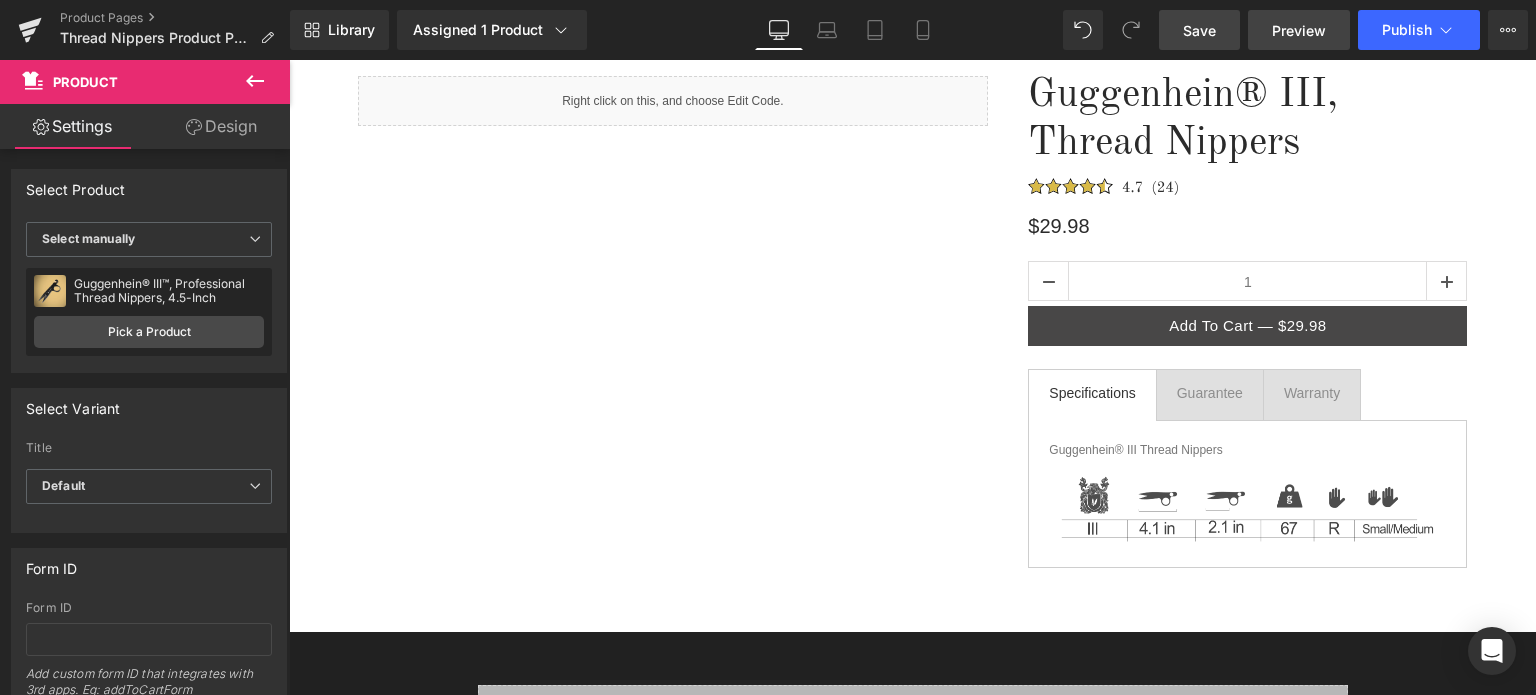 click on "Preview" at bounding box center [1299, 30] 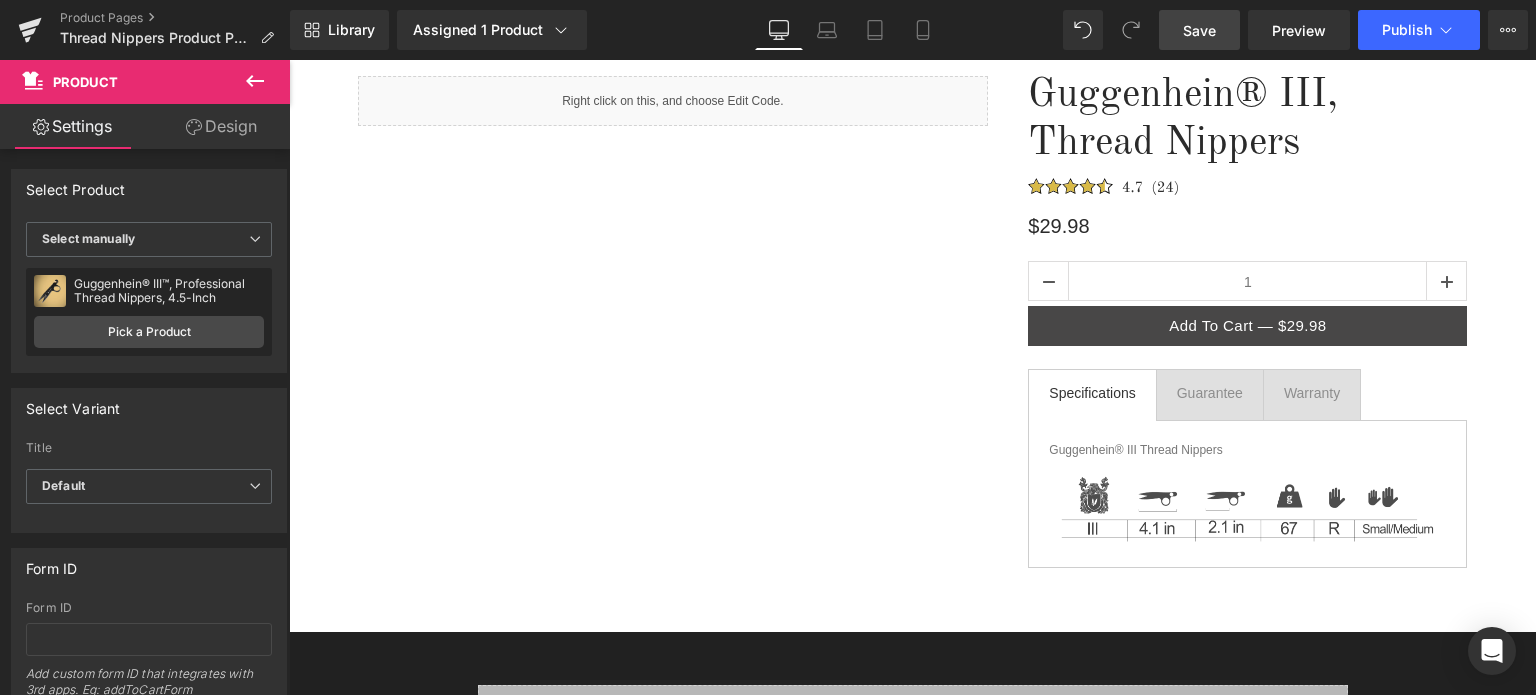 click on "Save" at bounding box center [1199, 30] 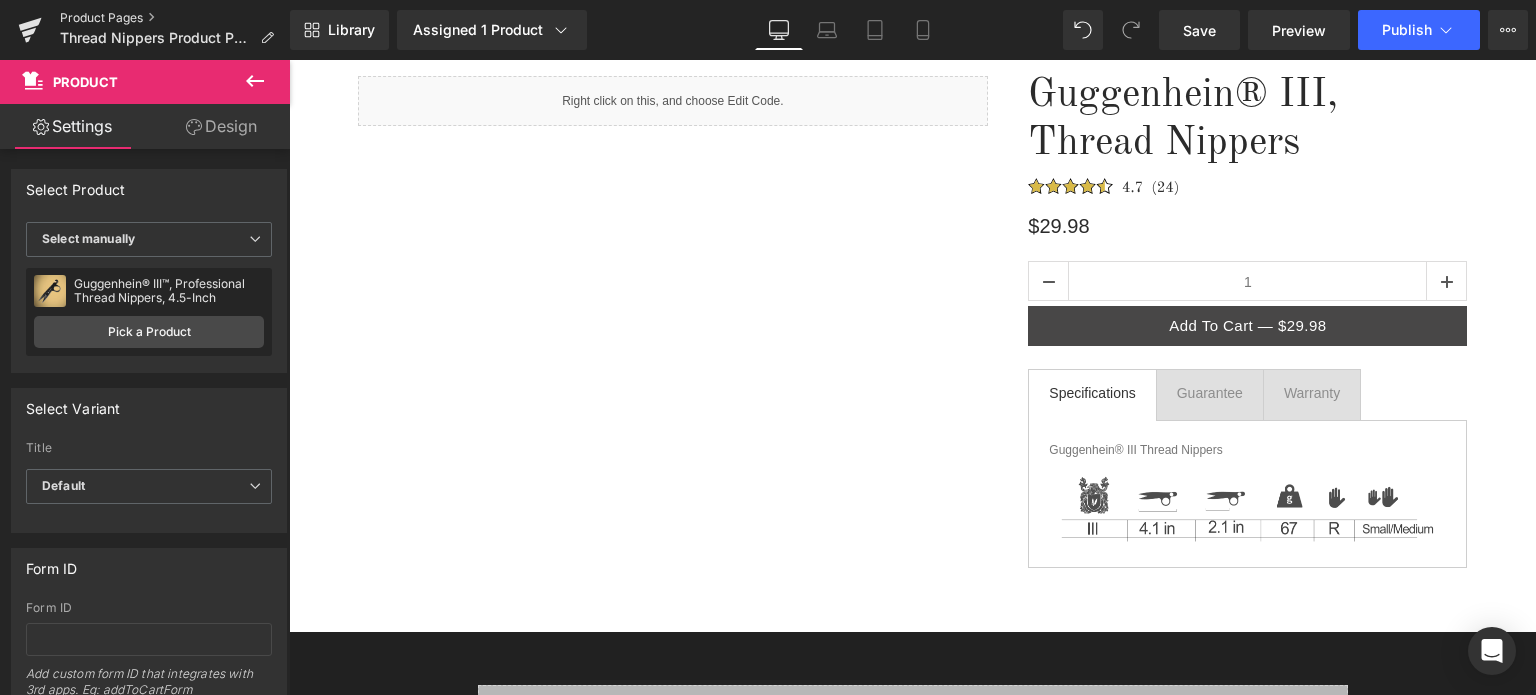 click on "Product Pages" at bounding box center (175, 18) 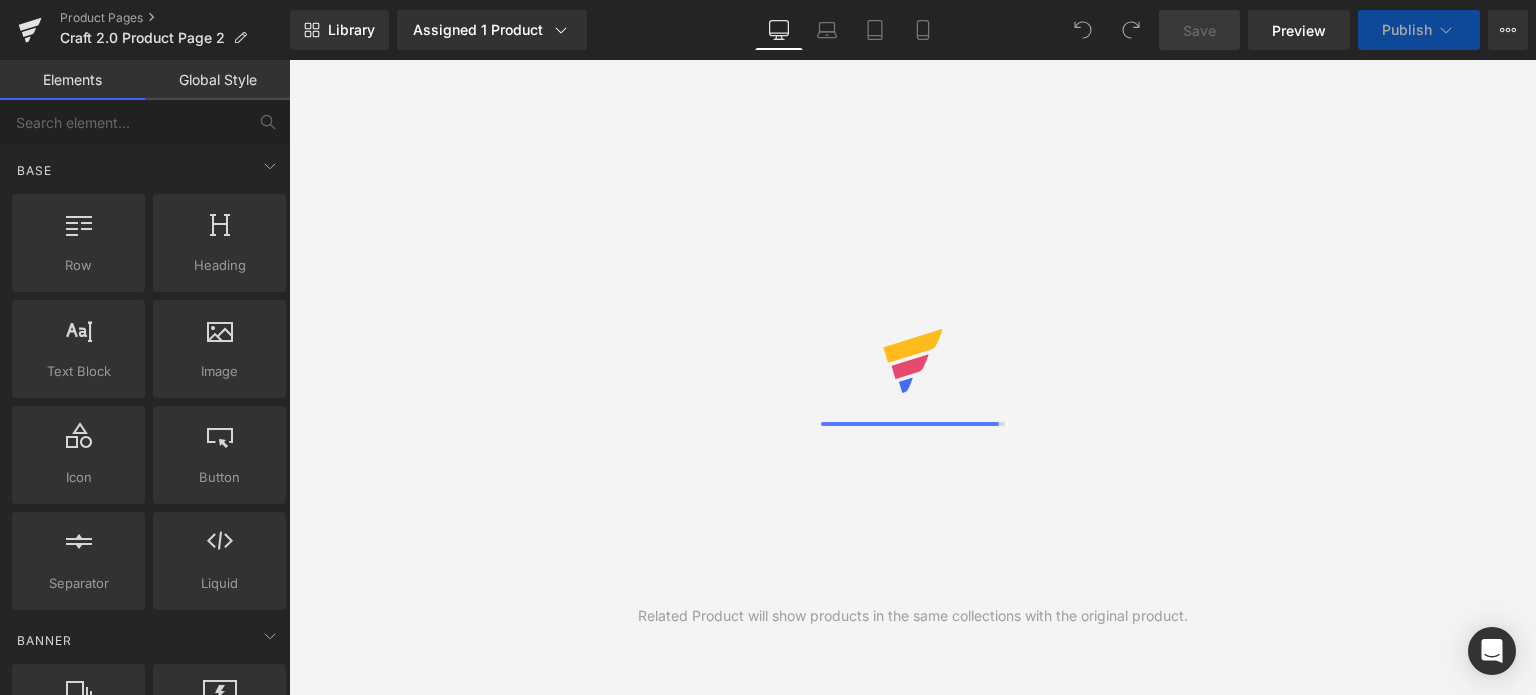 scroll, scrollTop: 0, scrollLeft: 0, axis: both 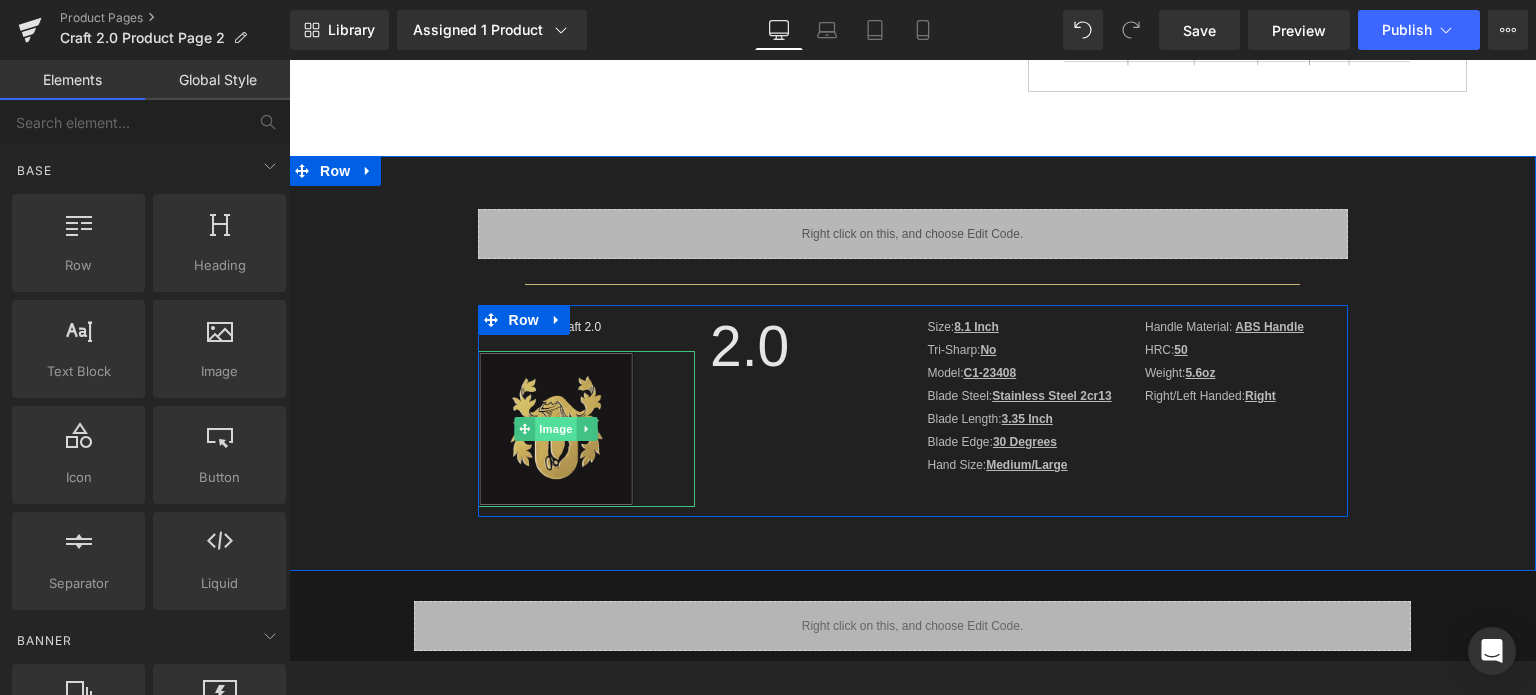 click on "Image" at bounding box center (556, 429) 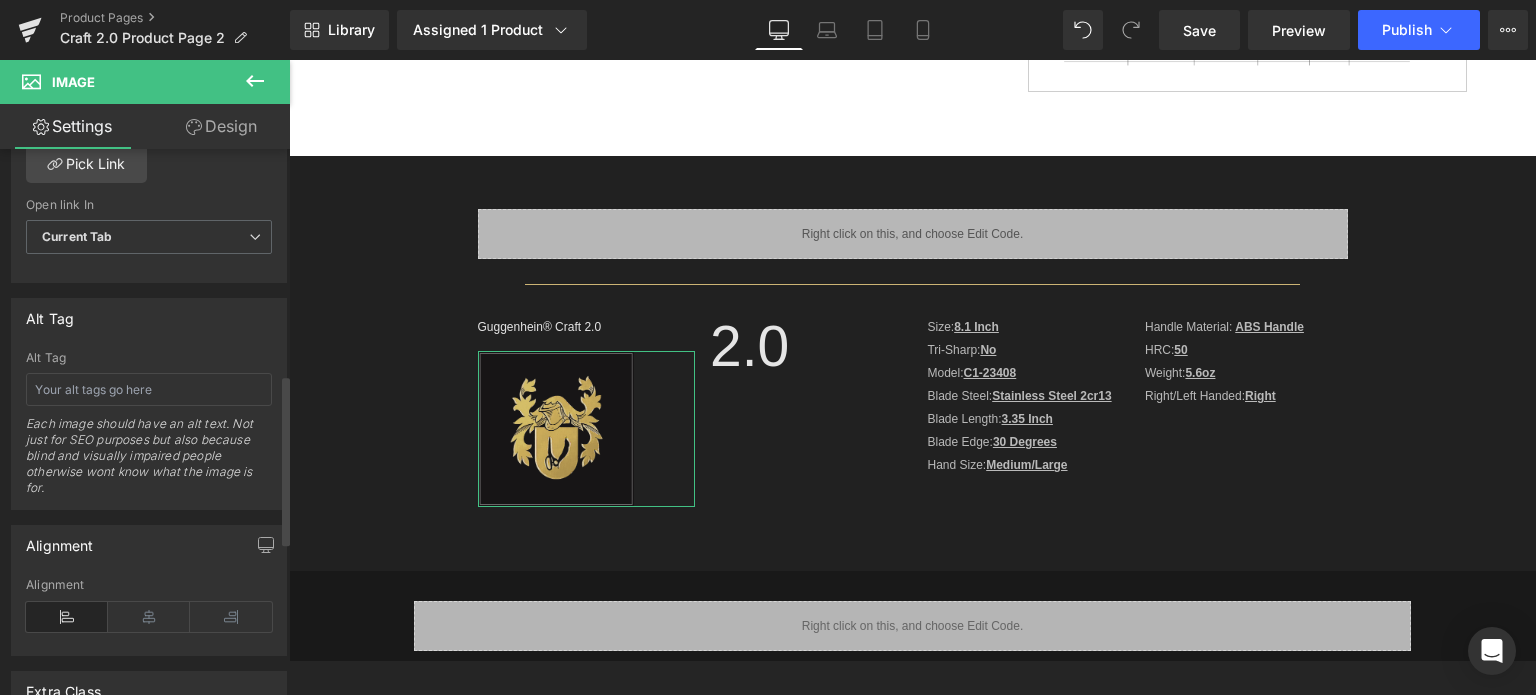scroll, scrollTop: 500, scrollLeft: 0, axis: vertical 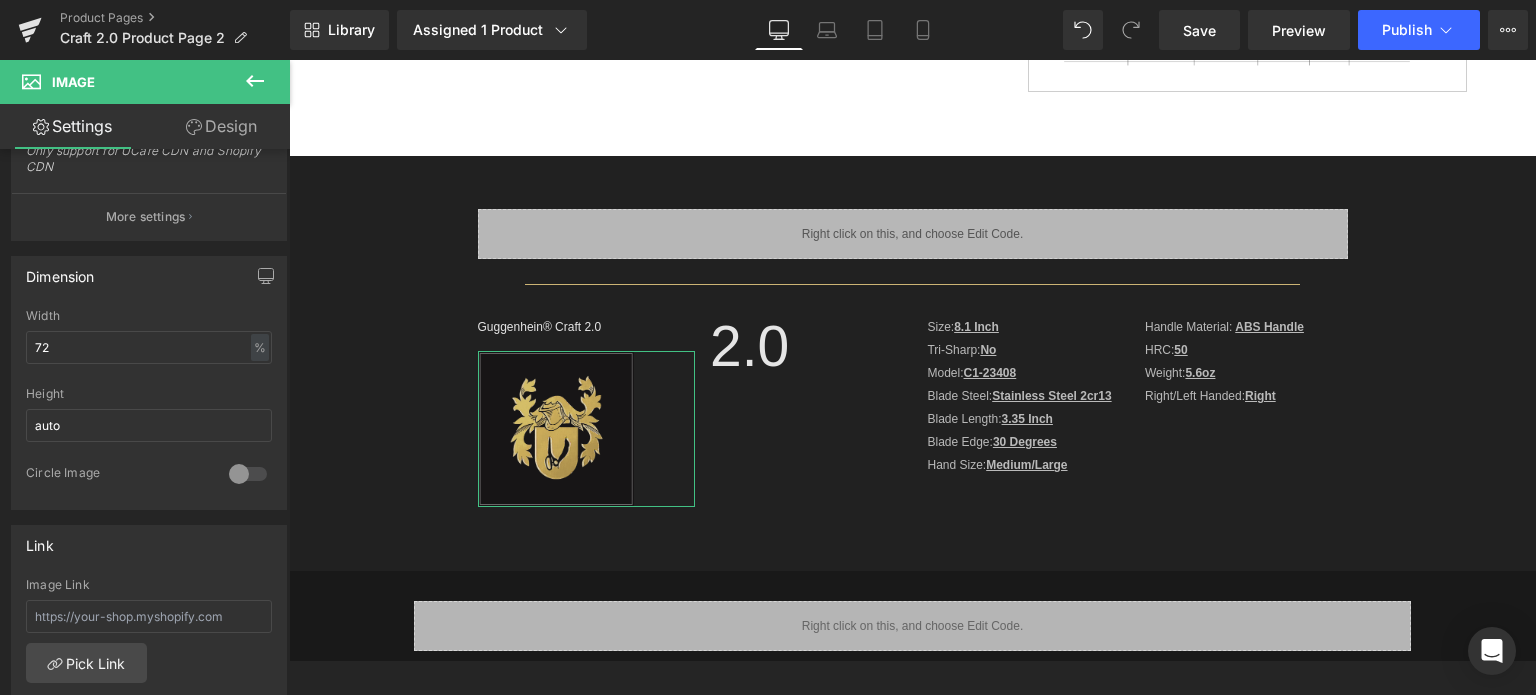 click on "Design" at bounding box center (221, 126) 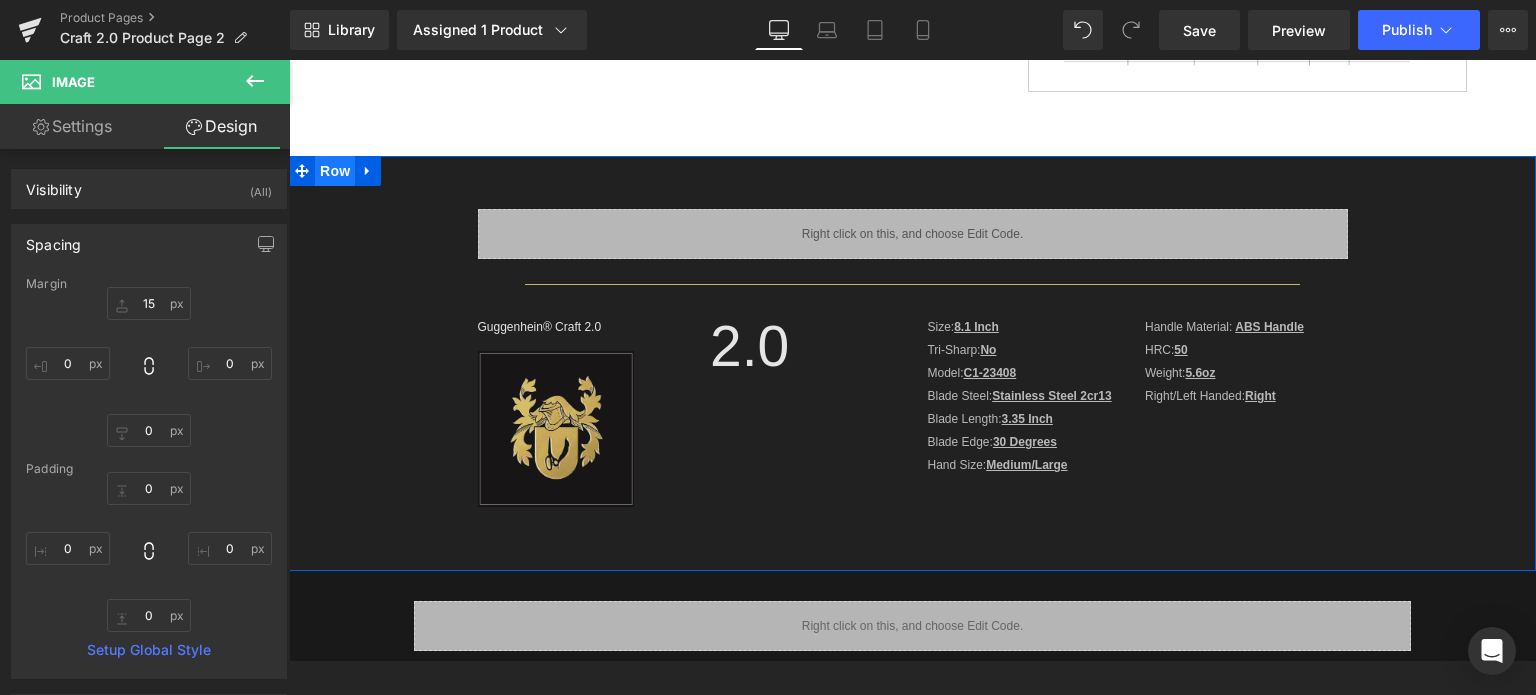 click on "Row" at bounding box center [335, 171] 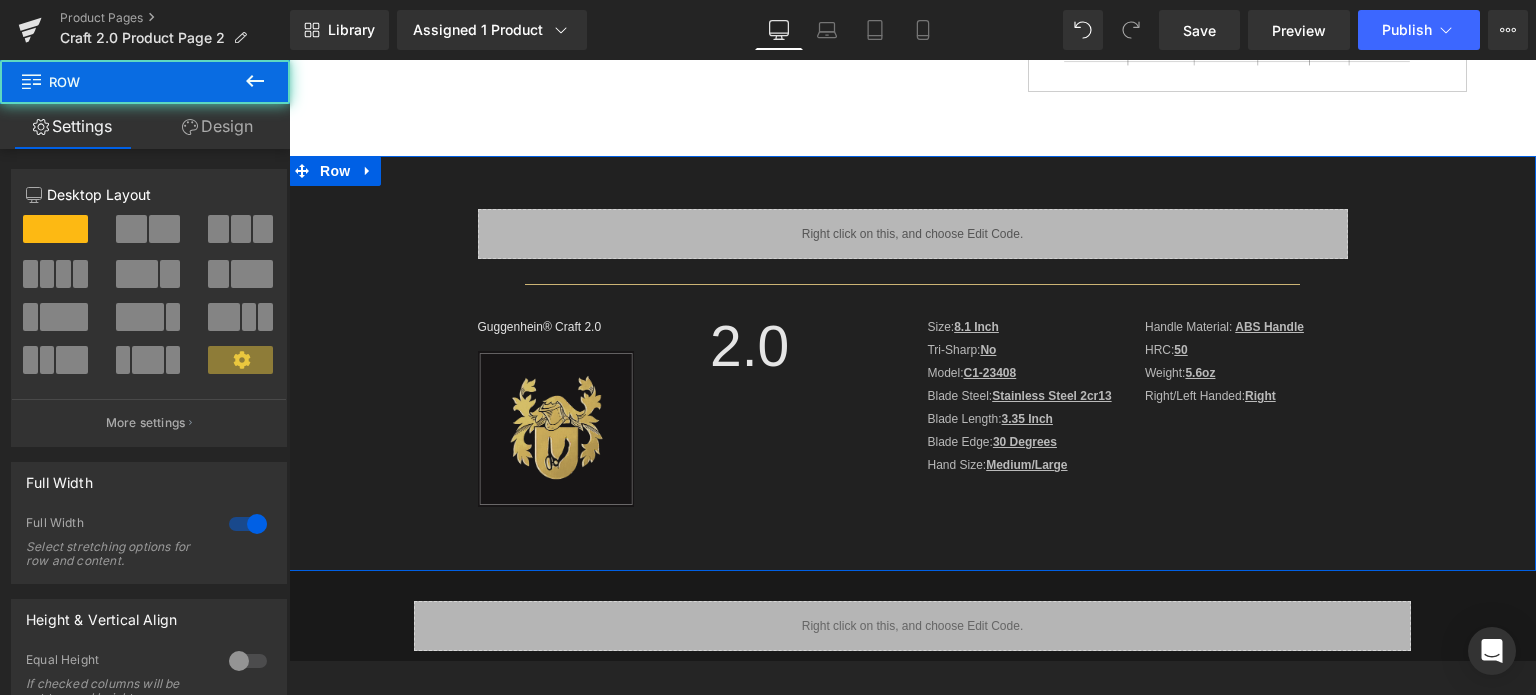 click on "Design" at bounding box center [217, 126] 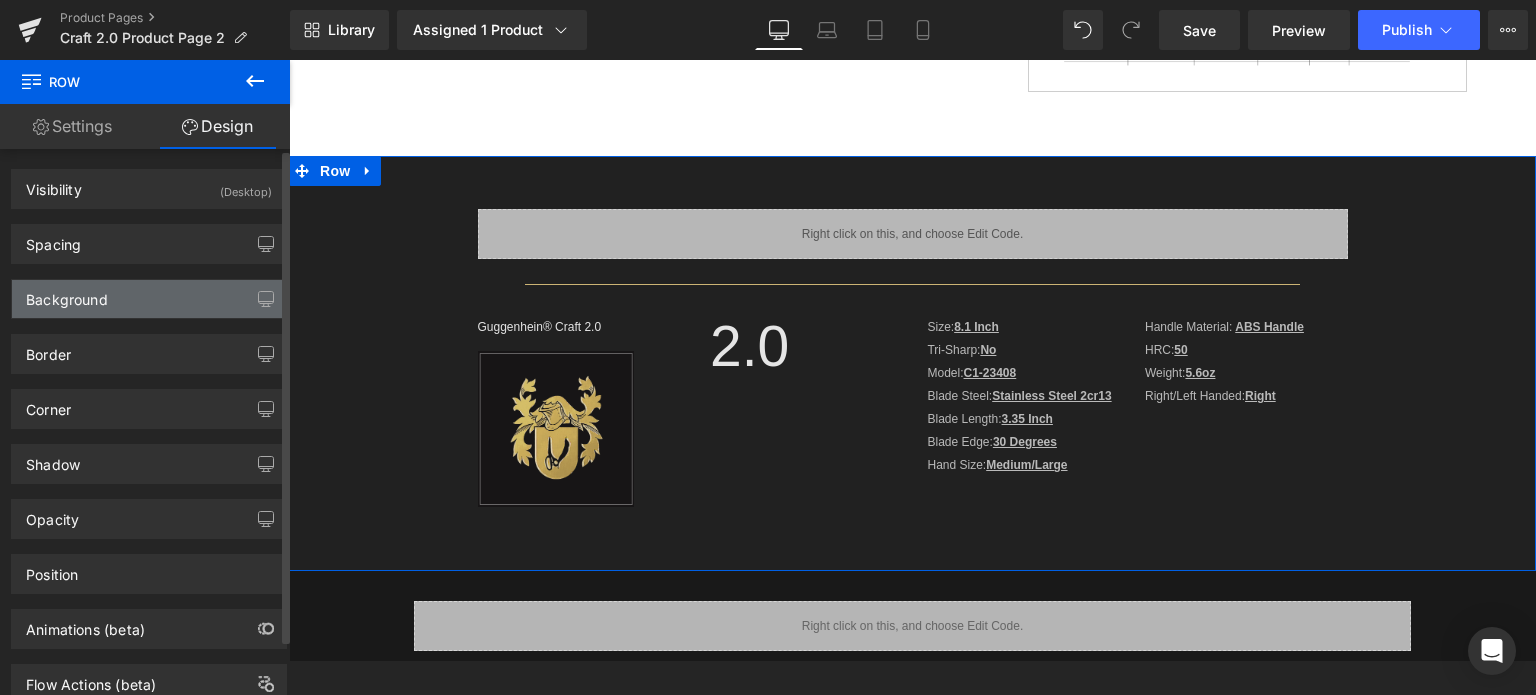 click on "Background" at bounding box center (149, 299) 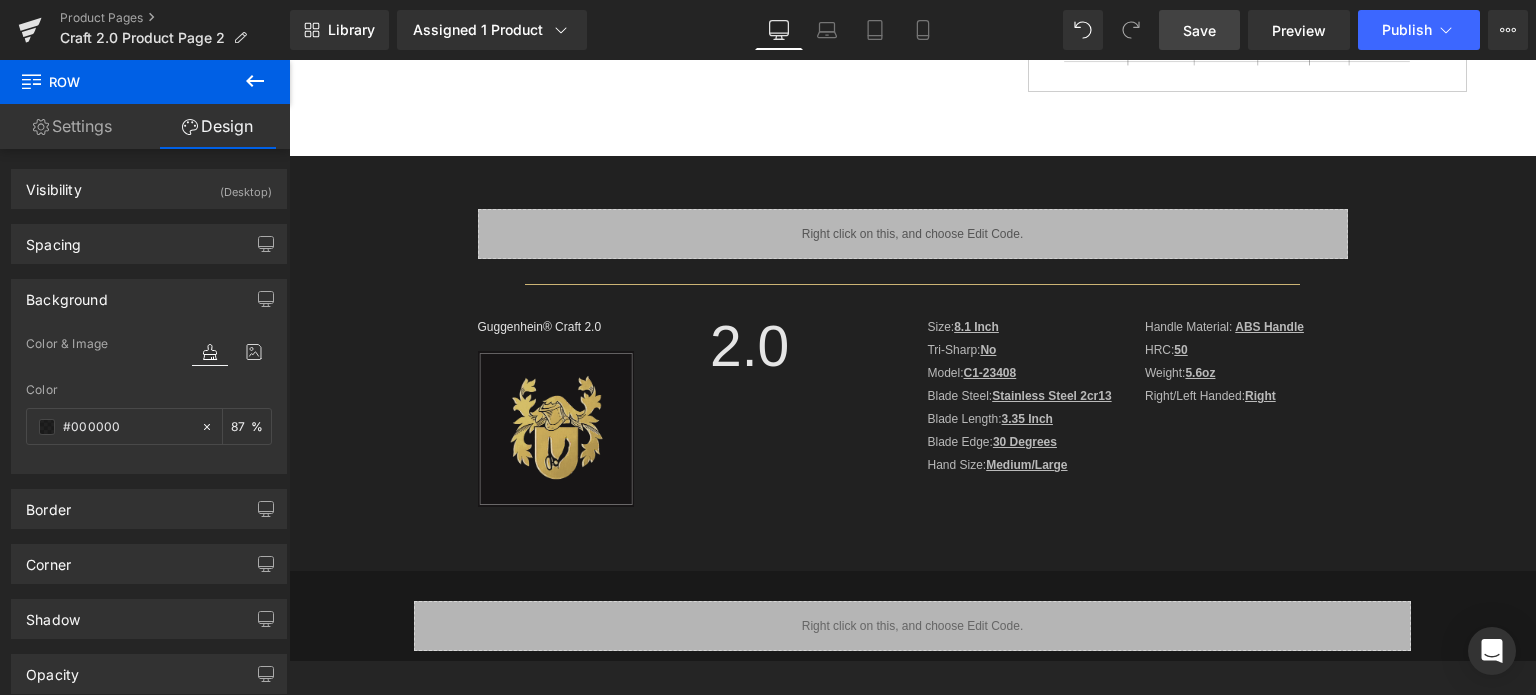 click on "Save" at bounding box center (1199, 30) 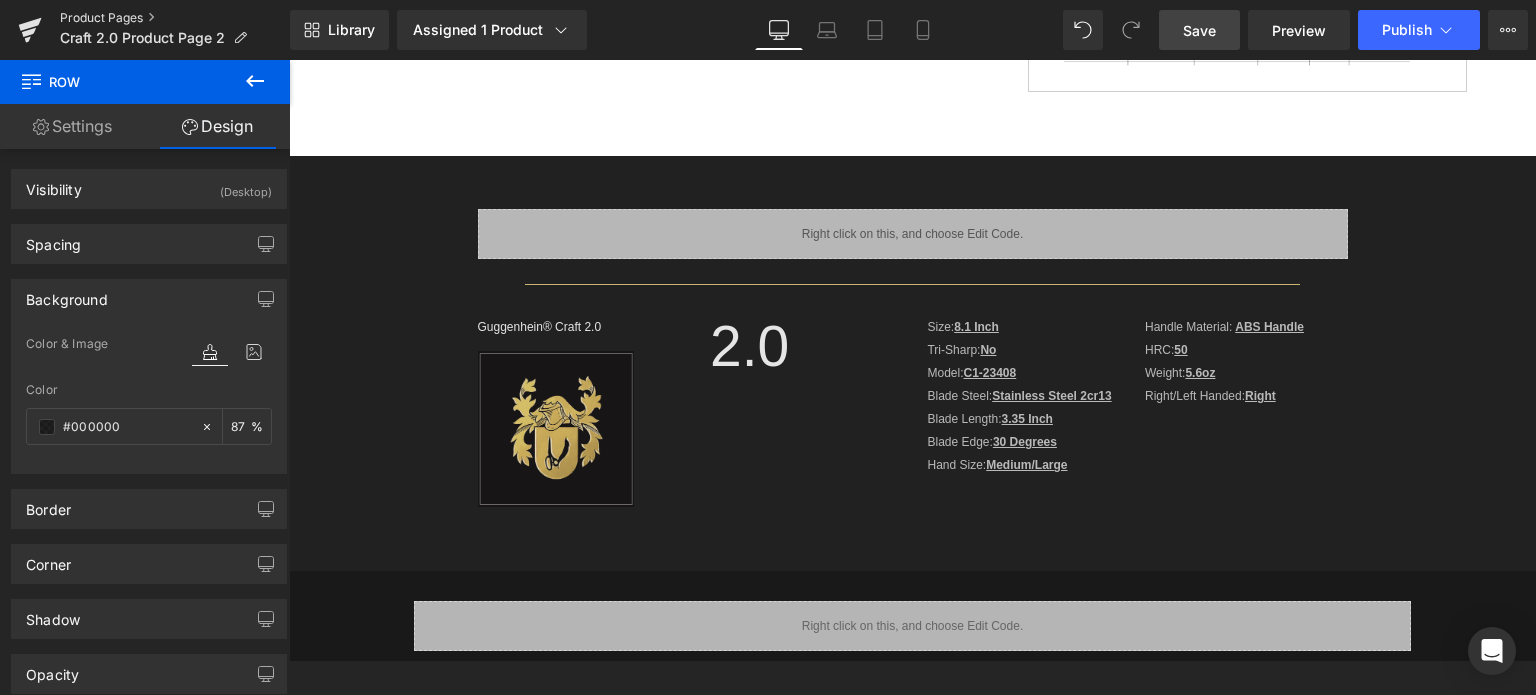 click on "Product Pages" at bounding box center [175, 18] 